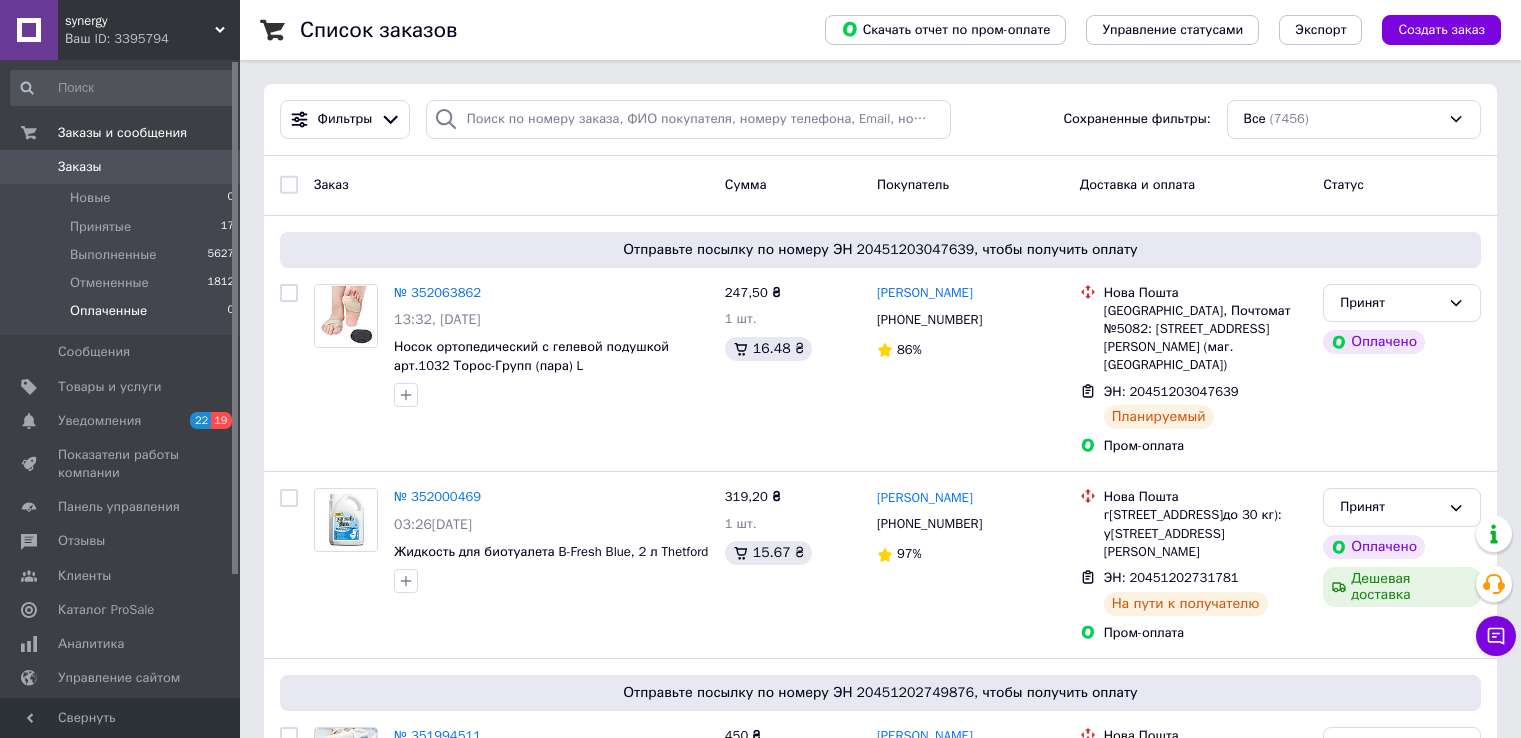 scroll, scrollTop: 0, scrollLeft: 0, axis: both 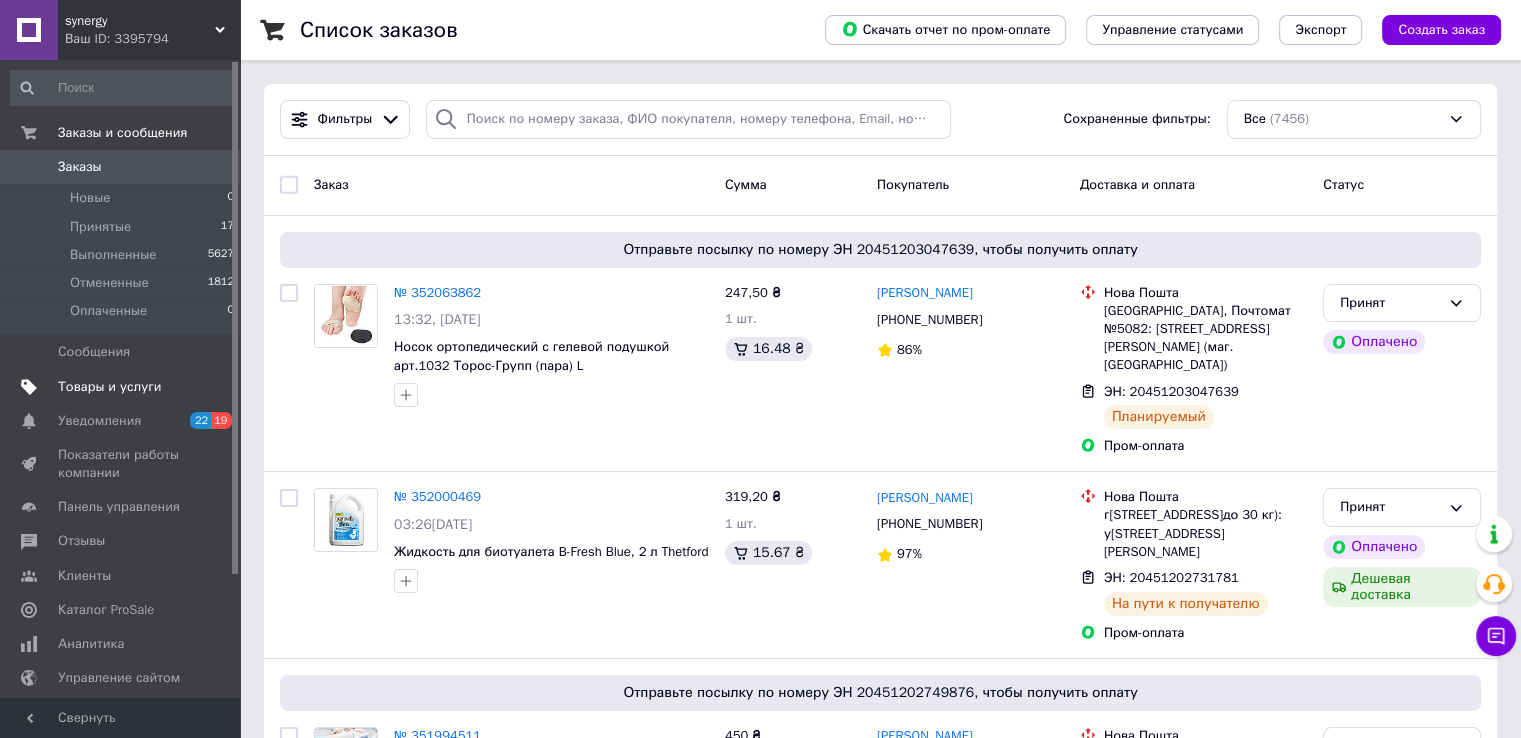 click on "Товары и услуги" at bounding box center (110, 387) 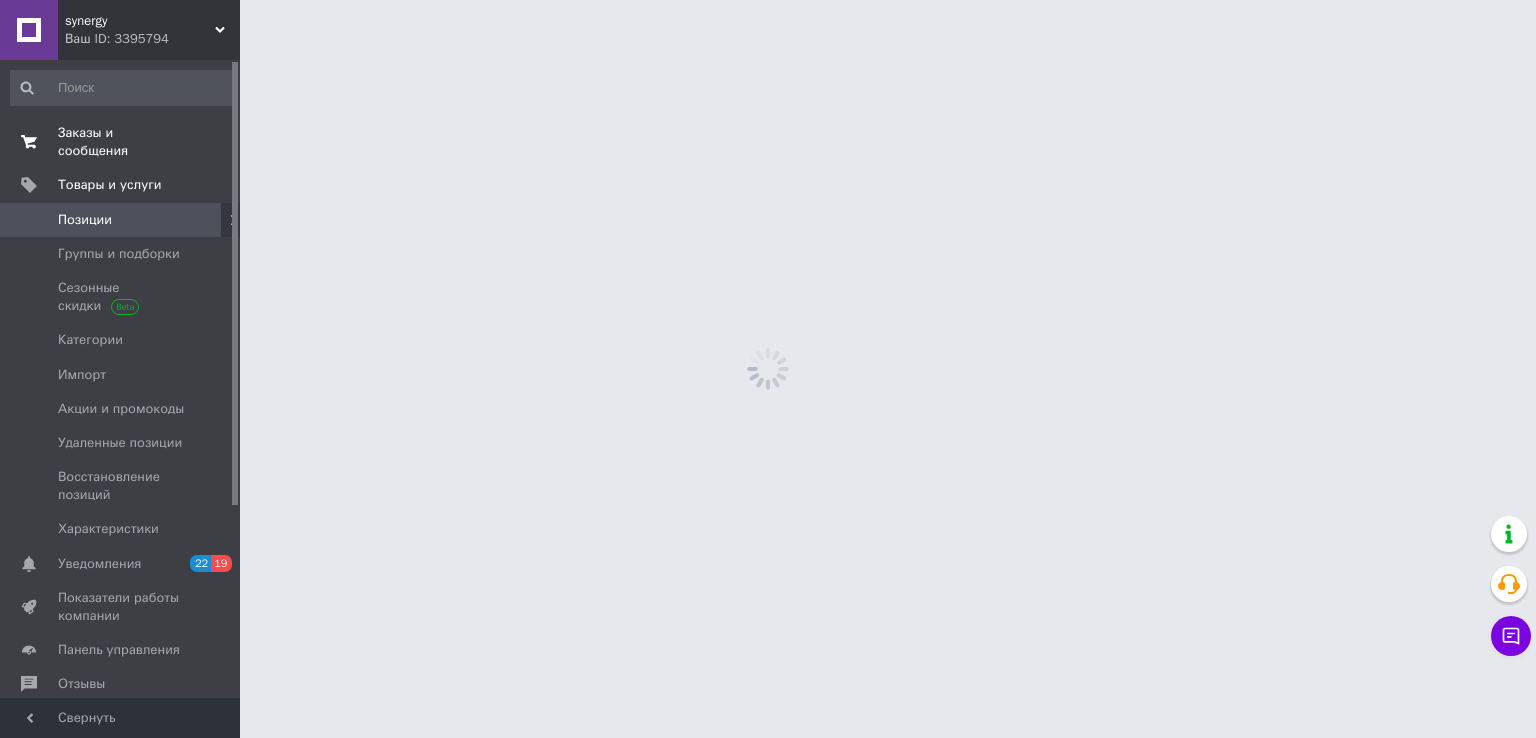 click on "Заказы и сообщения" at bounding box center [121, 142] 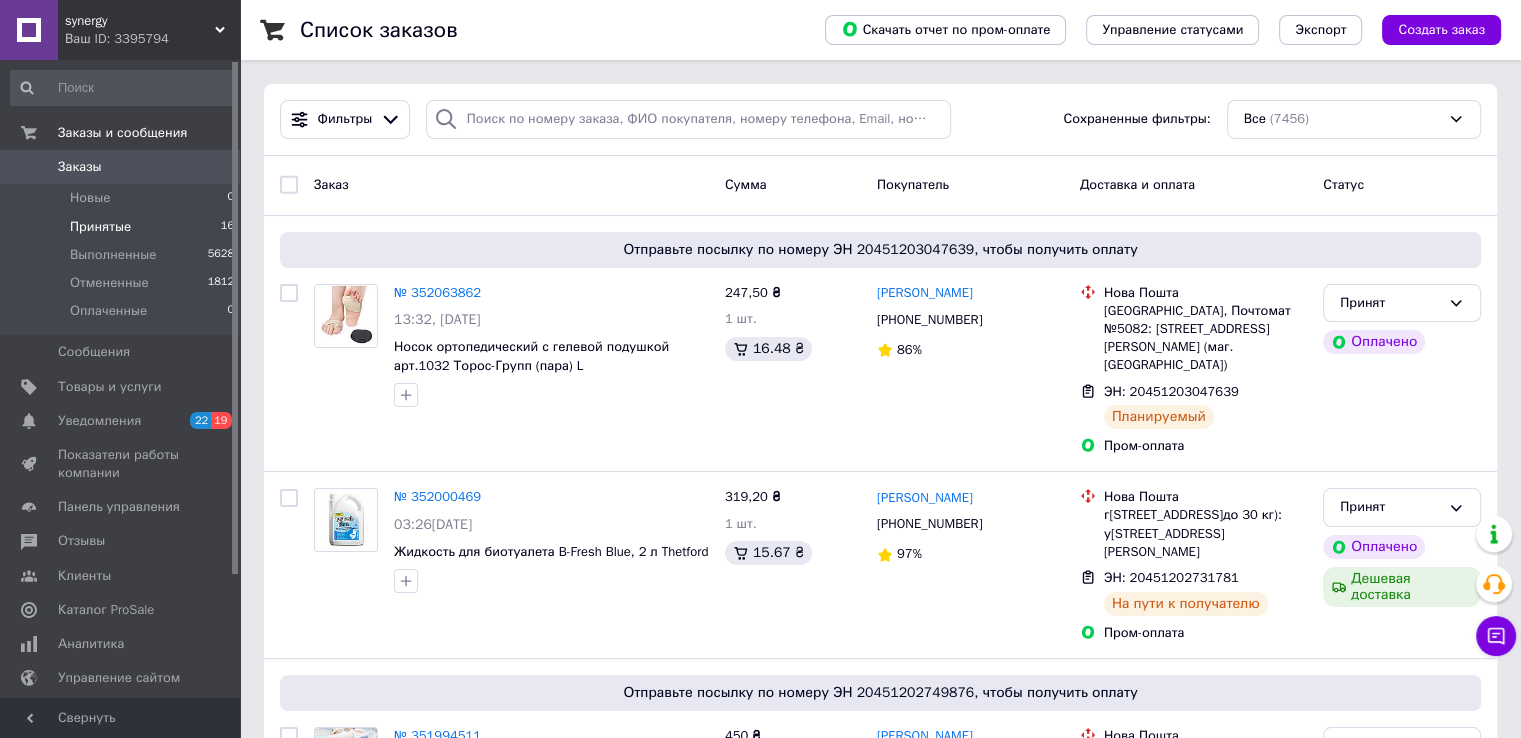 click on "Принятые" at bounding box center [100, 227] 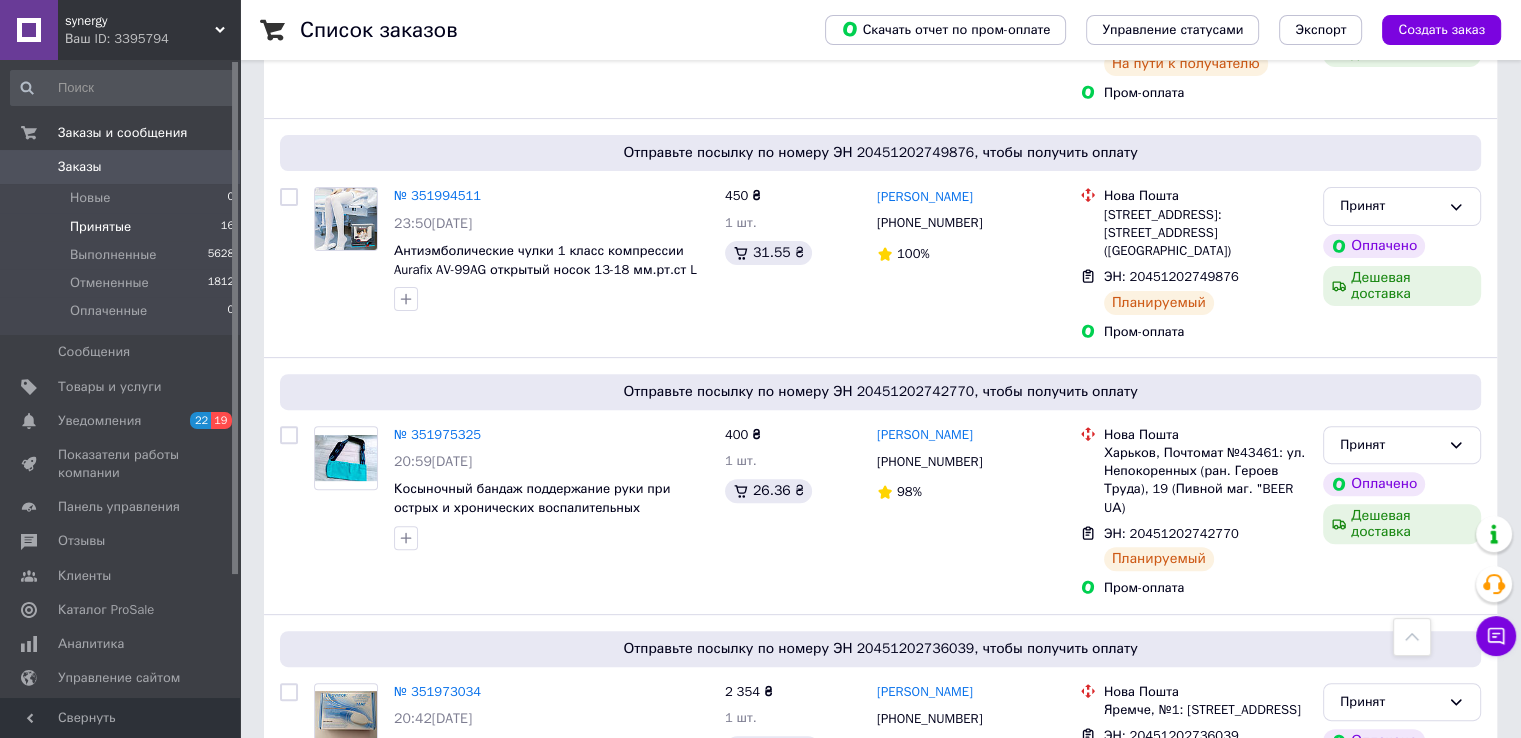 scroll, scrollTop: 620, scrollLeft: 0, axis: vertical 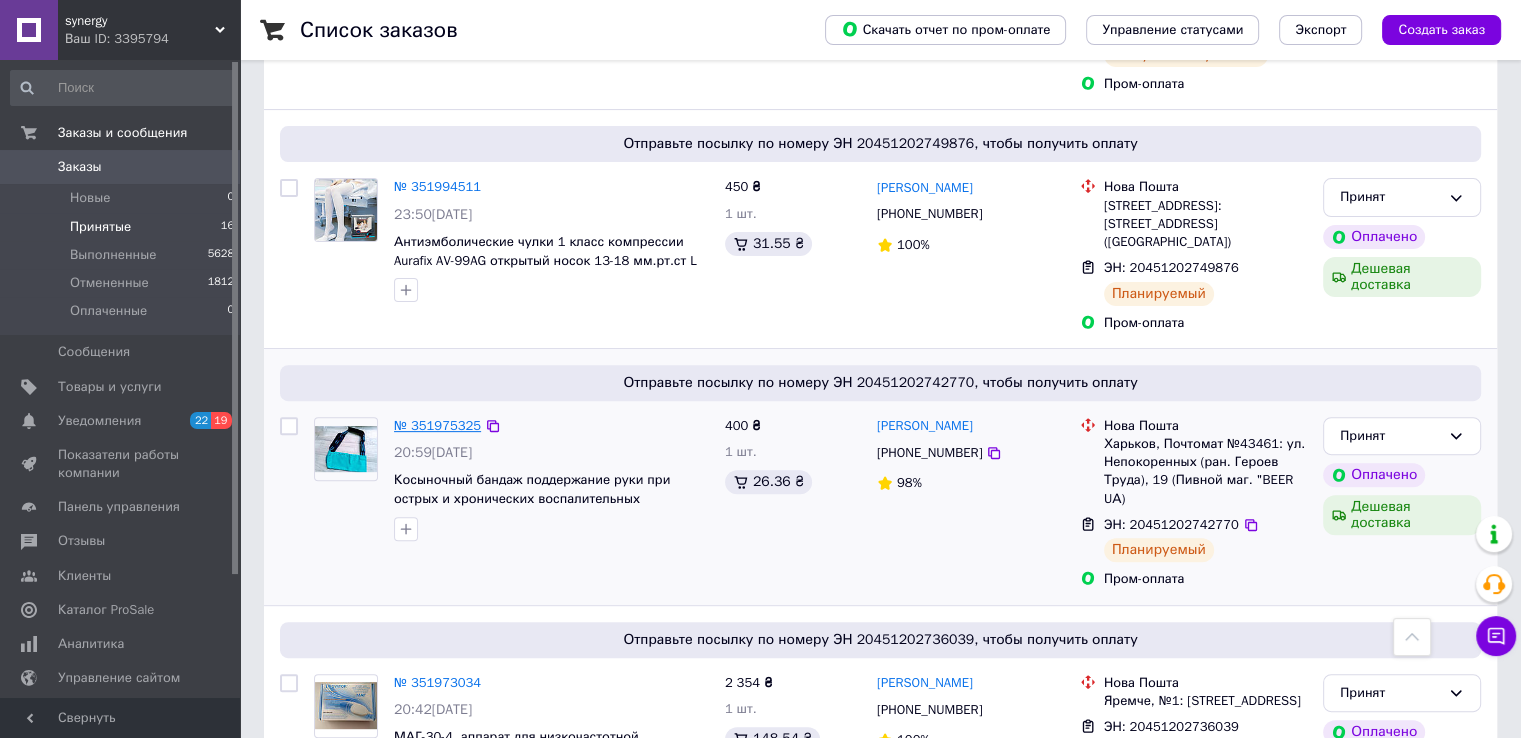 click on "№ 351975325" at bounding box center [437, 425] 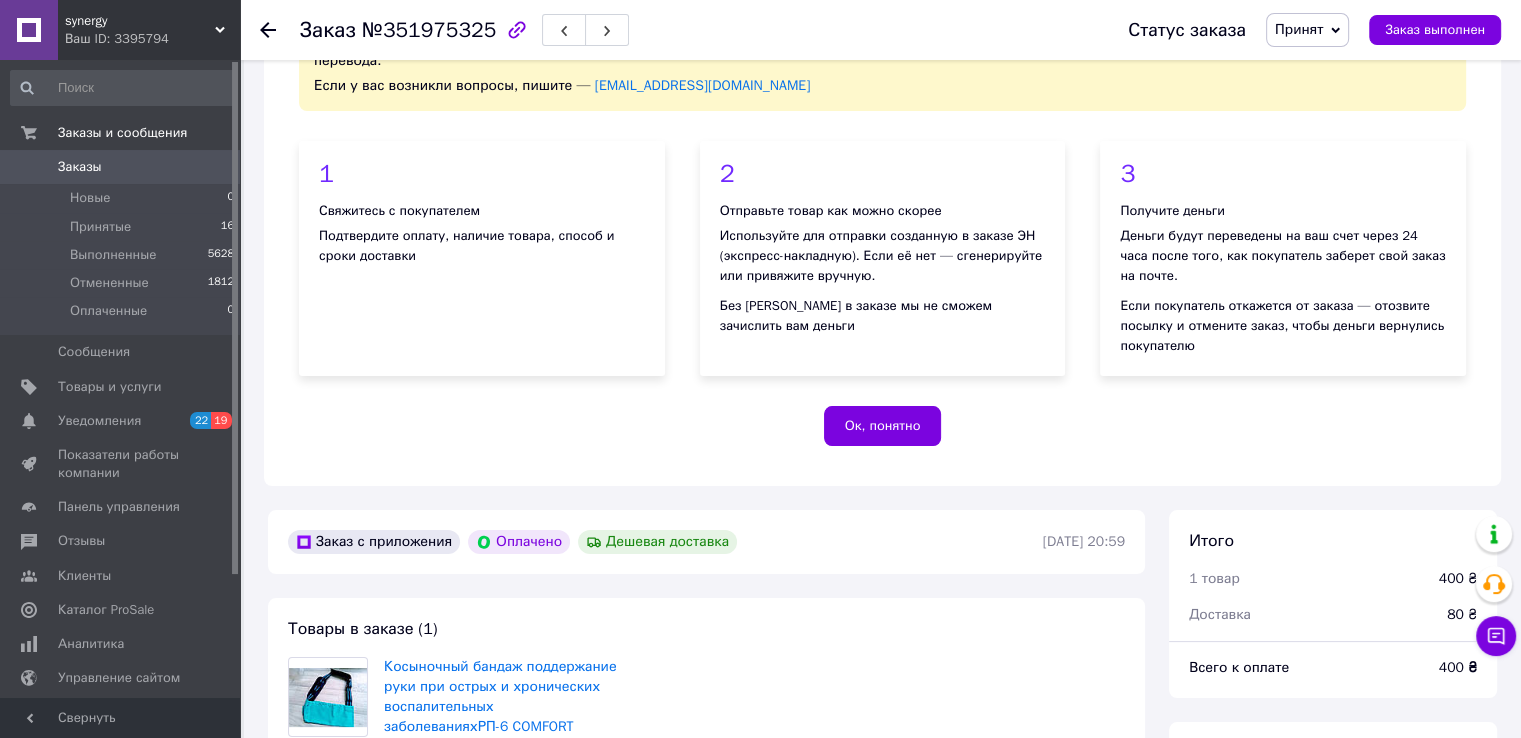 scroll, scrollTop: 620, scrollLeft: 0, axis: vertical 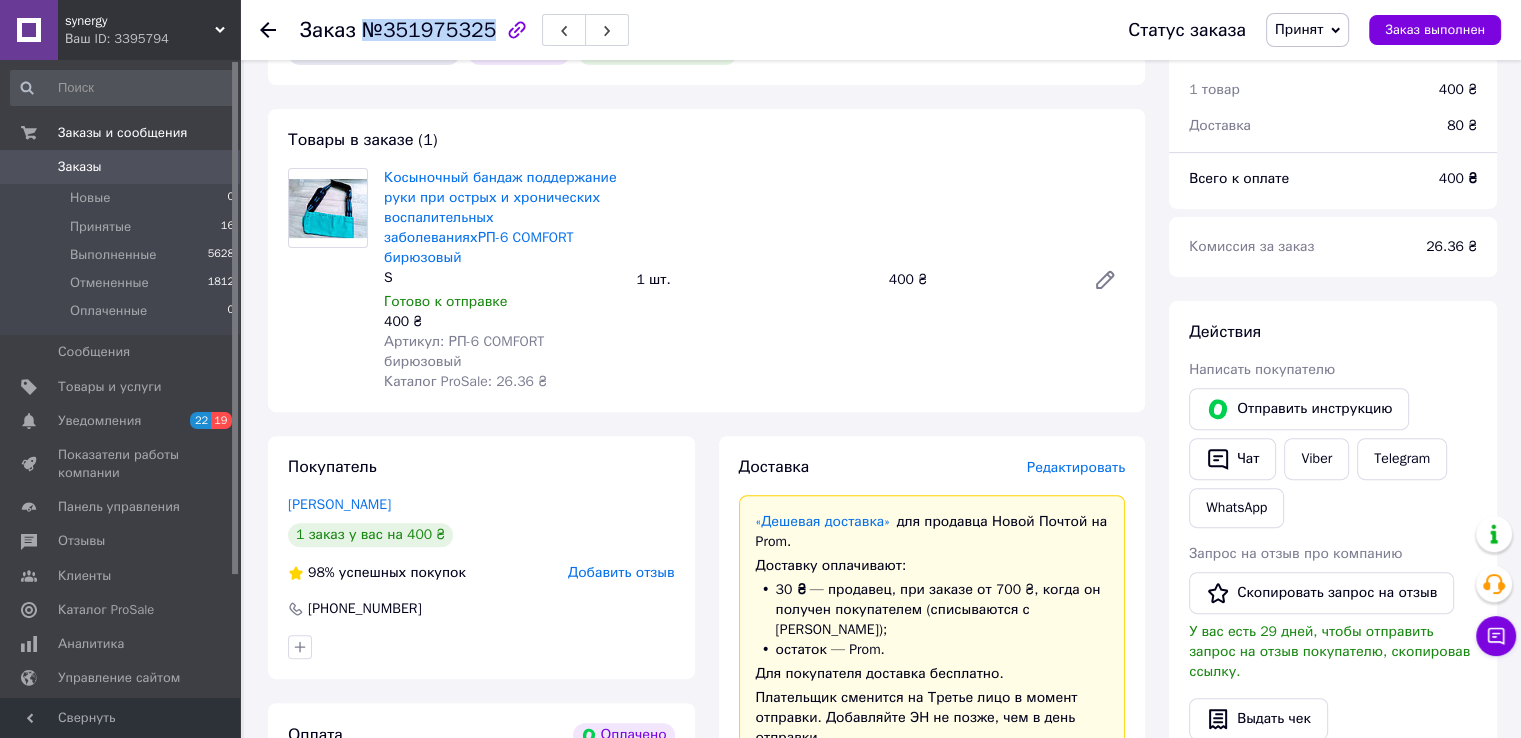 drag, startPoint x: 356, startPoint y: 29, endPoint x: 479, endPoint y: 36, distance: 123.19903 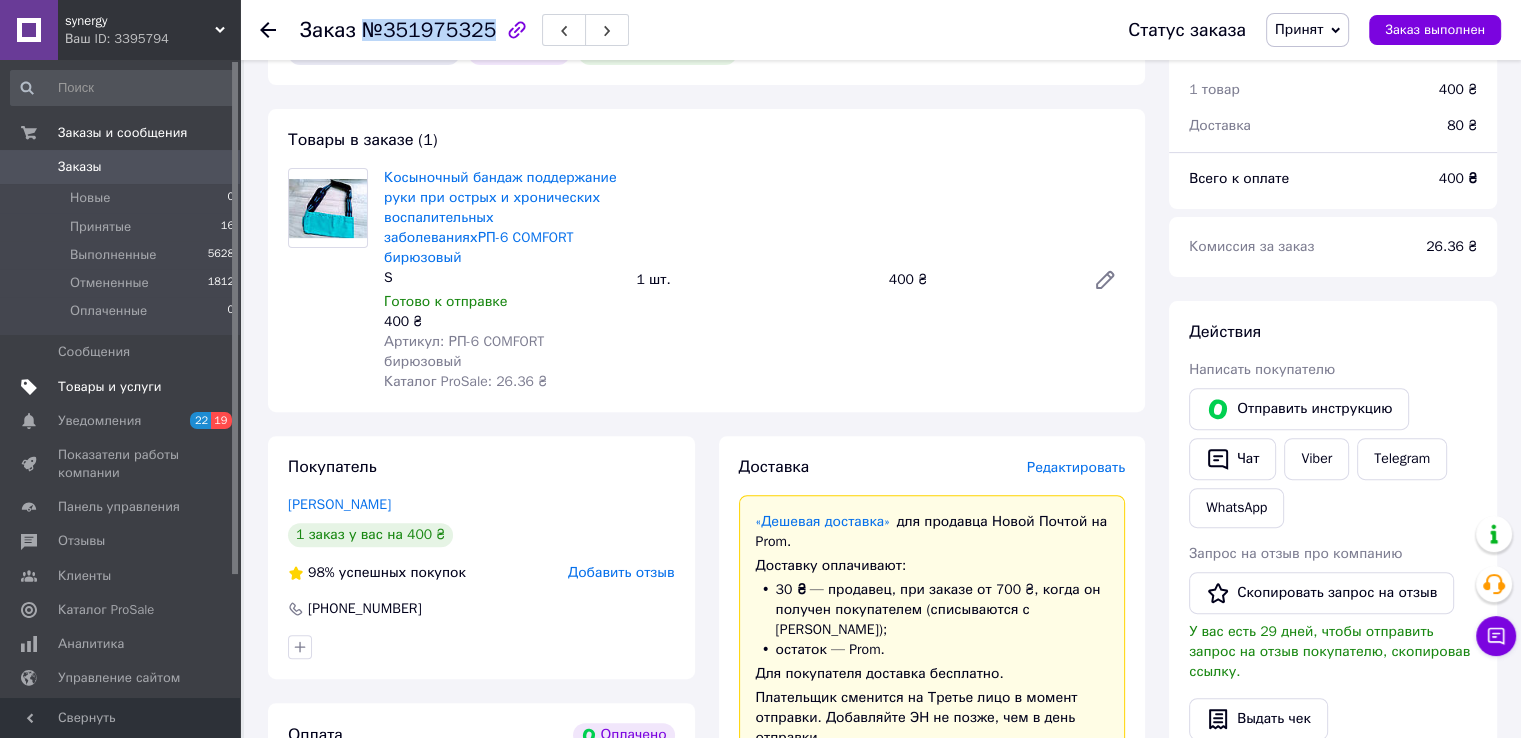 click on "Товары и услуги" at bounding box center (110, 387) 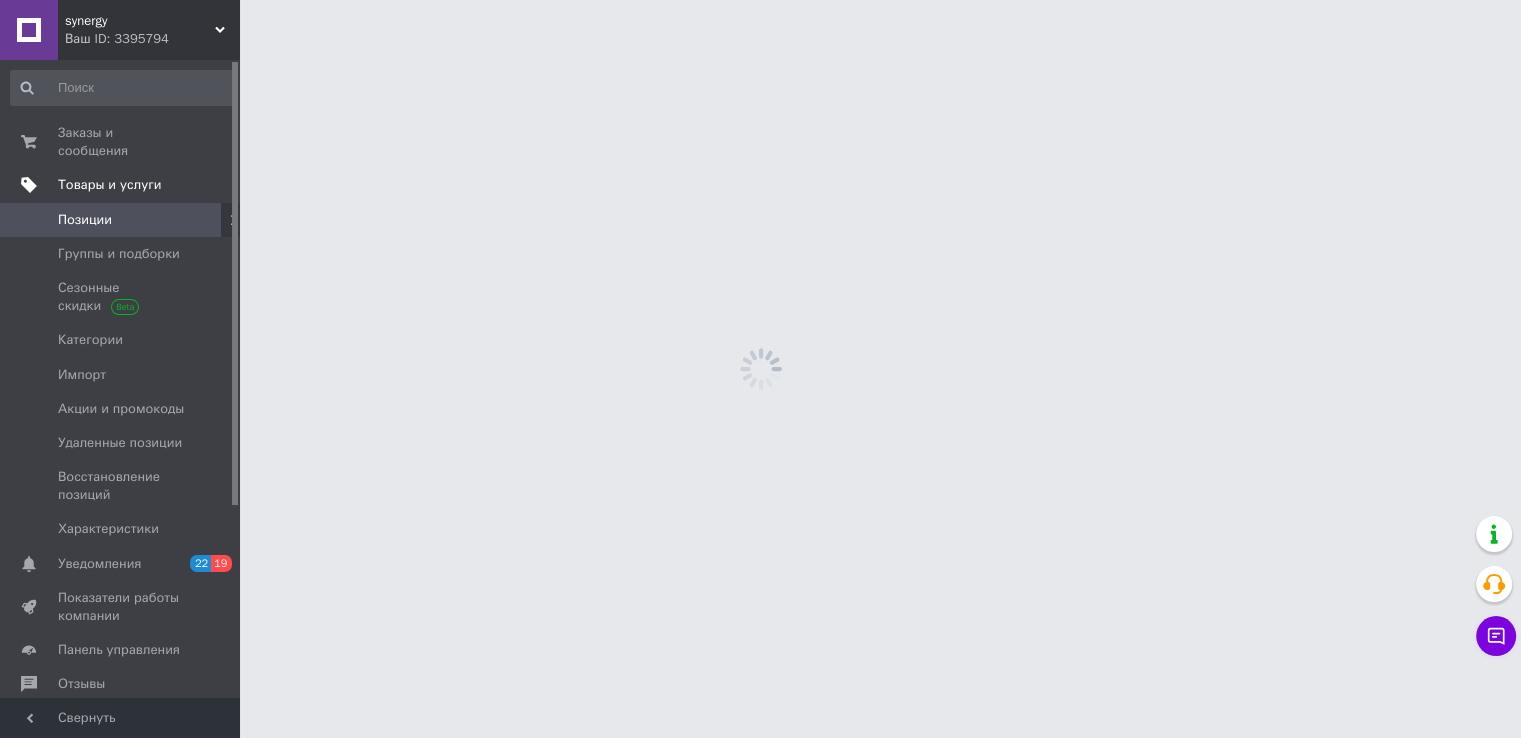 scroll, scrollTop: 0, scrollLeft: 0, axis: both 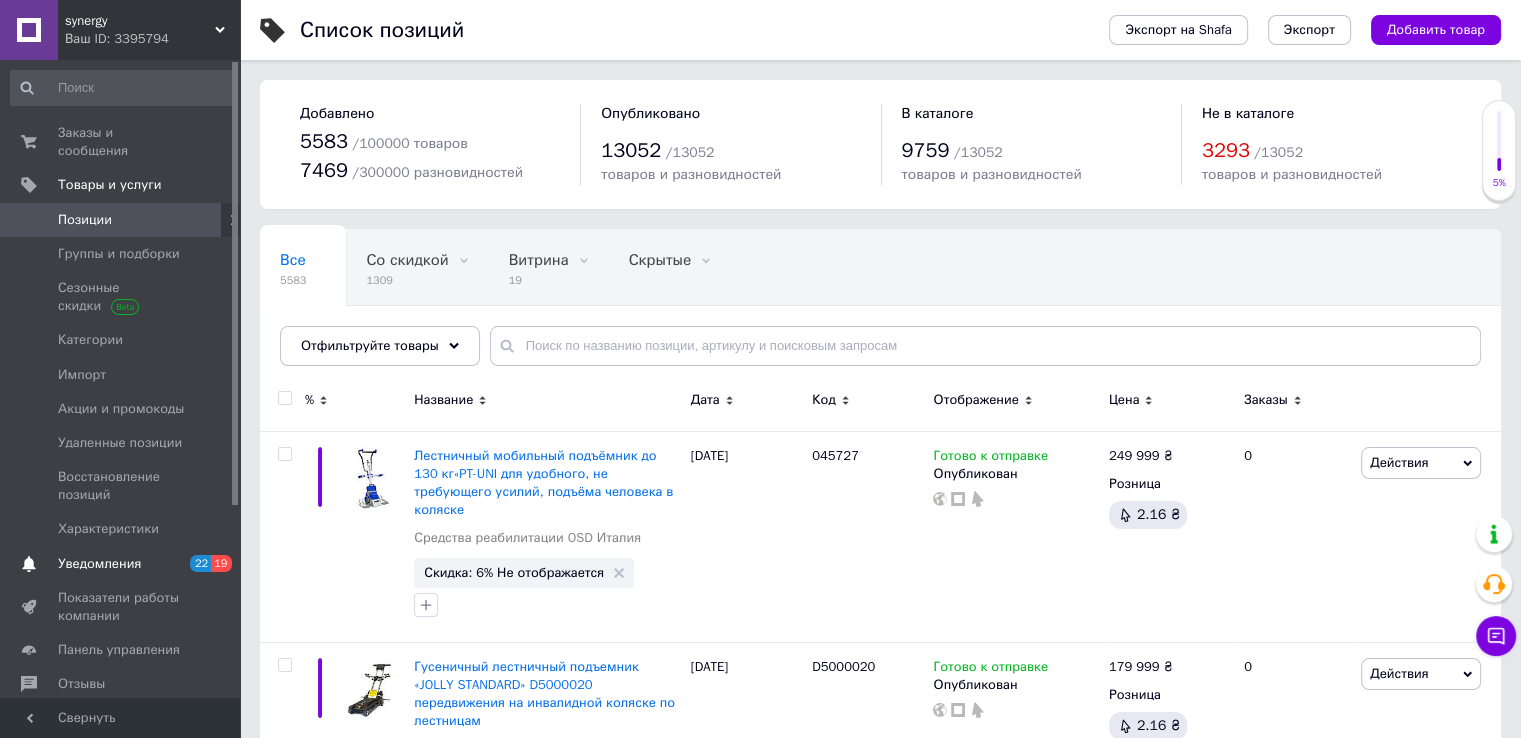 click on "Уведомления" at bounding box center [99, 564] 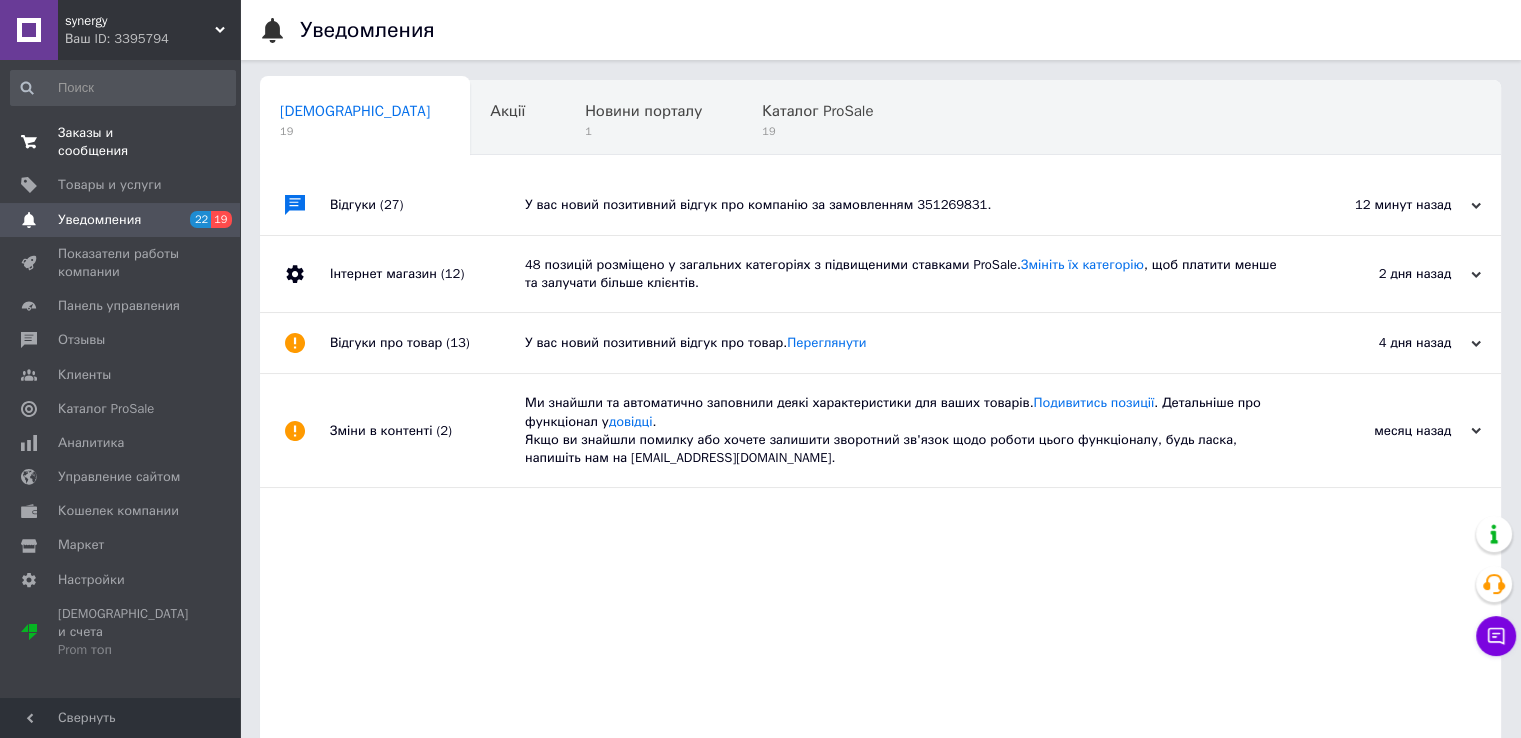 click on "Заказы и сообщения" at bounding box center [121, 142] 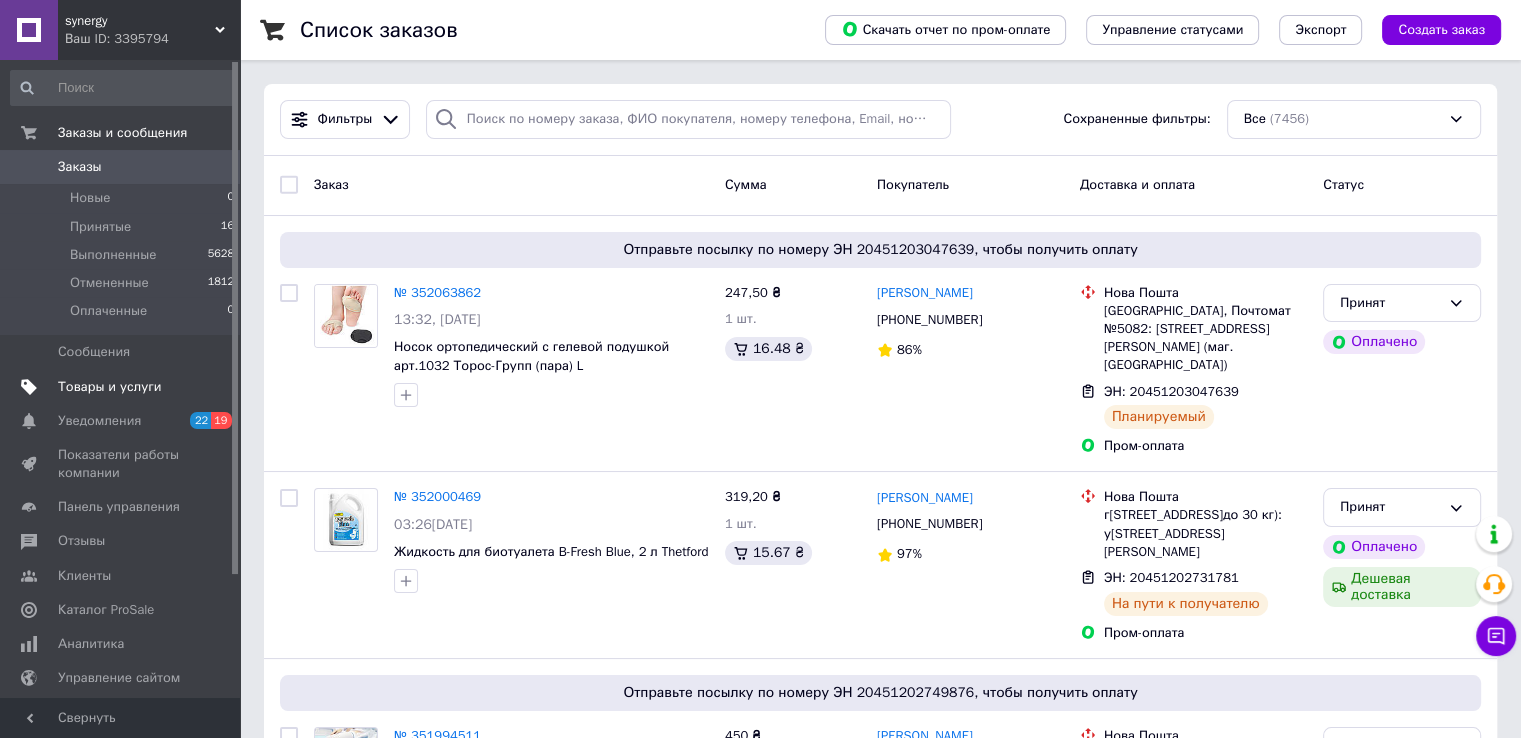 click on "Товары и услуги" at bounding box center [123, 387] 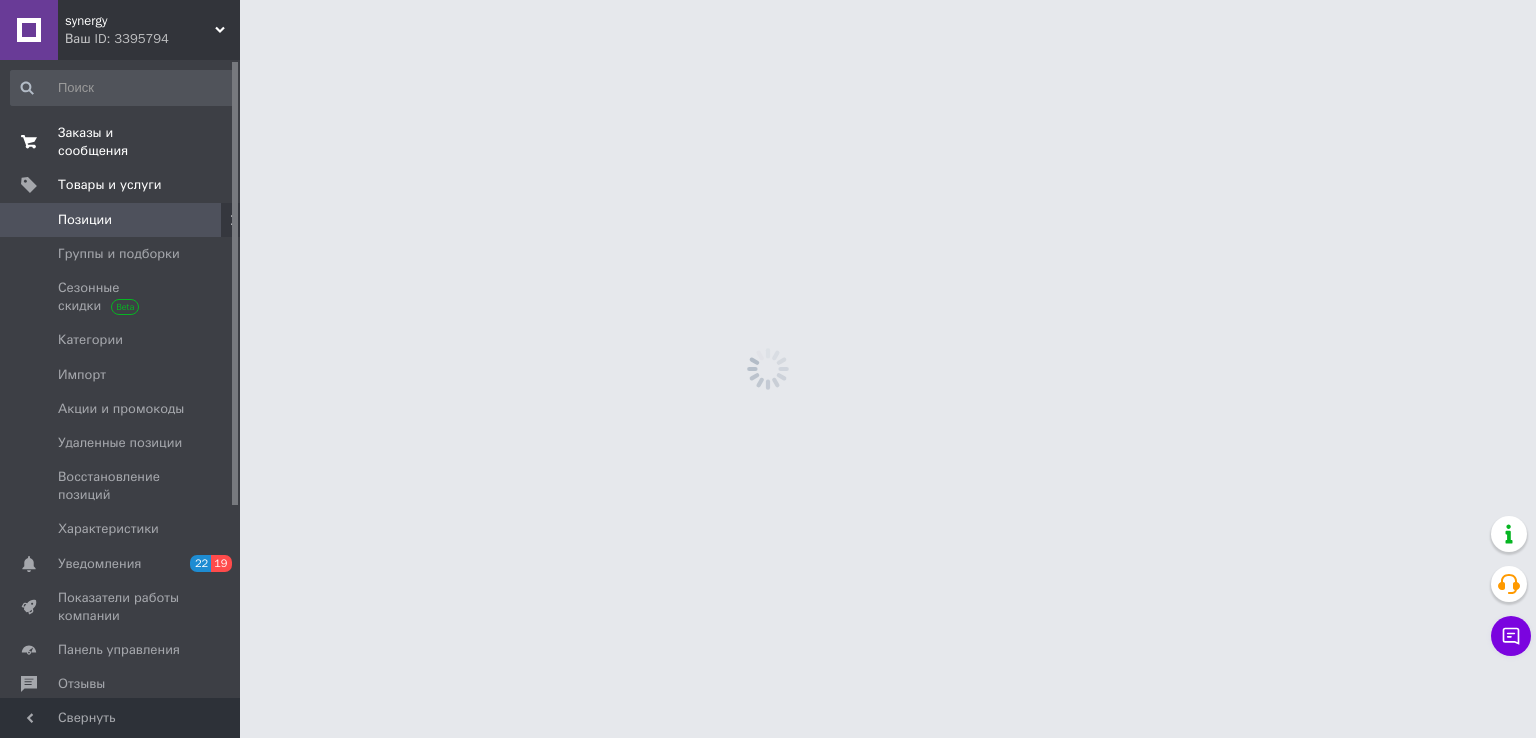 click on "Заказы и сообщения" at bounding box center (121, 142) 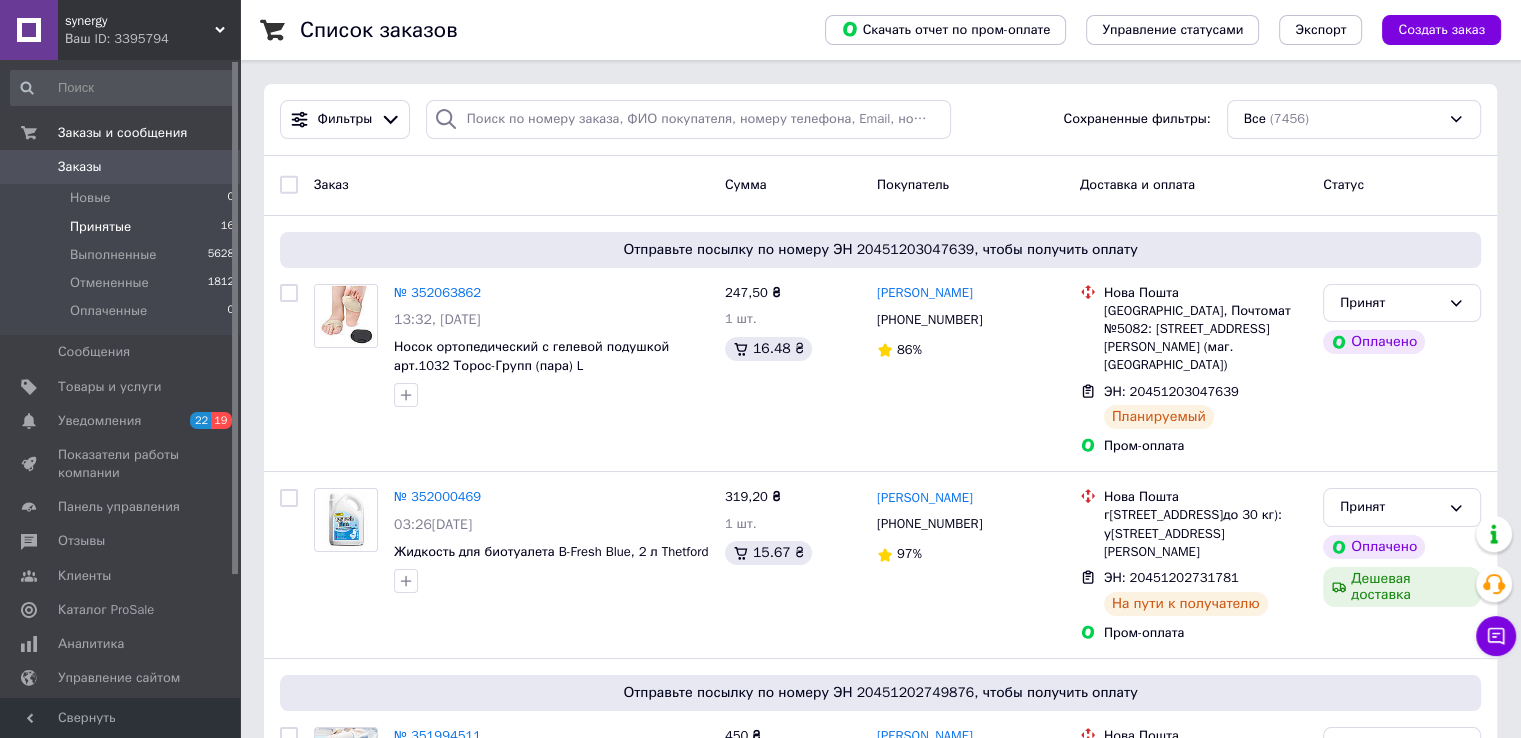 click on "Принятые" at bounding box center [100, 227] 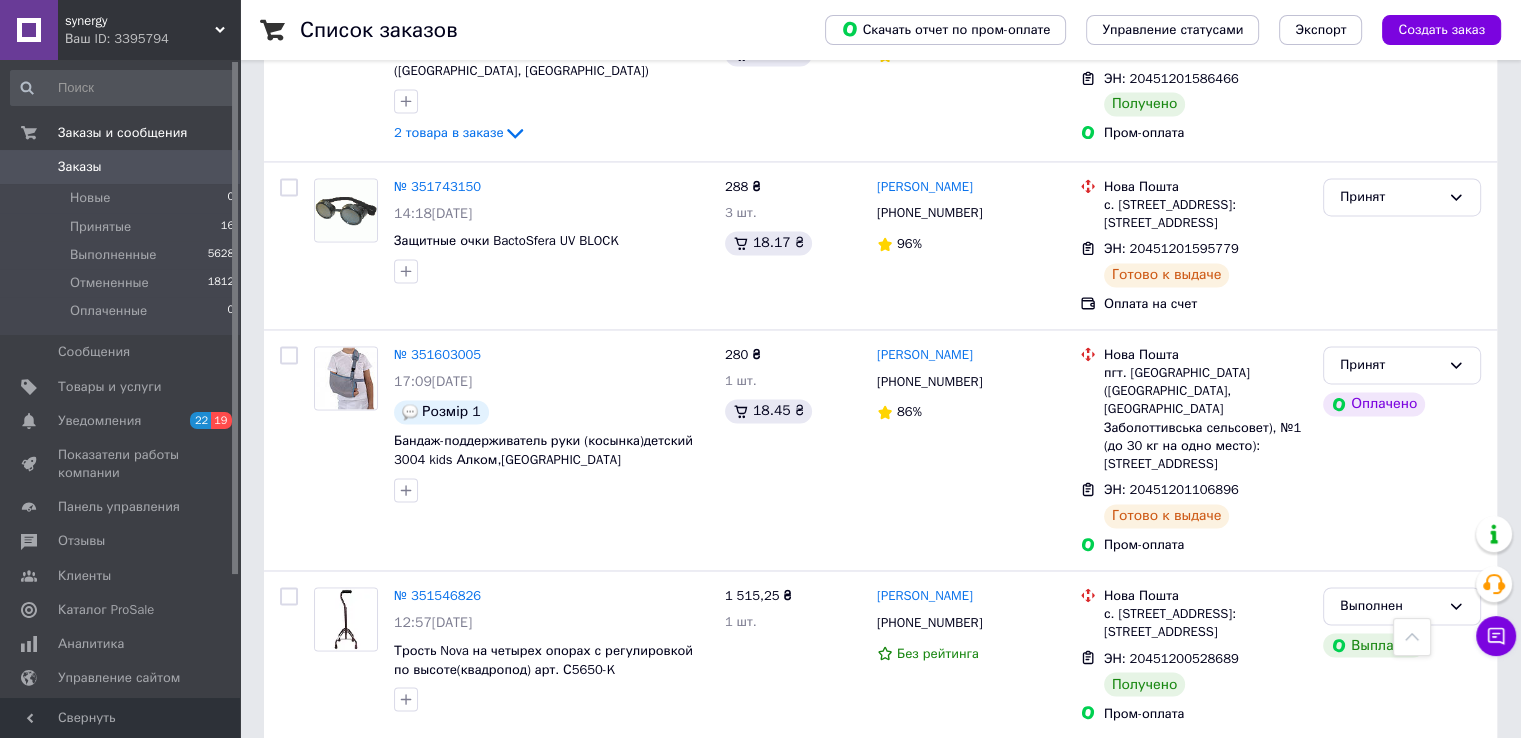 scroll, scrollTop: 3458, scrollLeft: 0, axis: vertical 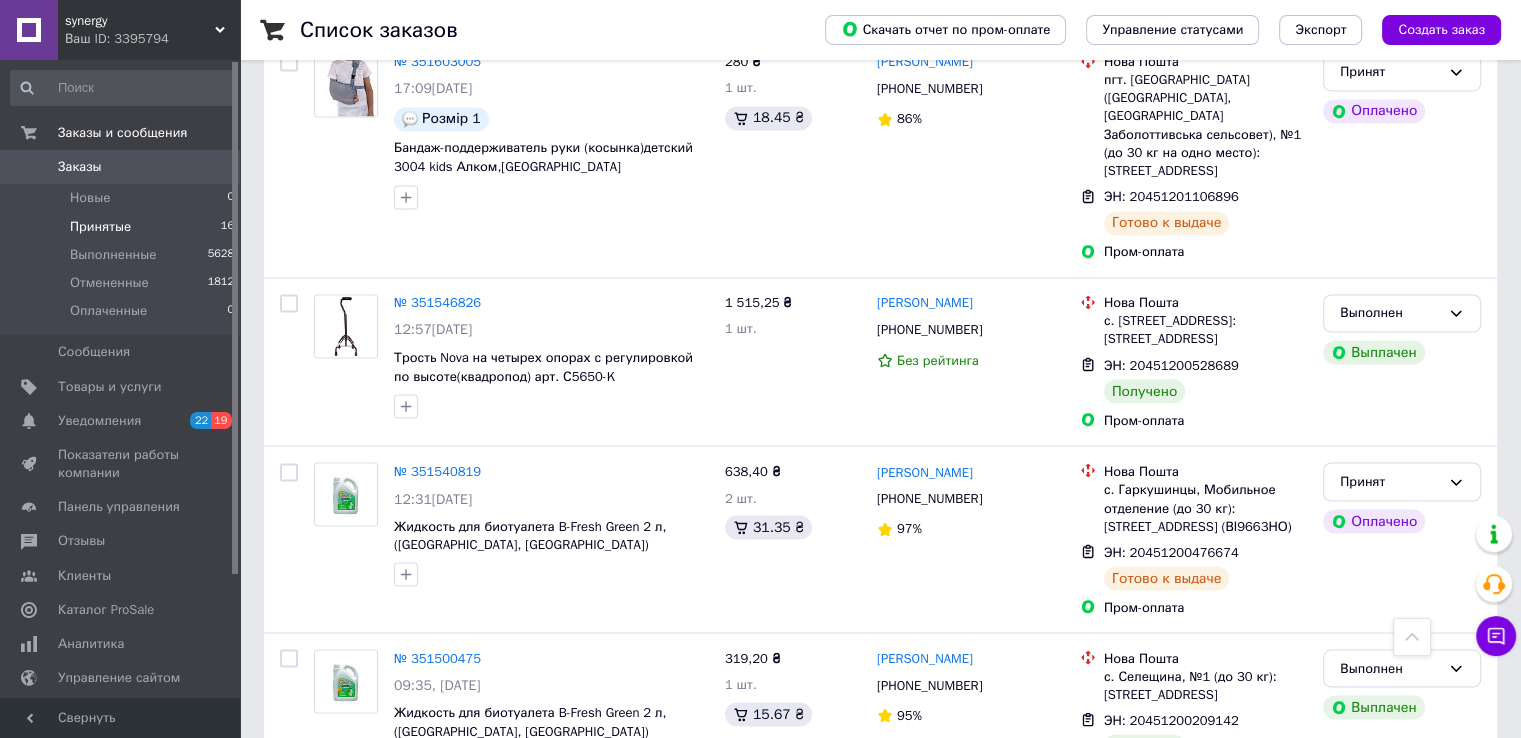 click on "Принятые" at bounding box center [100, 227] 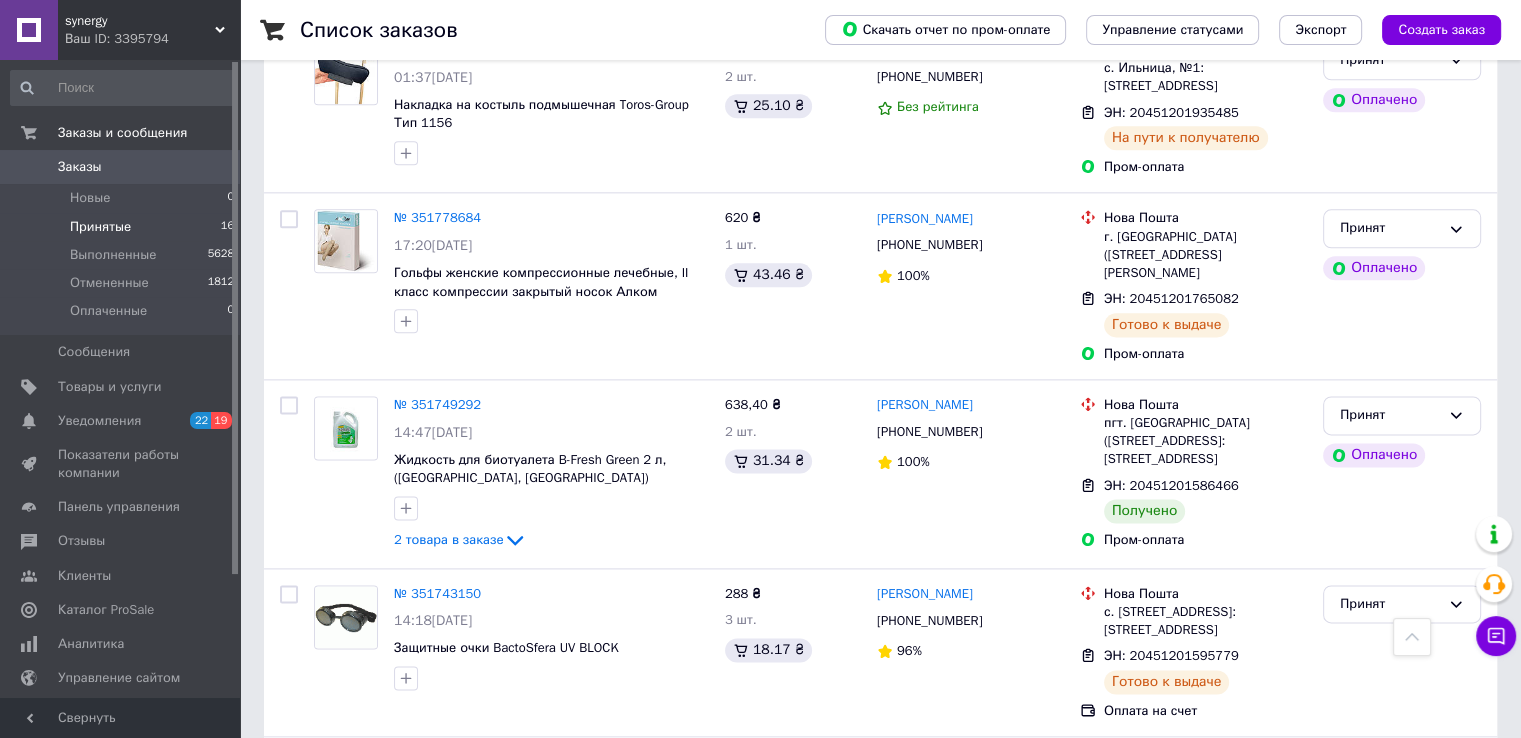 scroll, scrollTop: 2316, scrollLeft: 0, axis: vertical 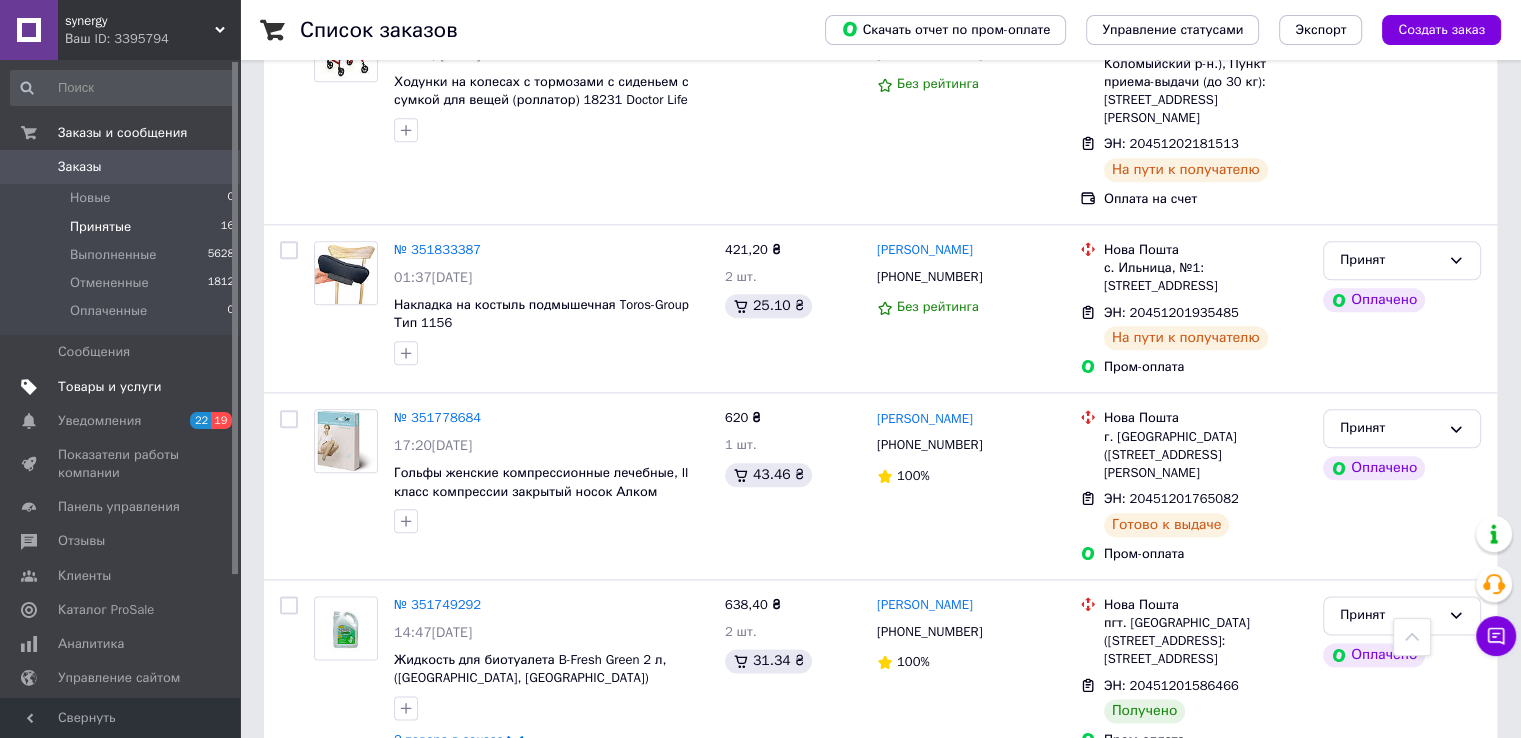 click on "Товары и услуги" at bounding box center [110, 387] 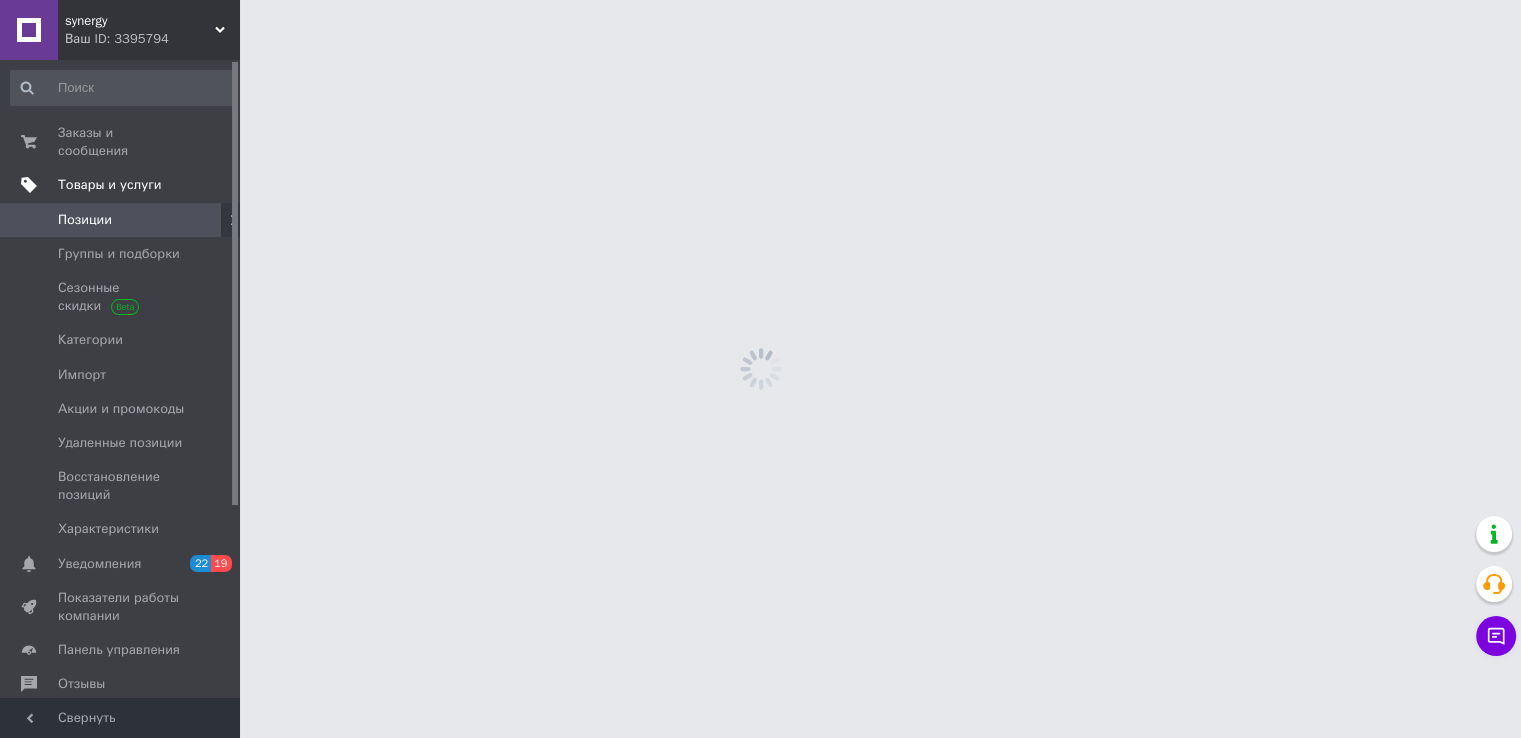 scroll, scrollTop: 0, scrollLeft: 0, axis: both 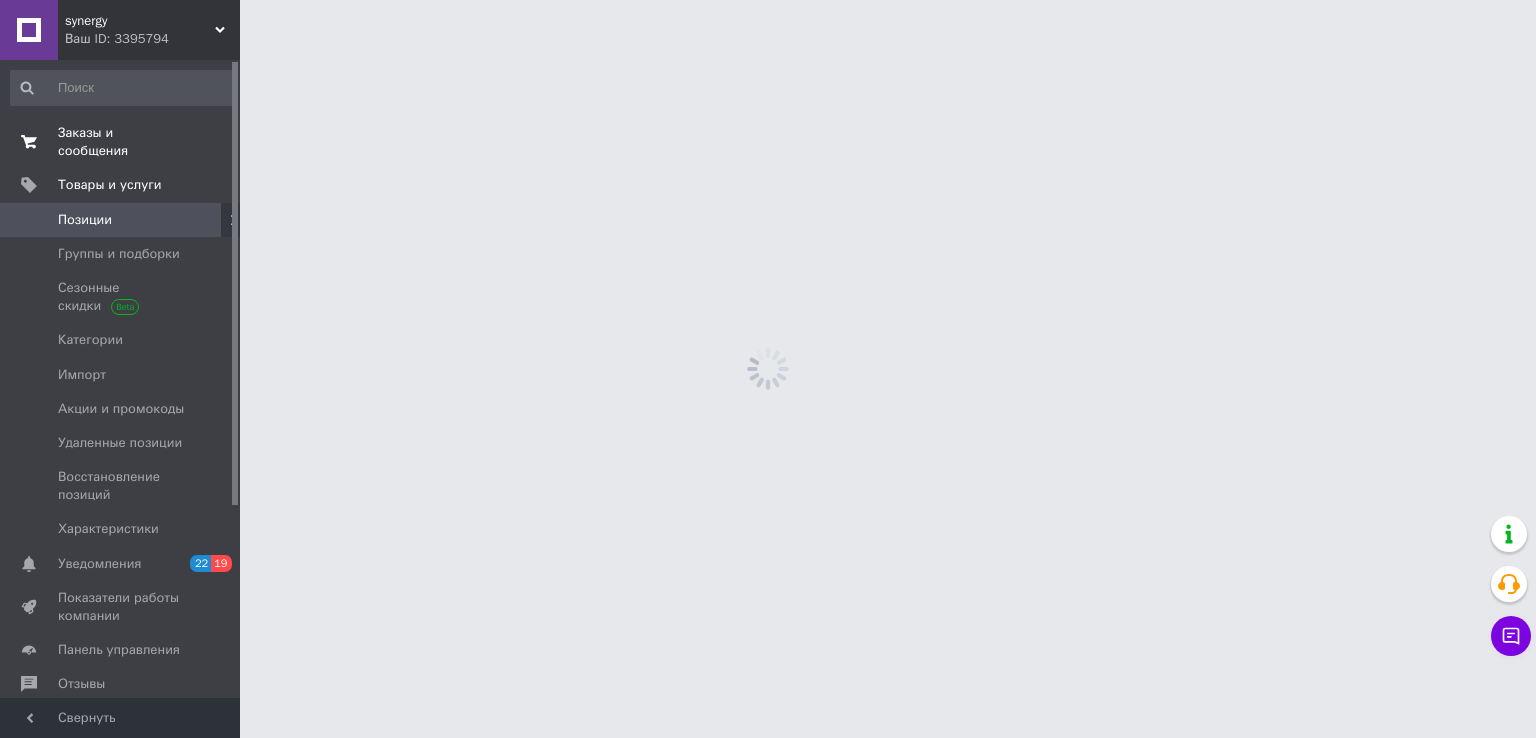 click on "Заказы и сообщения" at bounding box center (121, 142) 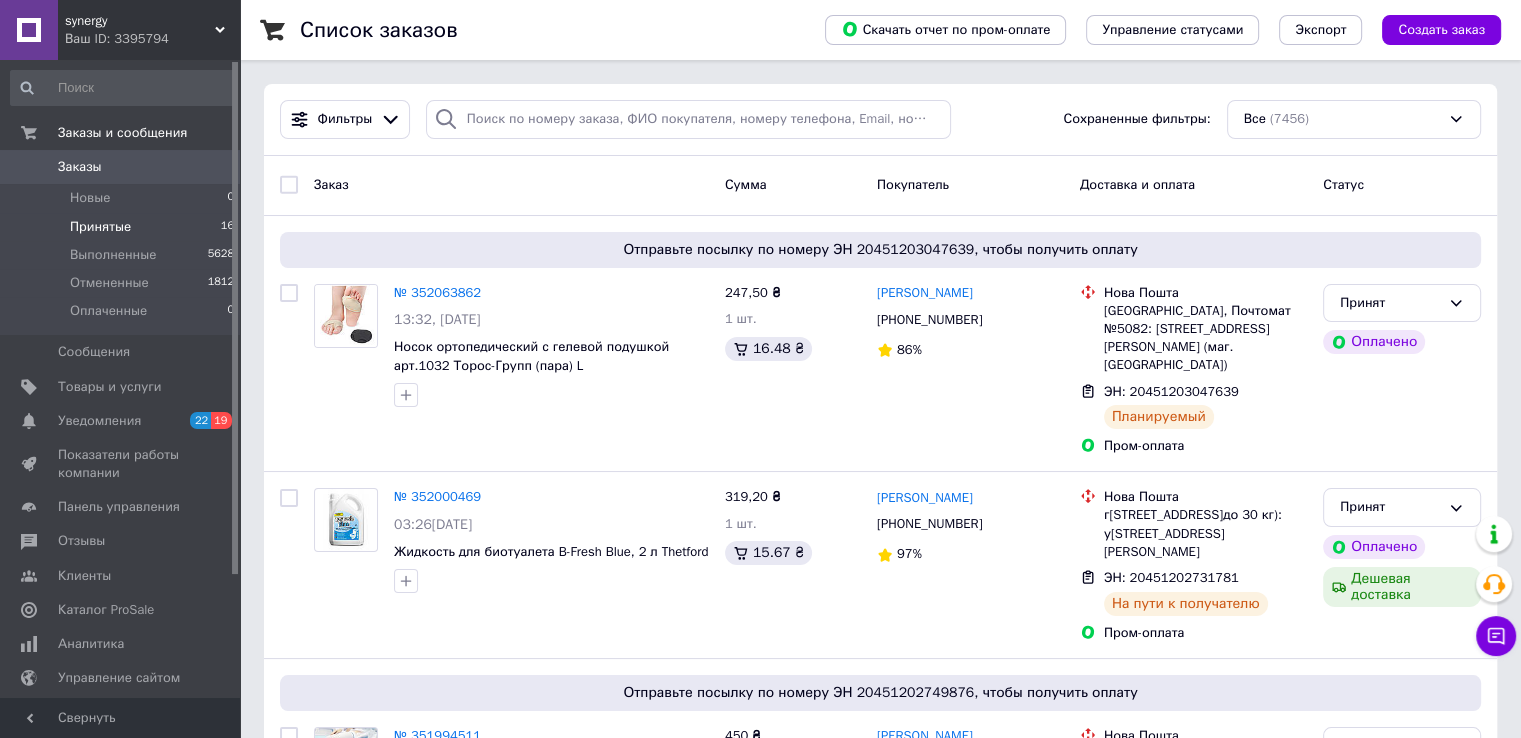 click on "Принятые" at bounding box center [100, 227] 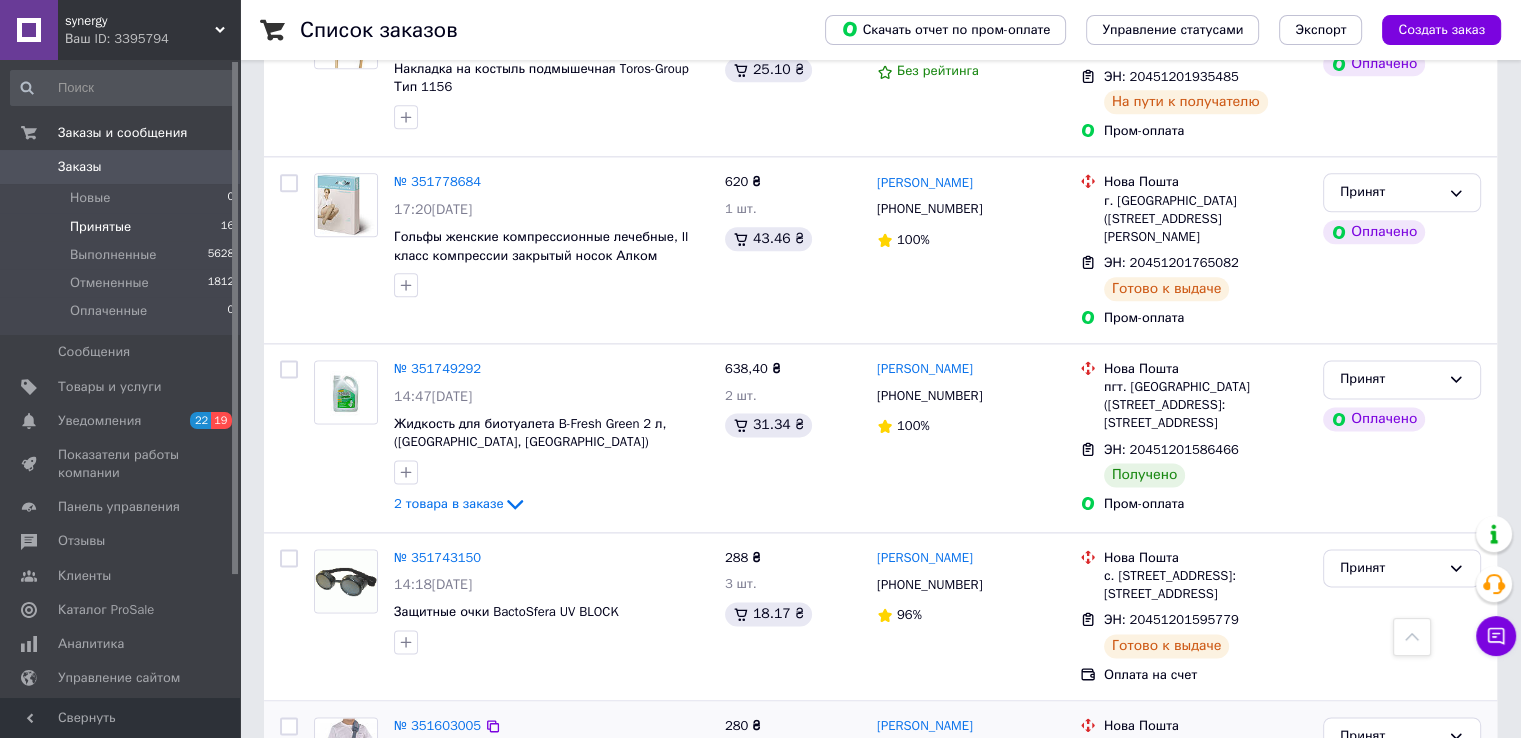 scroll, scrollTop: 2380, scrollLeft: 0, axis: vertical 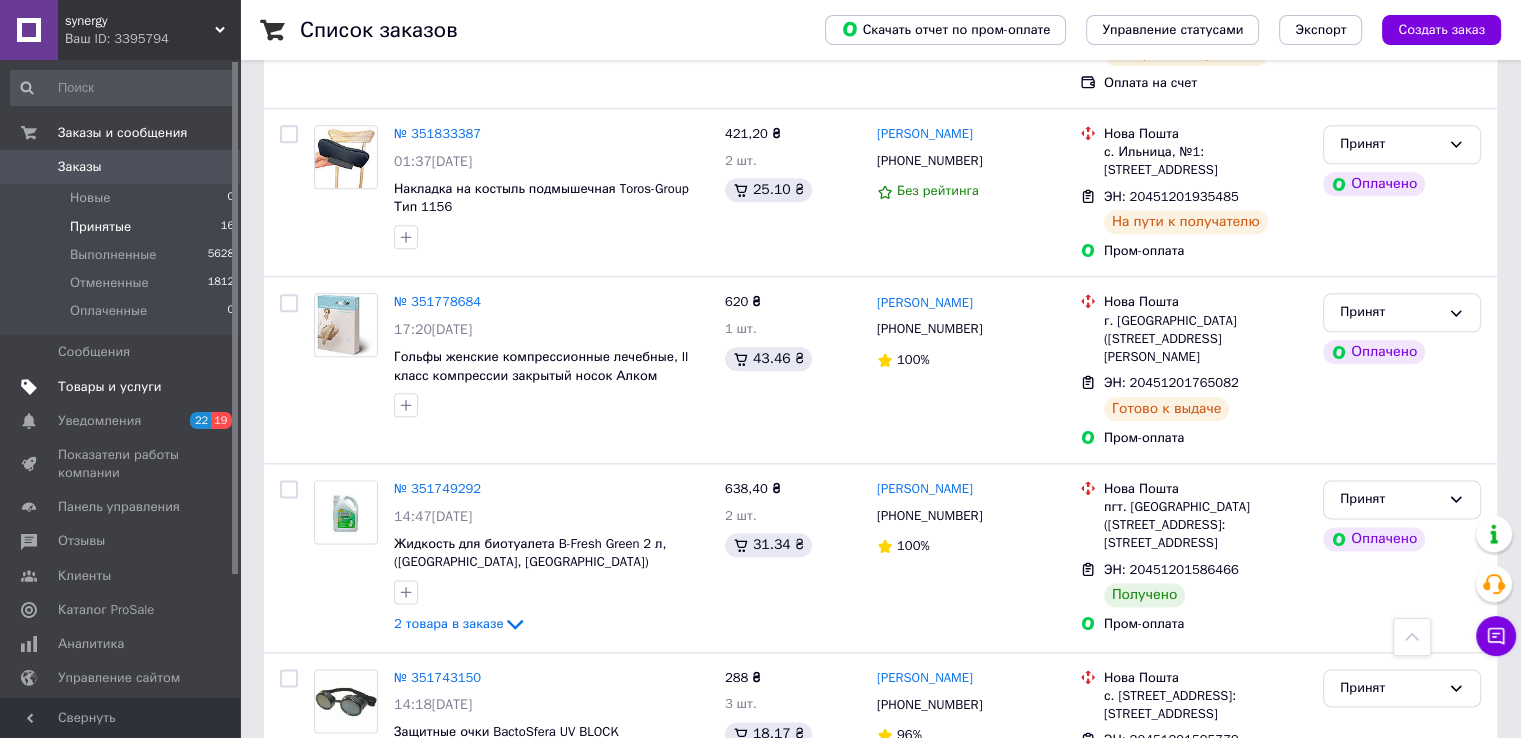 click on "Товары и услуги" at bounding box center [110, 387] 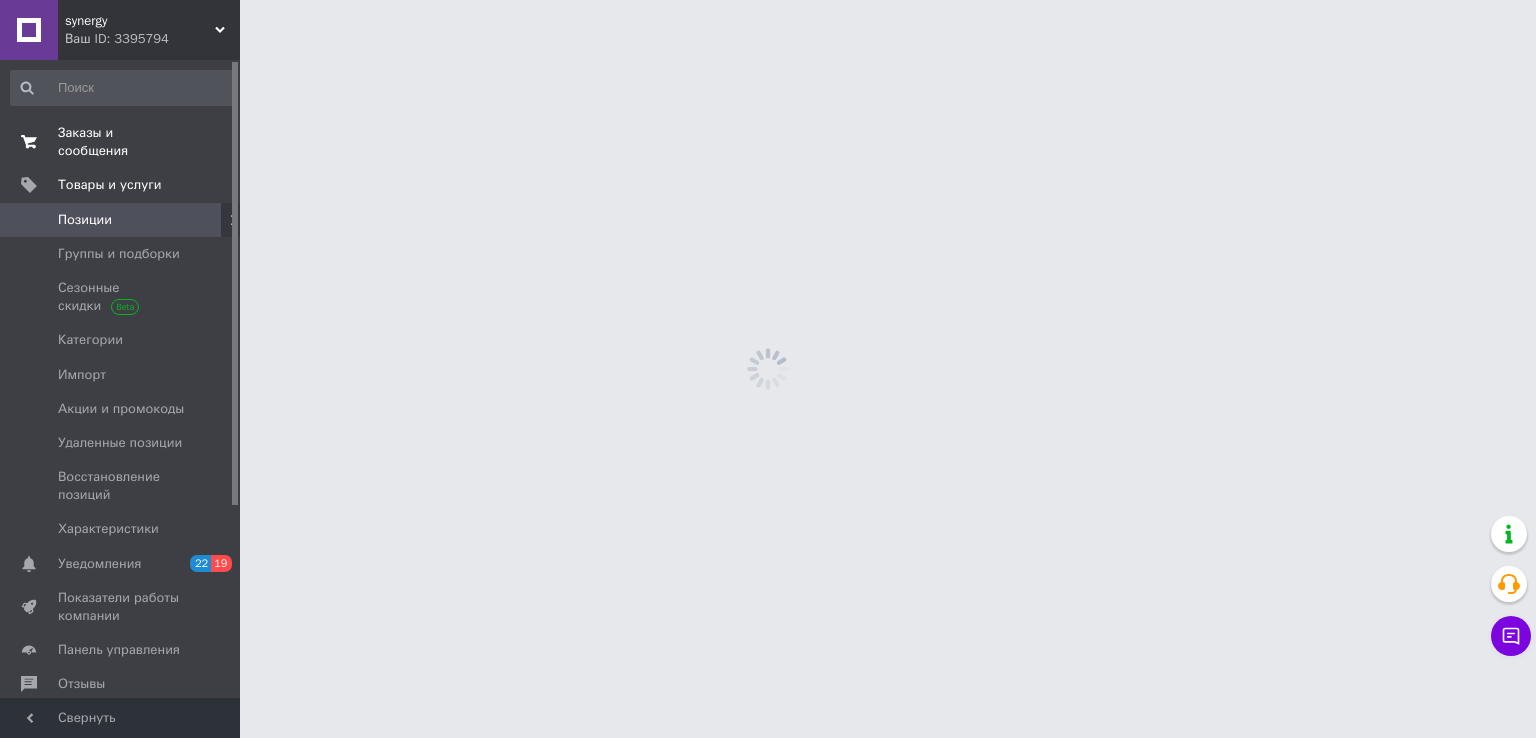 click on "Заказы и сообщения" at bounding box center (121, 142) 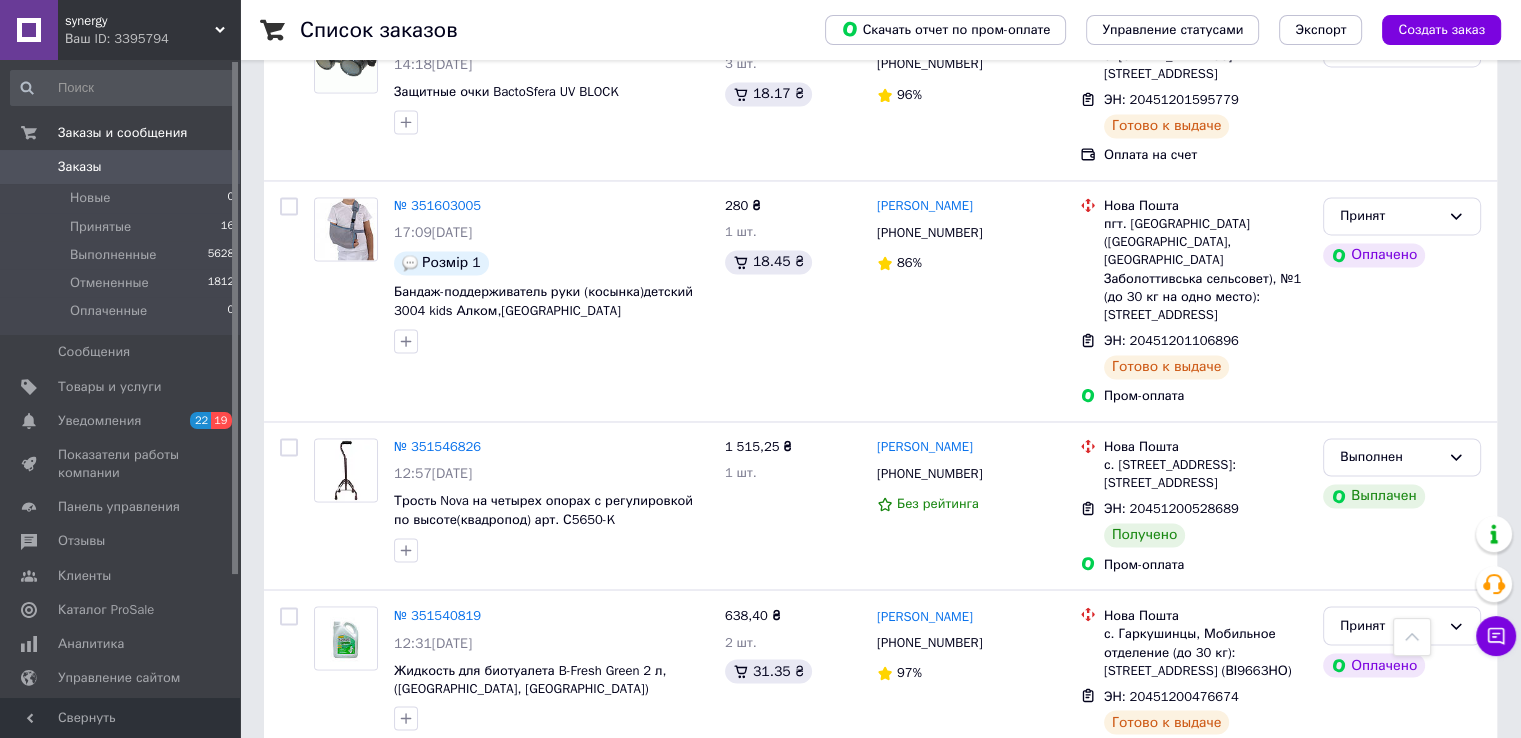 scroll, scrollTop: 3406, scrollLeft: 0, axis: vertical 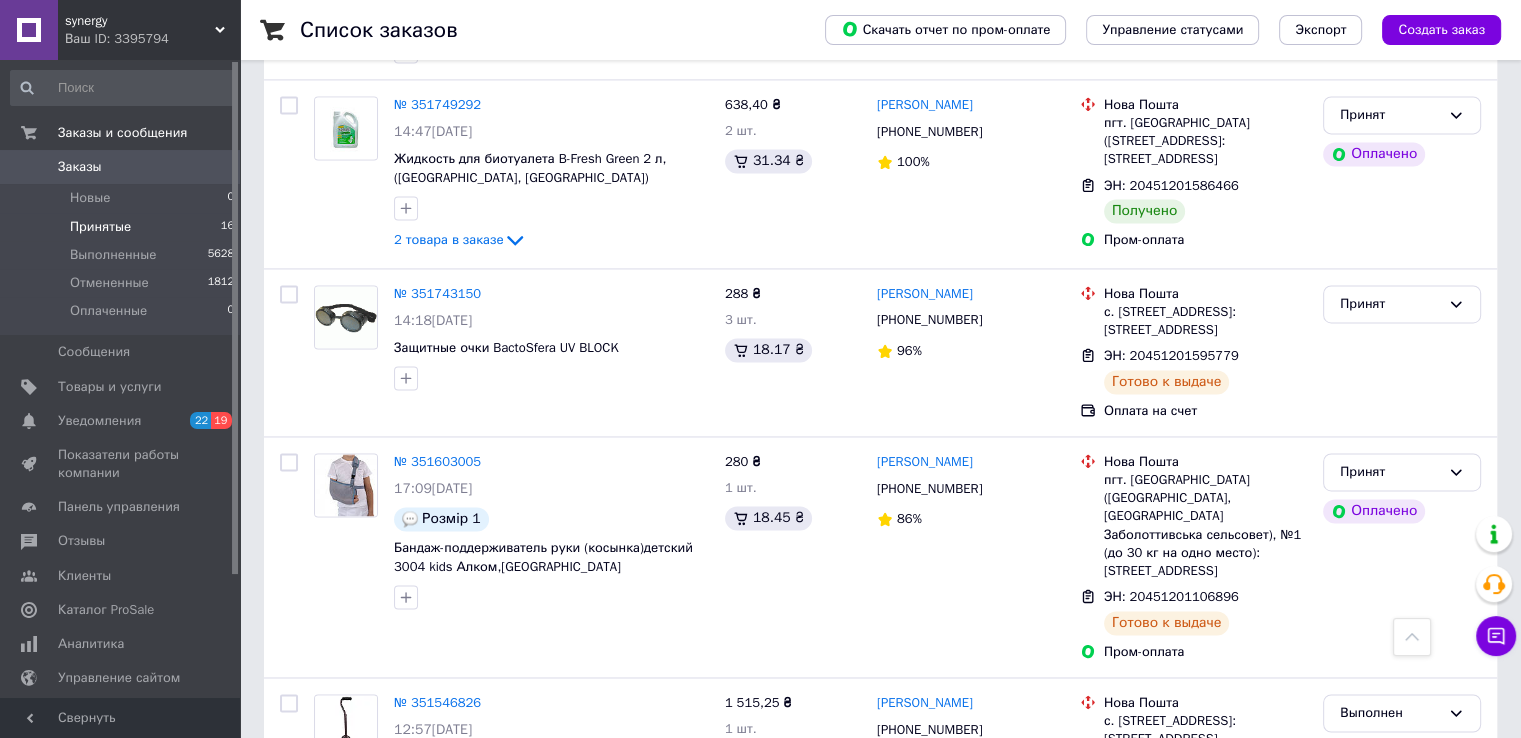 click on "Принятые 16" at bounding box center [123, 227] 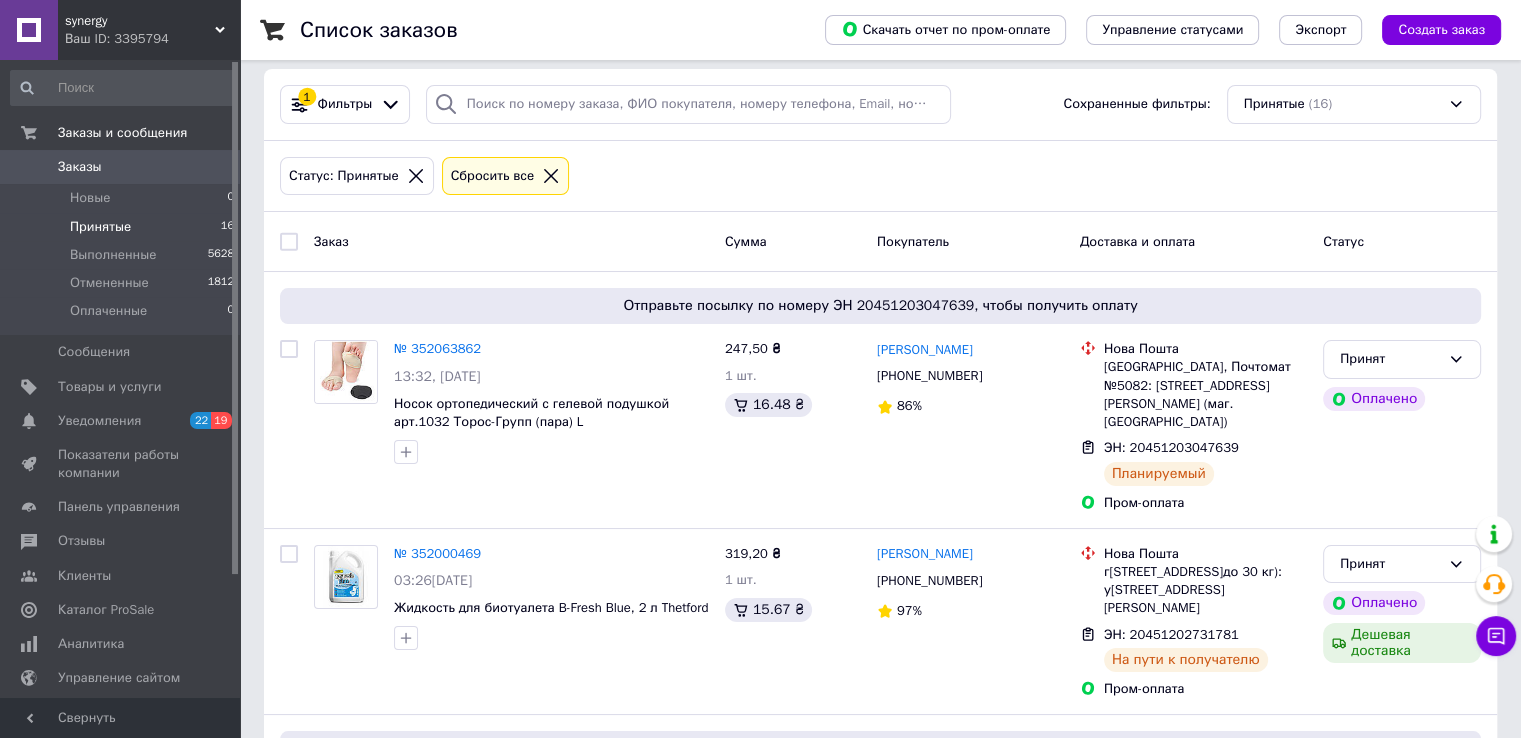 scroll, scrollTop: 0, scrollLeft: 0, axis: both 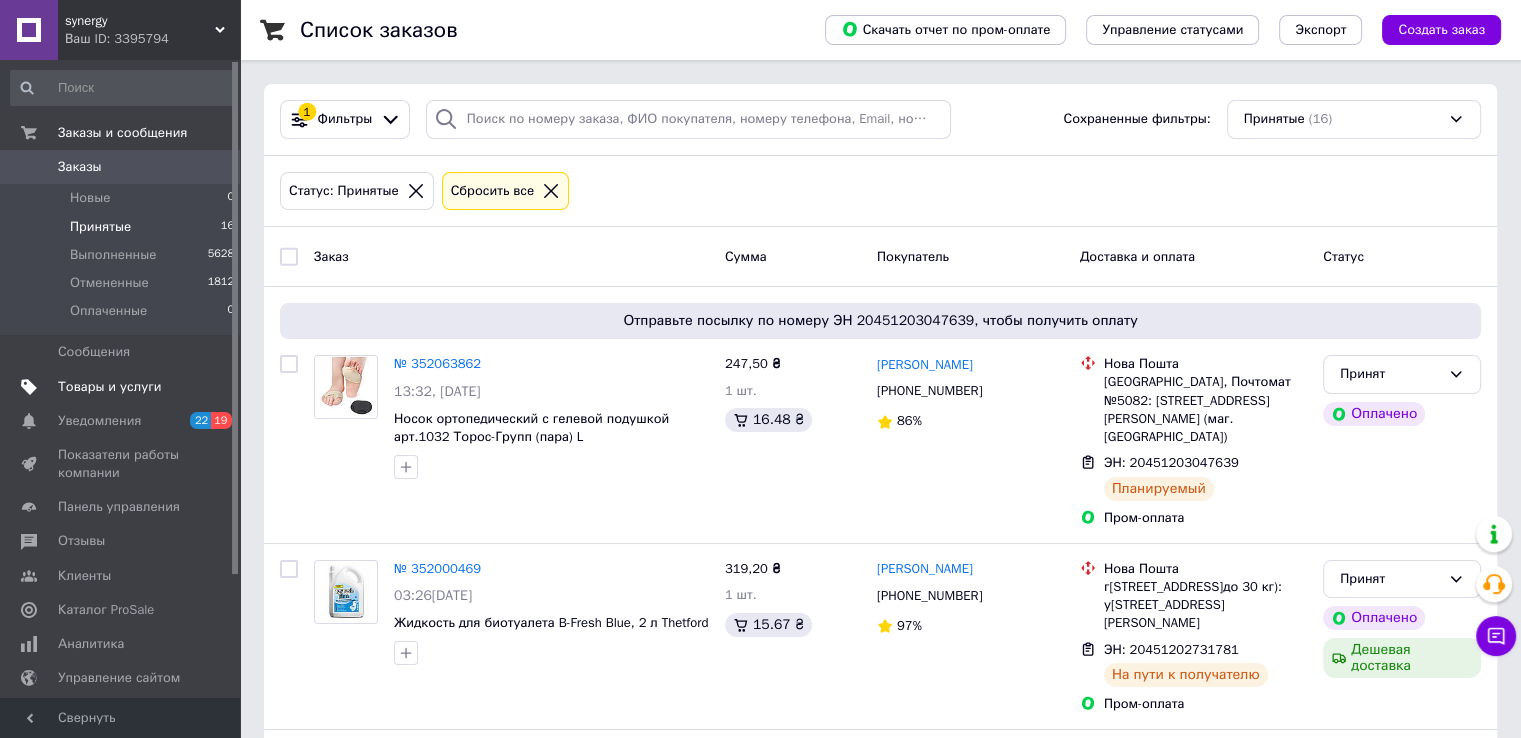 click on "Товары и услуги" at bounding box center (110, 387) 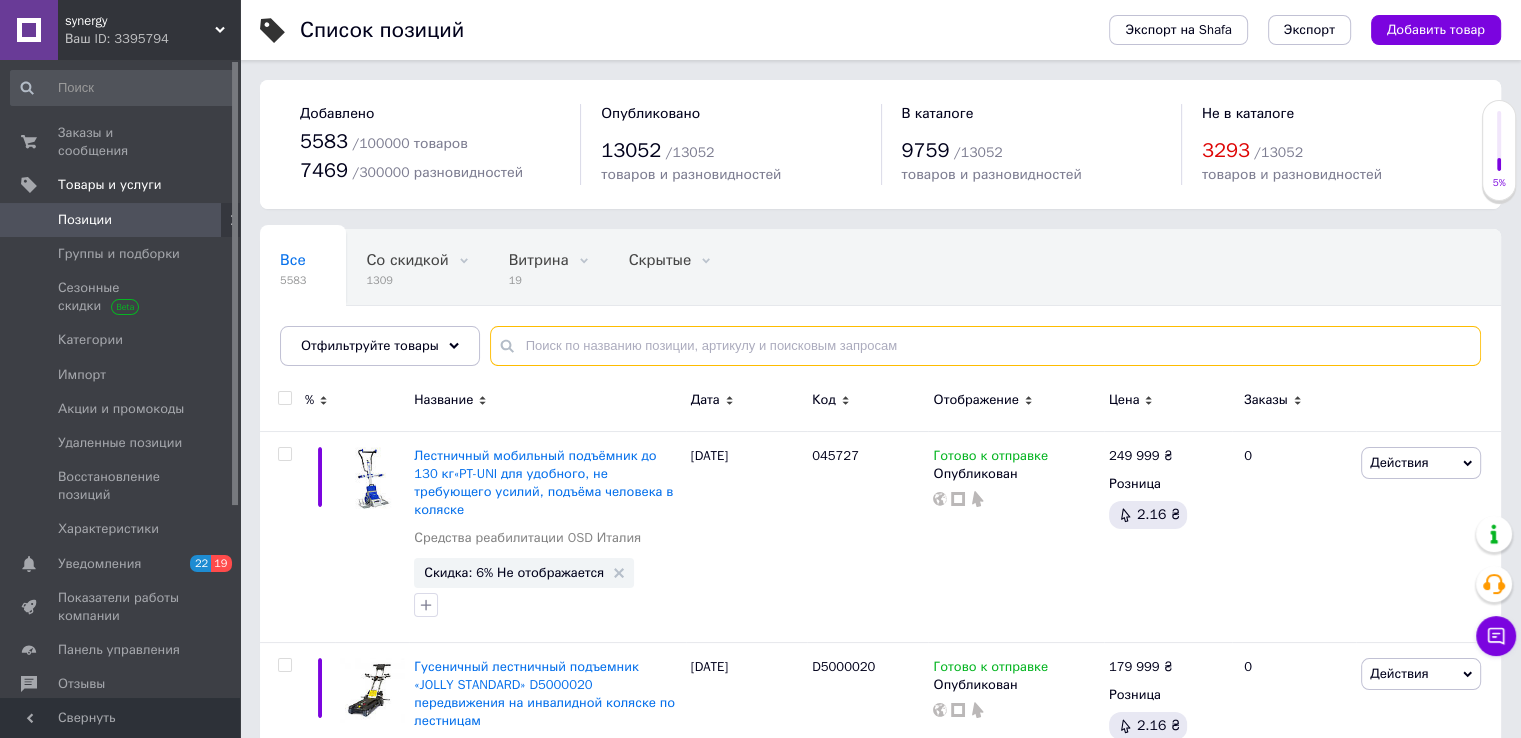 click at bounding box center (985, 346) 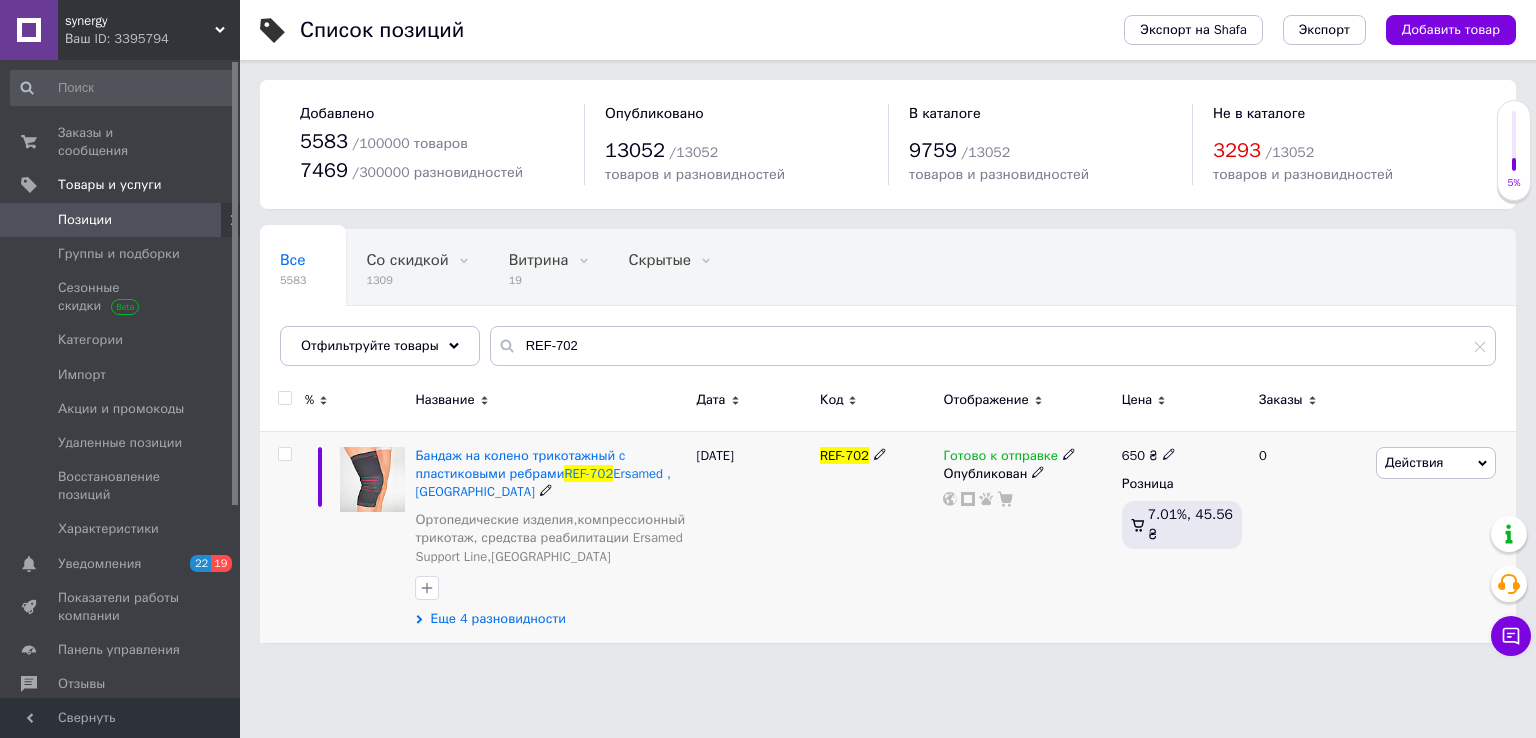 click on "Еще 4 разновидности" at bounding box center (497, 619) 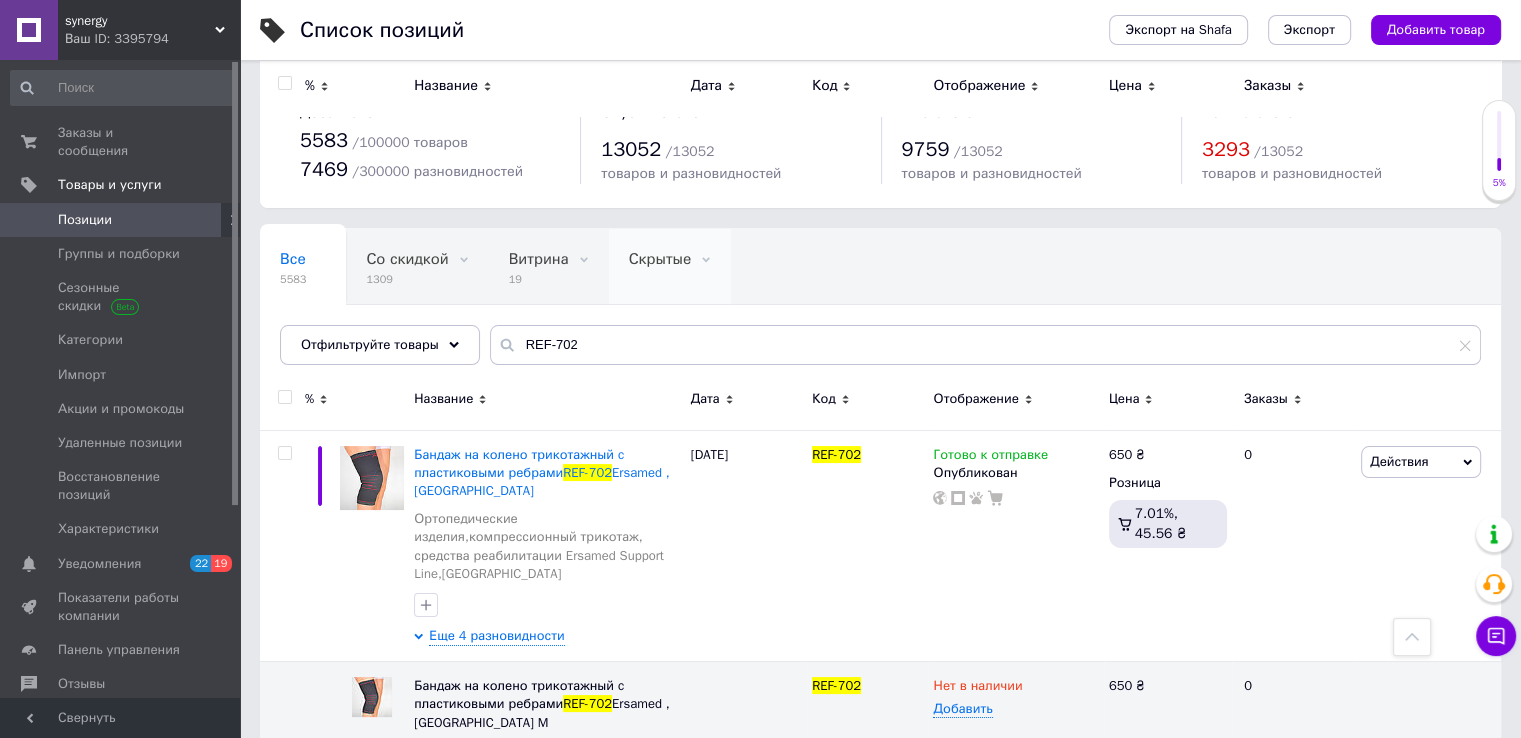 scroll, scrollTop: 0, scrollLeft: 0, axis: both 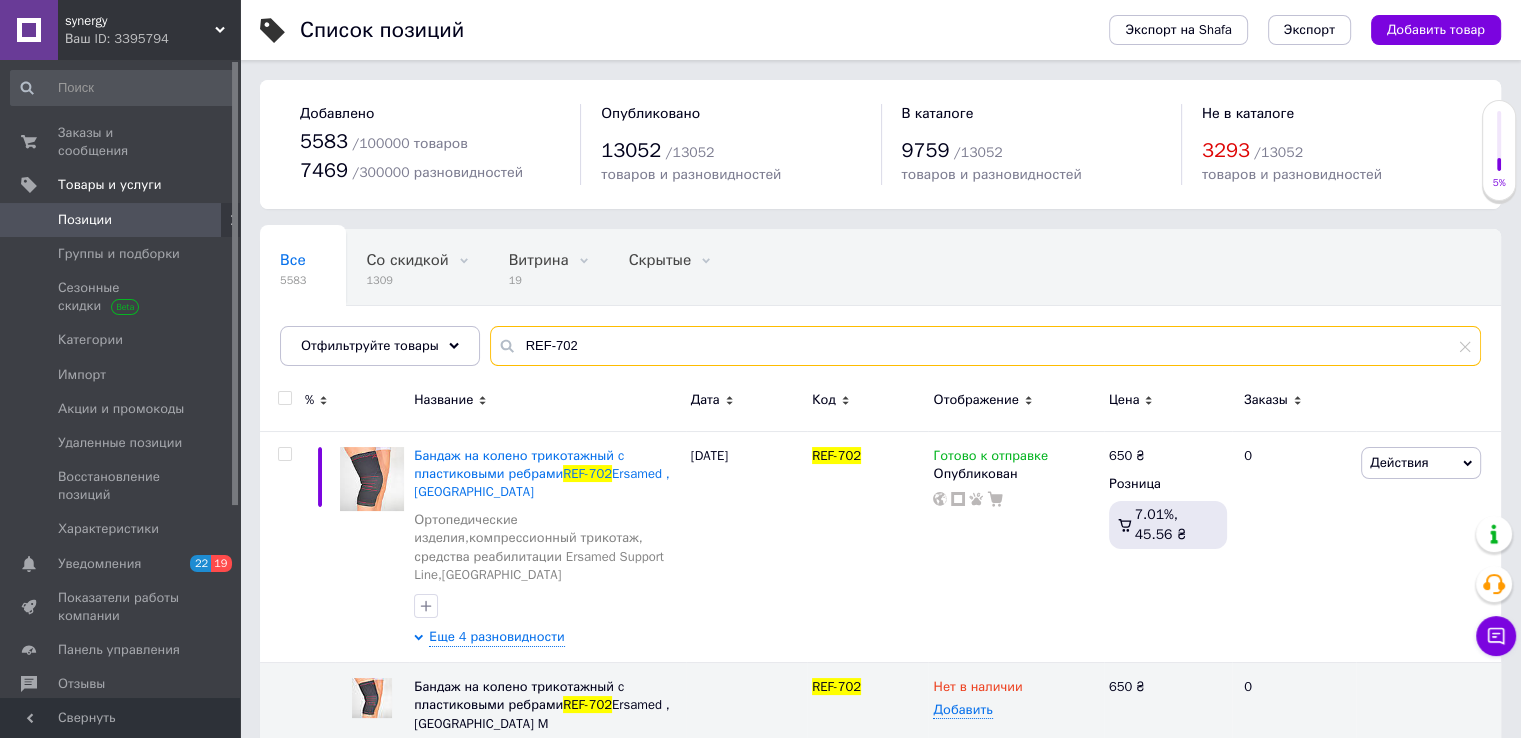 click on "REF-702" at bounding box center (985, 346) 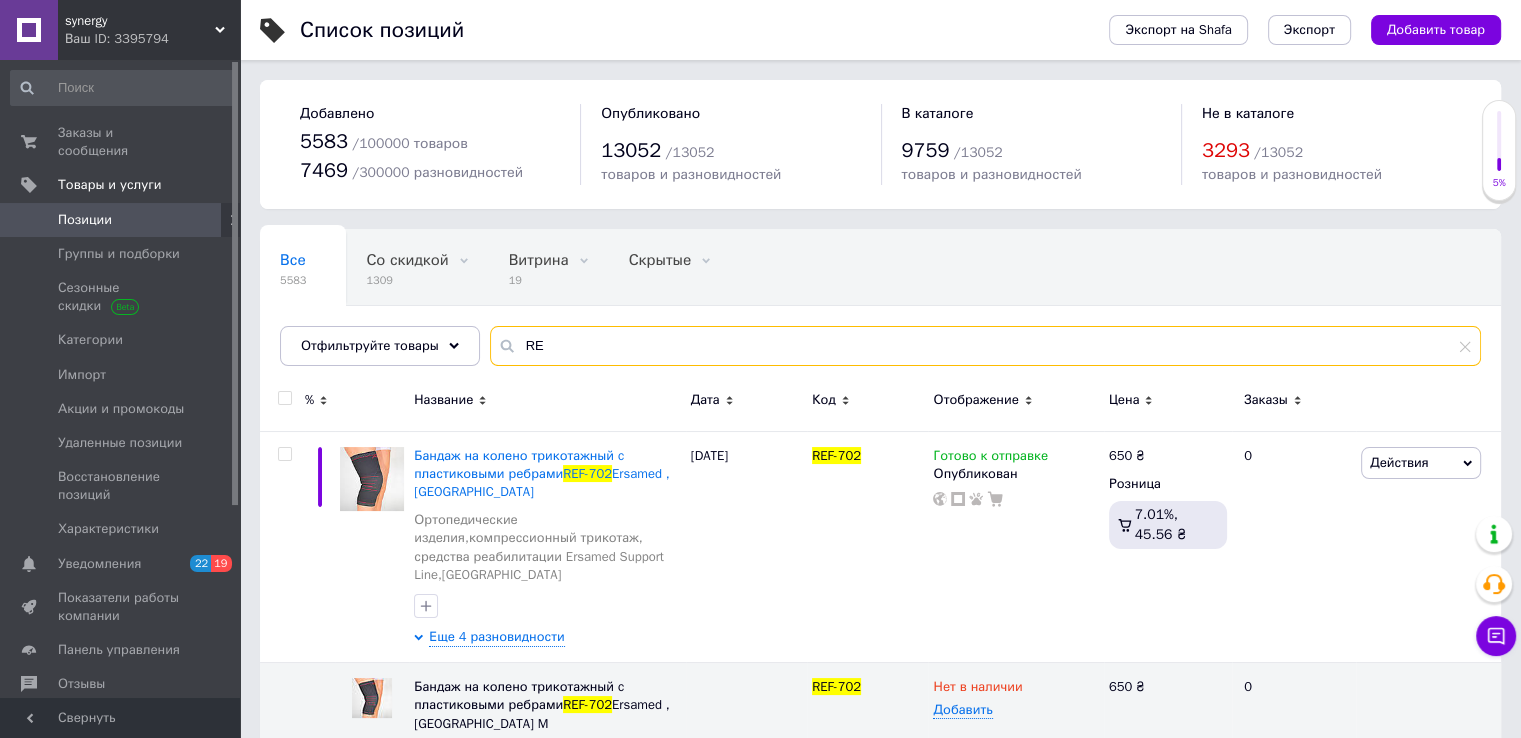 type on "R" 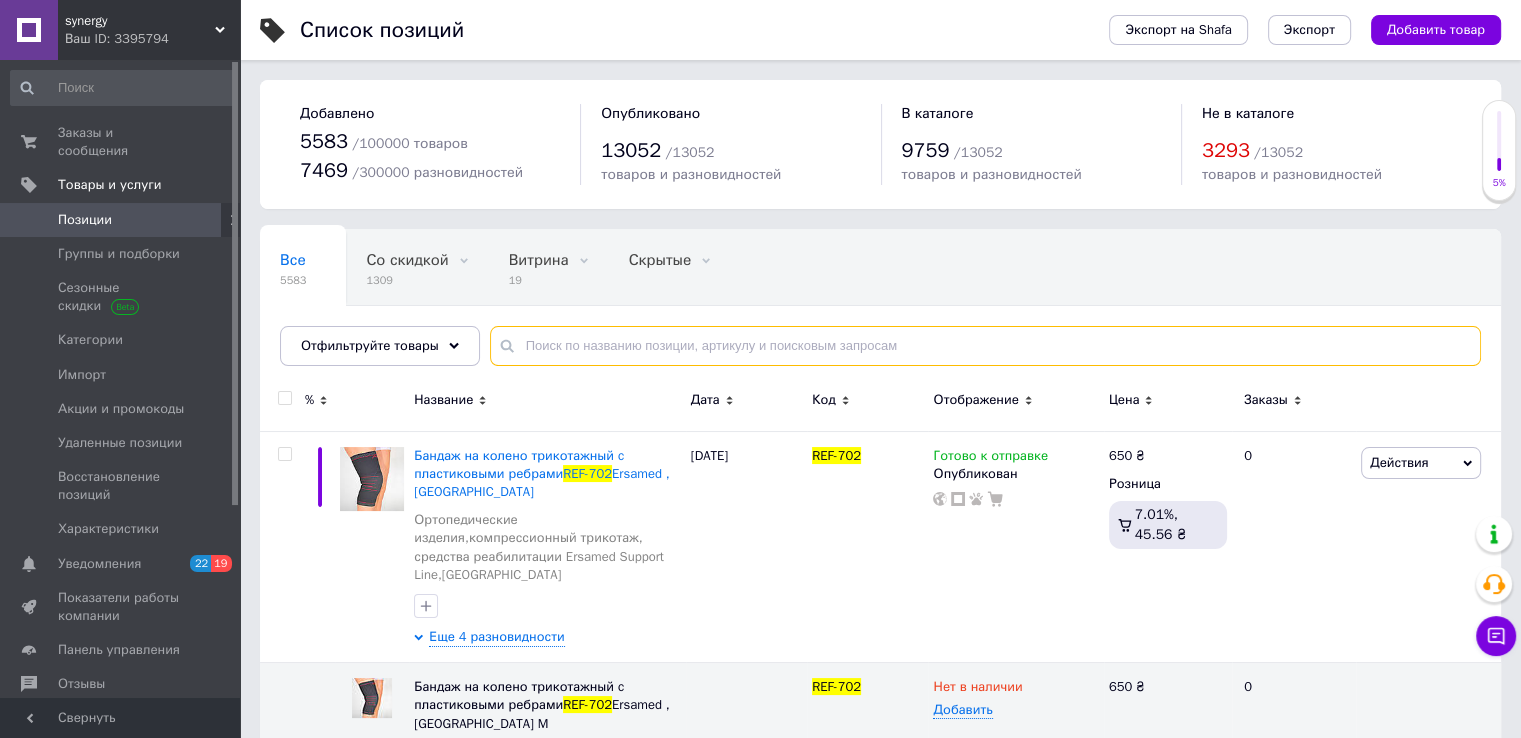 paste on "REF-703" 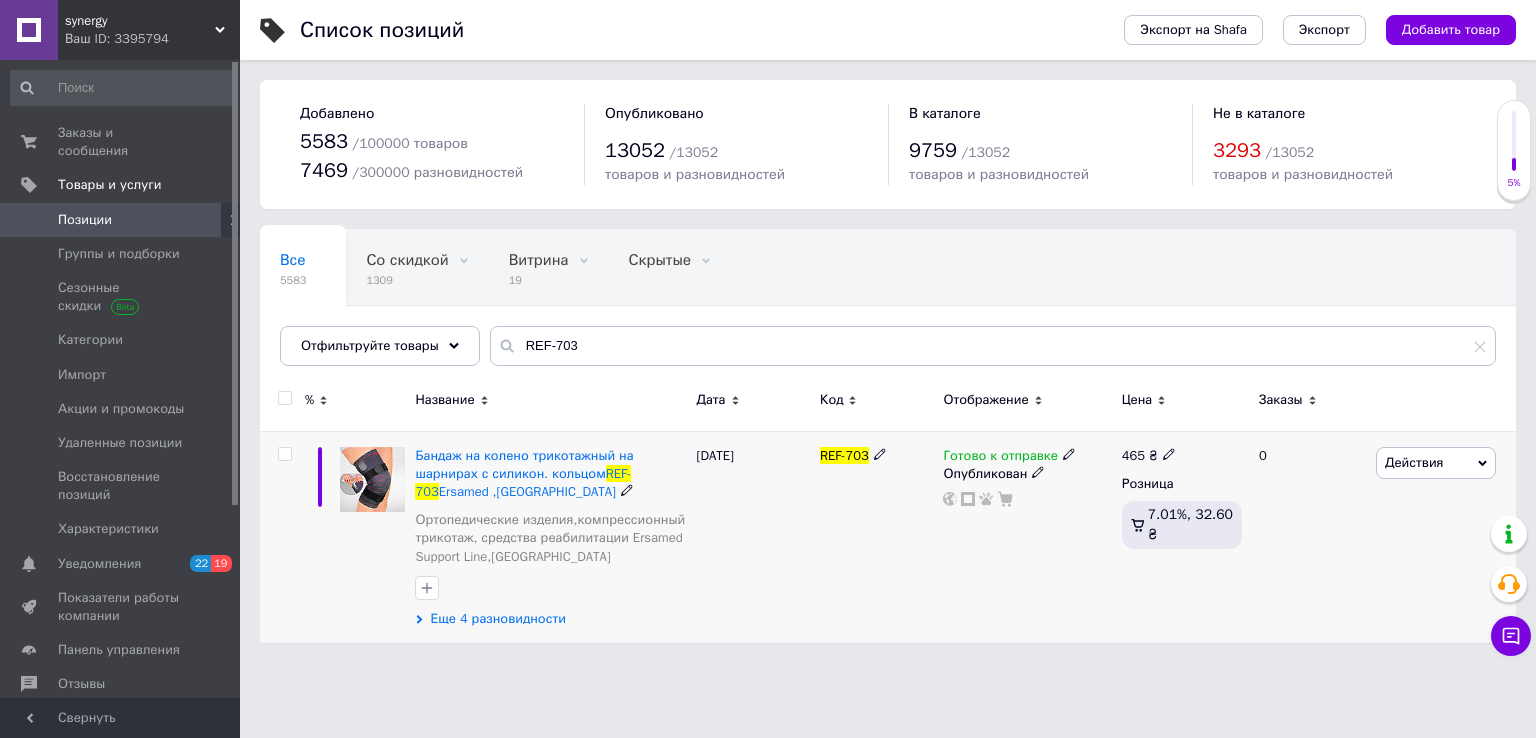 click on "Еще 4 разновидности" at bounding box center (497, 619) 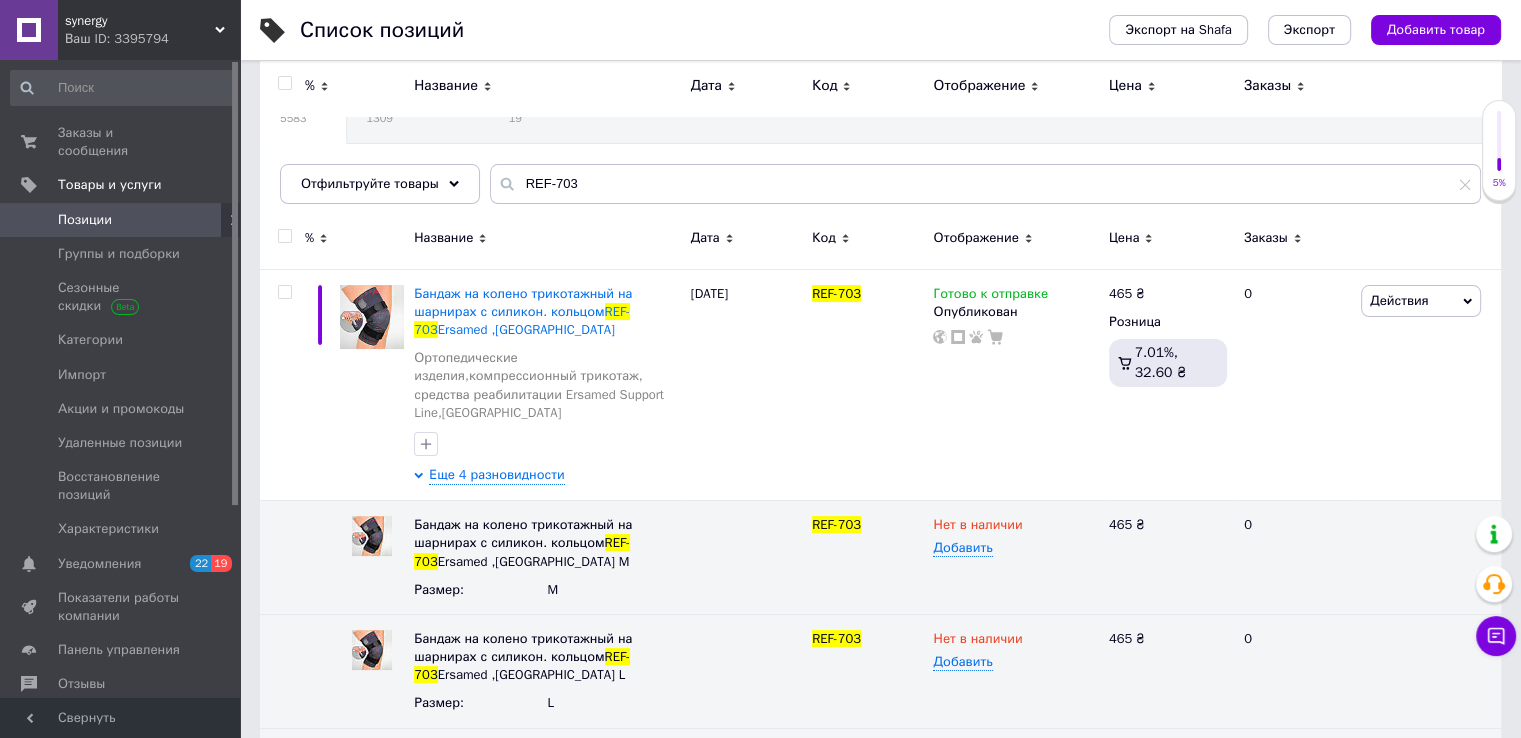 scroll, scrollTop: 0, scrollLeft: 0, axis: both 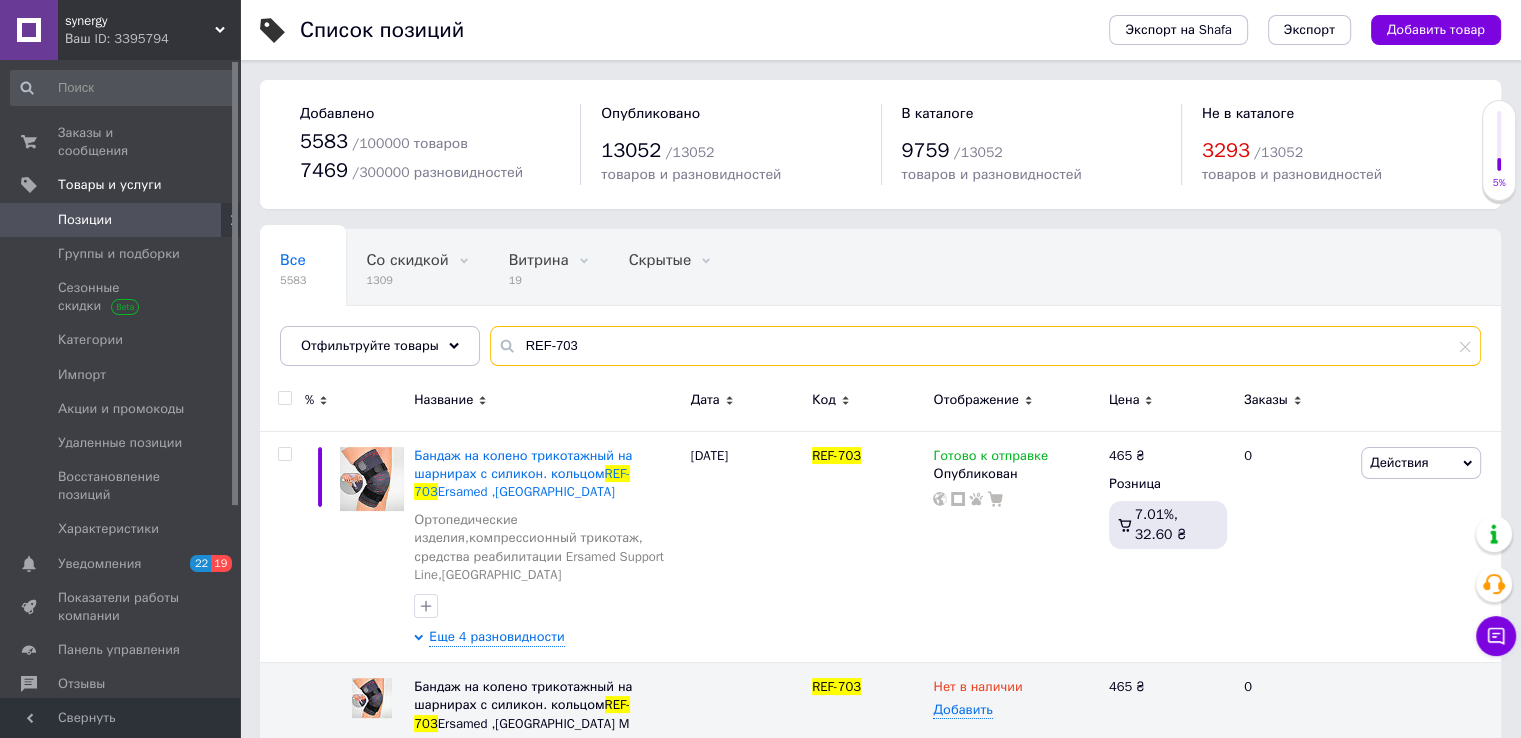 click on "REF-703" at bounding box center [985, 346] 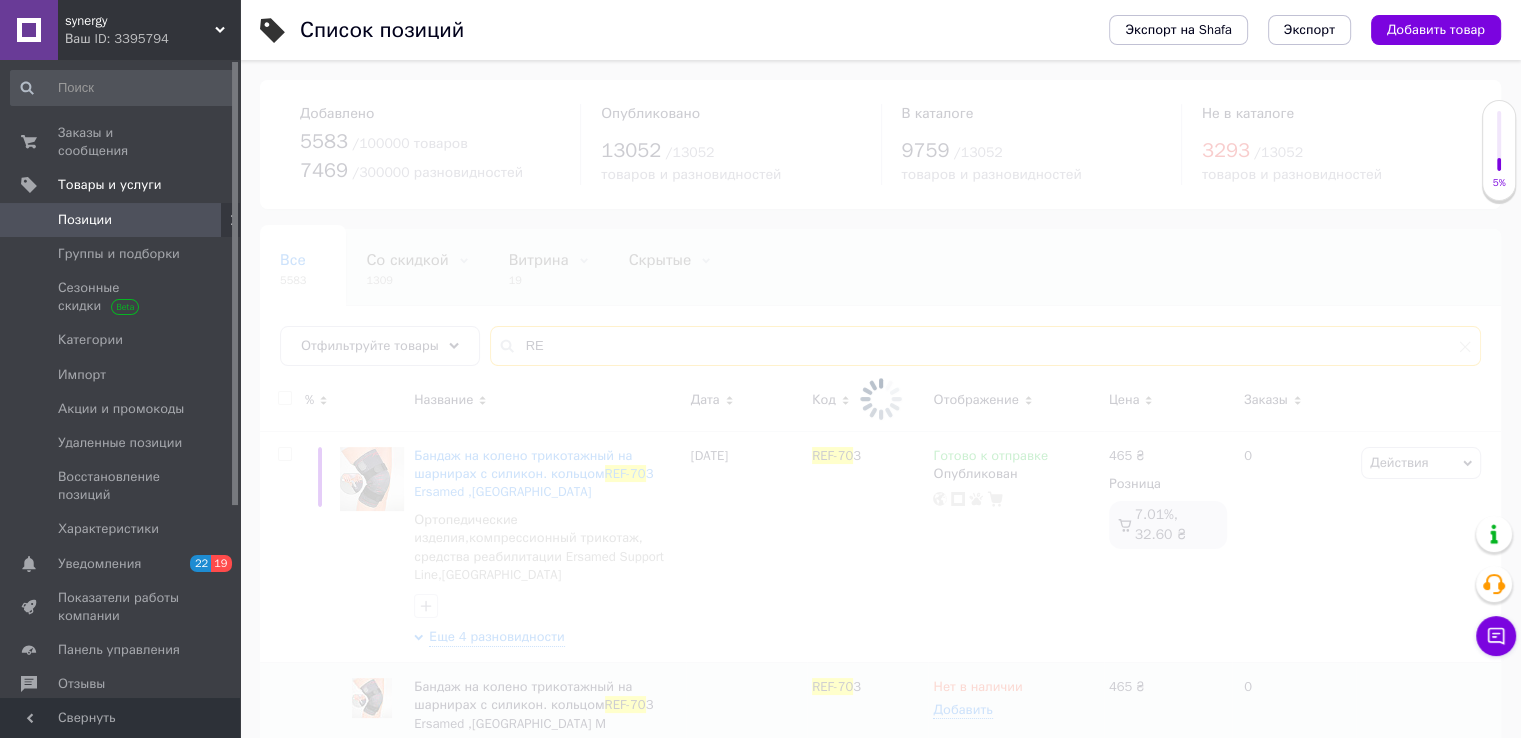 type on "R" 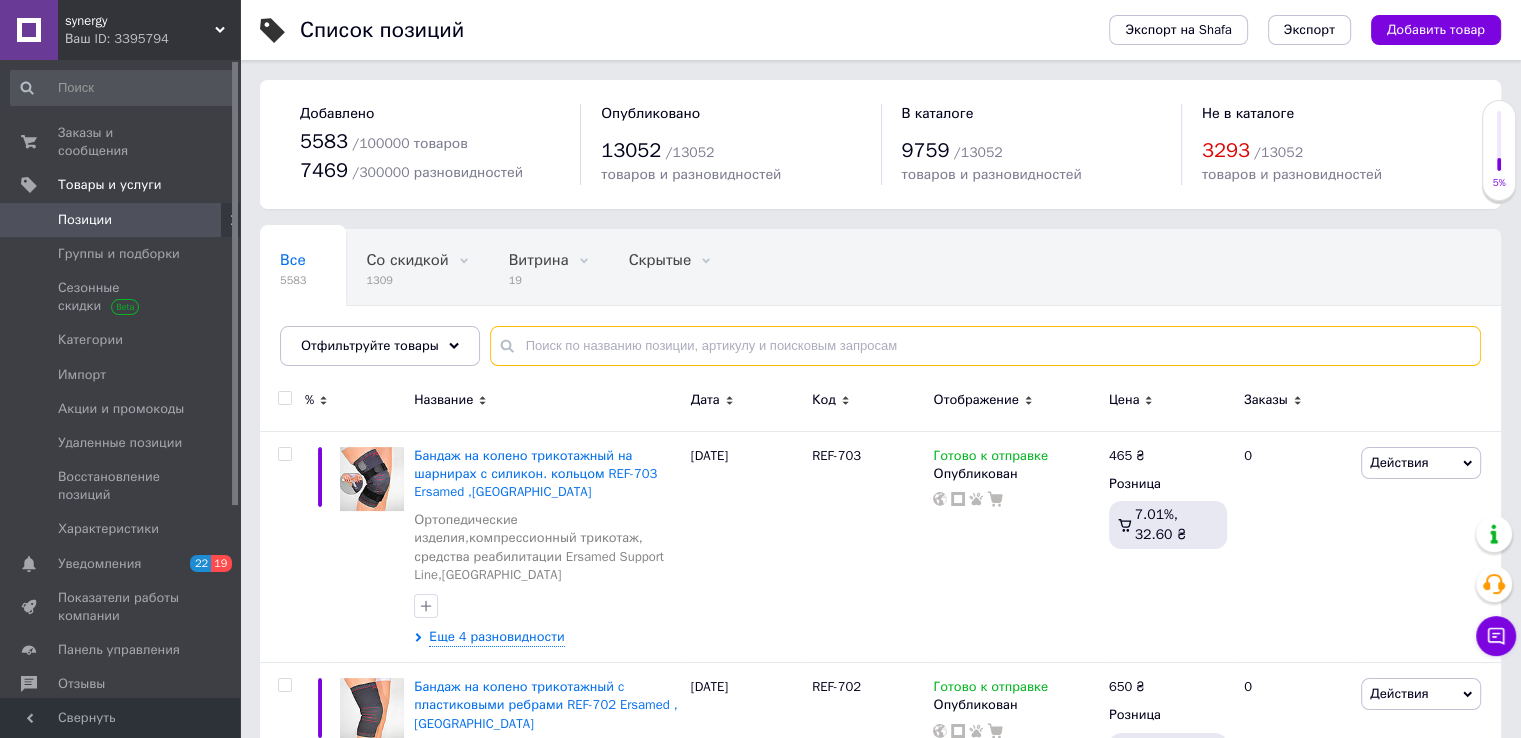 click at bounding box center (985, 346) 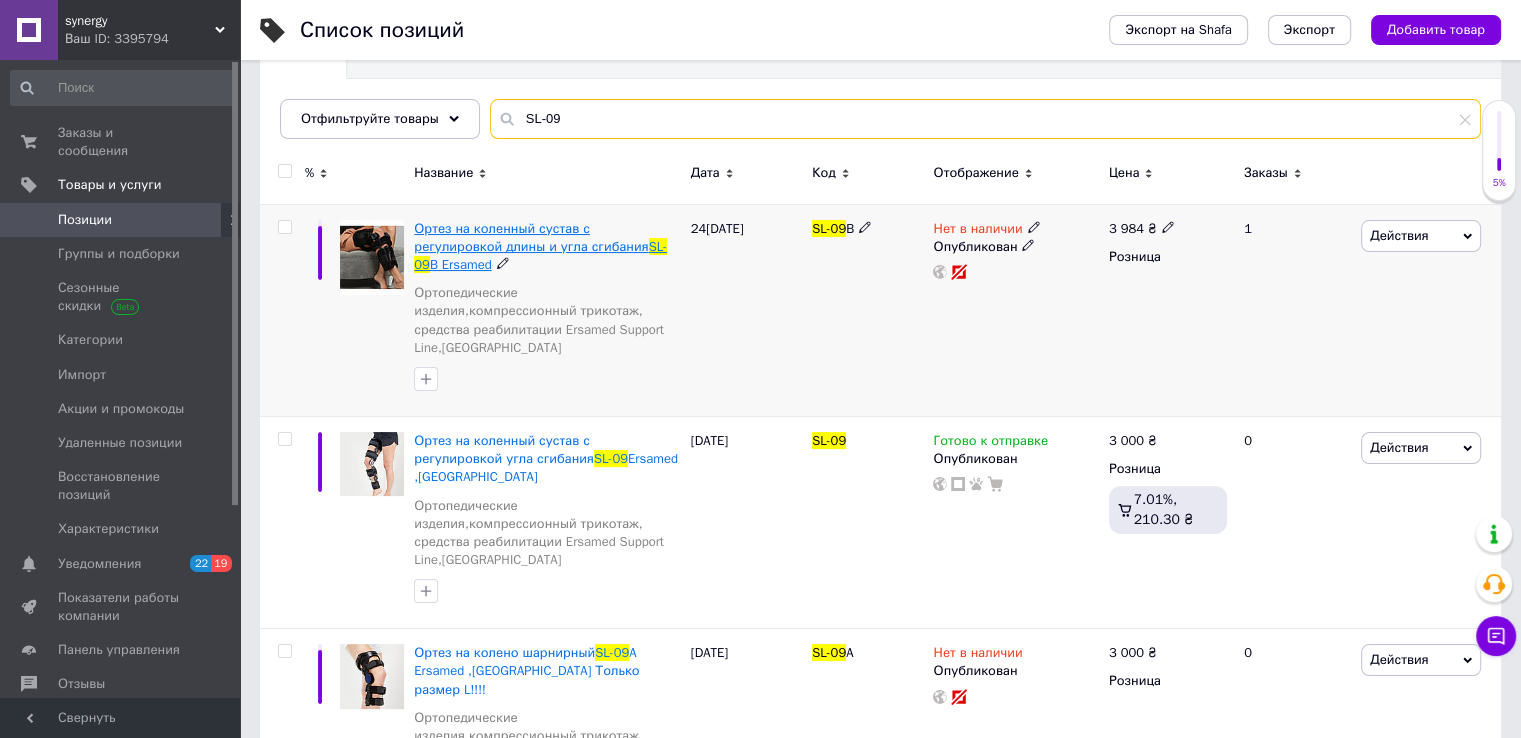 scroll, scrollTop: 240, scrollLeft: 0, axis: vertical 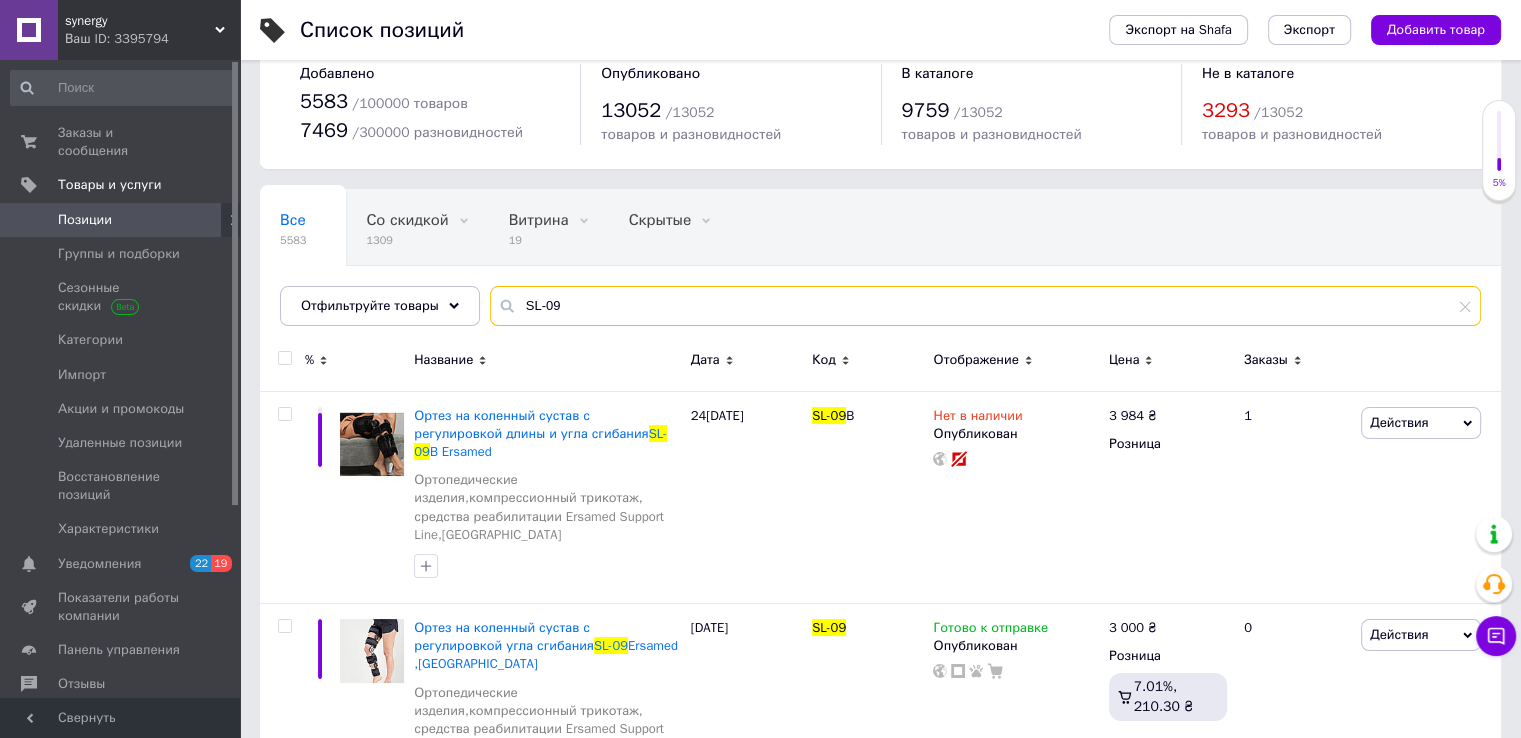 click on "SL-09" at bounding box center (985, 306) 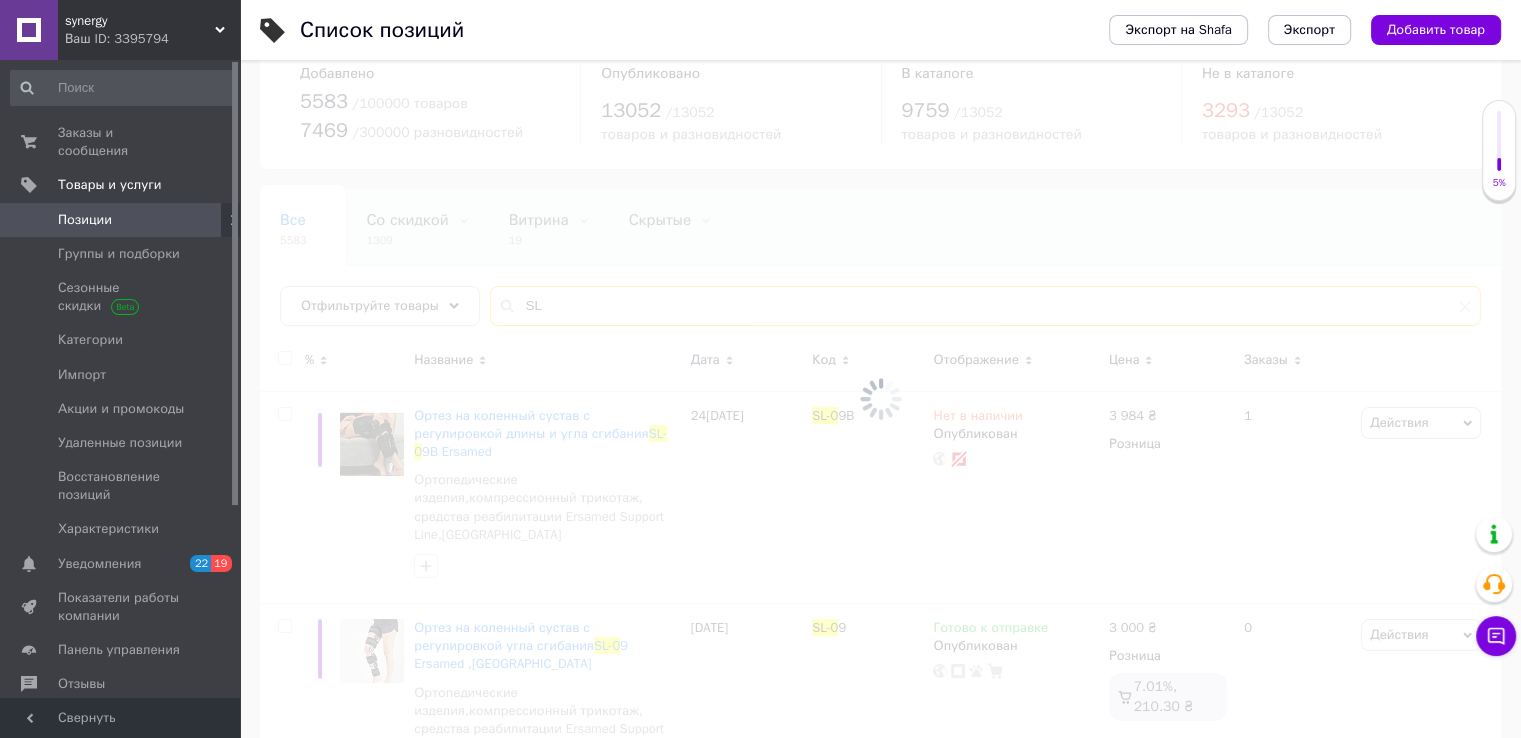 type on "S" 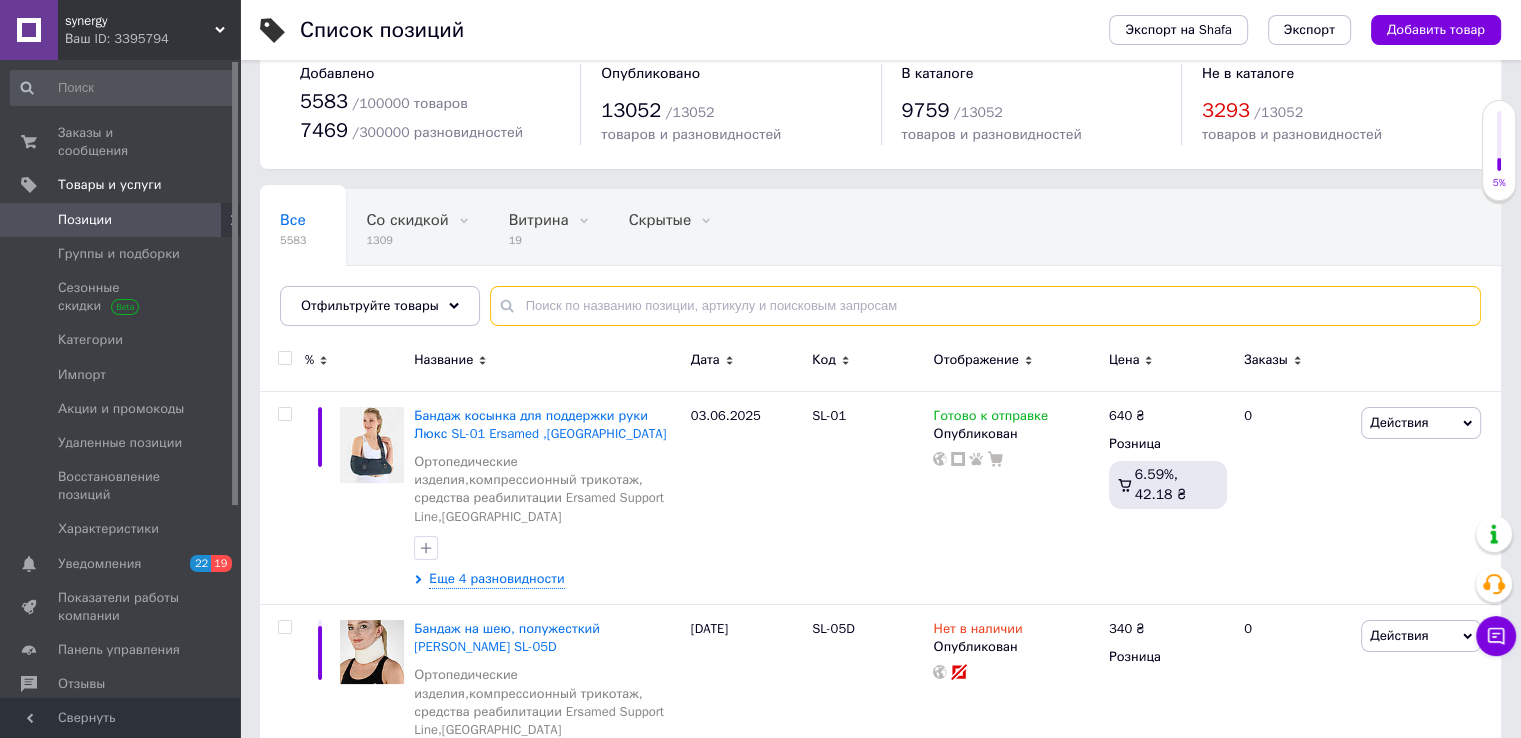 click at bounding box center [985, 306] 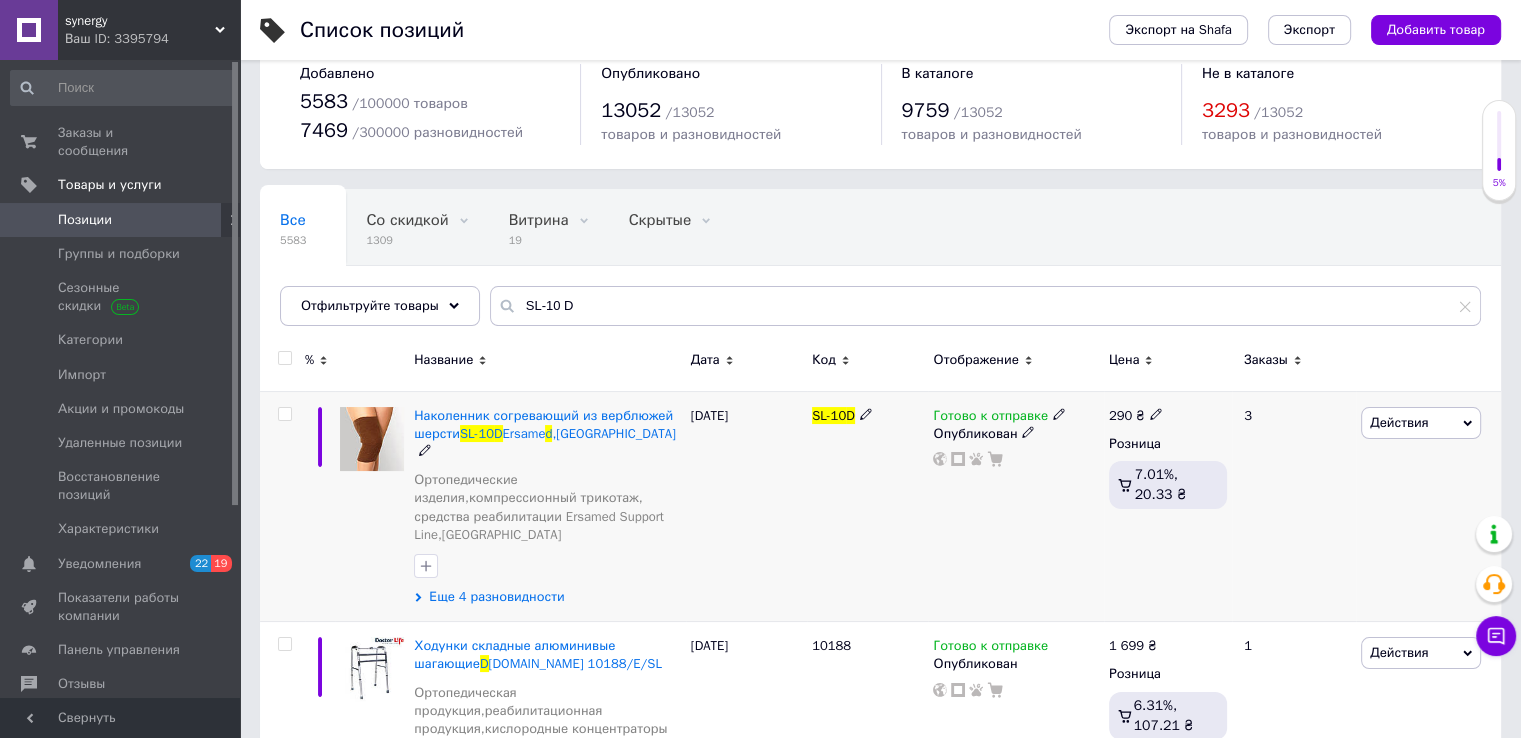 click on "Еще 4 разновидности" at bounding box center (496, 597) 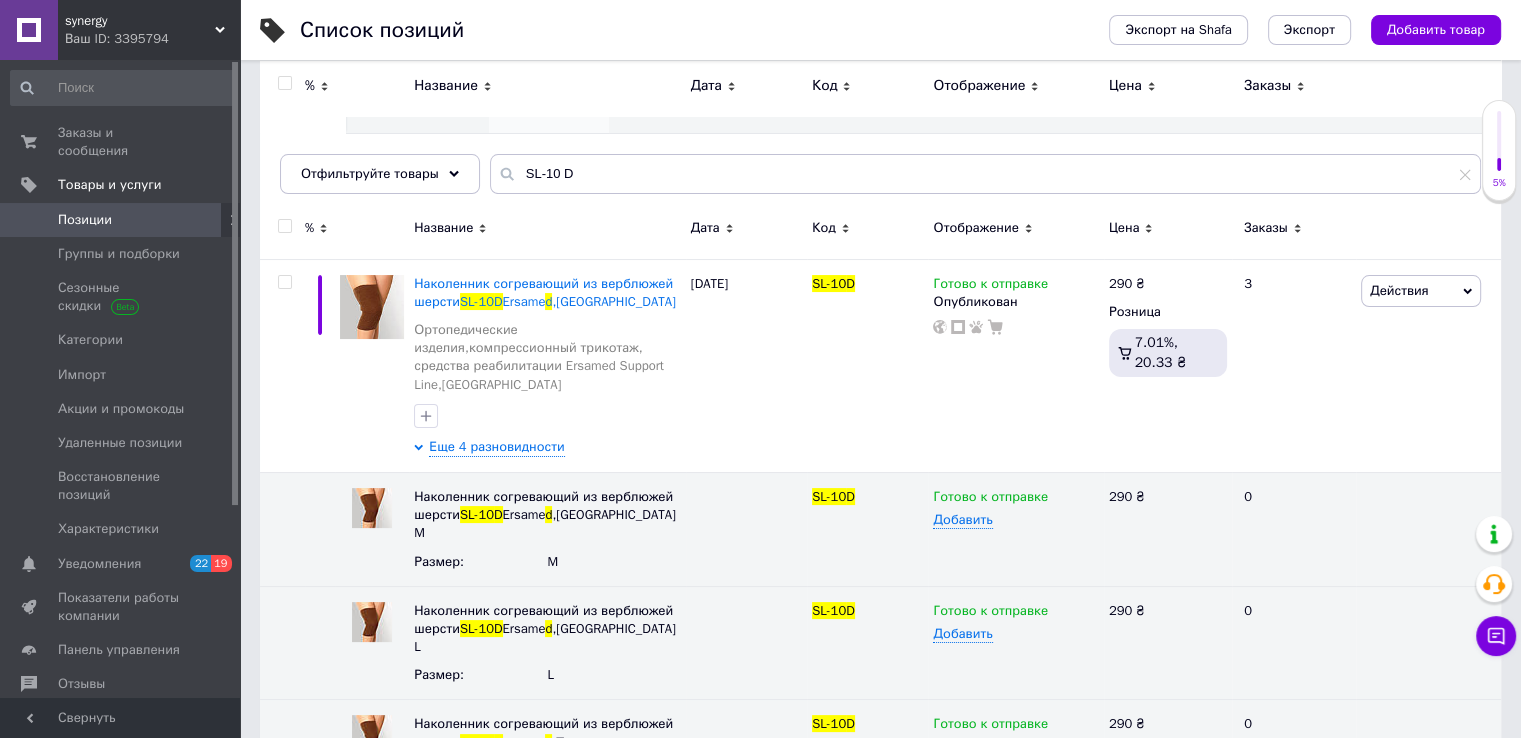 scroll, scrollTop: 40, scrollLeft: 0, axis: vertical 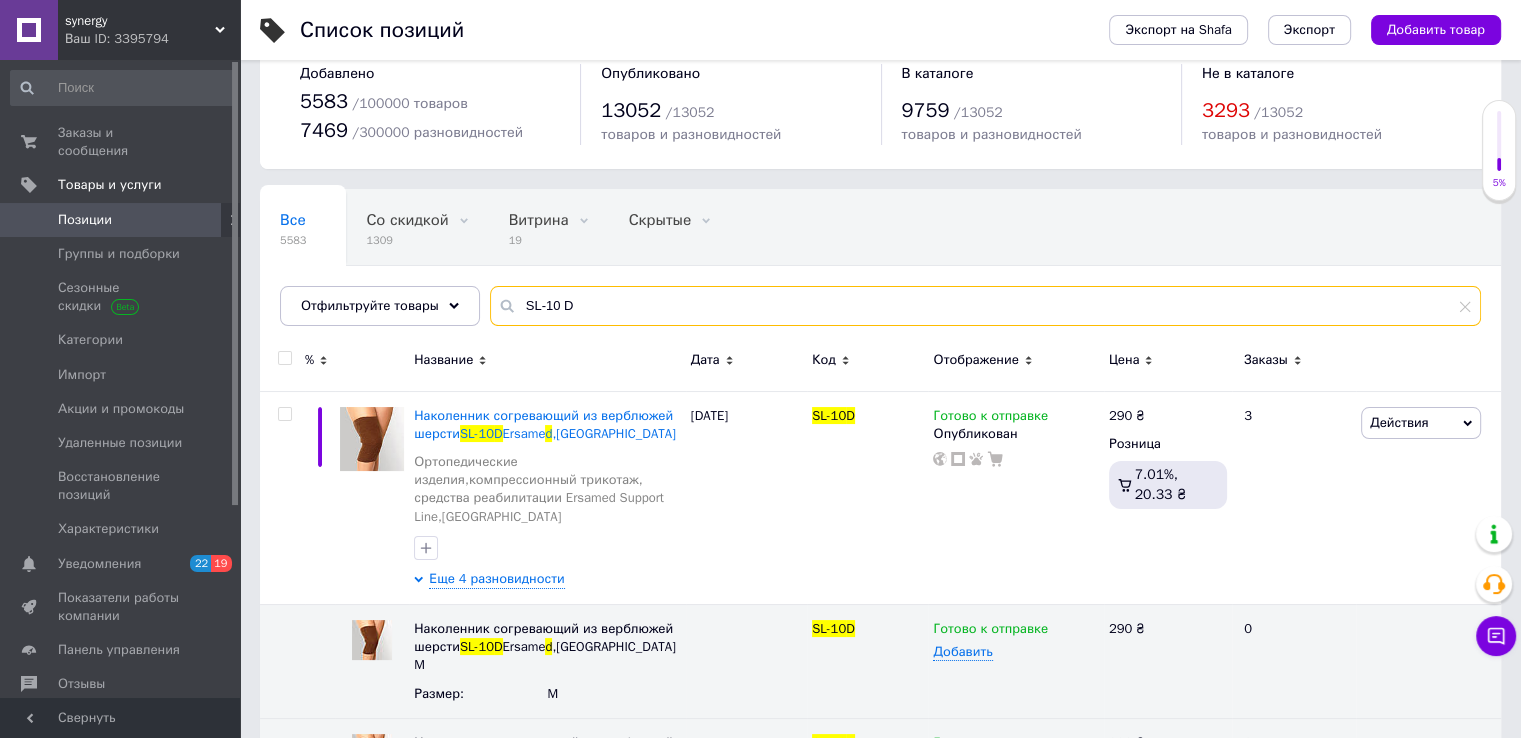 click on "SL-10 D" at bounding box center [985, 306] 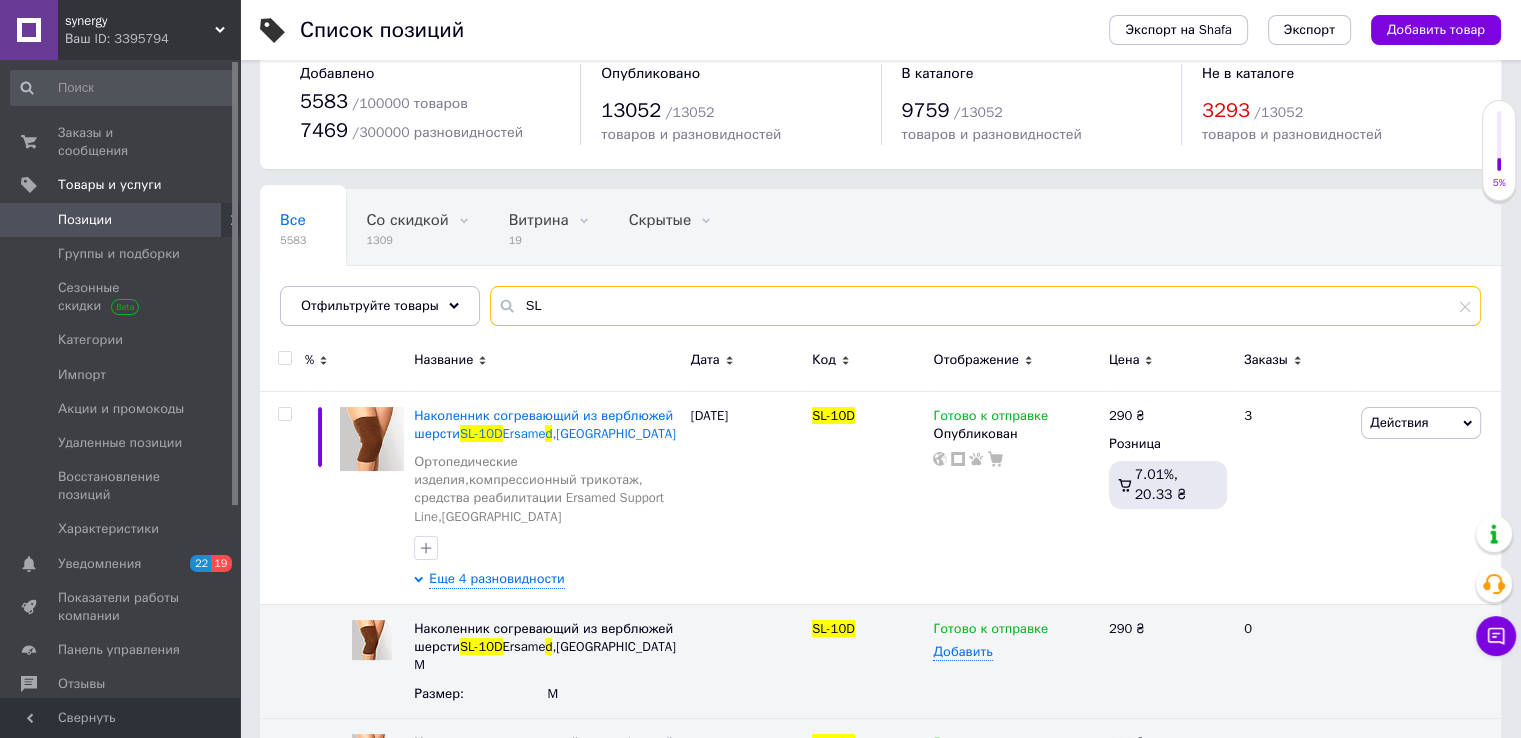 type on "S" 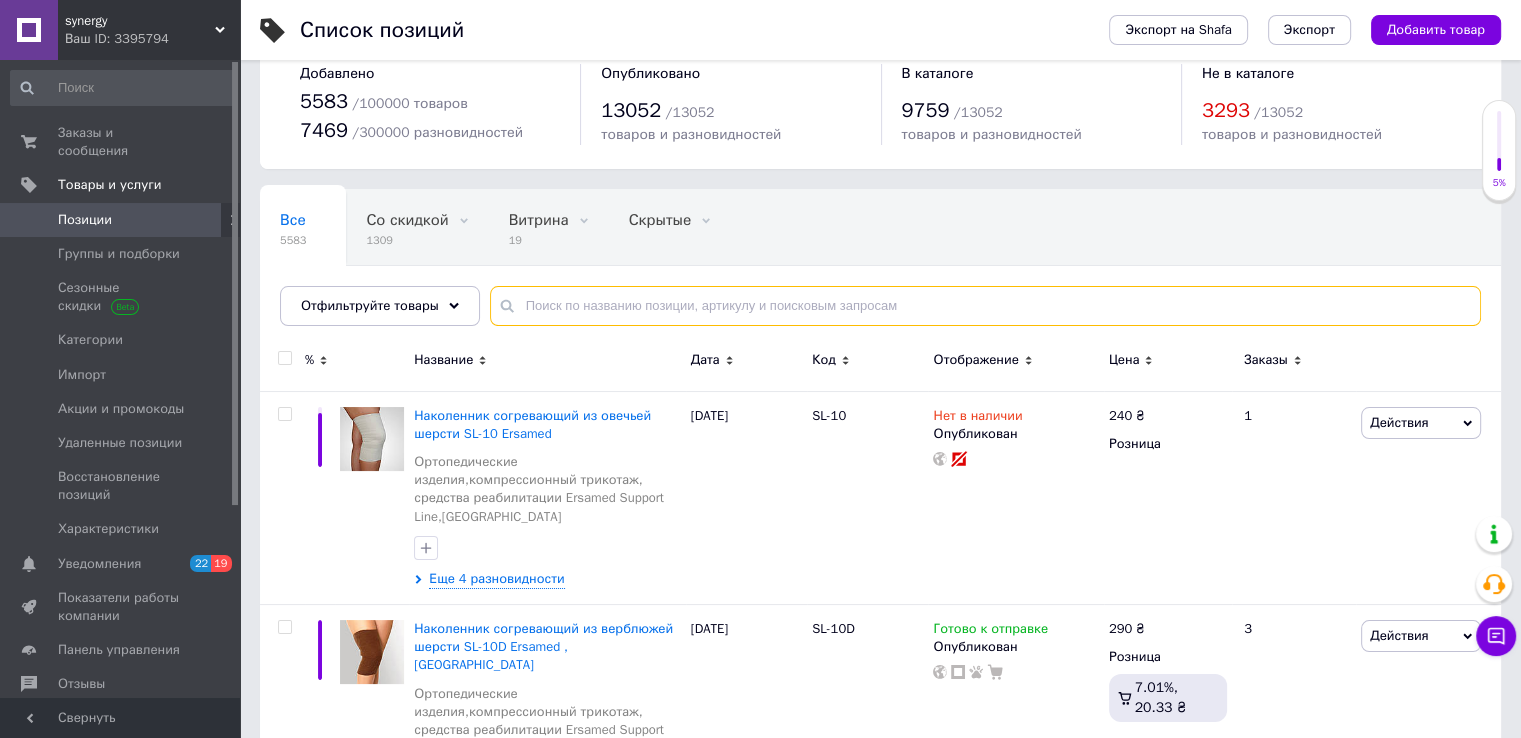 click at bounding box center (985, 306) 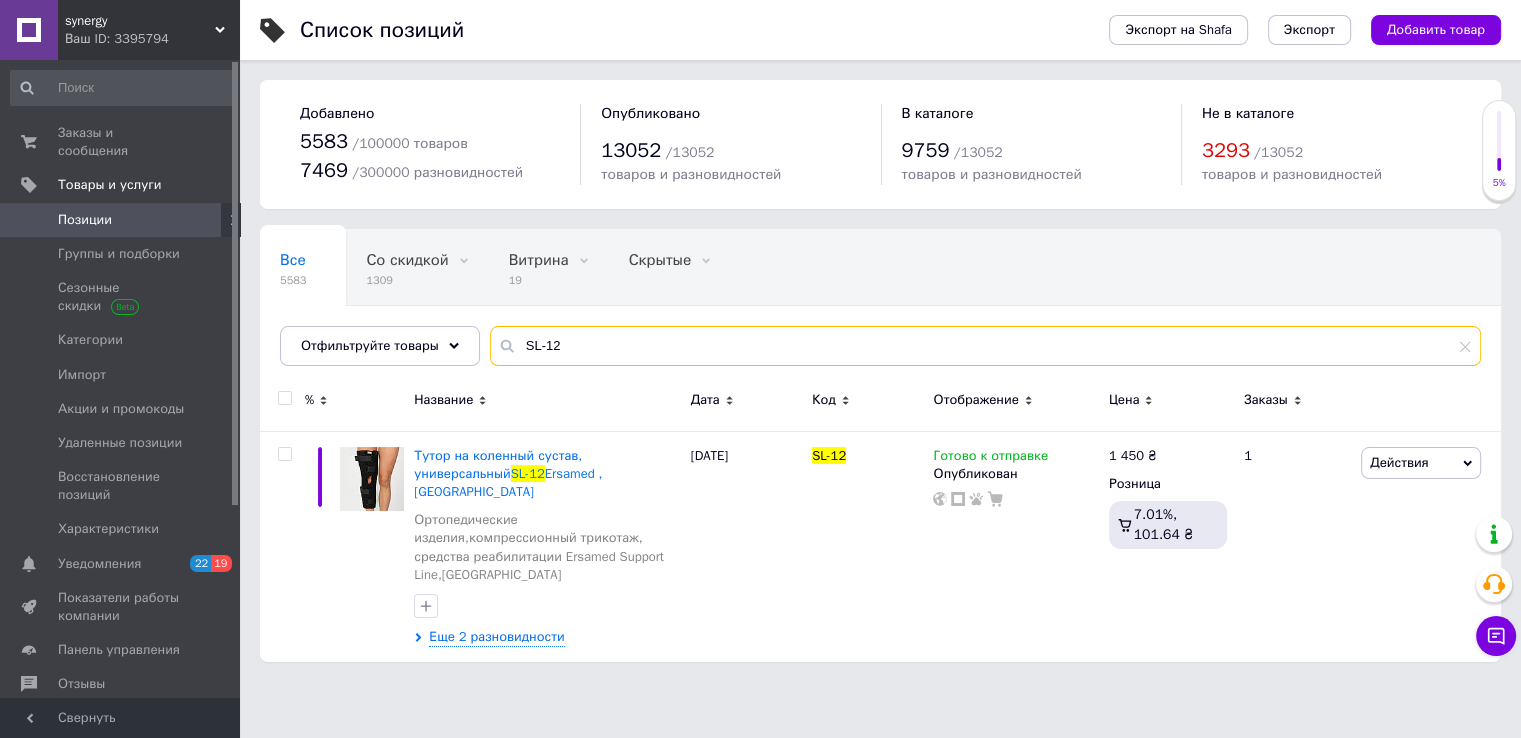scroll, scrollTop: 0, scrollLeft: 0, axis: both 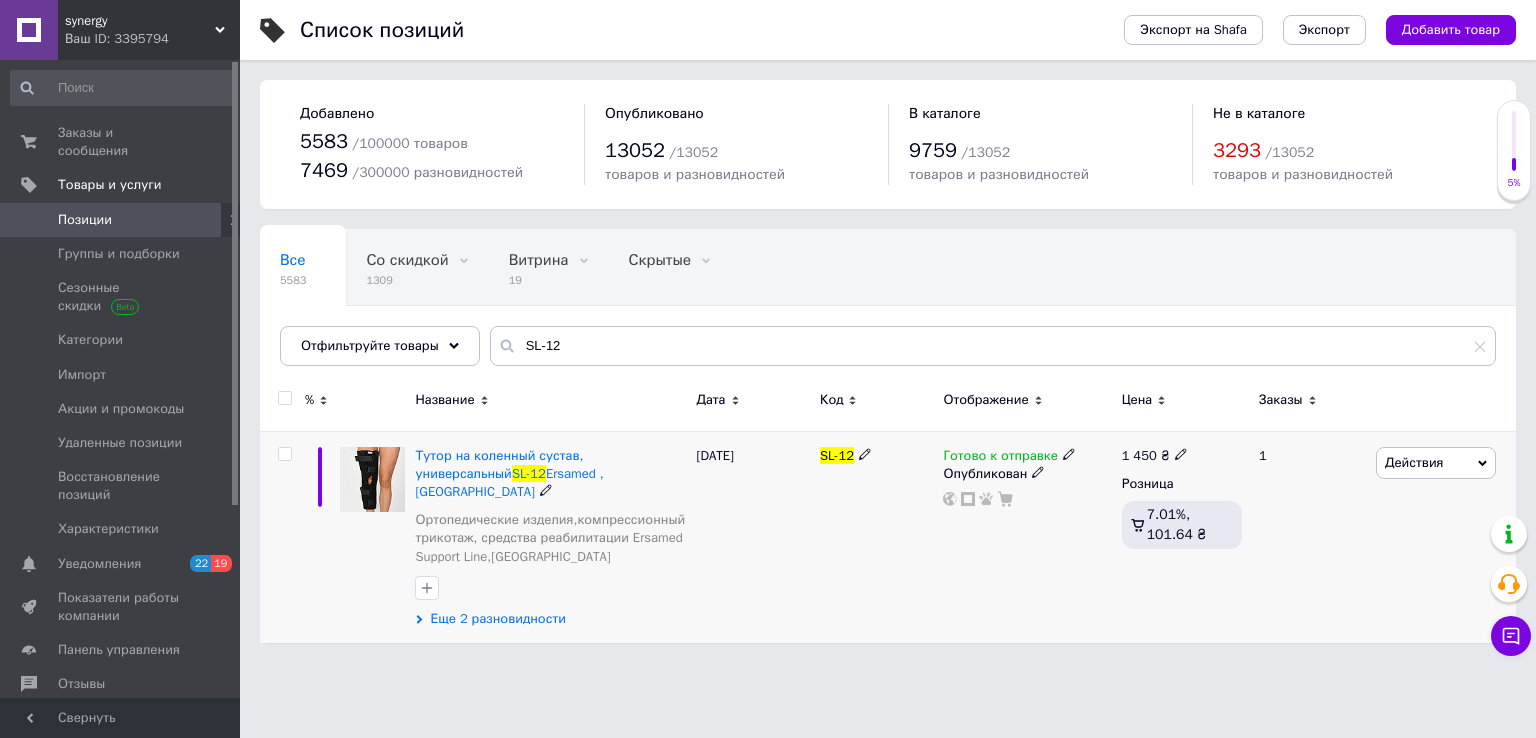 click on "Еще 2 разновидности" at bounding box center (497, 619) 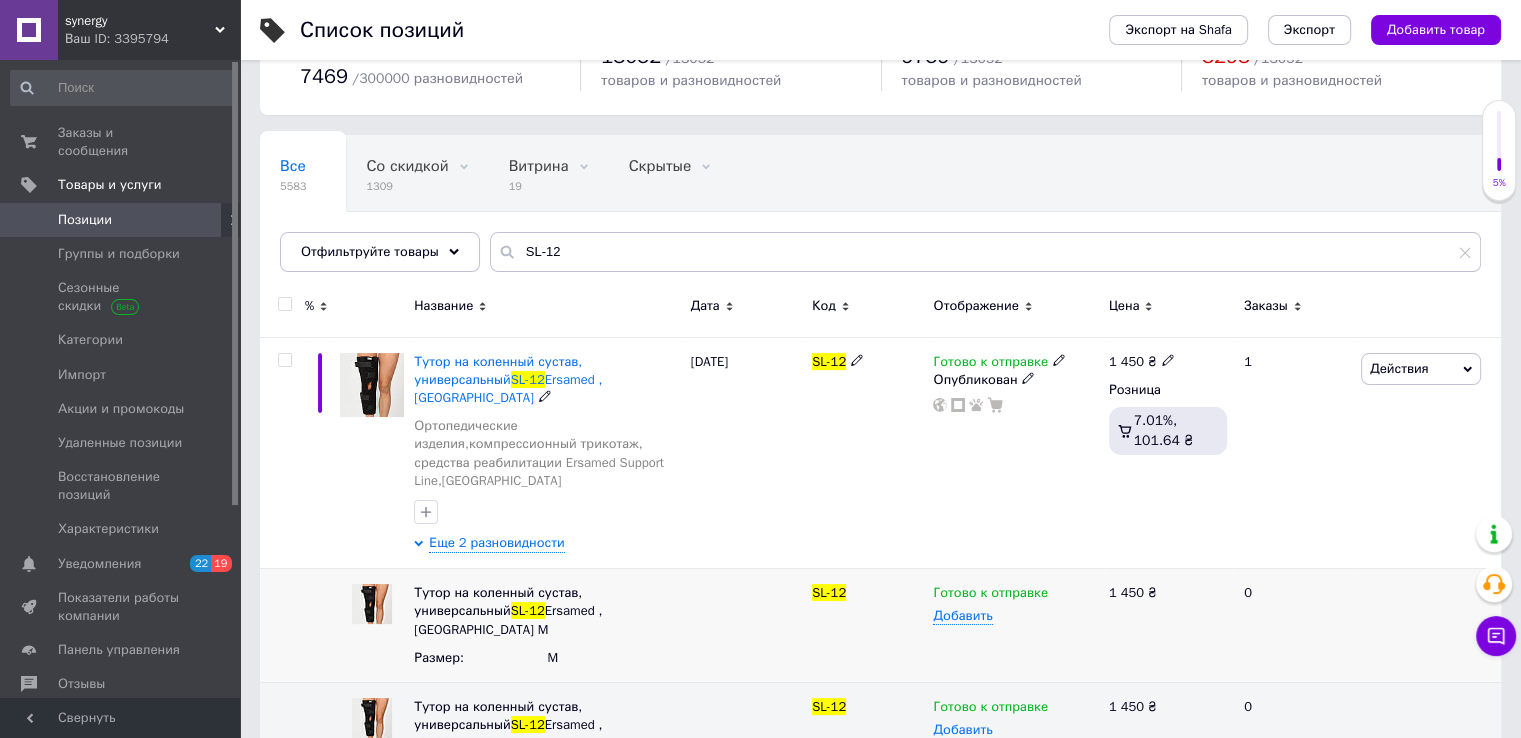 scroll, scrollTop: 97, scrollLeft: 0, axis: vertical 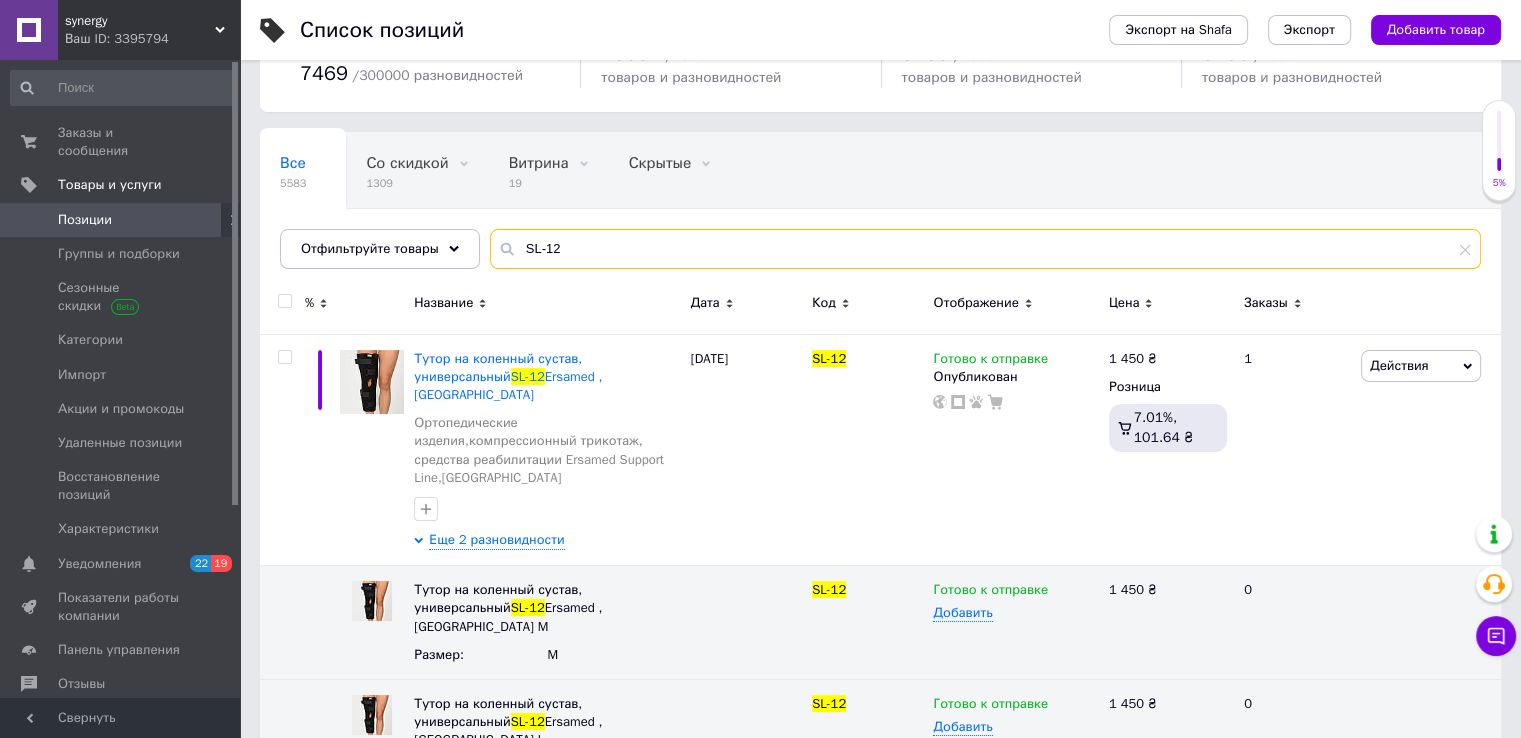 click on "SL-12" at bounding box center [985, 249] 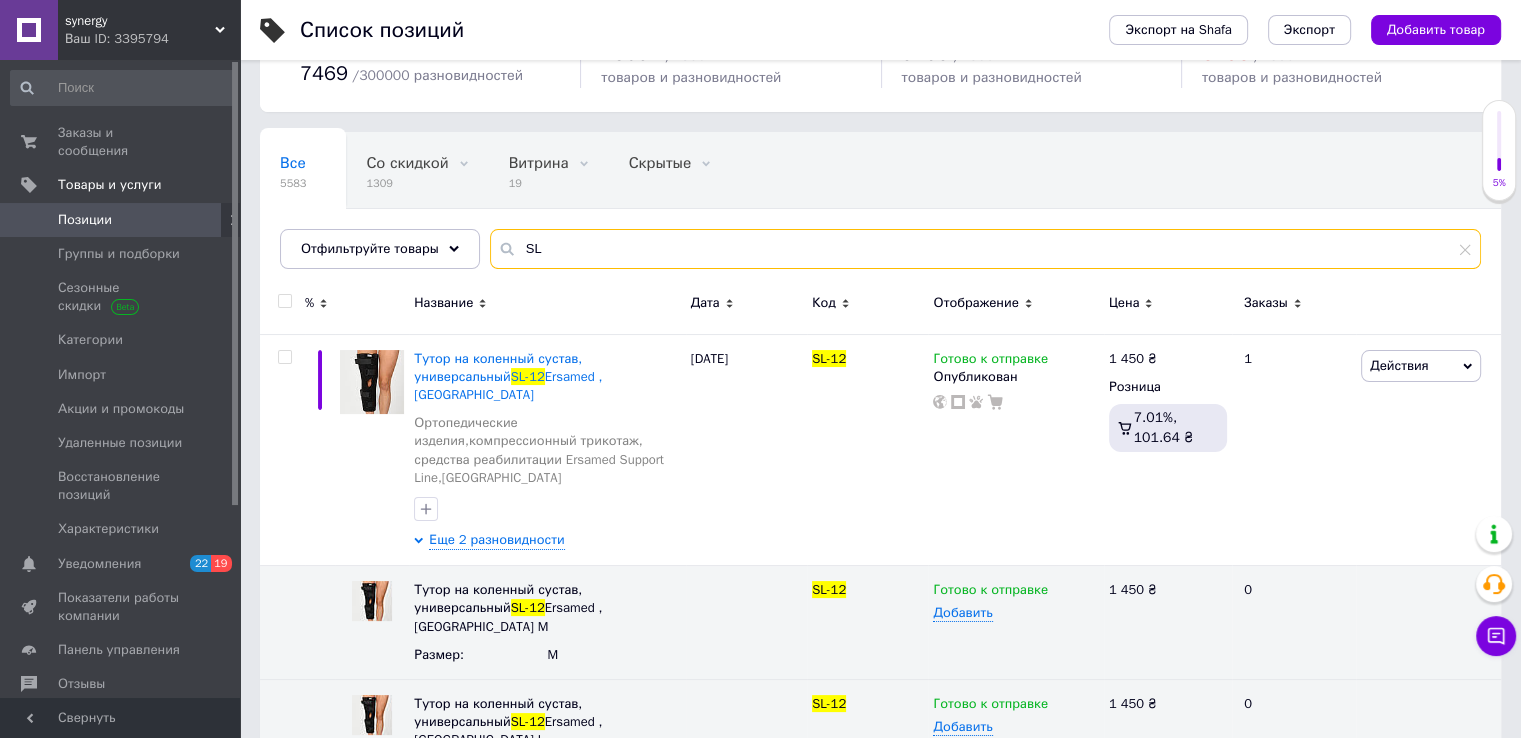 type on "S" 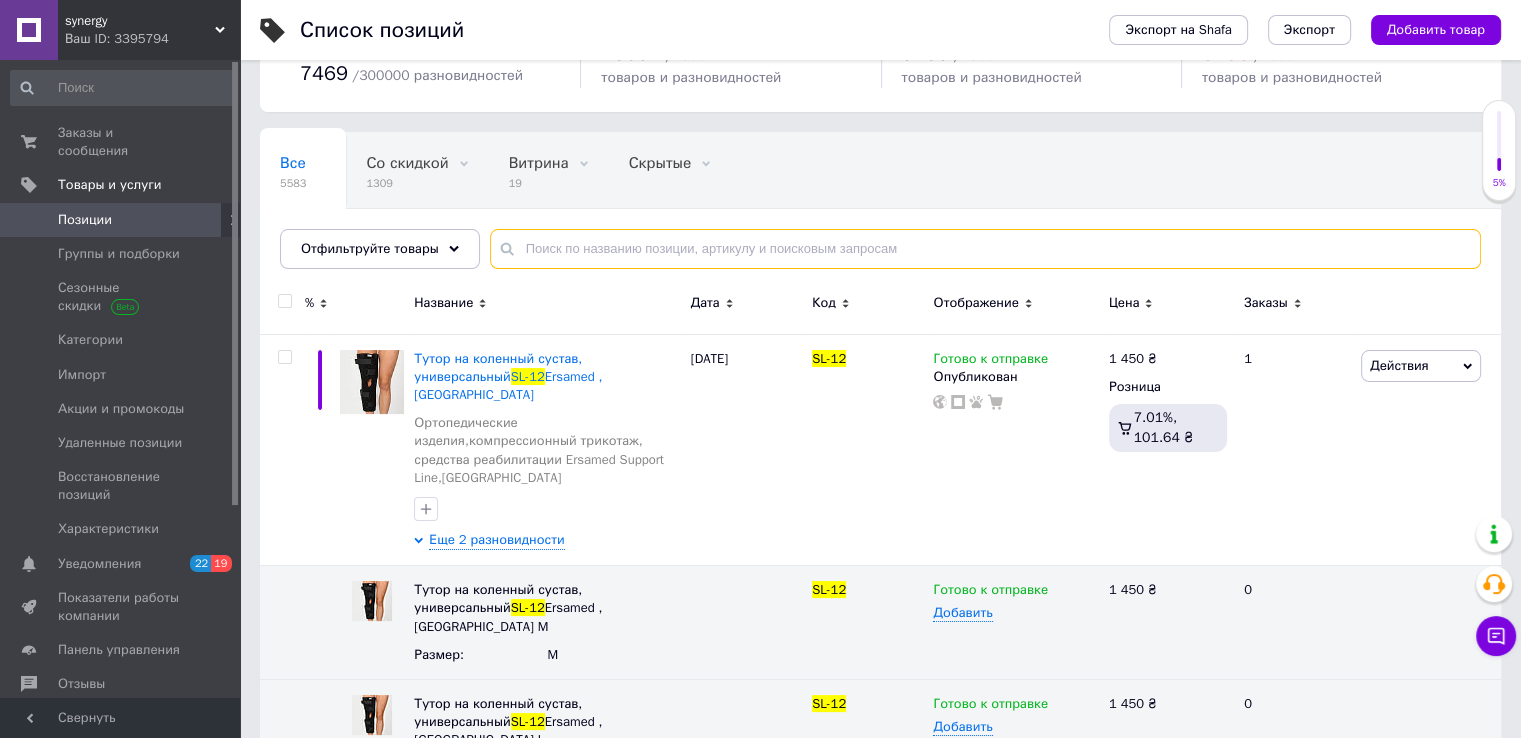 paste on "SL-510" 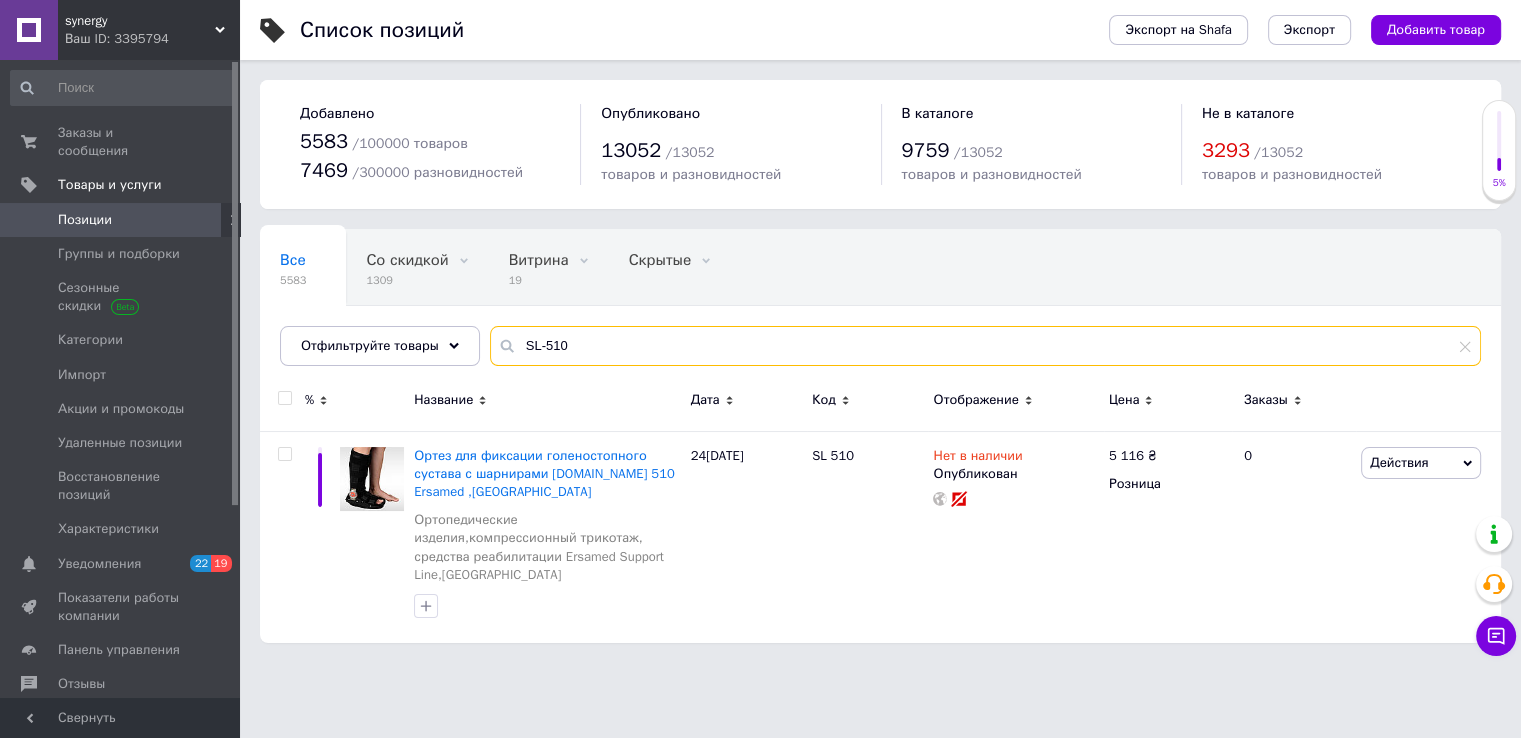 scroll, scrollTop: 0, scrollLeft: 0, axis: both 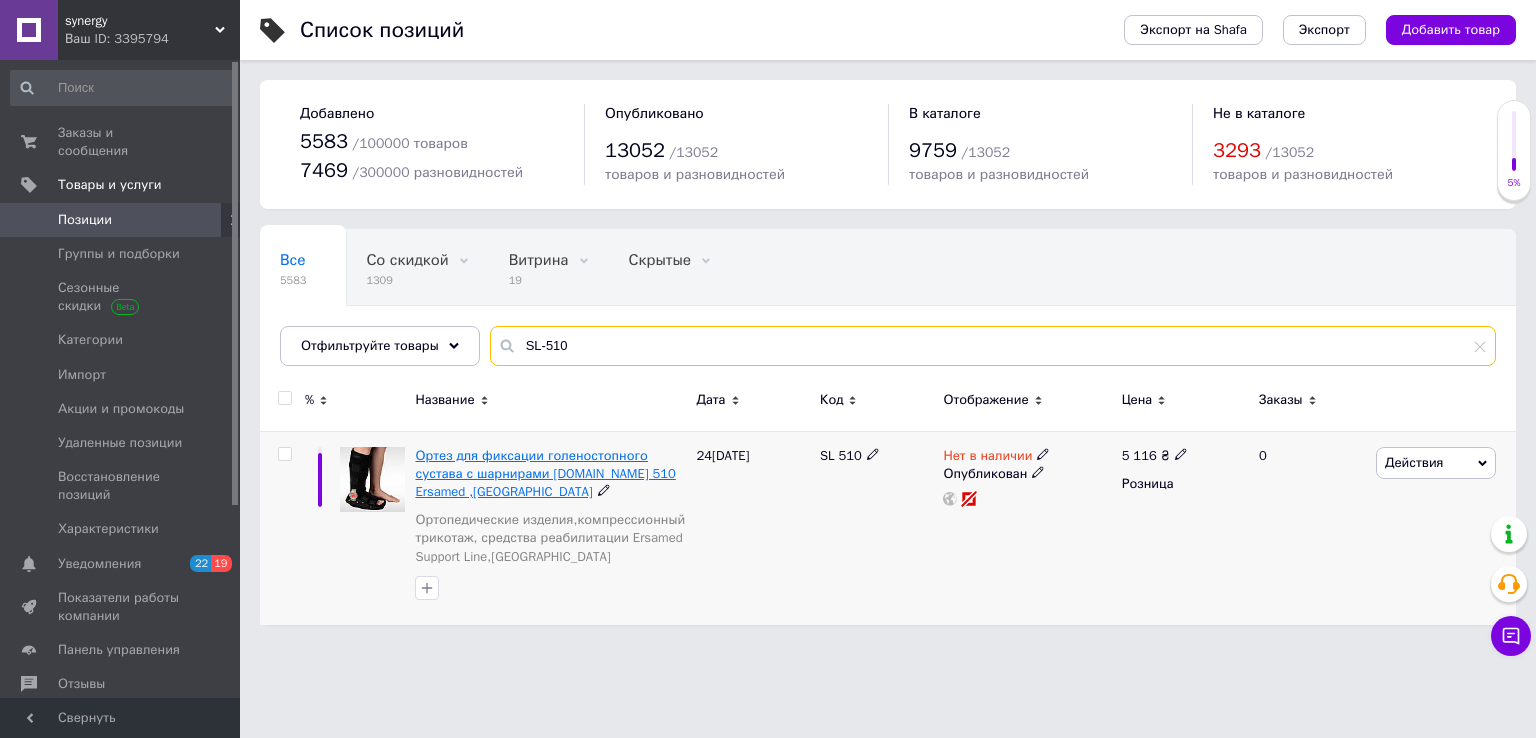 type on "SL-510" 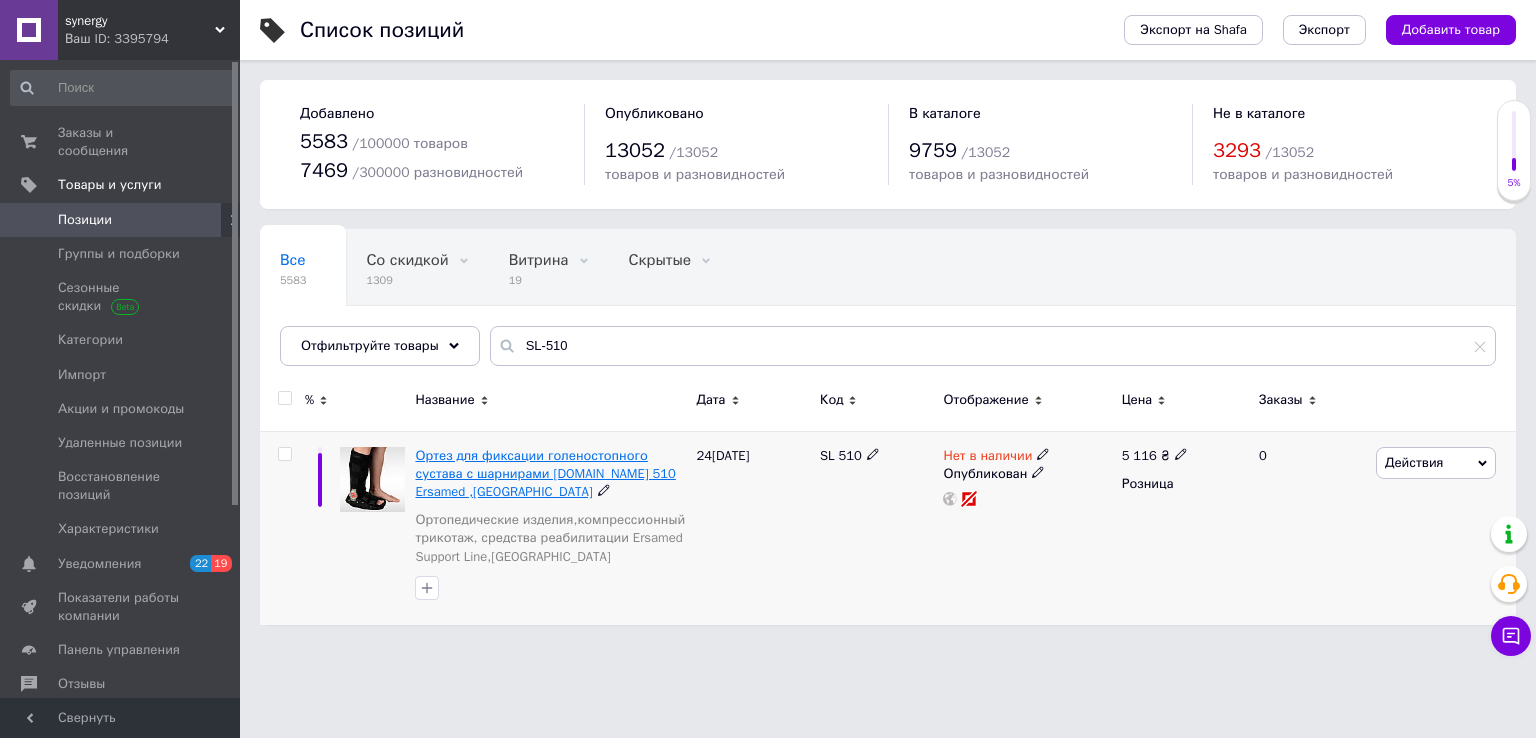 click on "Ортез для фиксации голеностопного сустава с шарнирами [DOMAIN_NAME] 510 Ersamed ,[GEOGRAPHIC_DATA]" at bounding box center (545, 473) 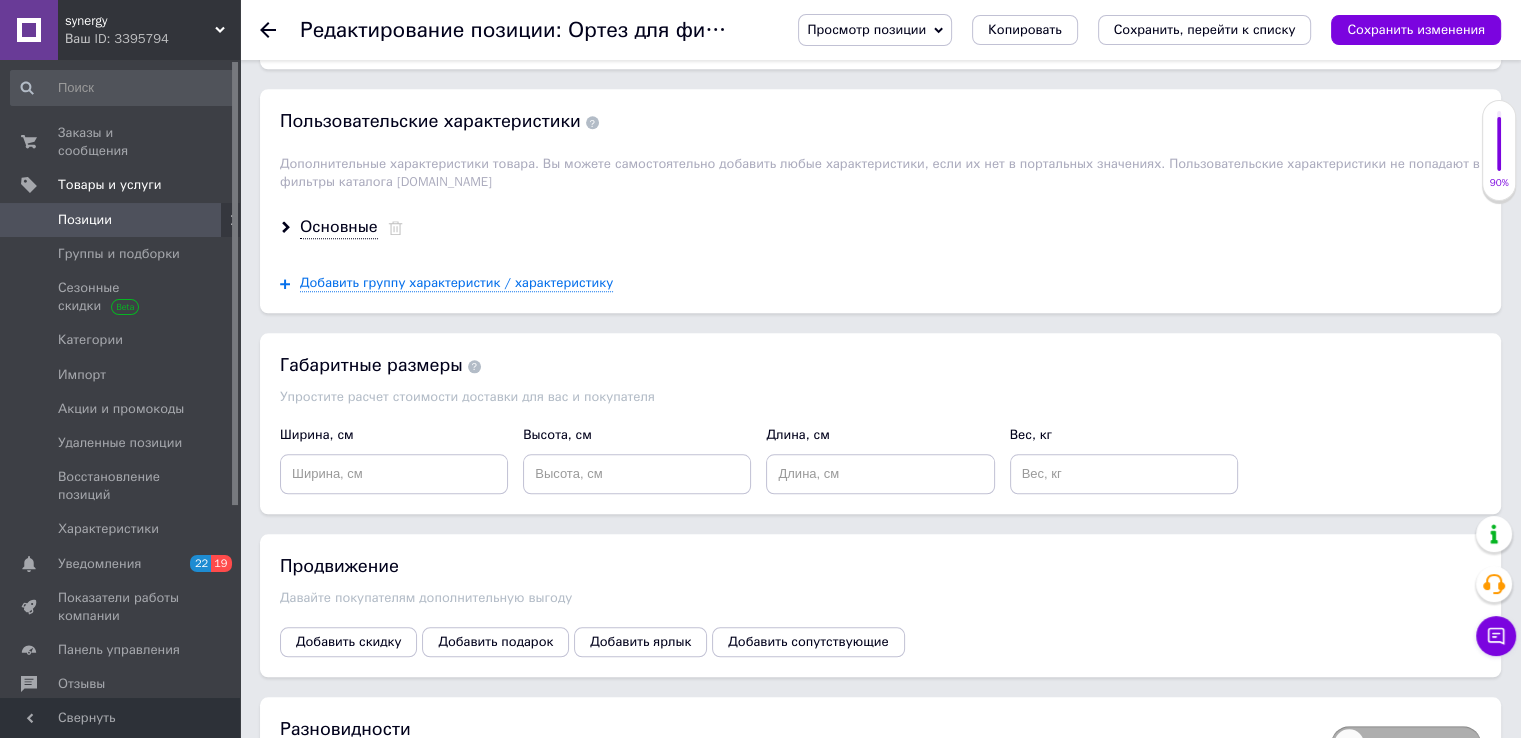 scroll, scrollTop: 1900, scrollLeft: 0, axis: vertical 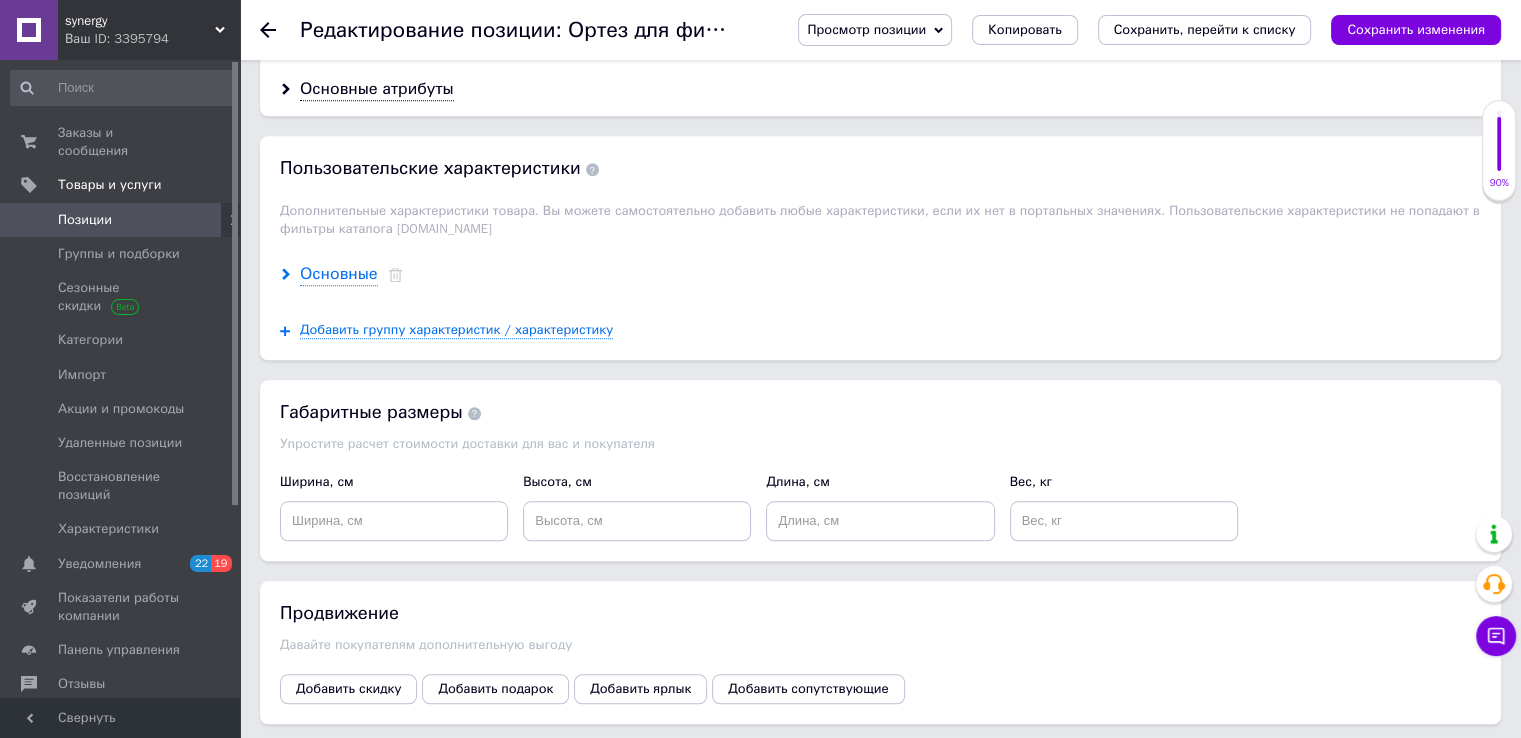 click on "Основные" at bounding box center [339, 274] 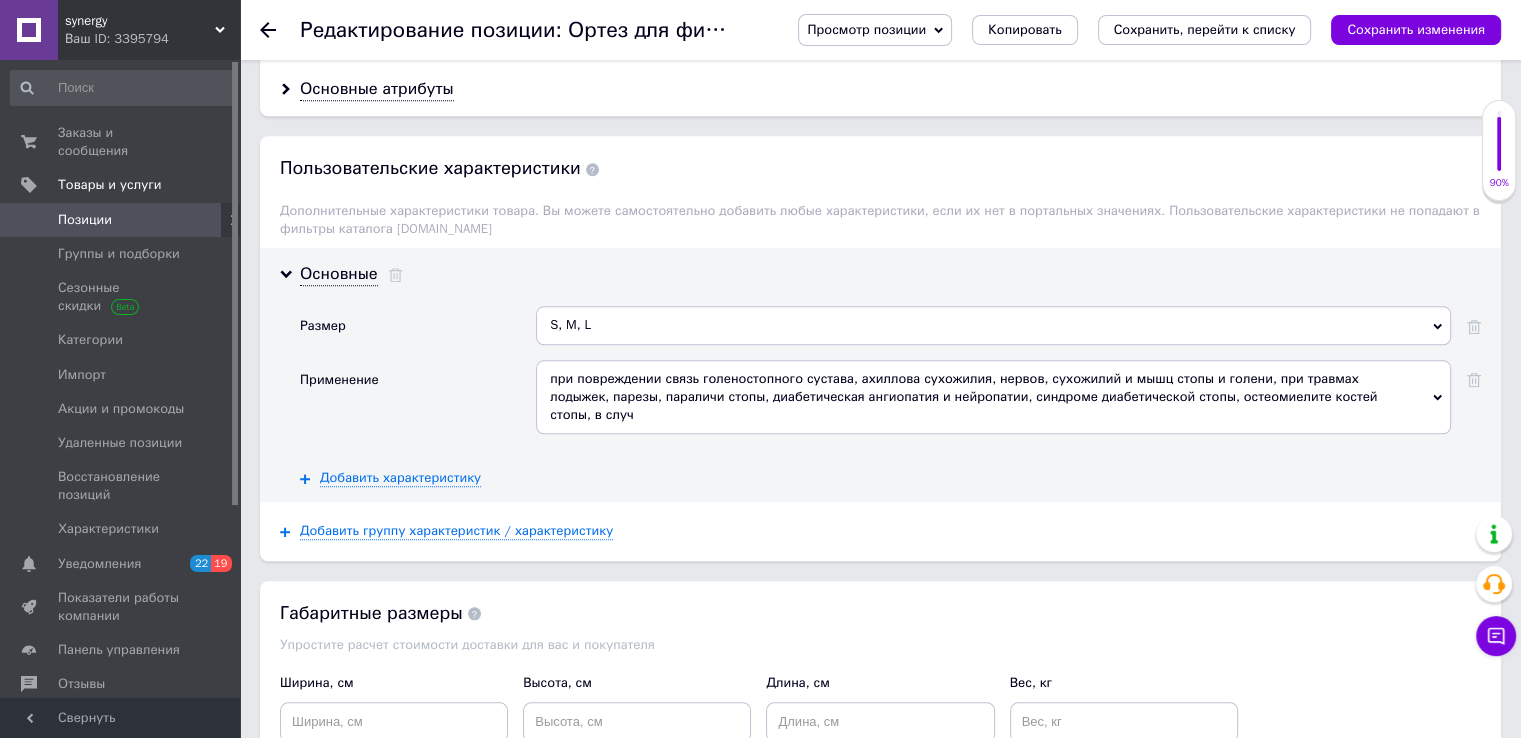 click on "S,  M,  L" at bounding box center [993, 325] 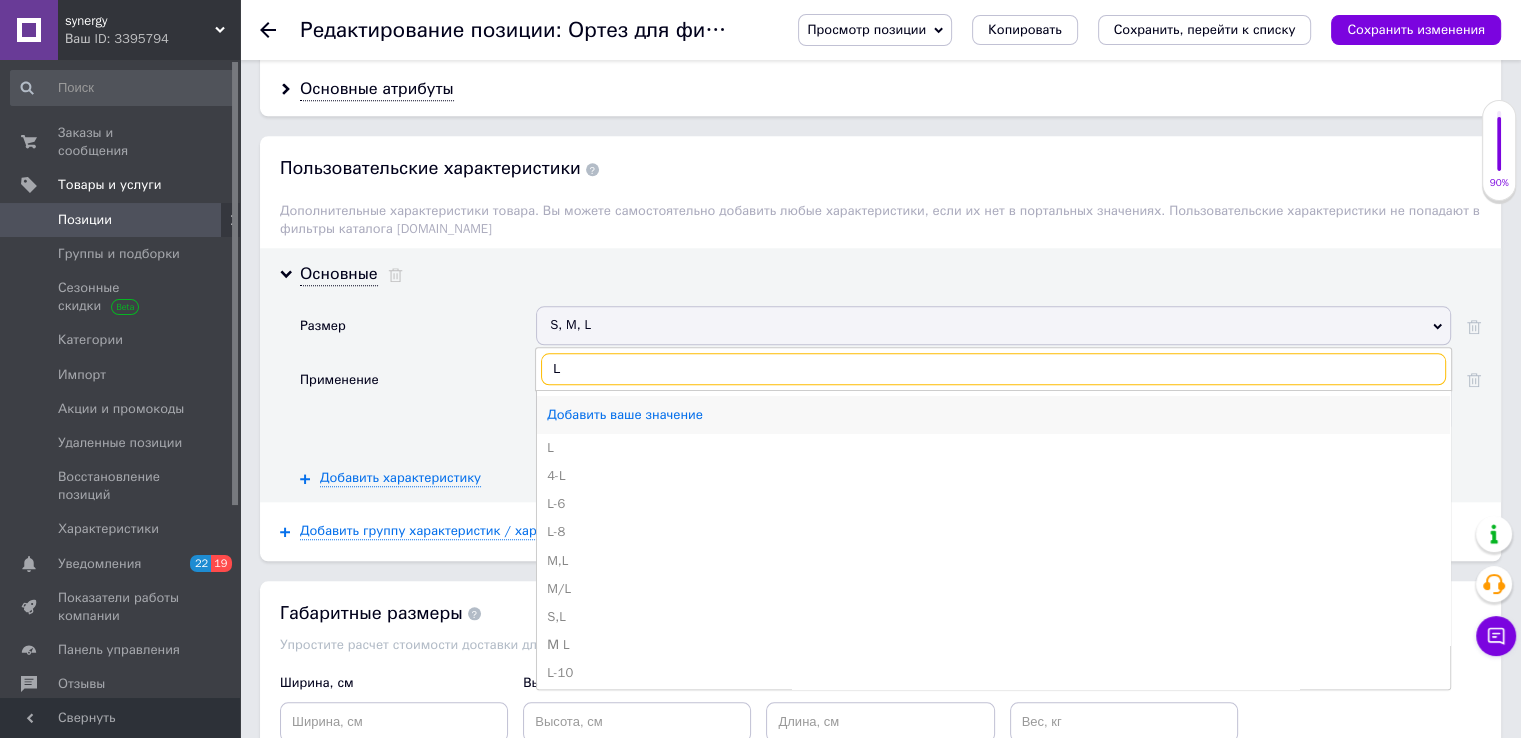 type on "L" 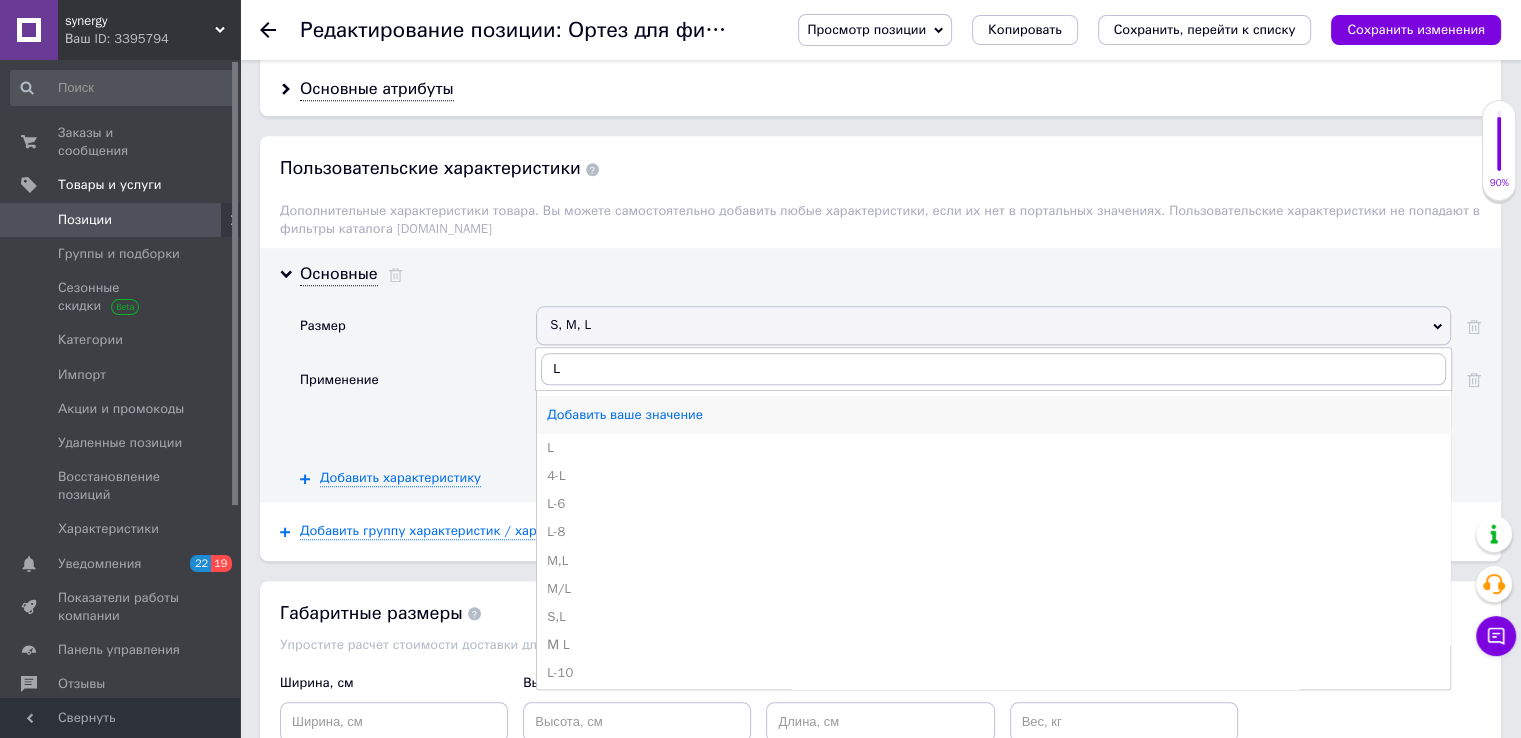click on "Добавить ваше значение" at bounding box center (993, 415) 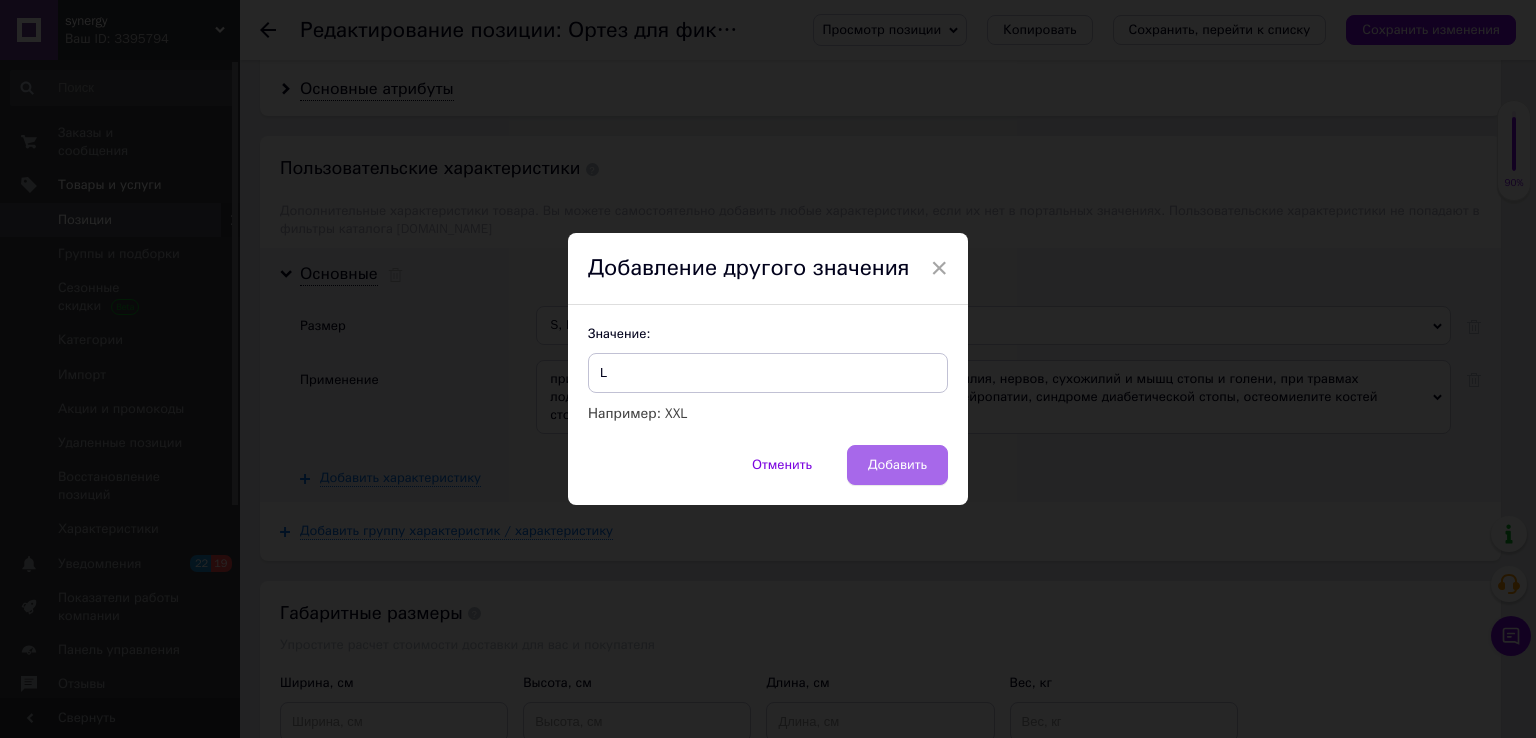 click on "Добавить" at bounding box center (897, 465) 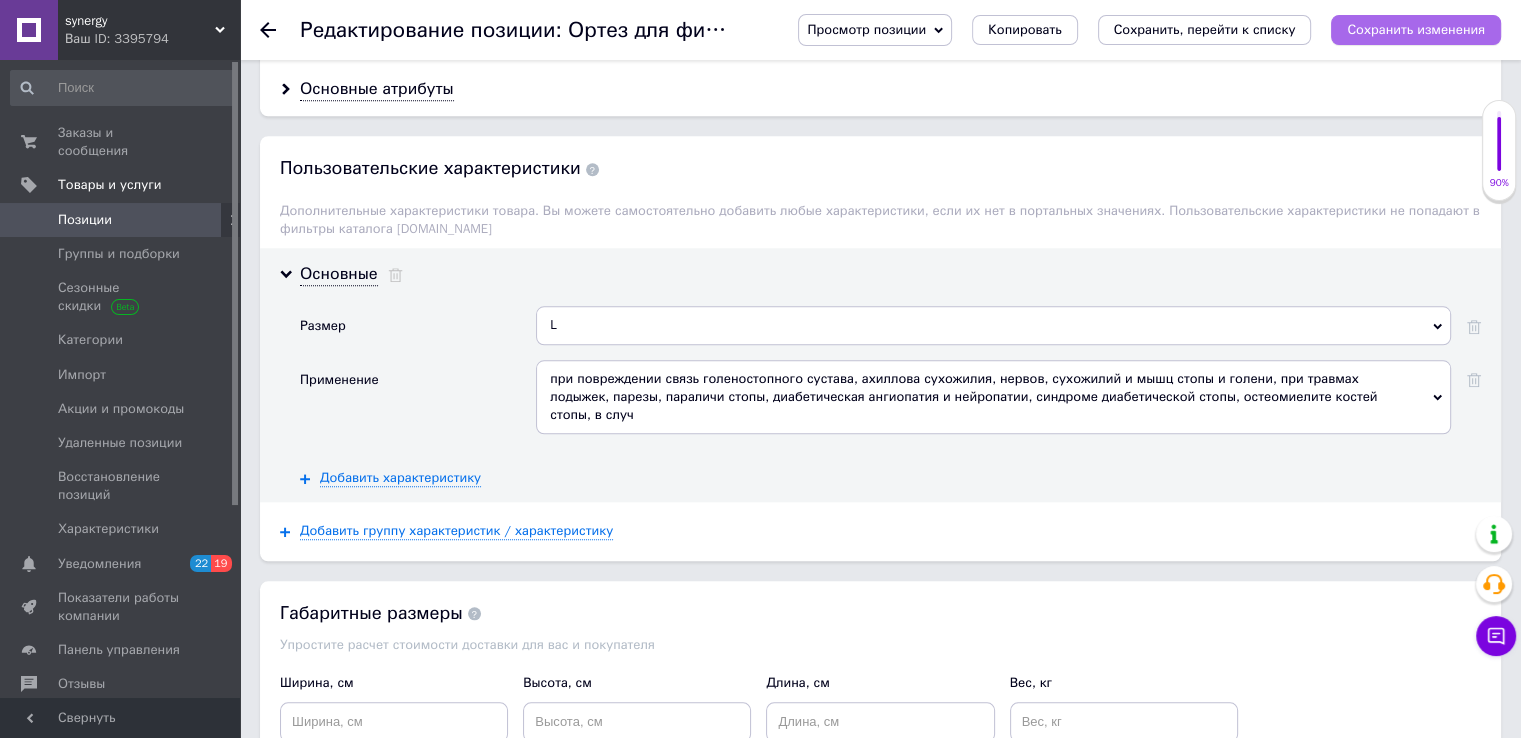 click on "Сохранить изменения" at bounding box center (1416, 29) 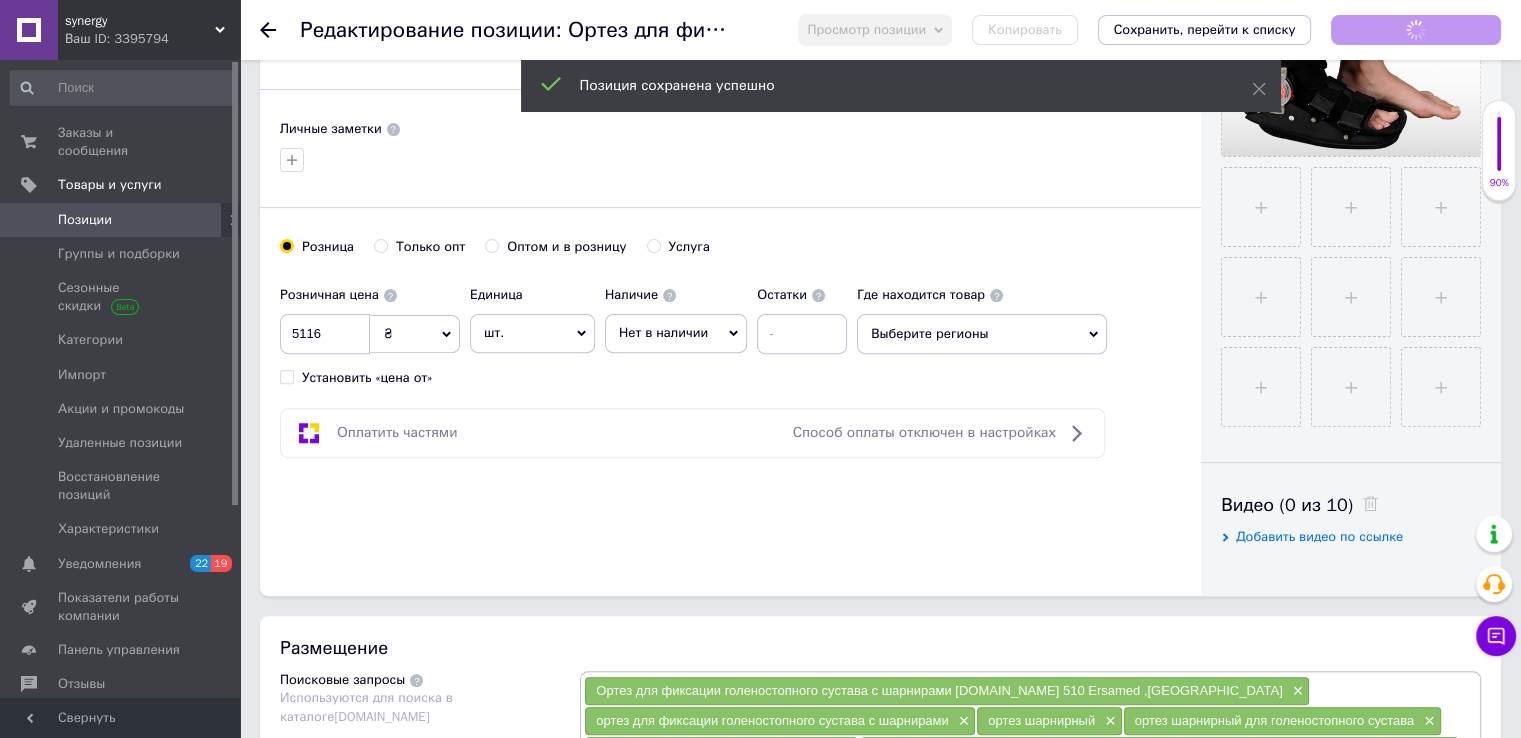 scroll, scrollTop: 600, scrollLeft: 0, axis: vertical 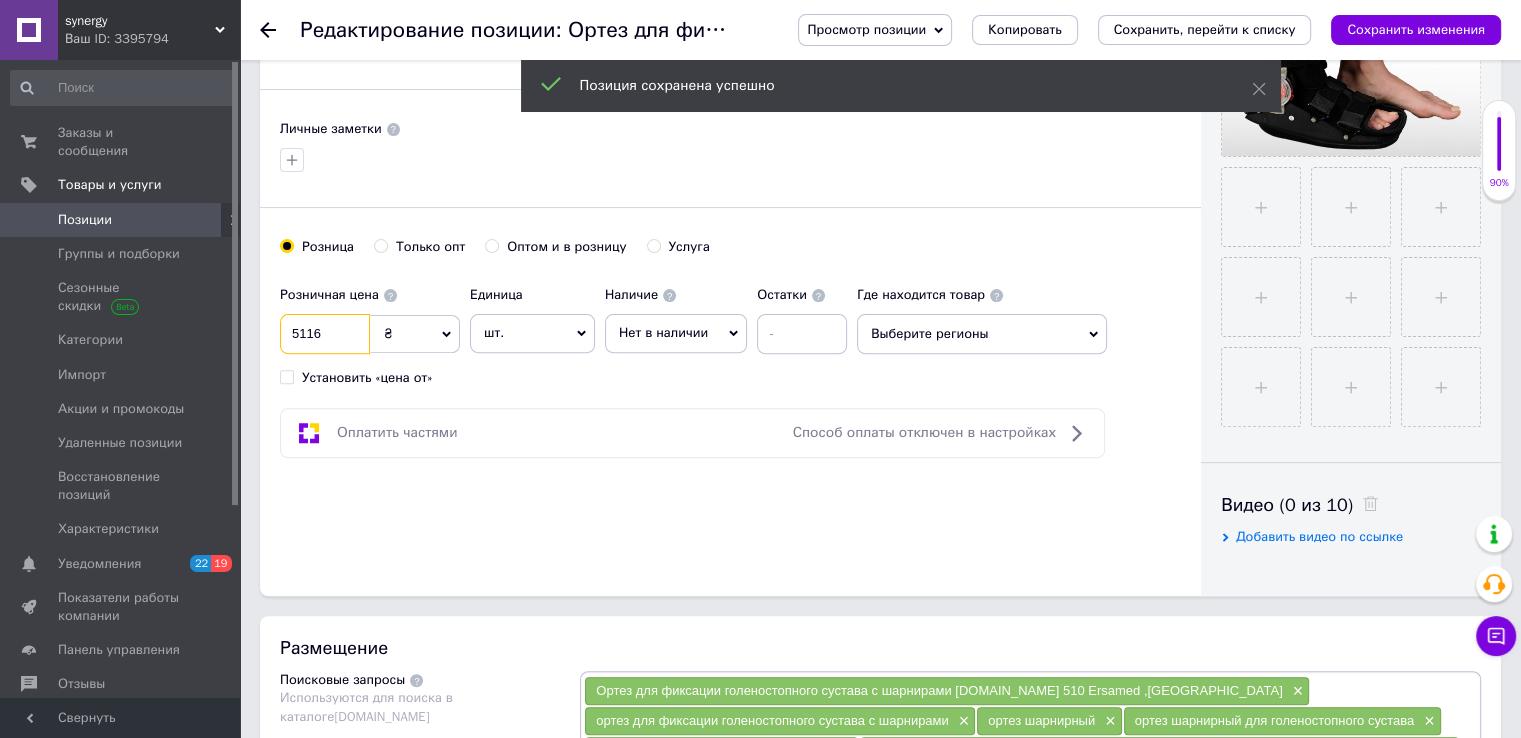 click on "5116" at bounding box center (325, 334) 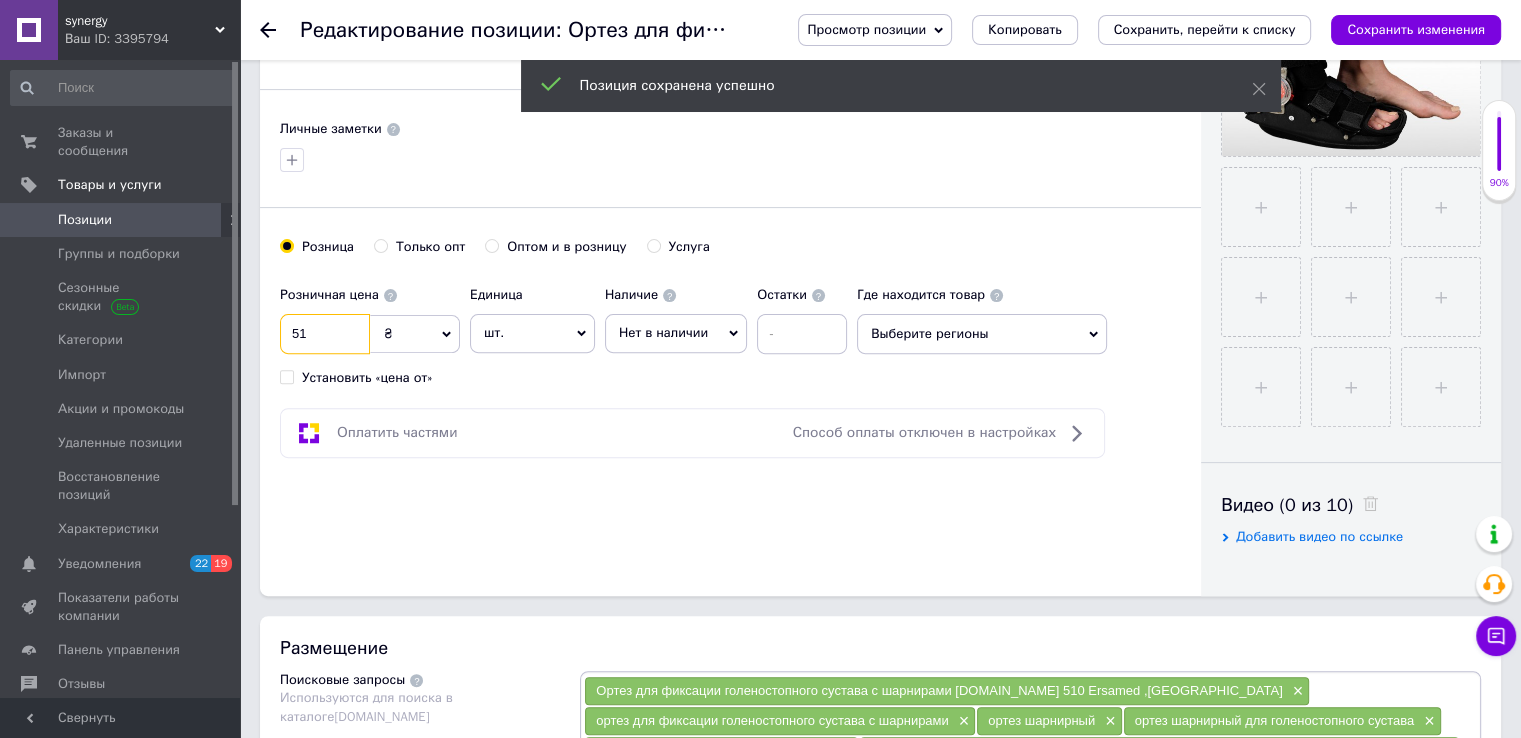 type on "5" 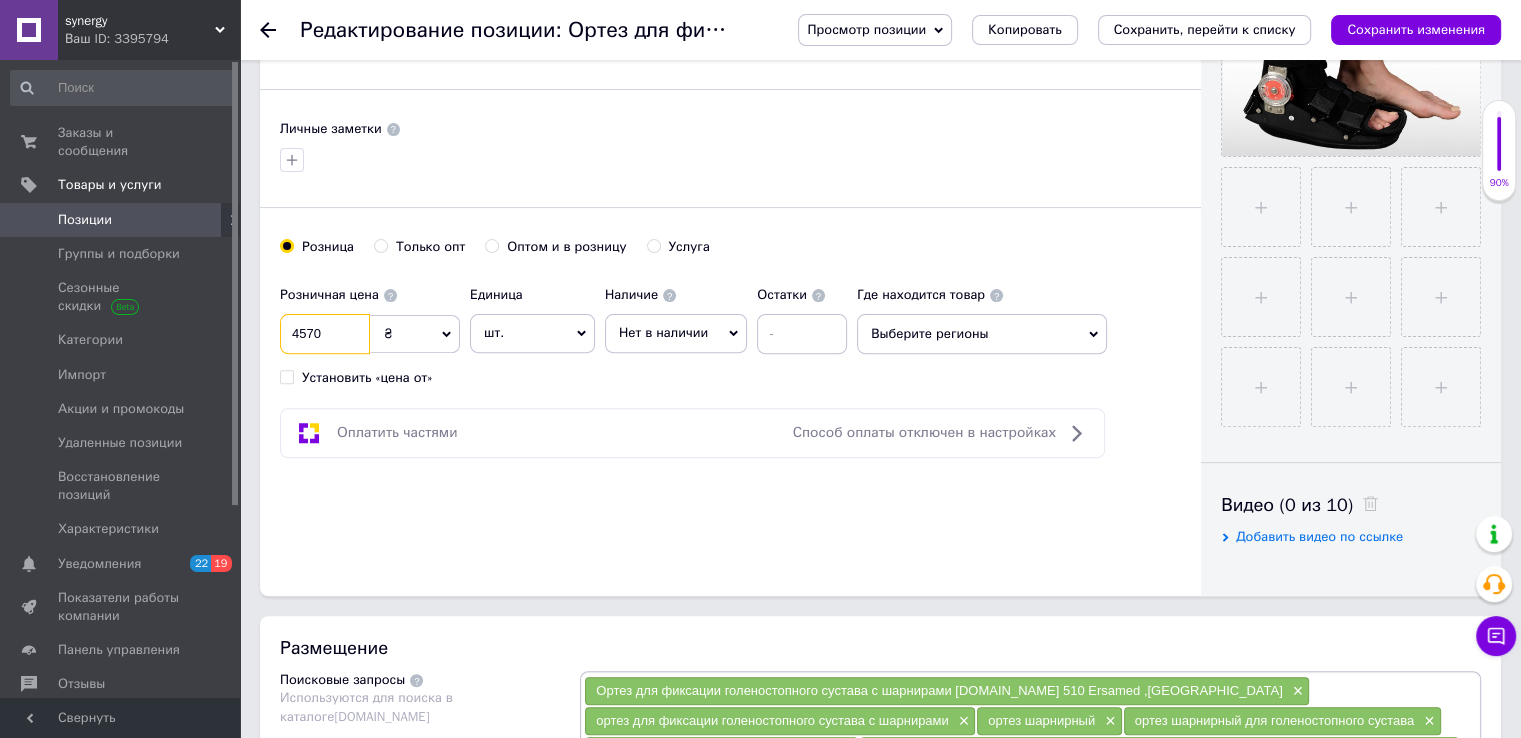 type on "4570" 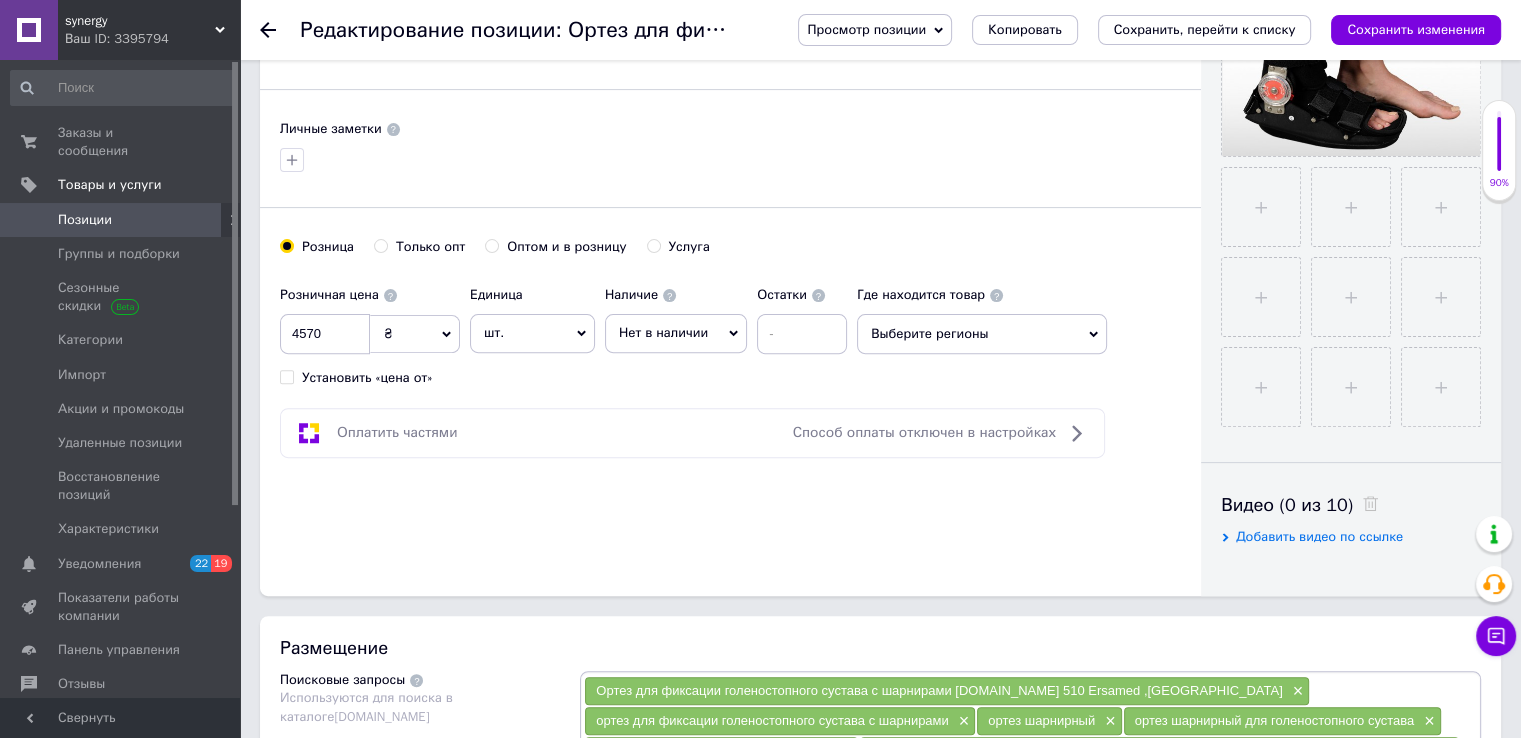 click on "Нет в наличии" at bounding box center (663, 332) 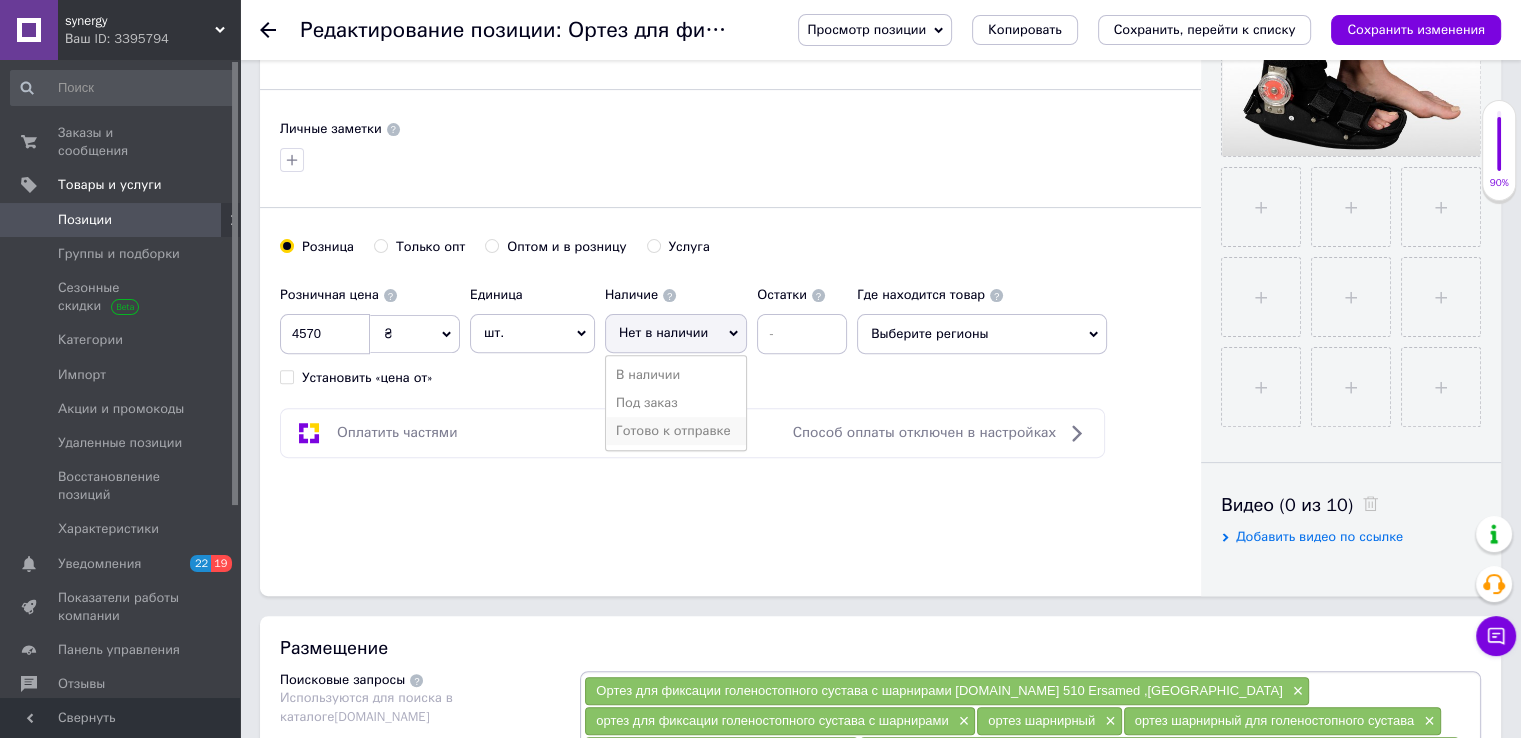 click on "Готово к отправке" at bounding box center [676, 431] 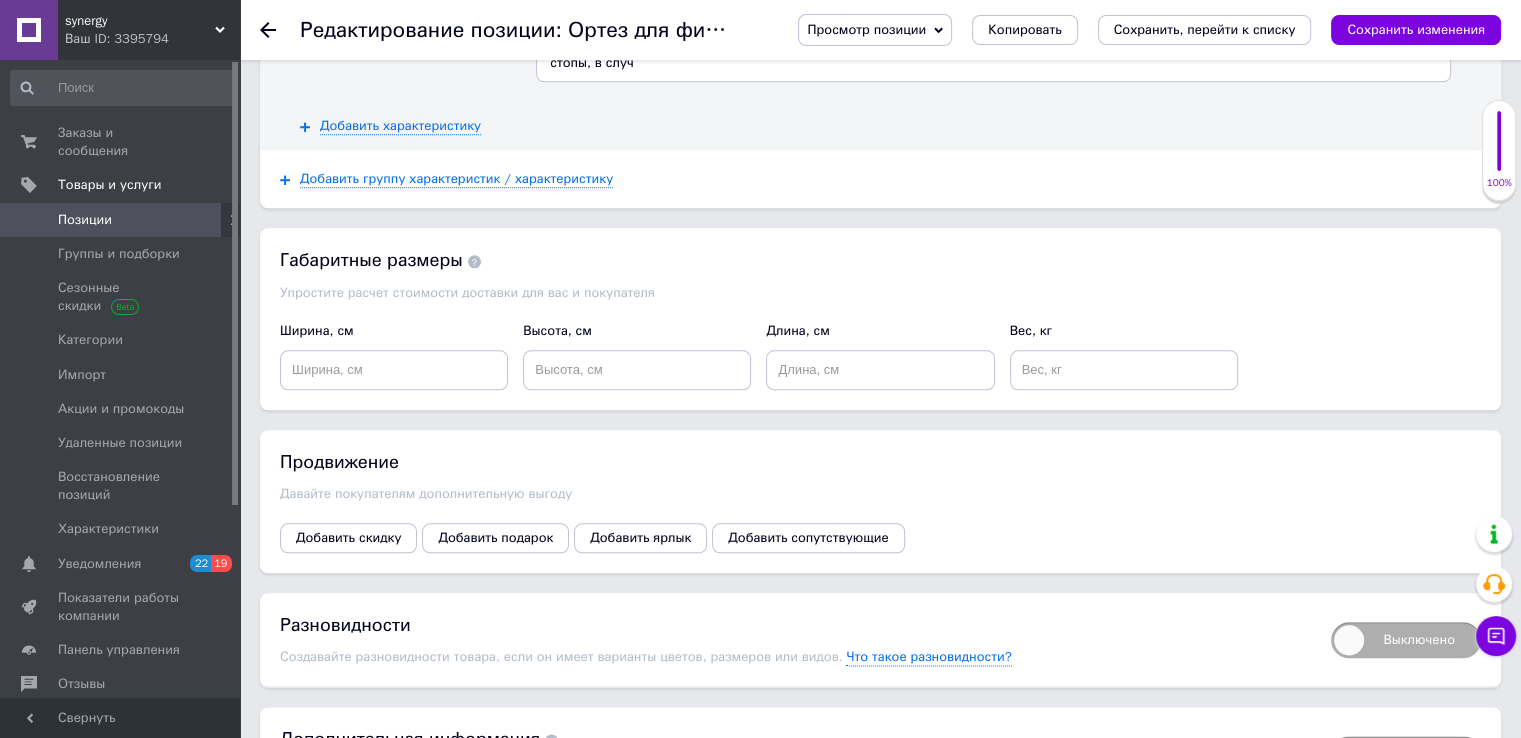 scroll, scrollTop: 2313, scrollLeft: 0, axis: vertical 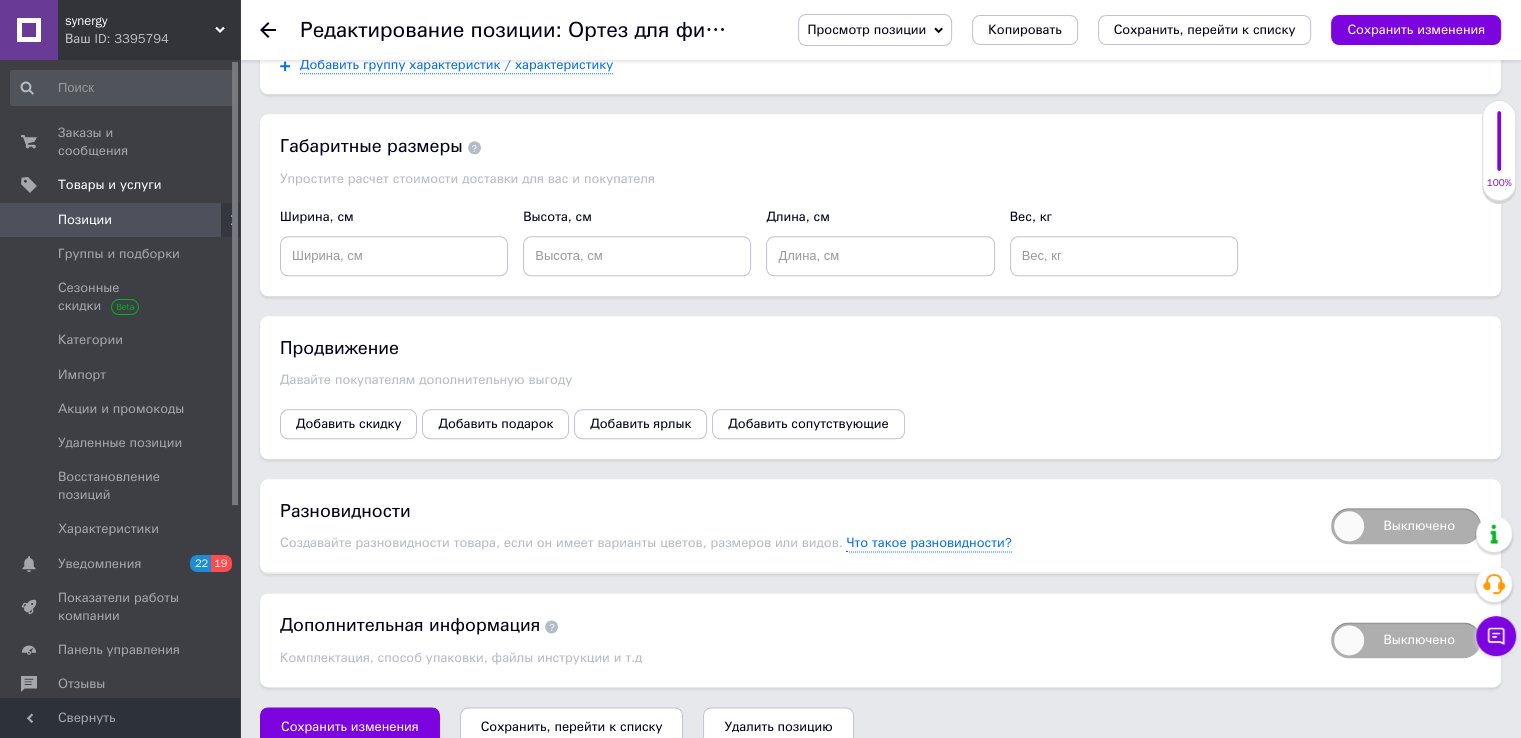 click on "Выключено" at bounding box center [1406, 526] 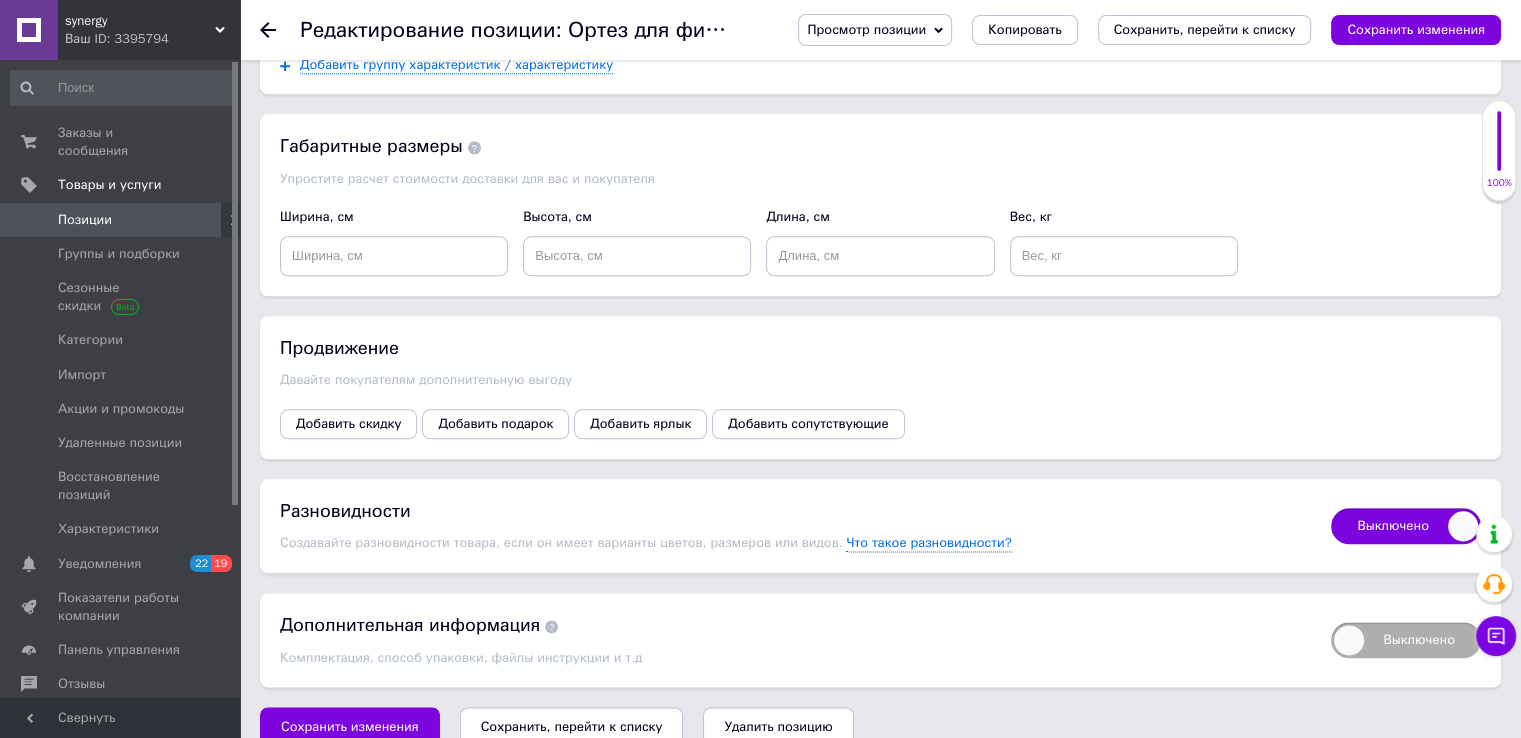 checkbox on "true" 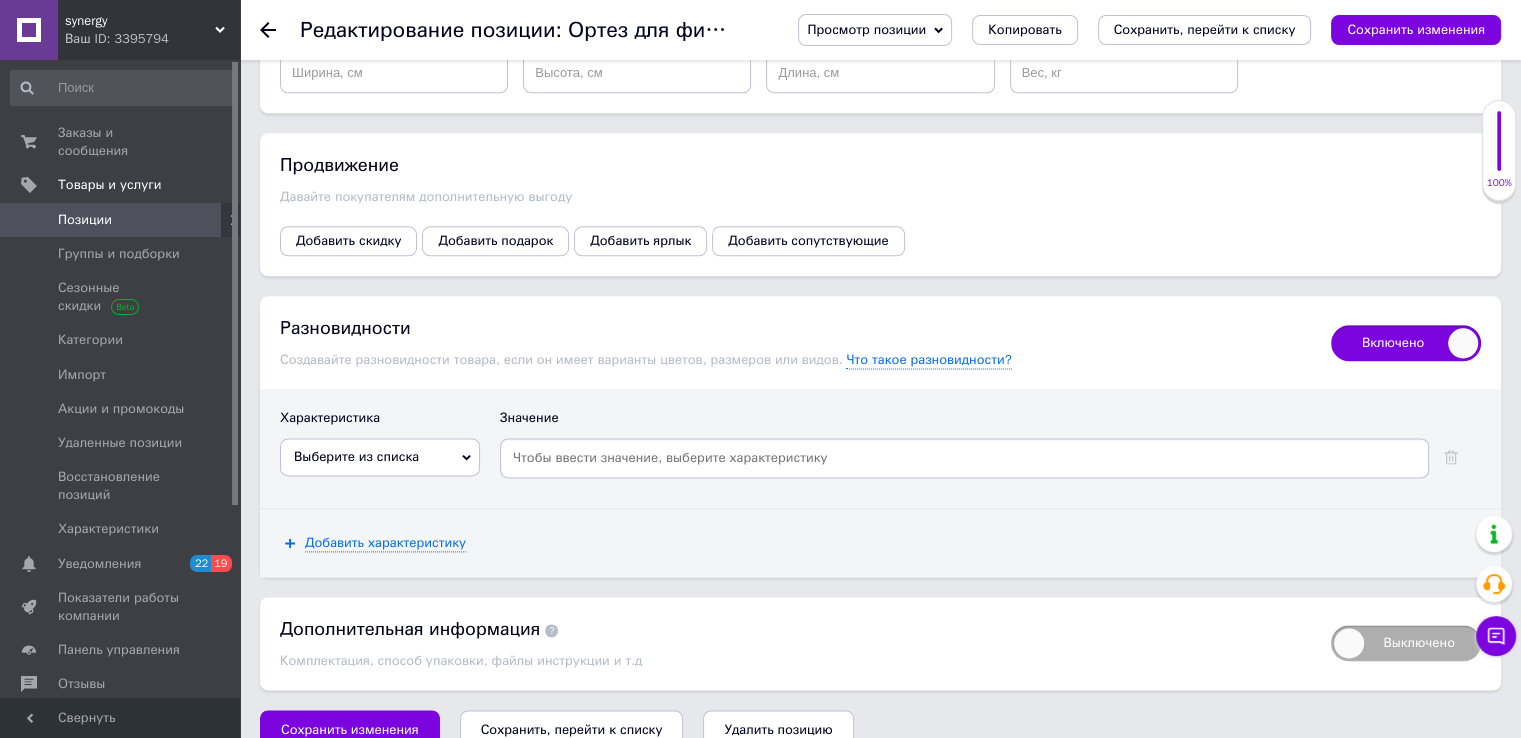 scroll, scrollTop: 2500, scrollLeft: 0, axis: vertical 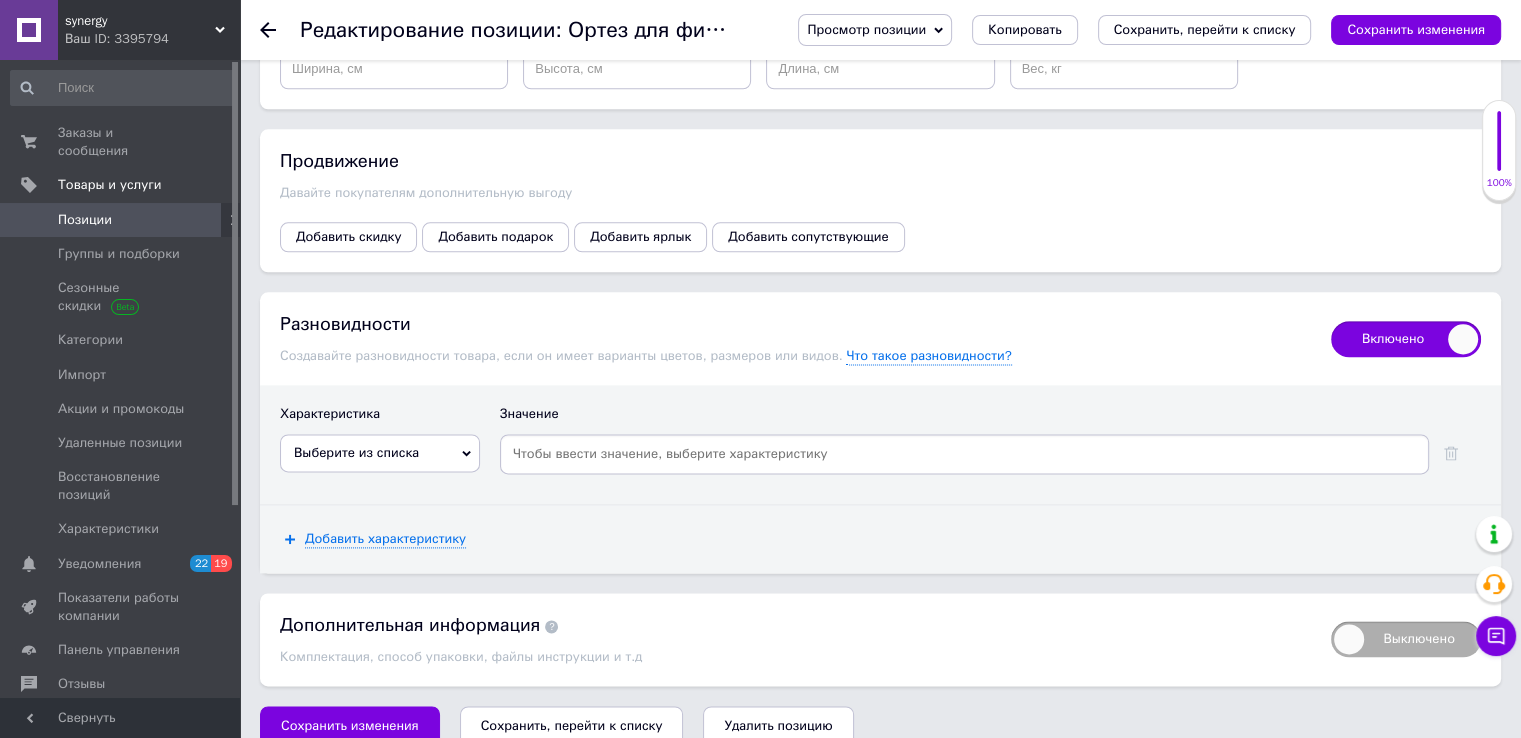 click on "Выберите из списка" at bounding box center [356, 452] 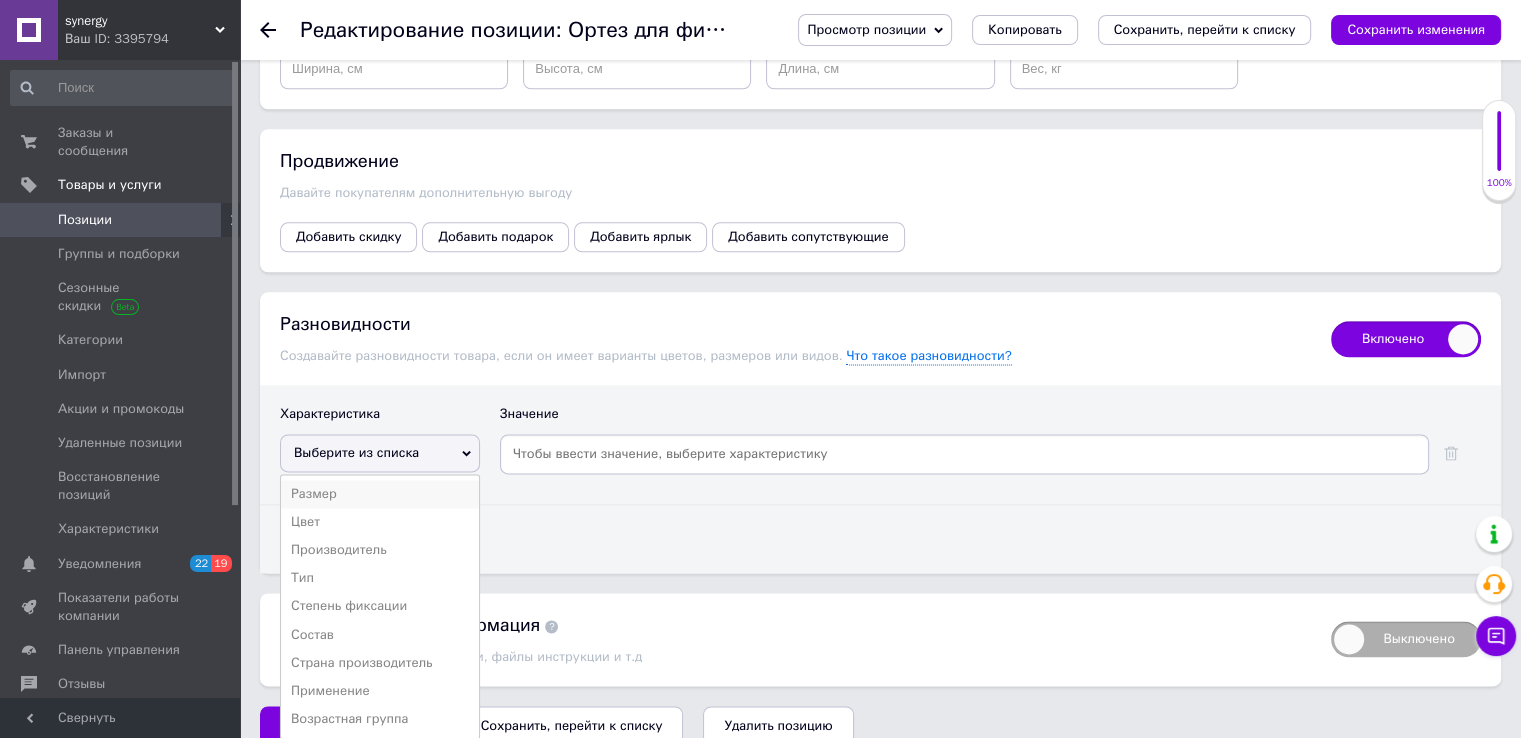 click on "Размер" at bounding box center [380, 494] 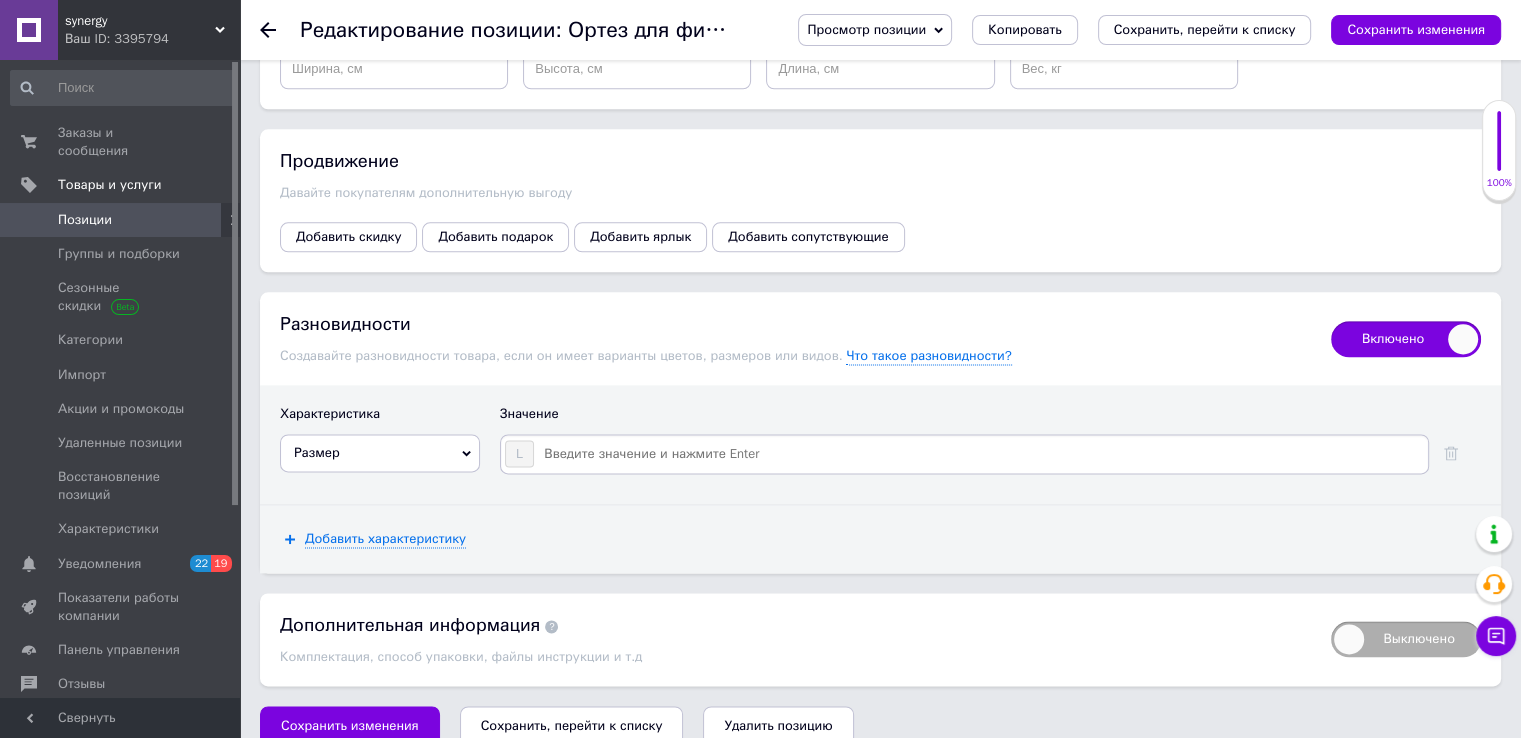 click at bounding box center (980, 454) 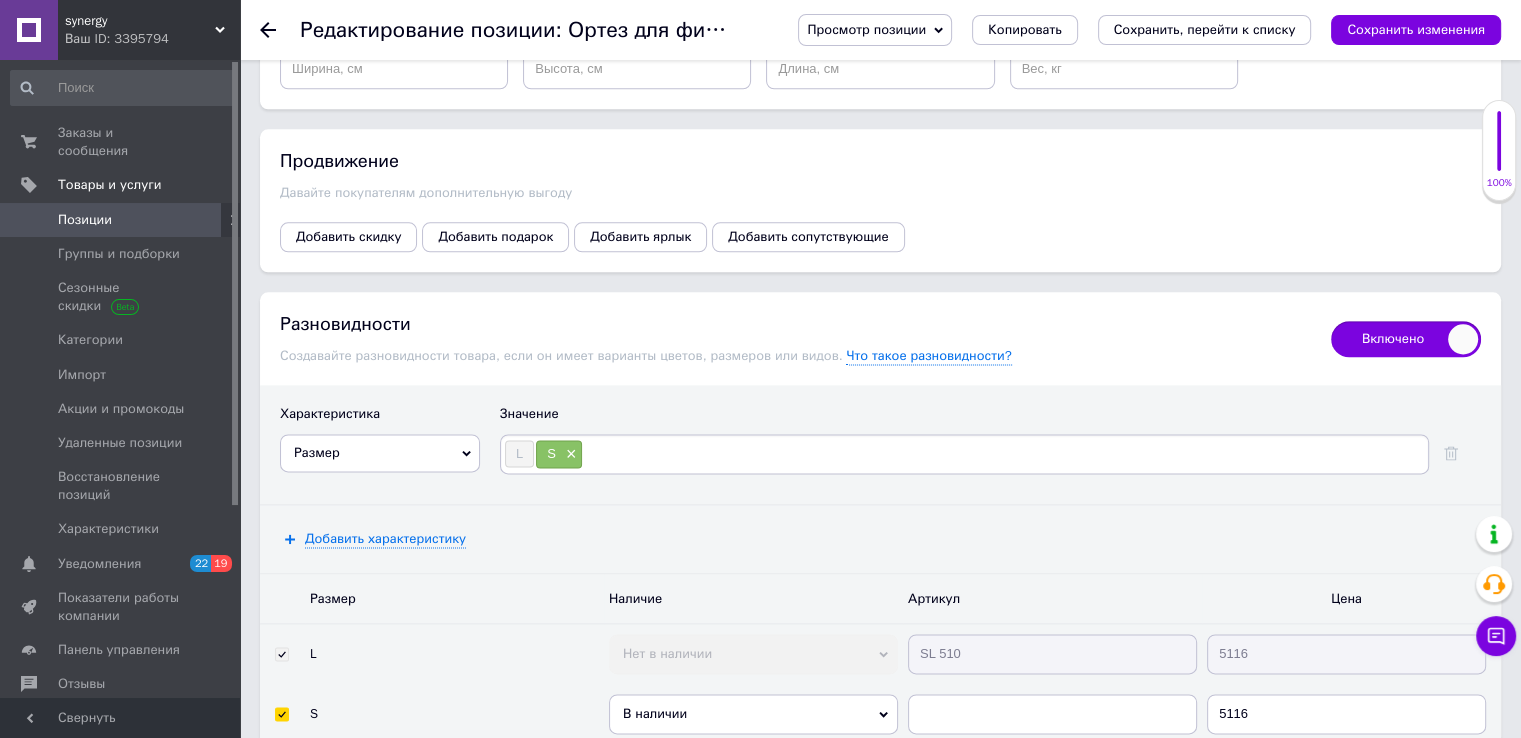 type on "M" 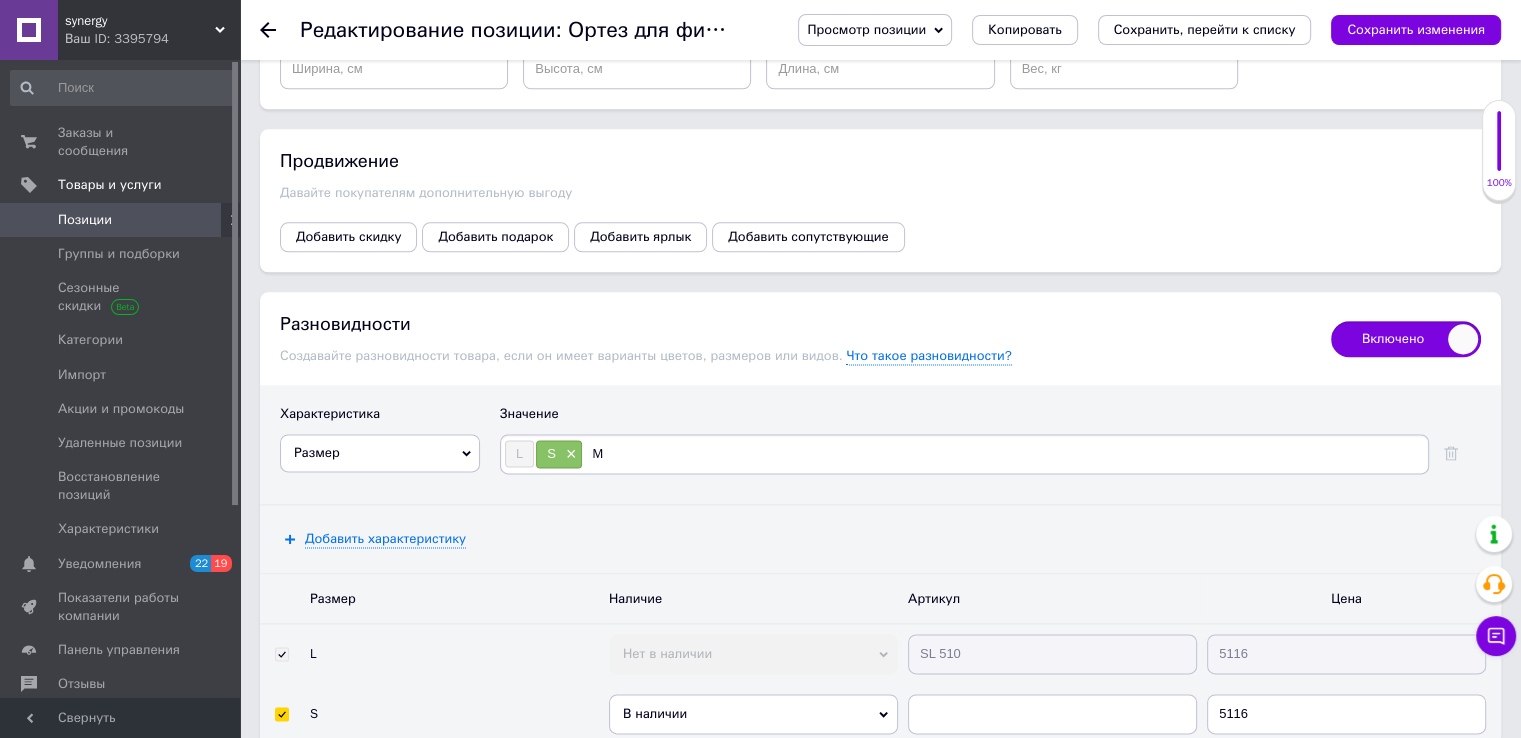 type 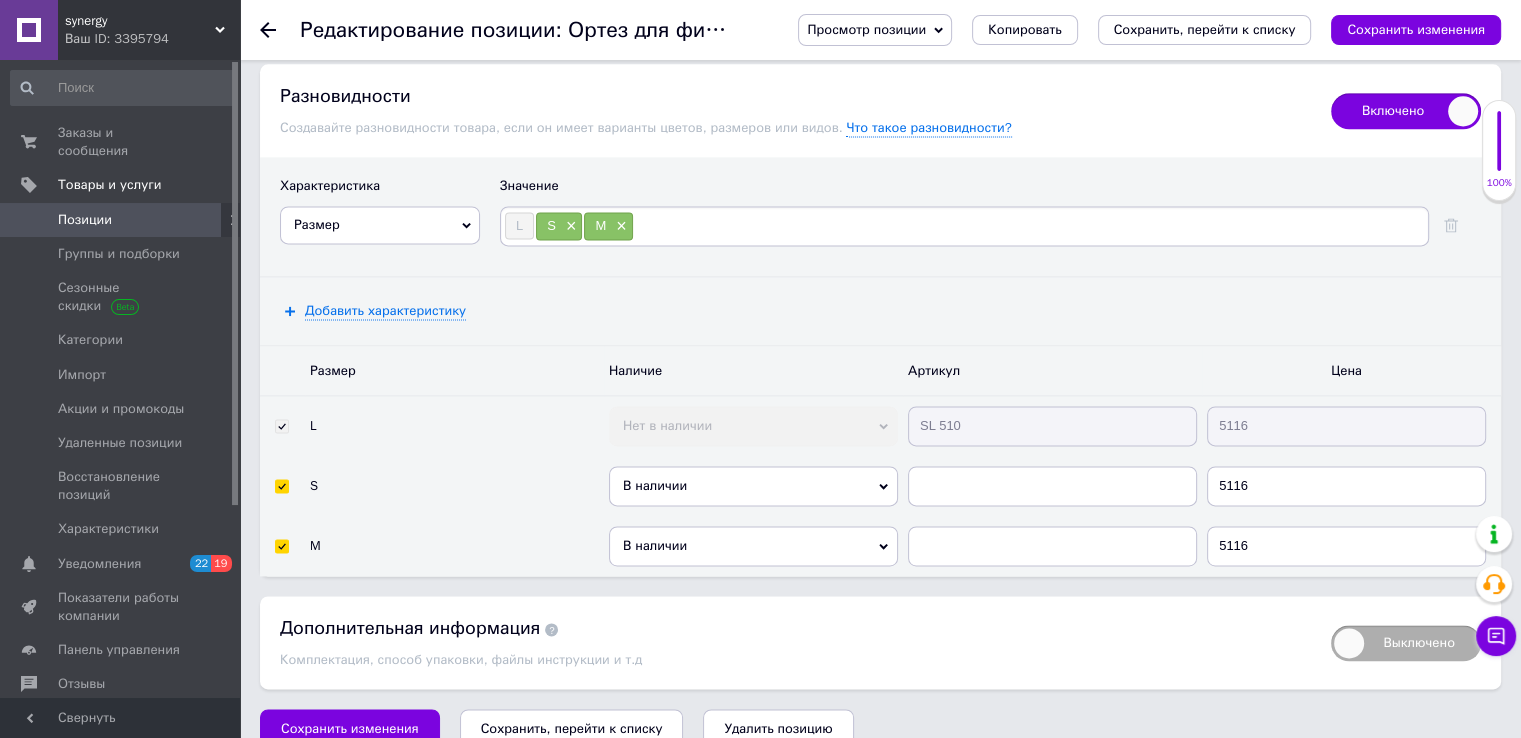 scroll, scrollTop: 2729, scrollLeft: 0, axis: vertical 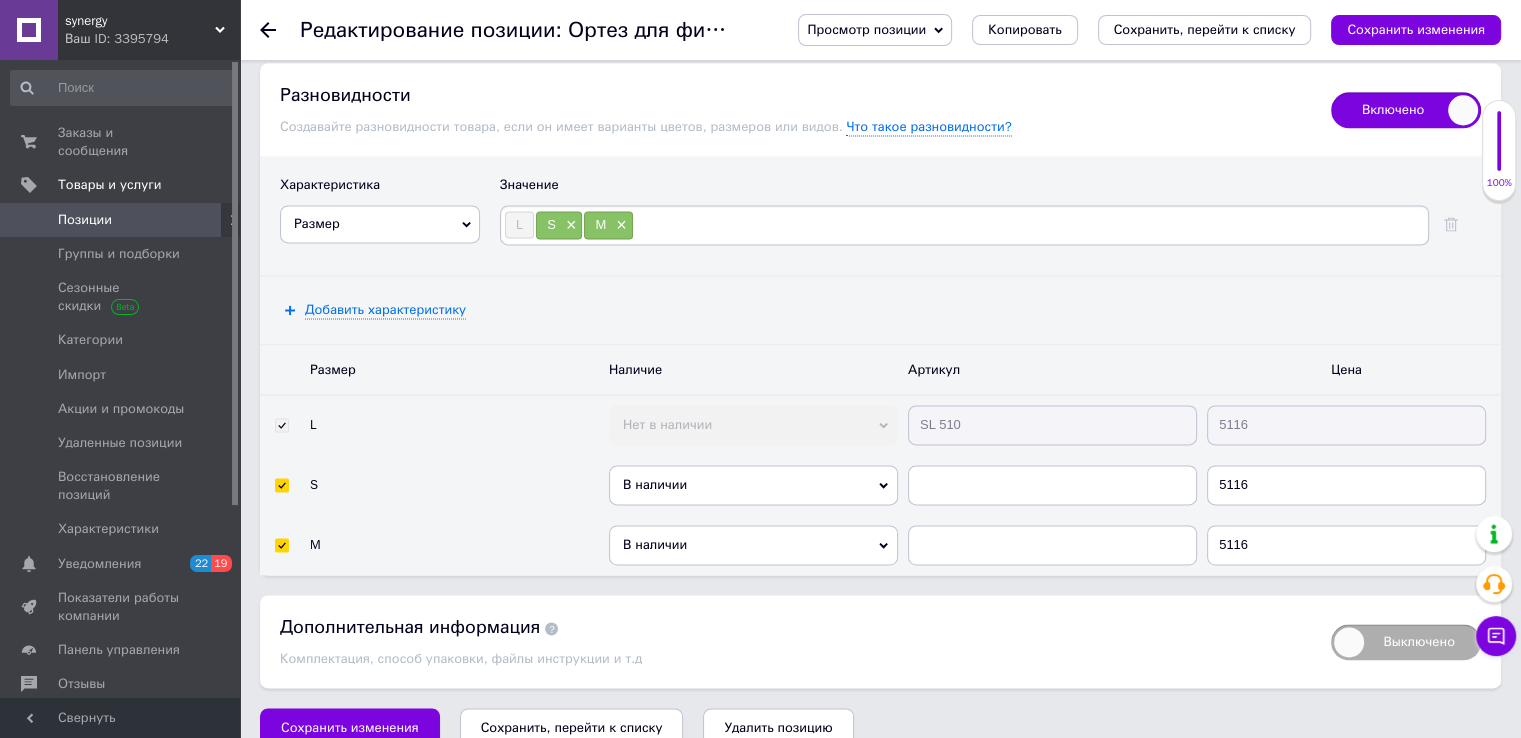 click on "В наличии" at bounding box center (753, 485) 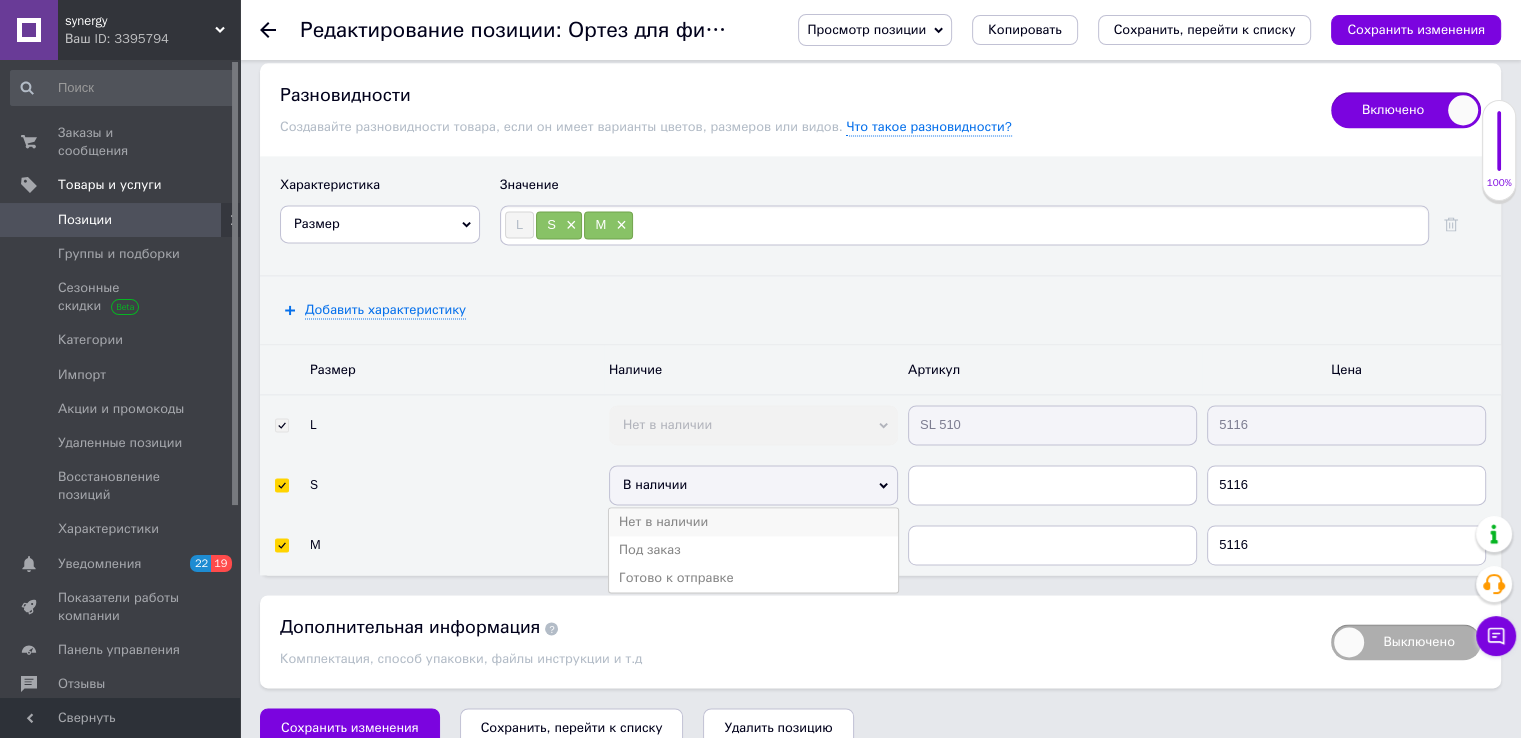 click on "Нет в наличии" at bounding box center [753, 522] 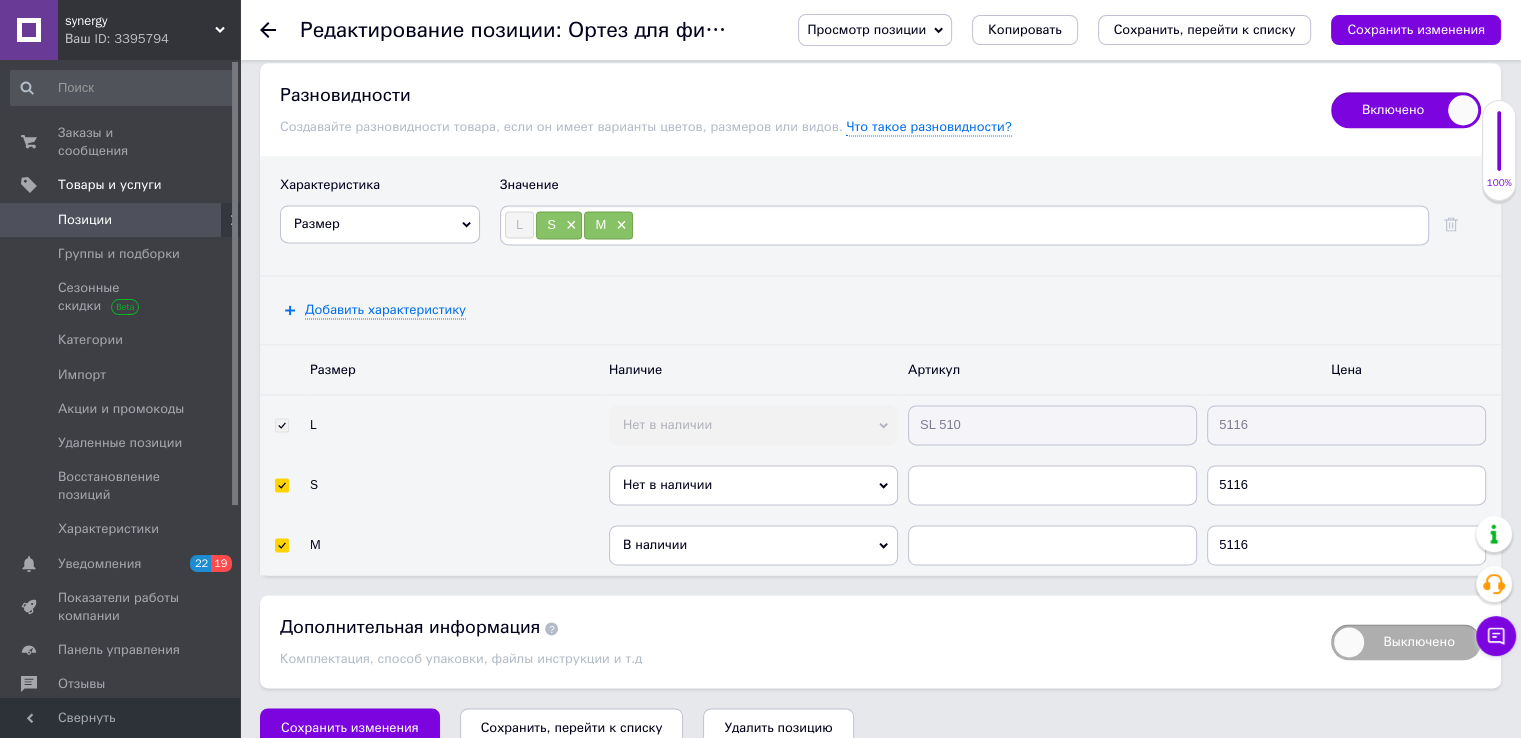 click on "В наличии" at bounding box center (753, 545) 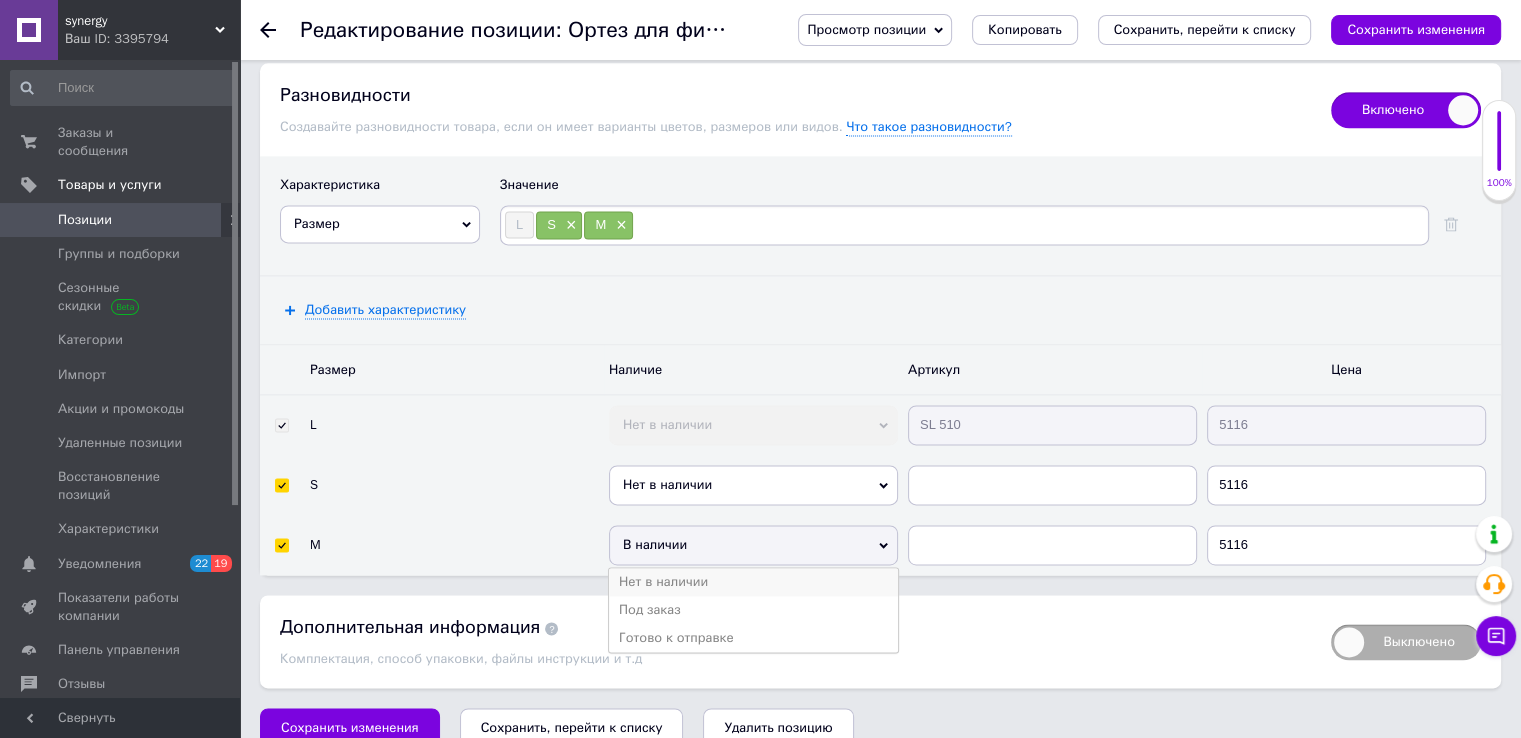 click on "Нет в наличии" at bounding box center [753, 582] 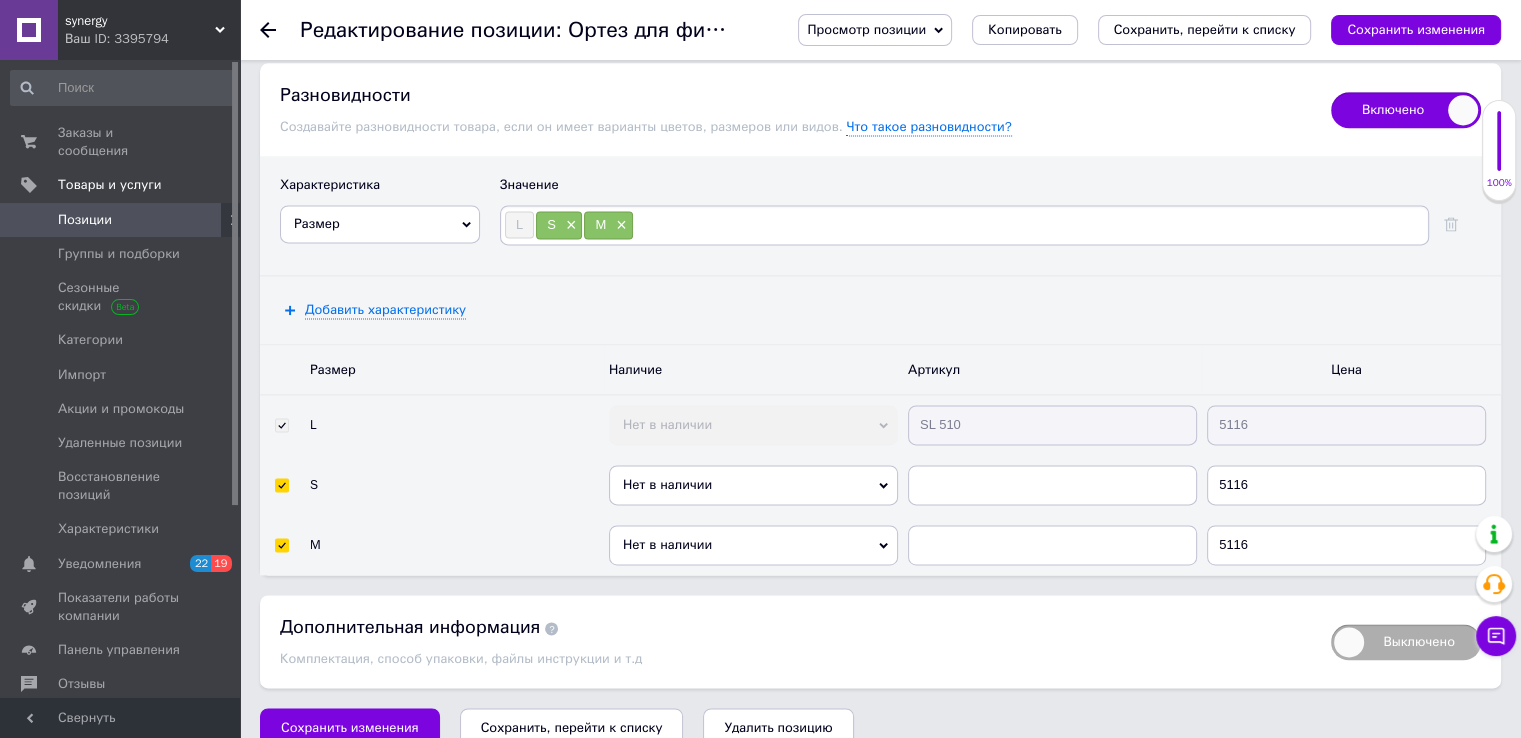 click on "L Нет в наличии В наличии Под заказ Готово к отправке SL 510 5116" at bounding box center [880, 425] 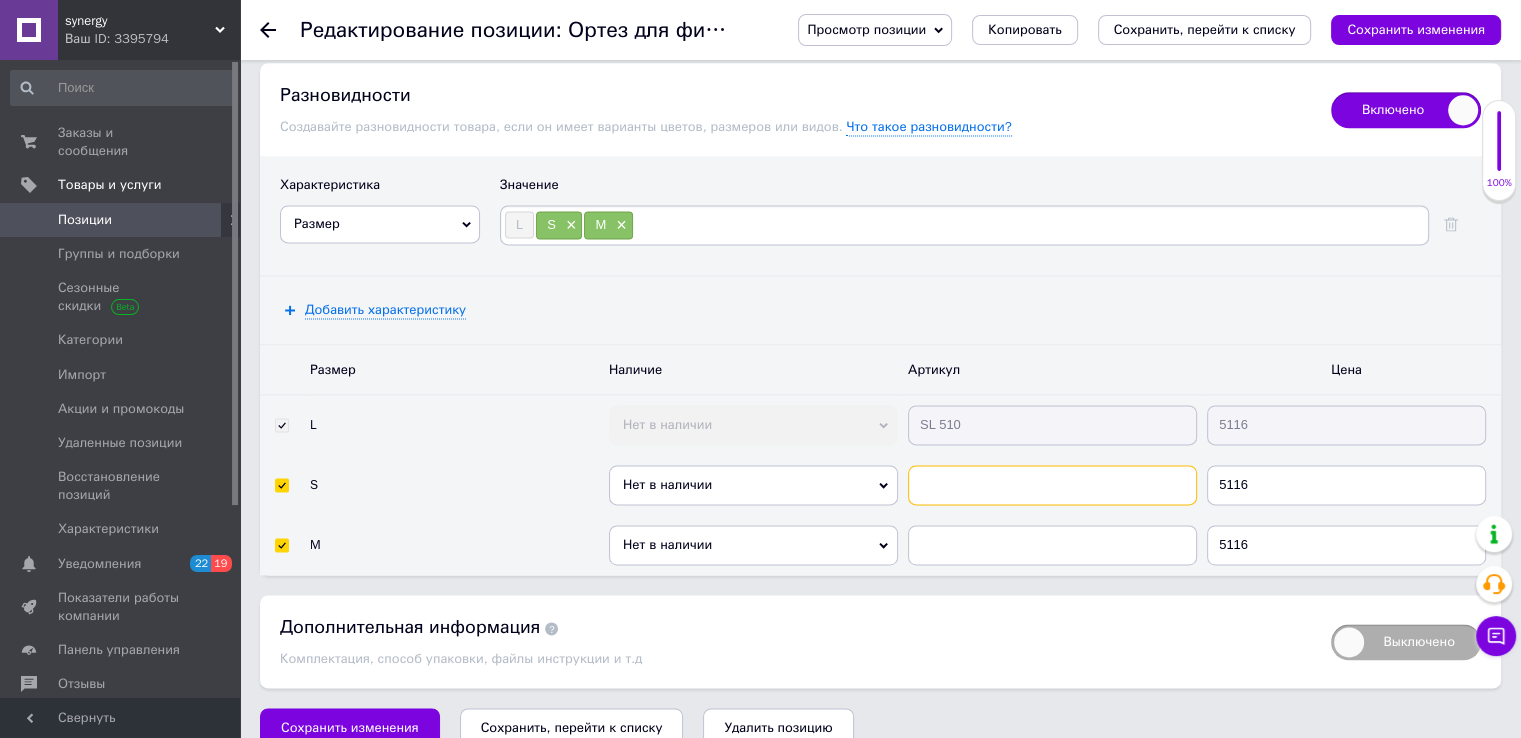 click at bounding box center (1052, 485) 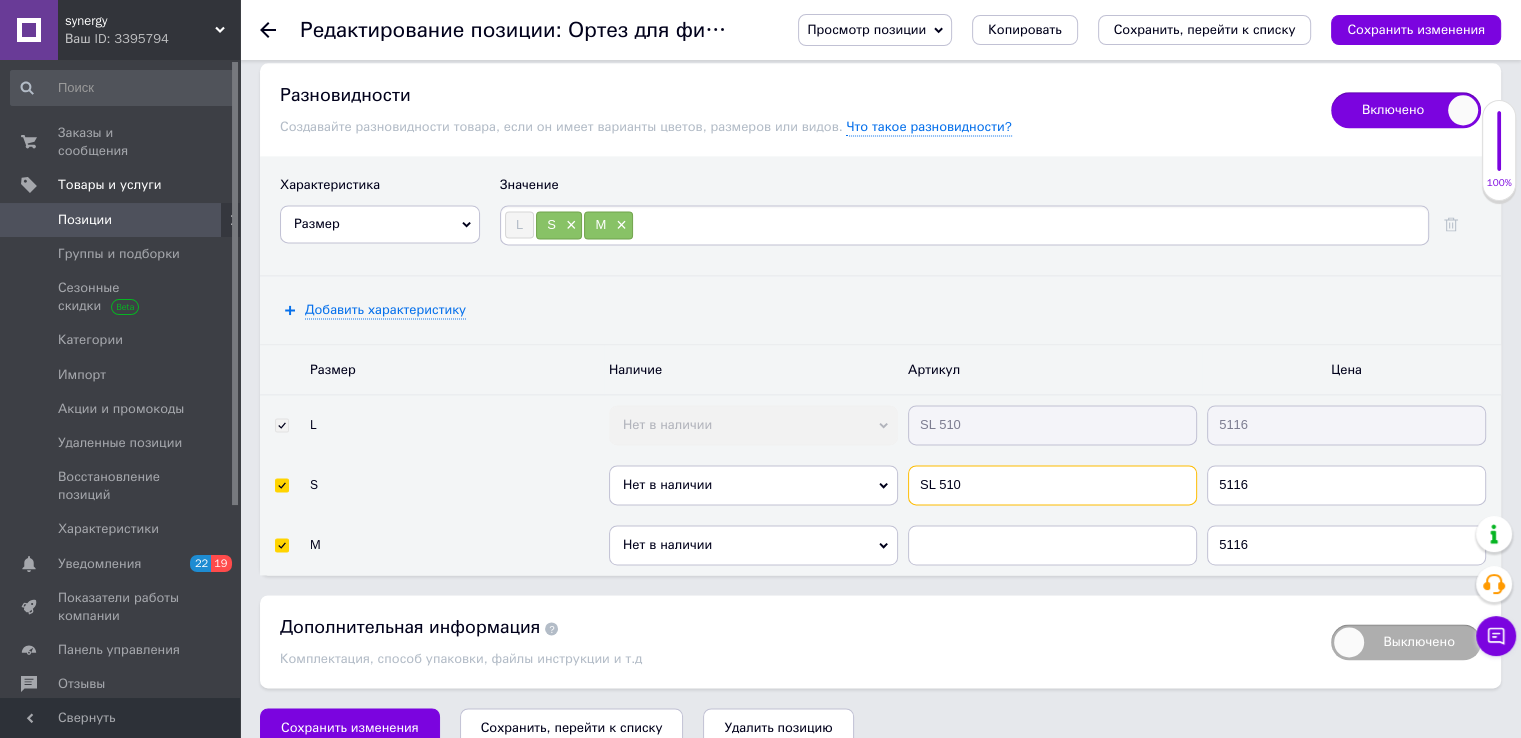 type on "SL 510" 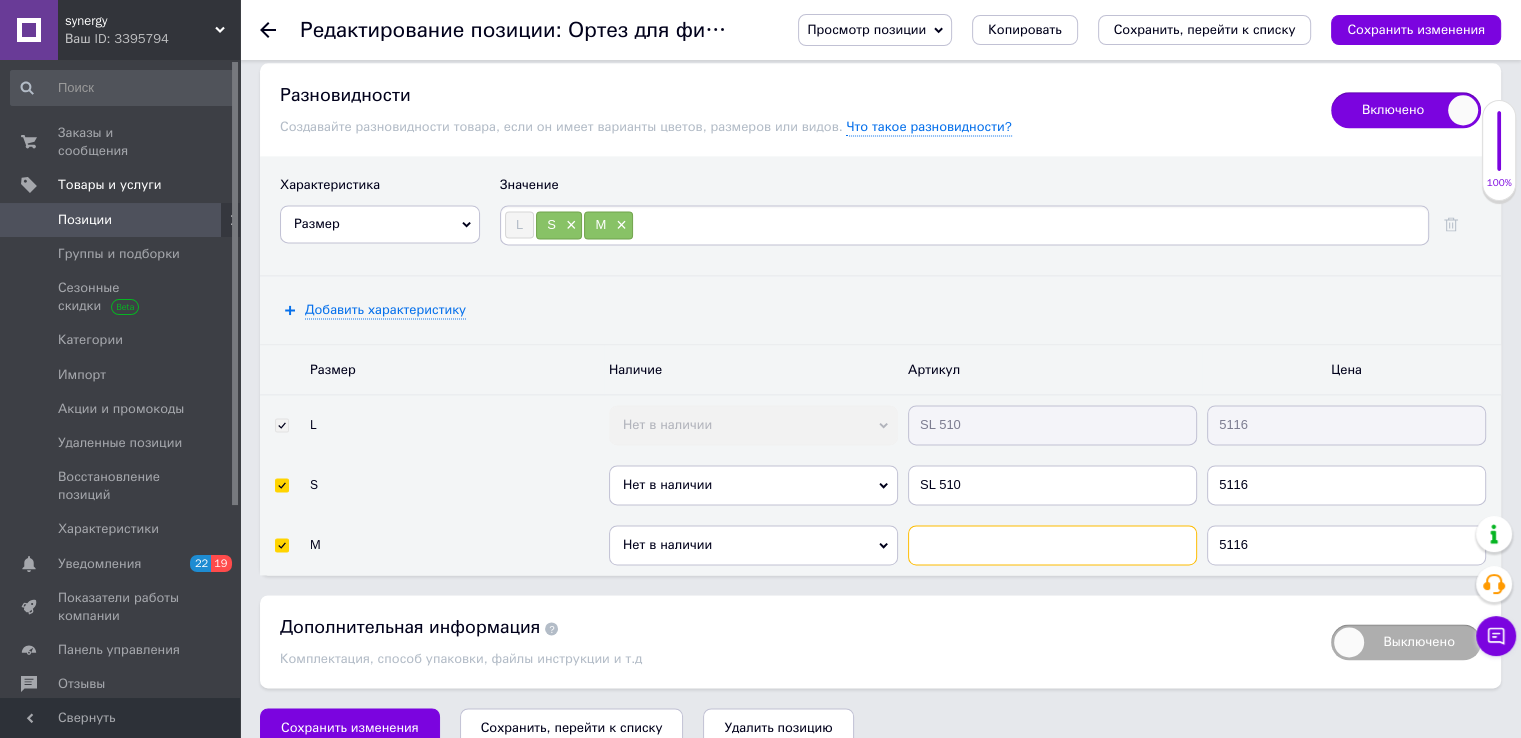paste on "SL 510" 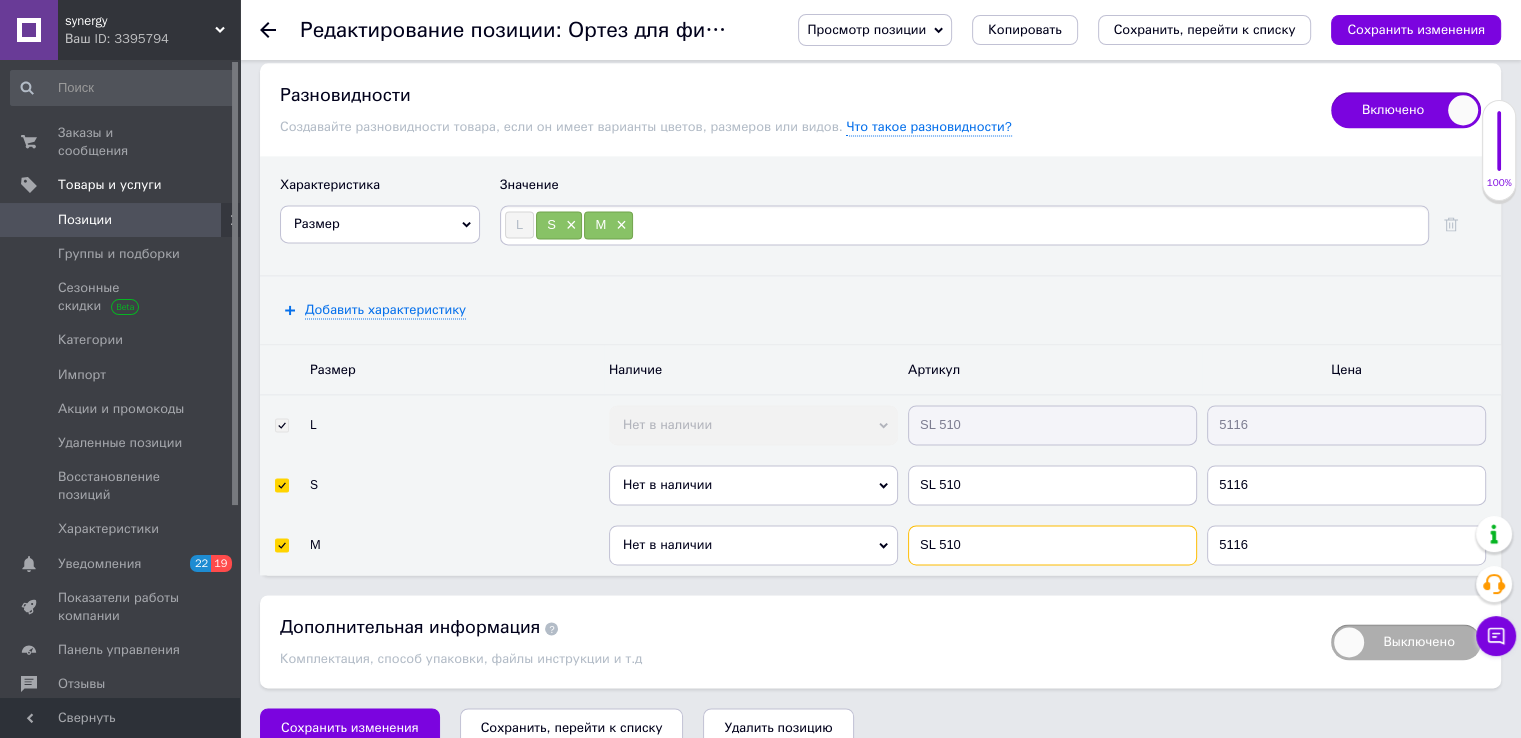 click on "SL 510" at bounding box center [1052, 545] 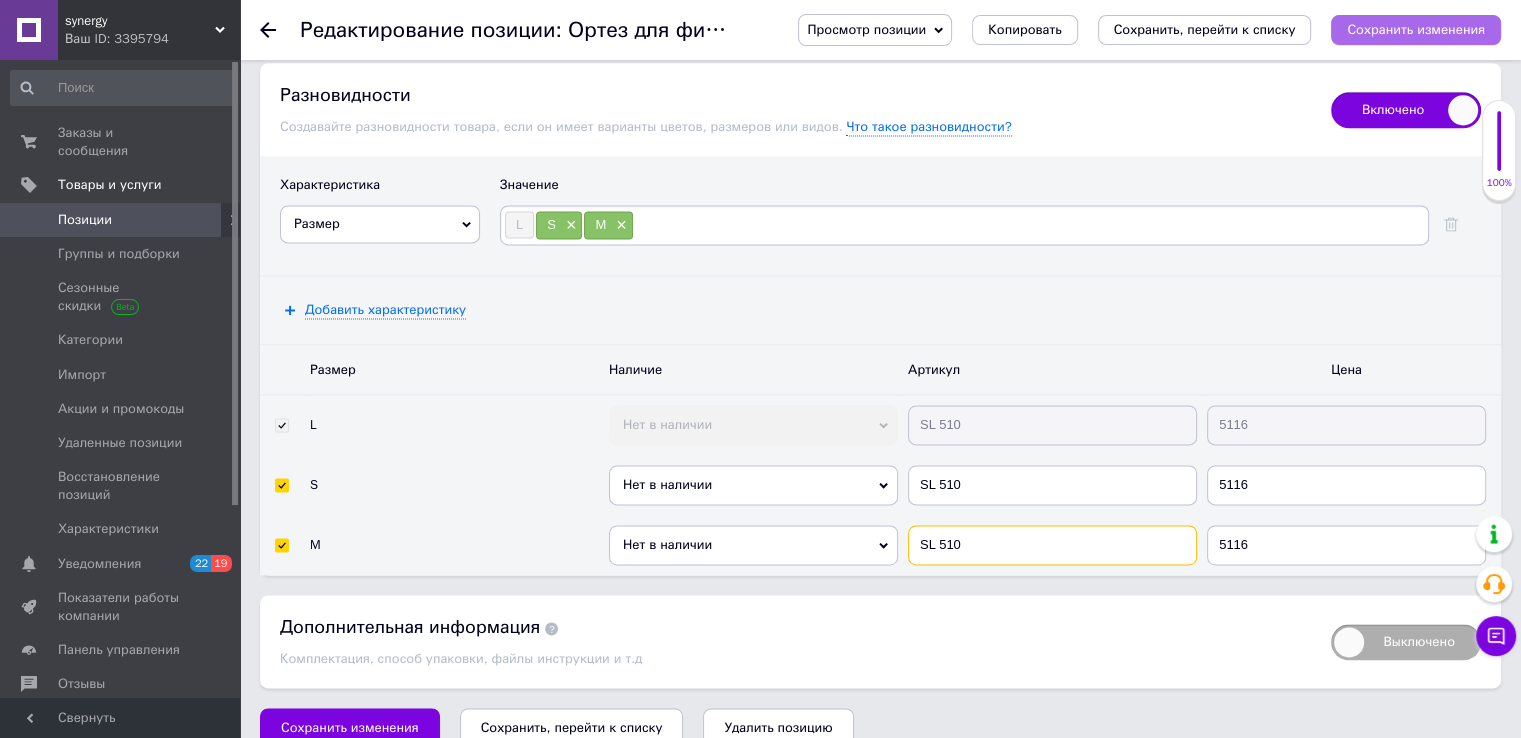 type on "SL 510" 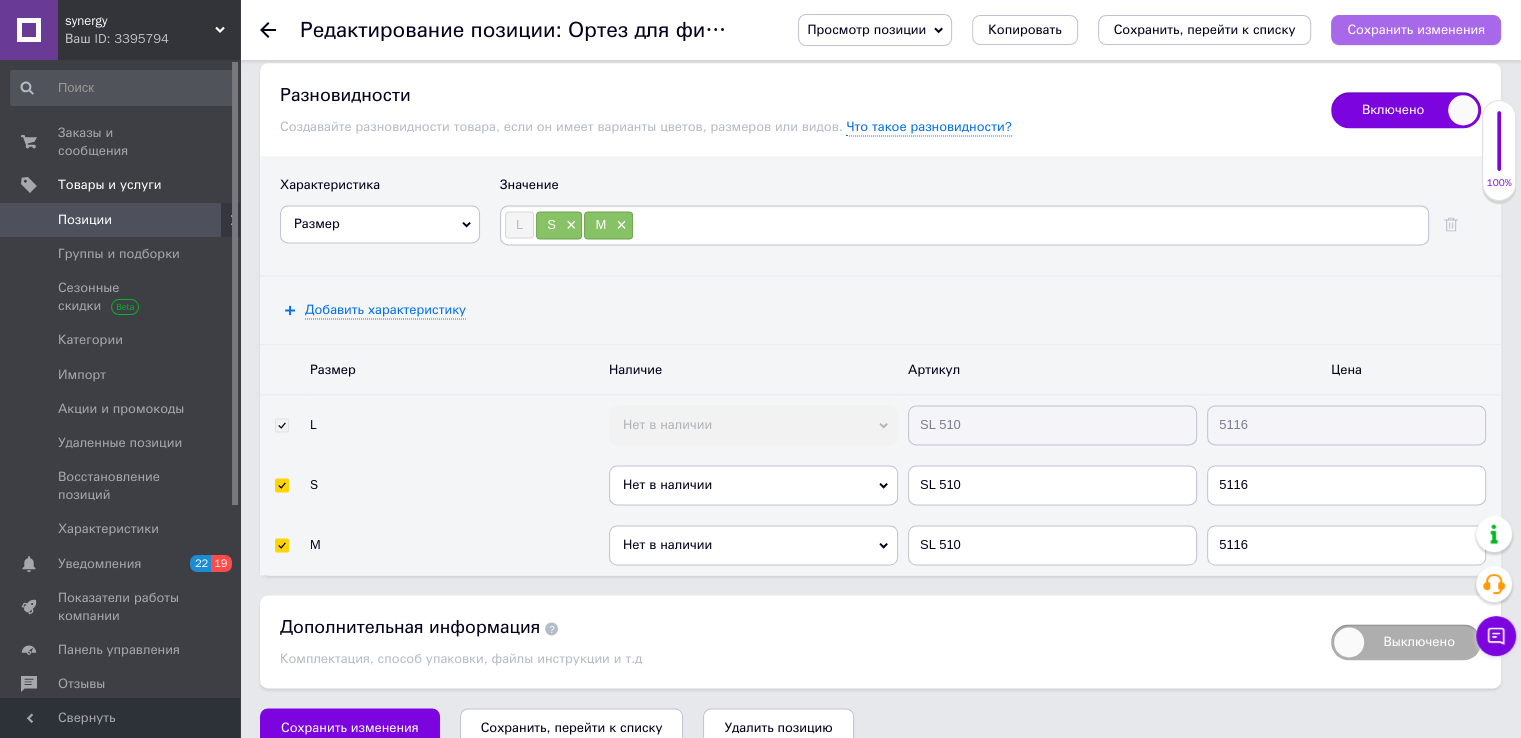 click on "Сохранить изменения" at bounding box center [1416, 29] 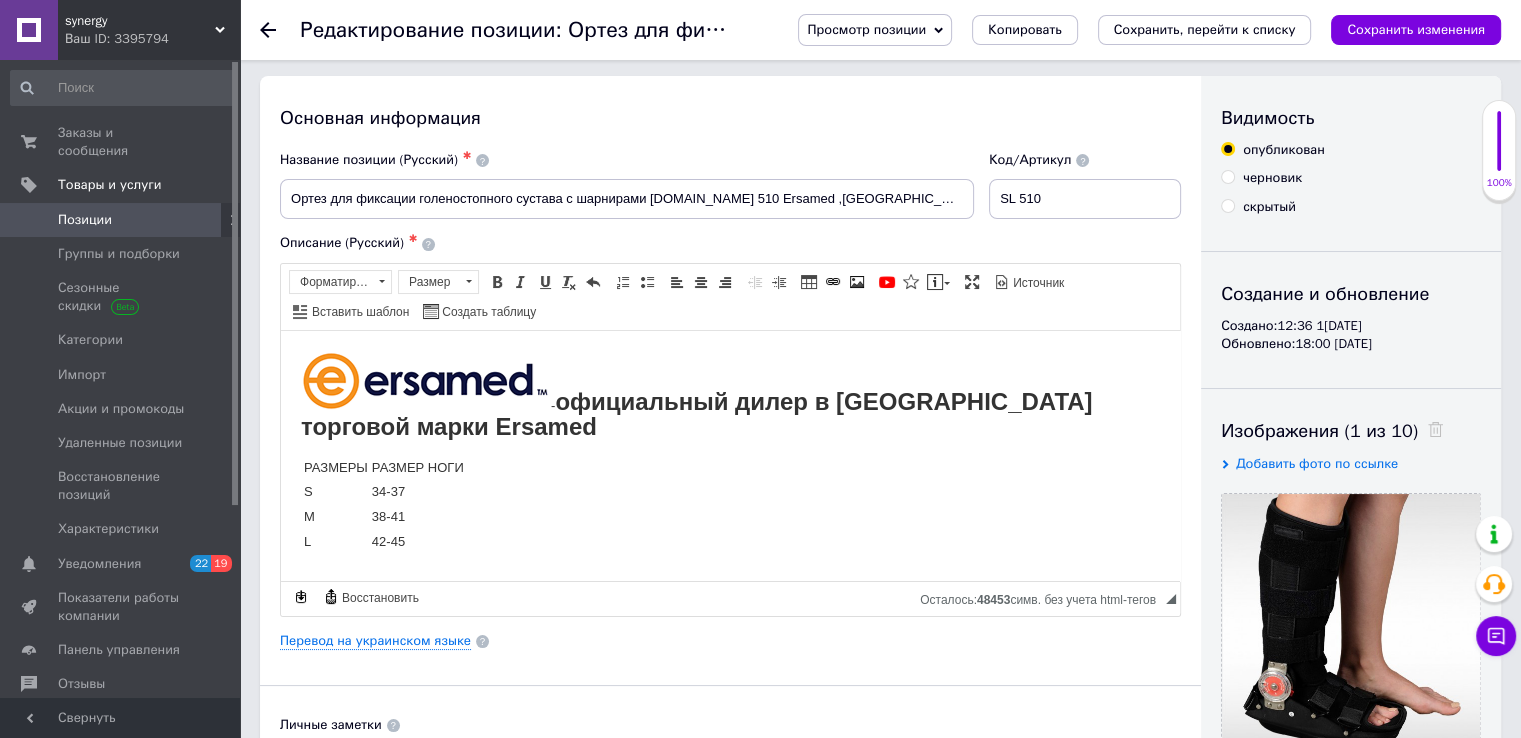 scroll, scrollTop: 0, scrollLeft: 0, axis: both 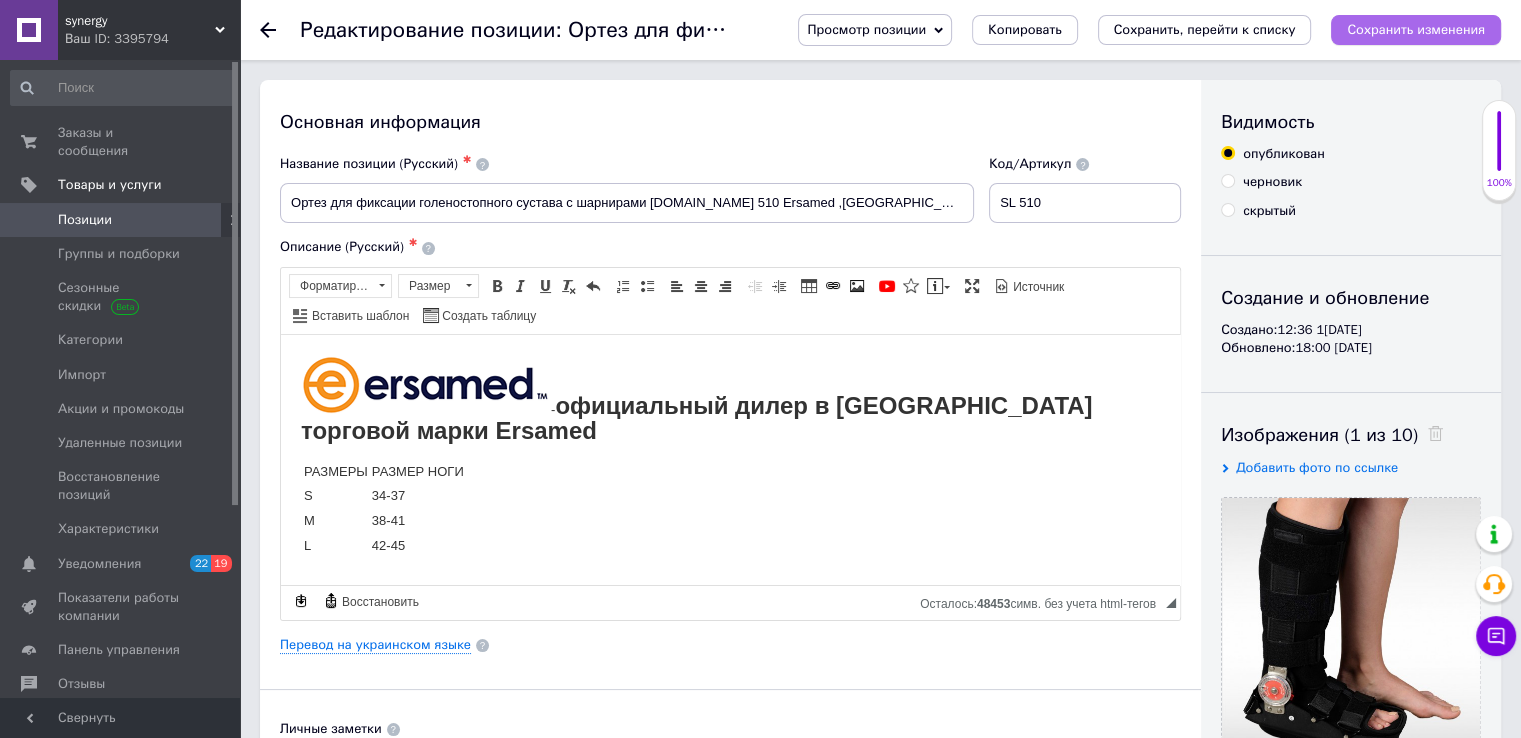 click on "Сохранить изменения" at bounding box center (1416, 30) 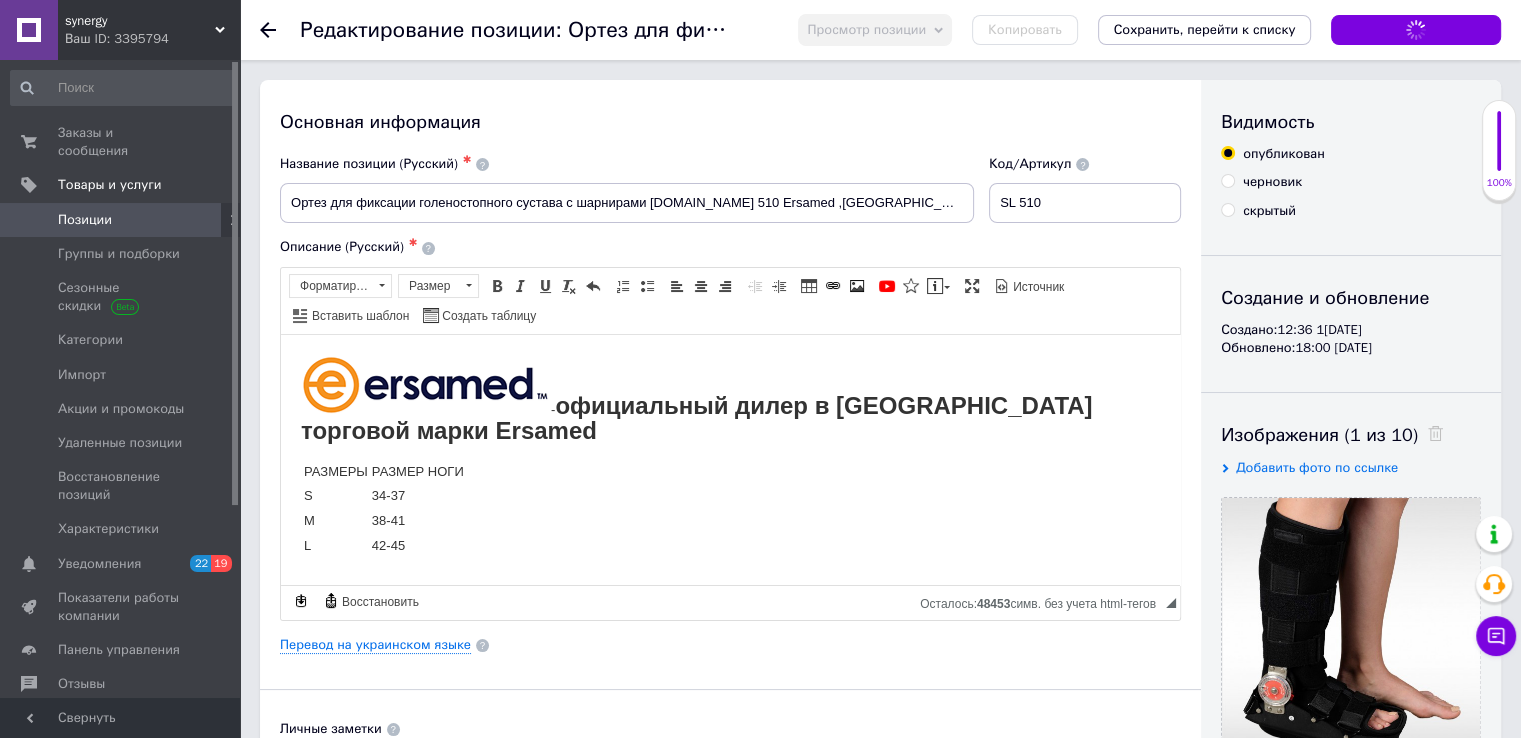 click 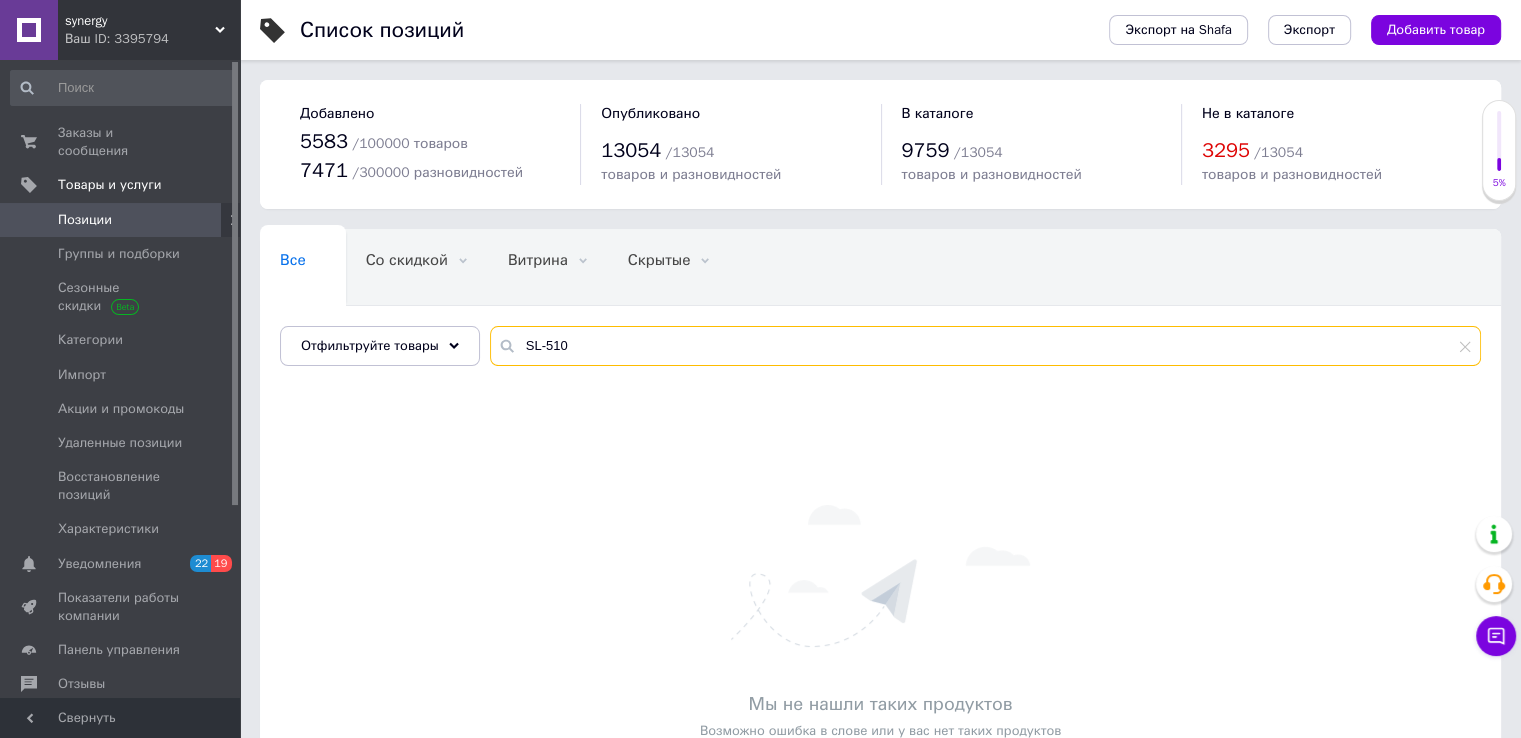click on "SL-510" at bounding box center (985, 346) 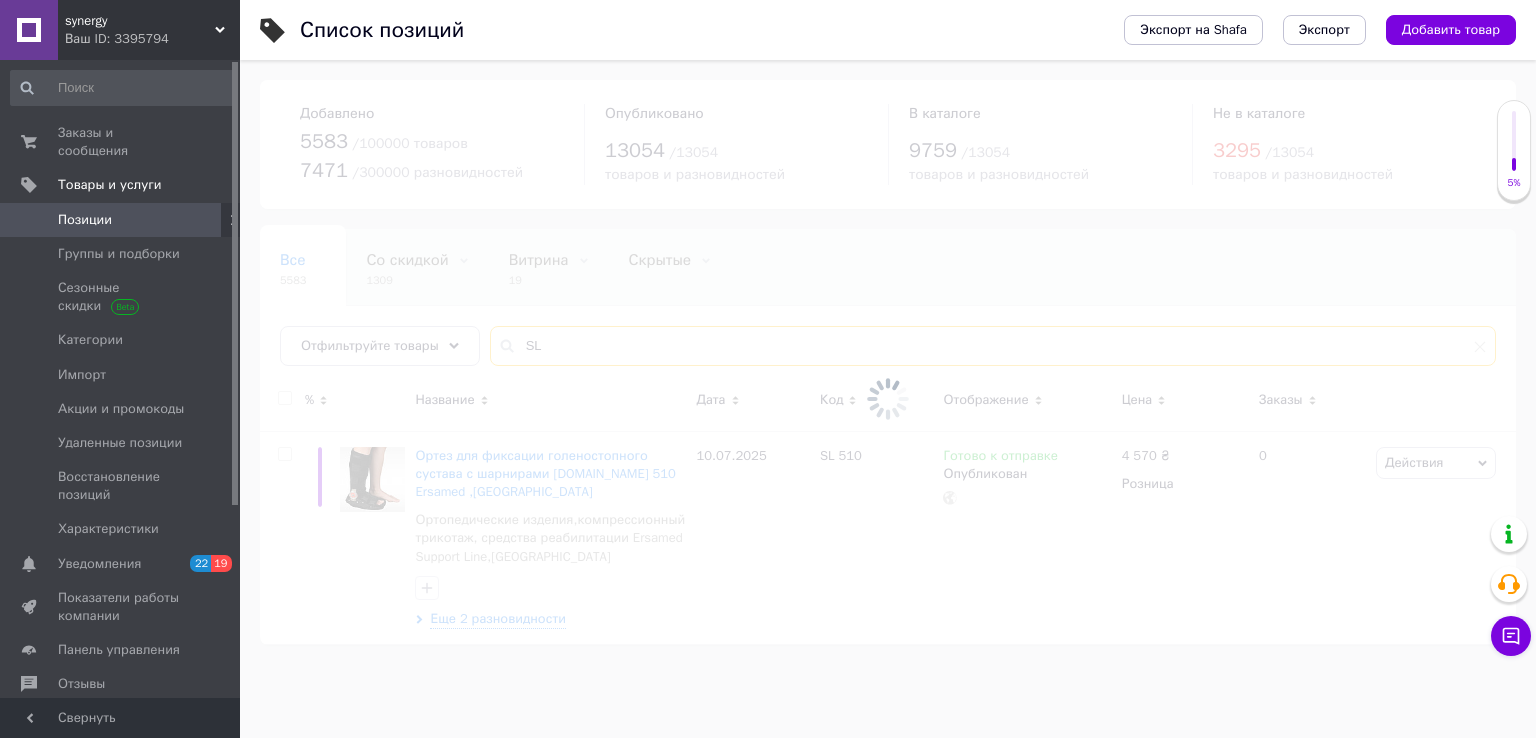 type on "S" 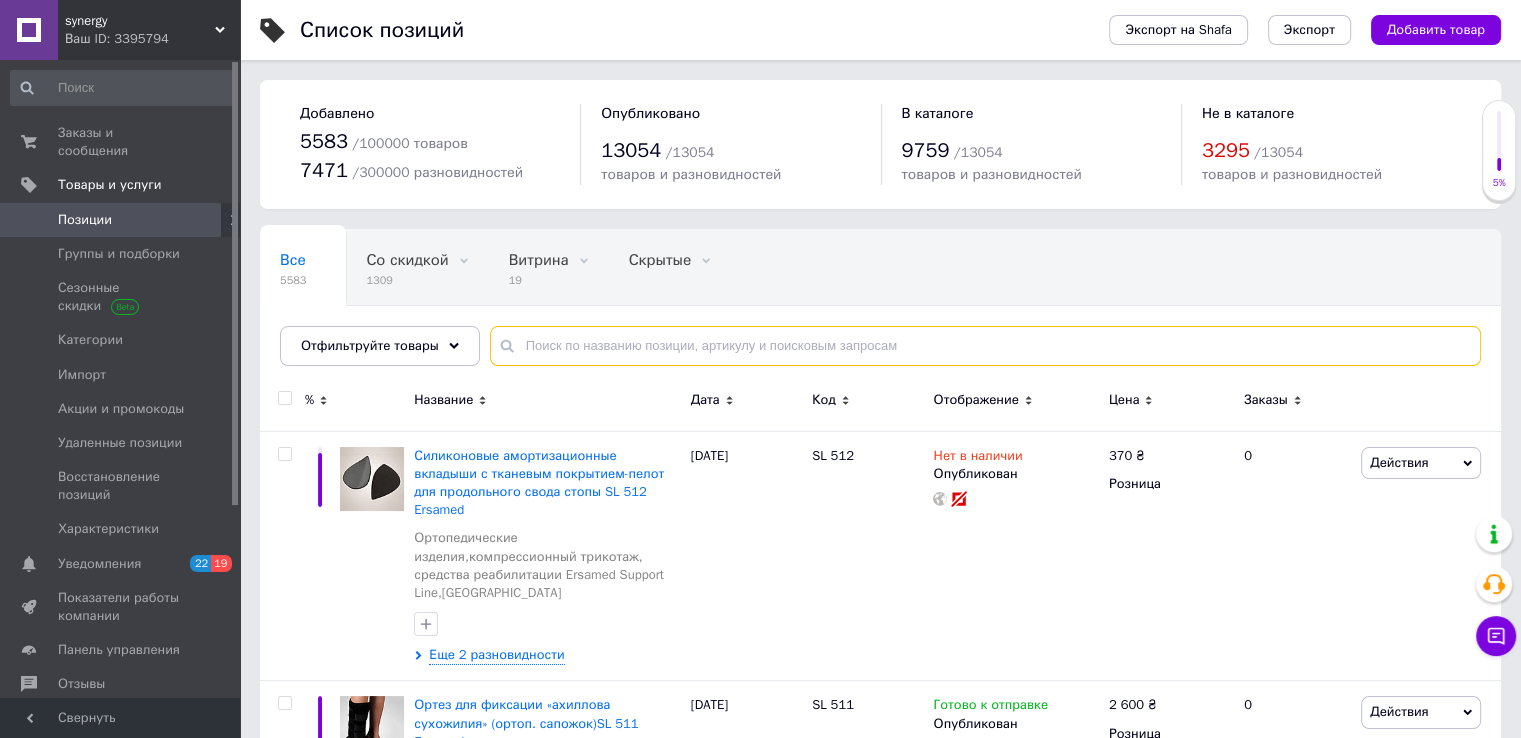 click at bounding box center [985, 346] 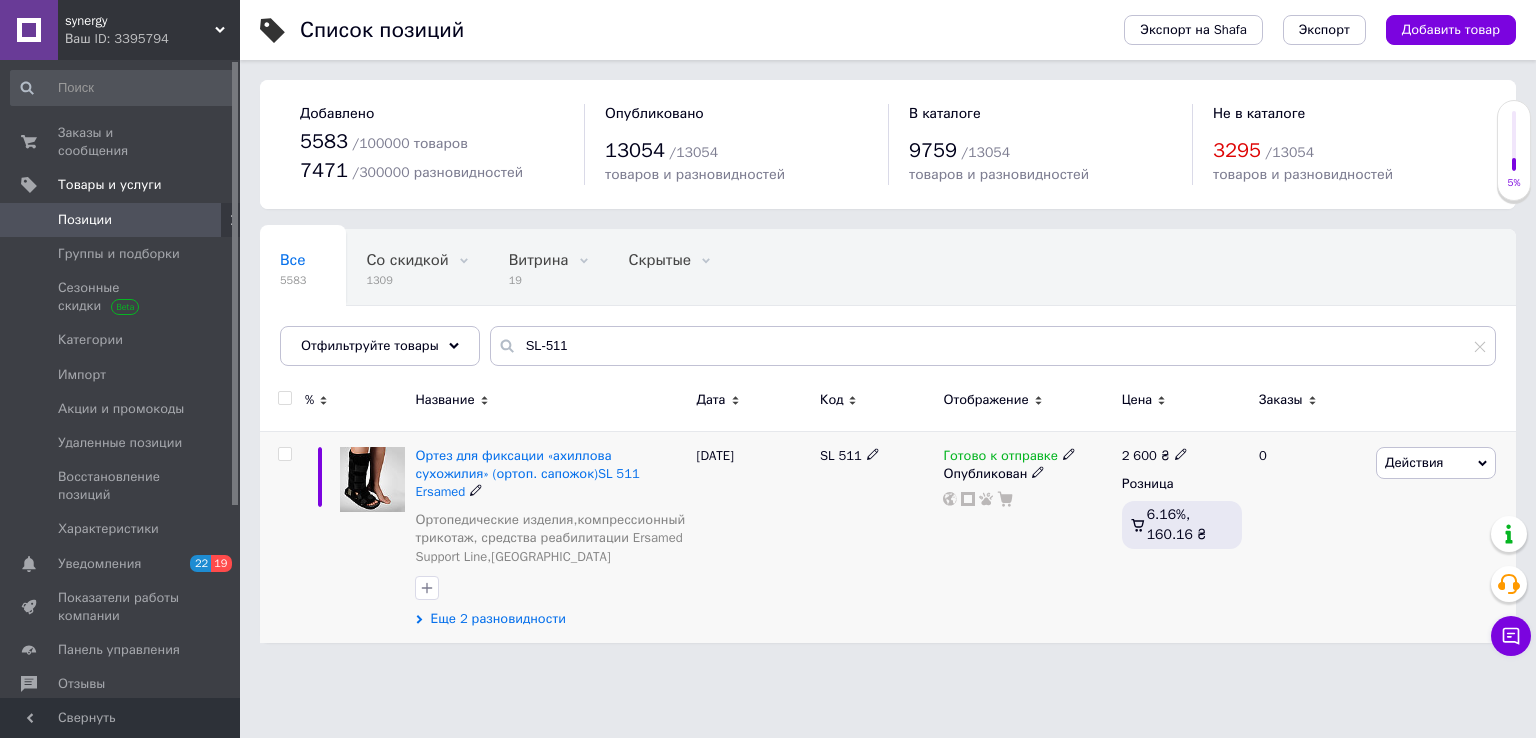 click on "Еще 2 разновидности" at bounding box center (497, 619) 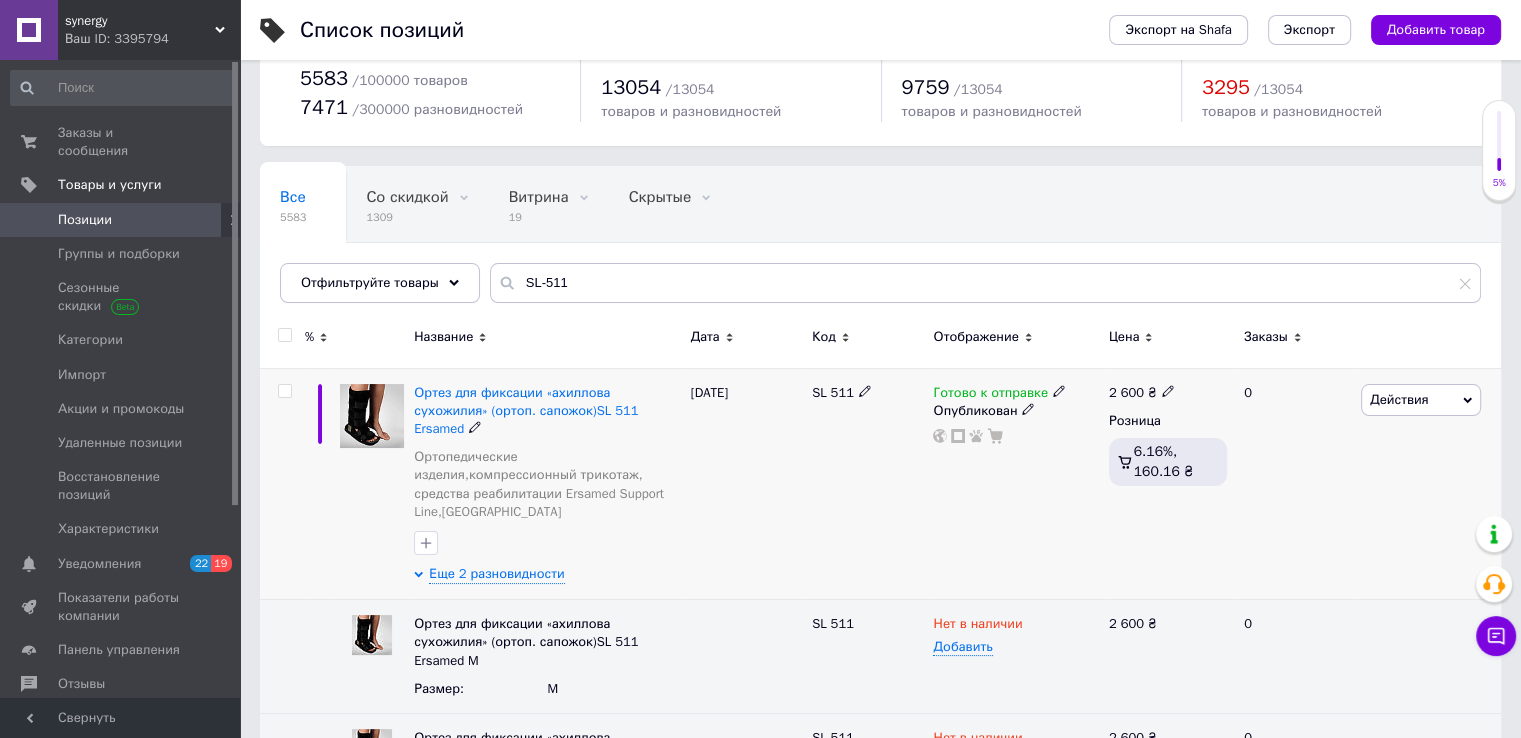scroll, scrollTop: 97, scrollLeft: 0, axis: vertical 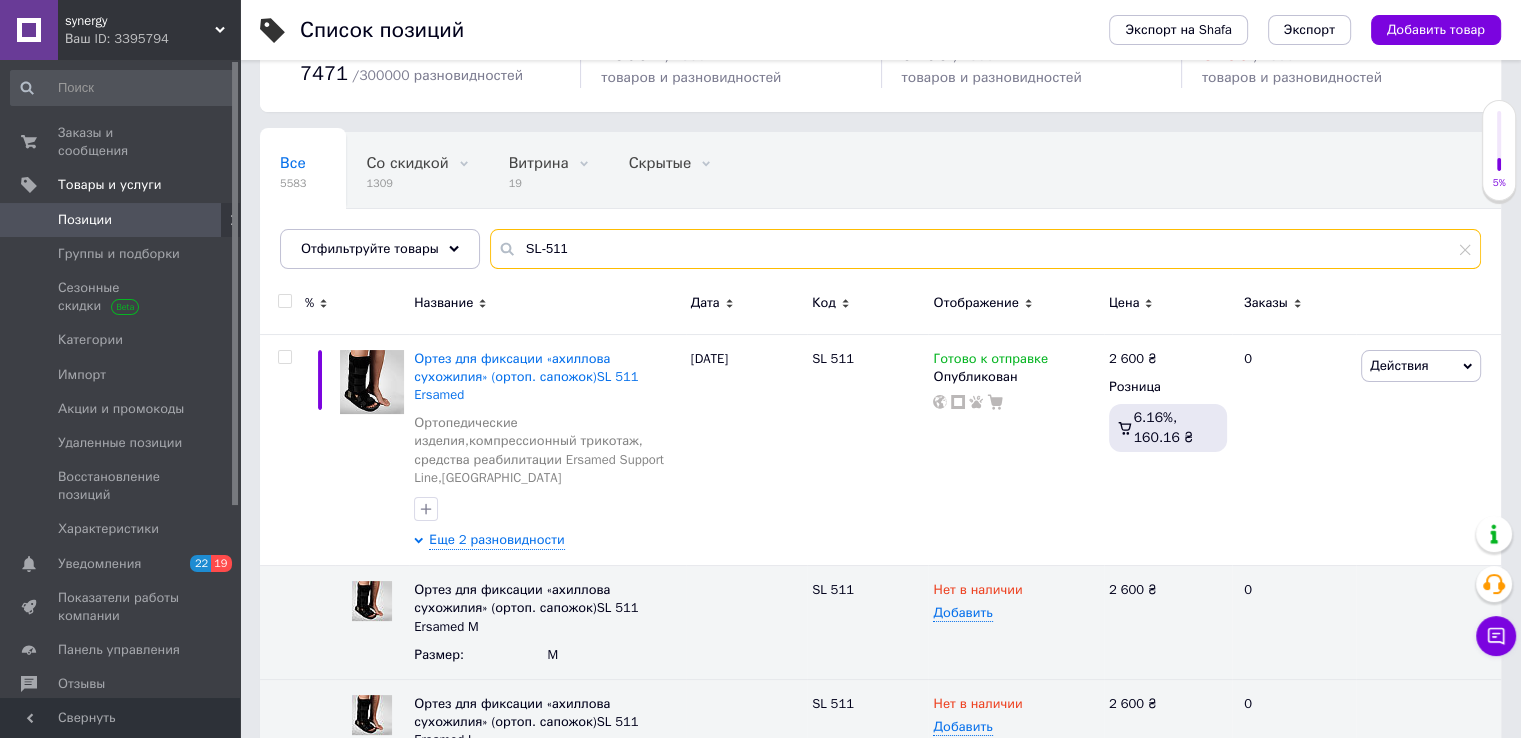 click on "SL-511" at bounding box center (985, 249) 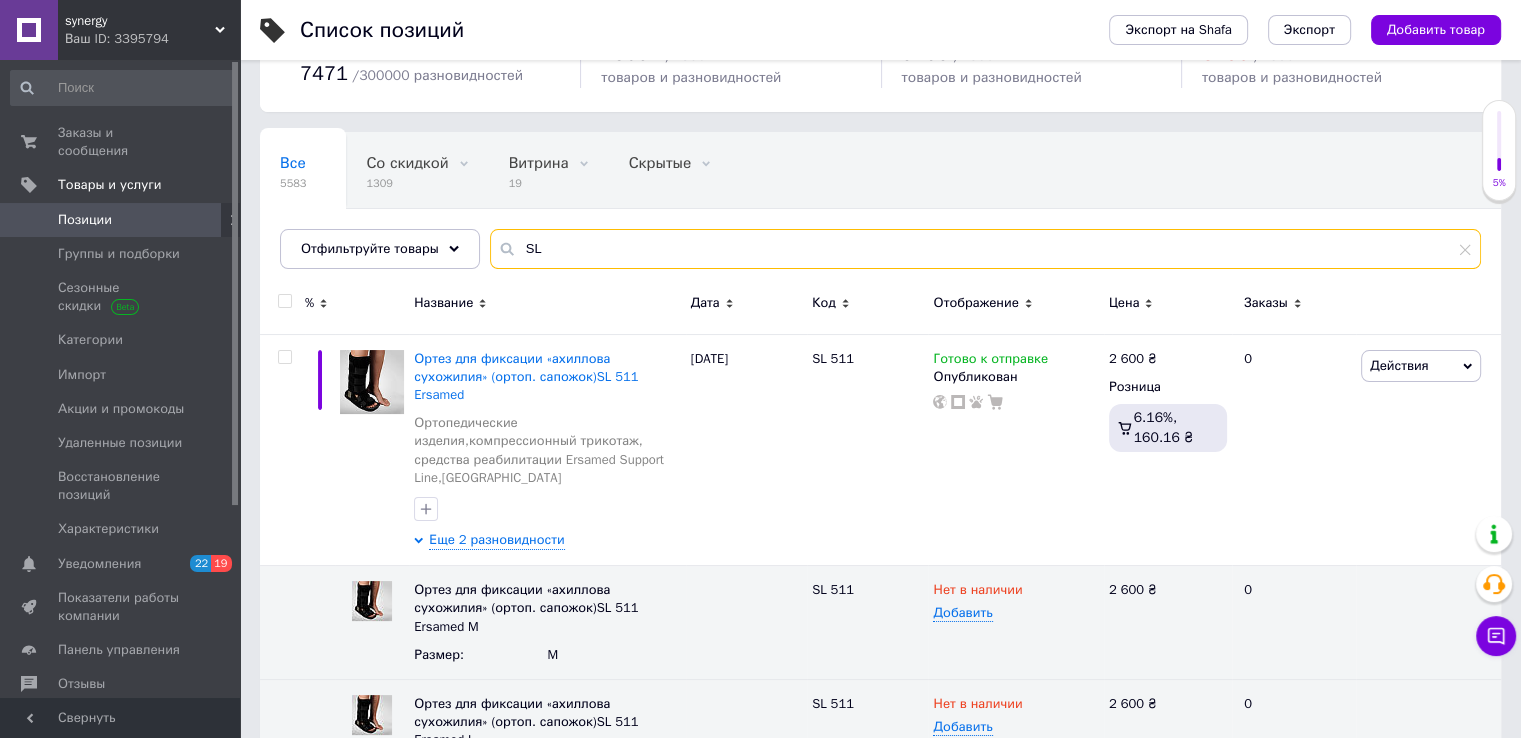 type on "S" 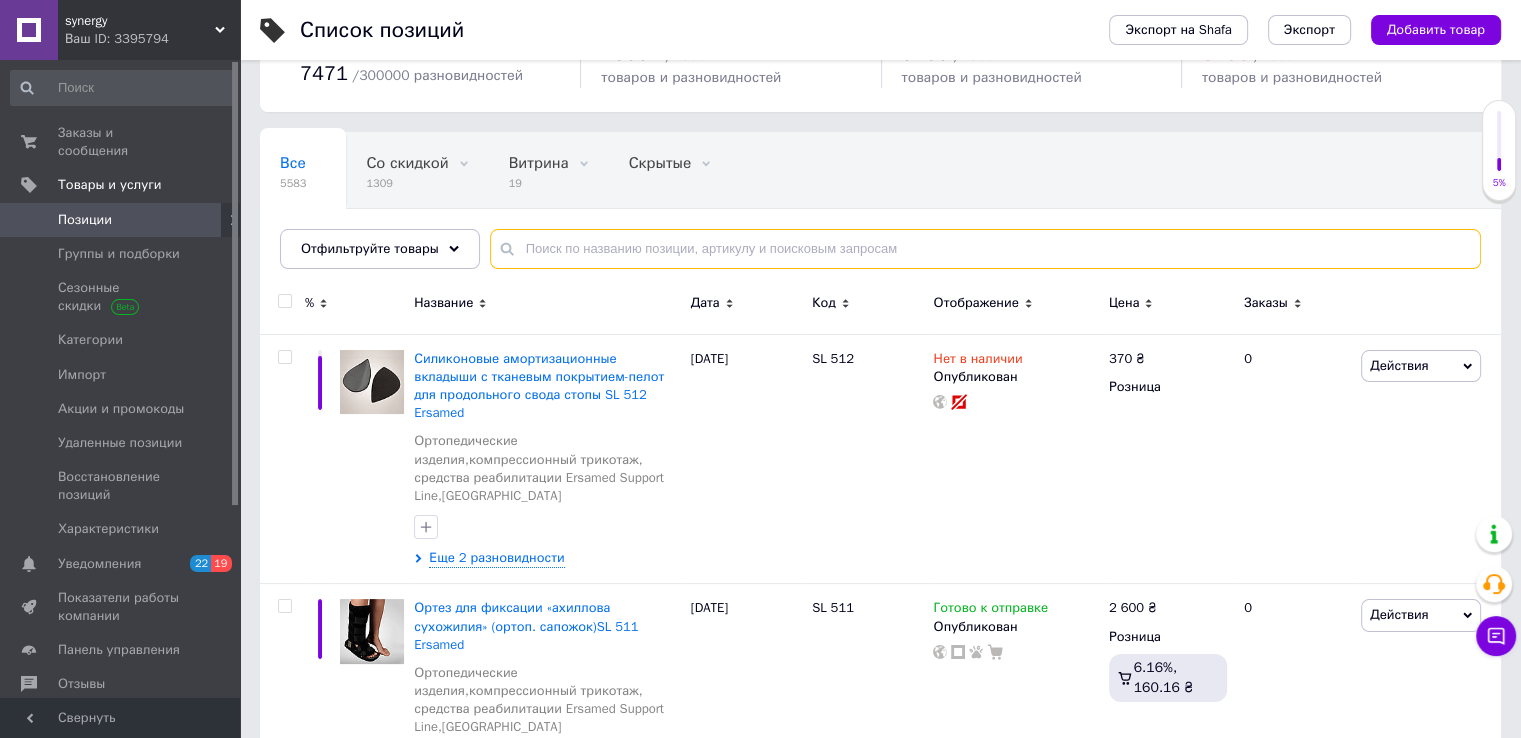 click at bounding box center [985, 249] 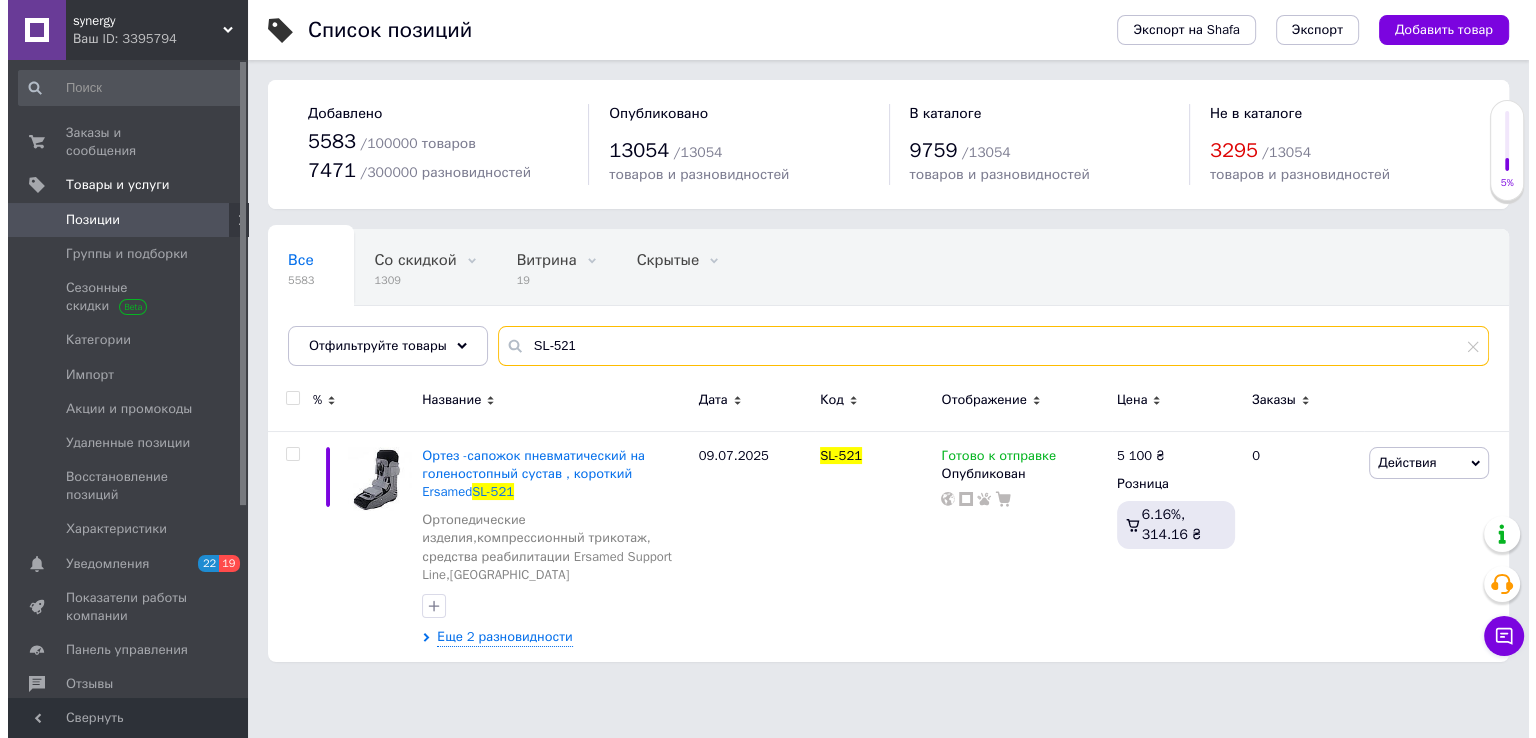 scroll, scrollTop: 0, scrollLeft: 0, axis: both 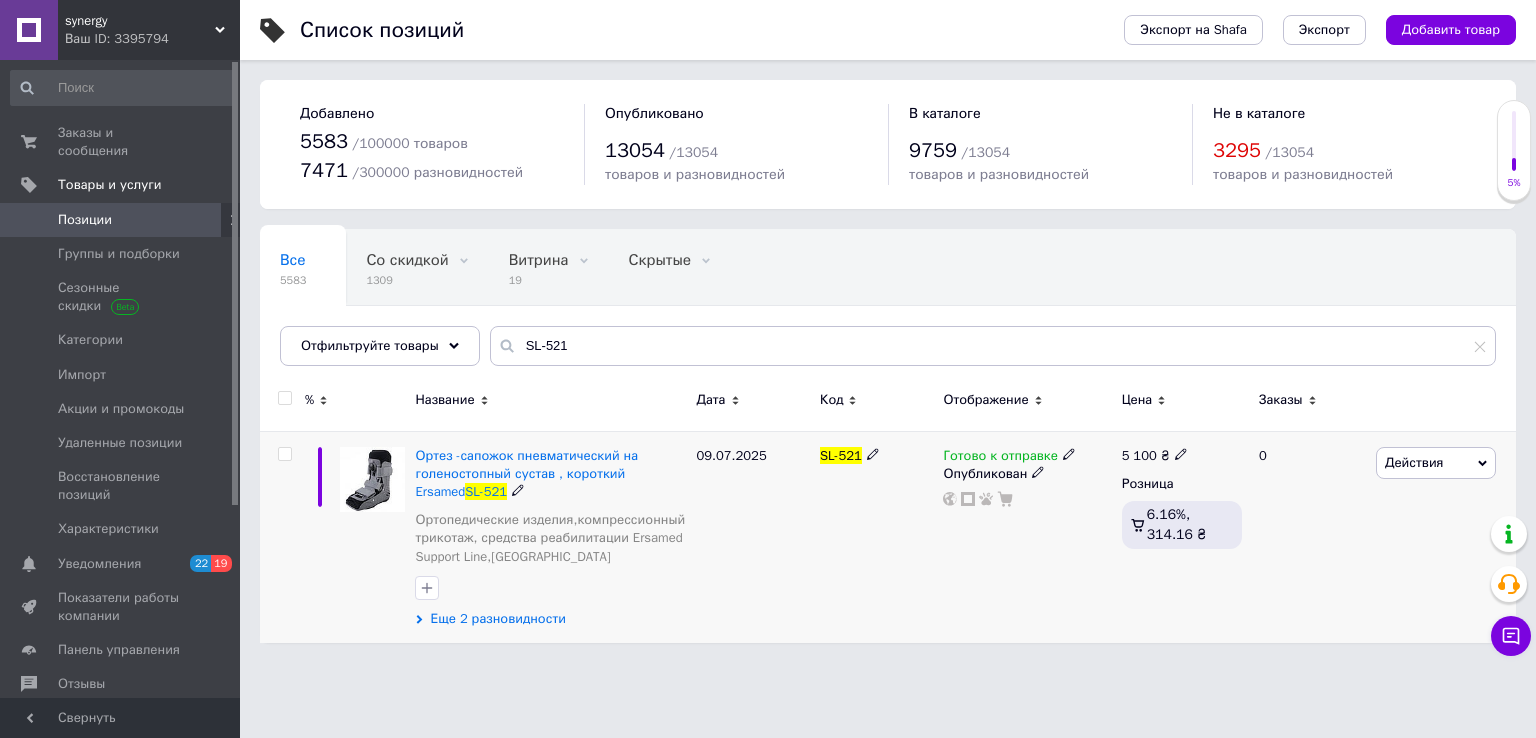 click on "Еще 2 разновидности" at bounding box center [497, 619] 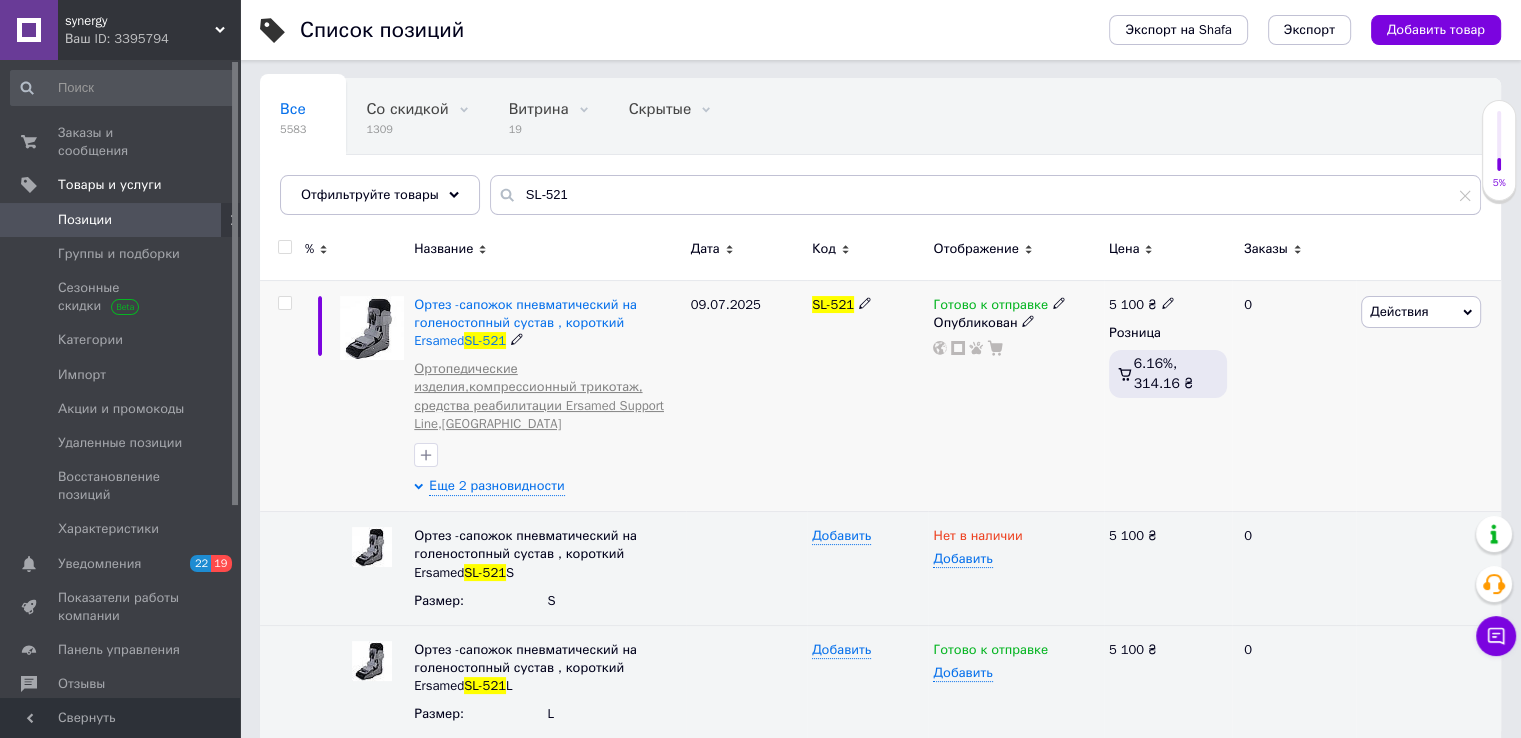 scroll, scrollTop: 152, scrollLeft: 0, axis: vertical 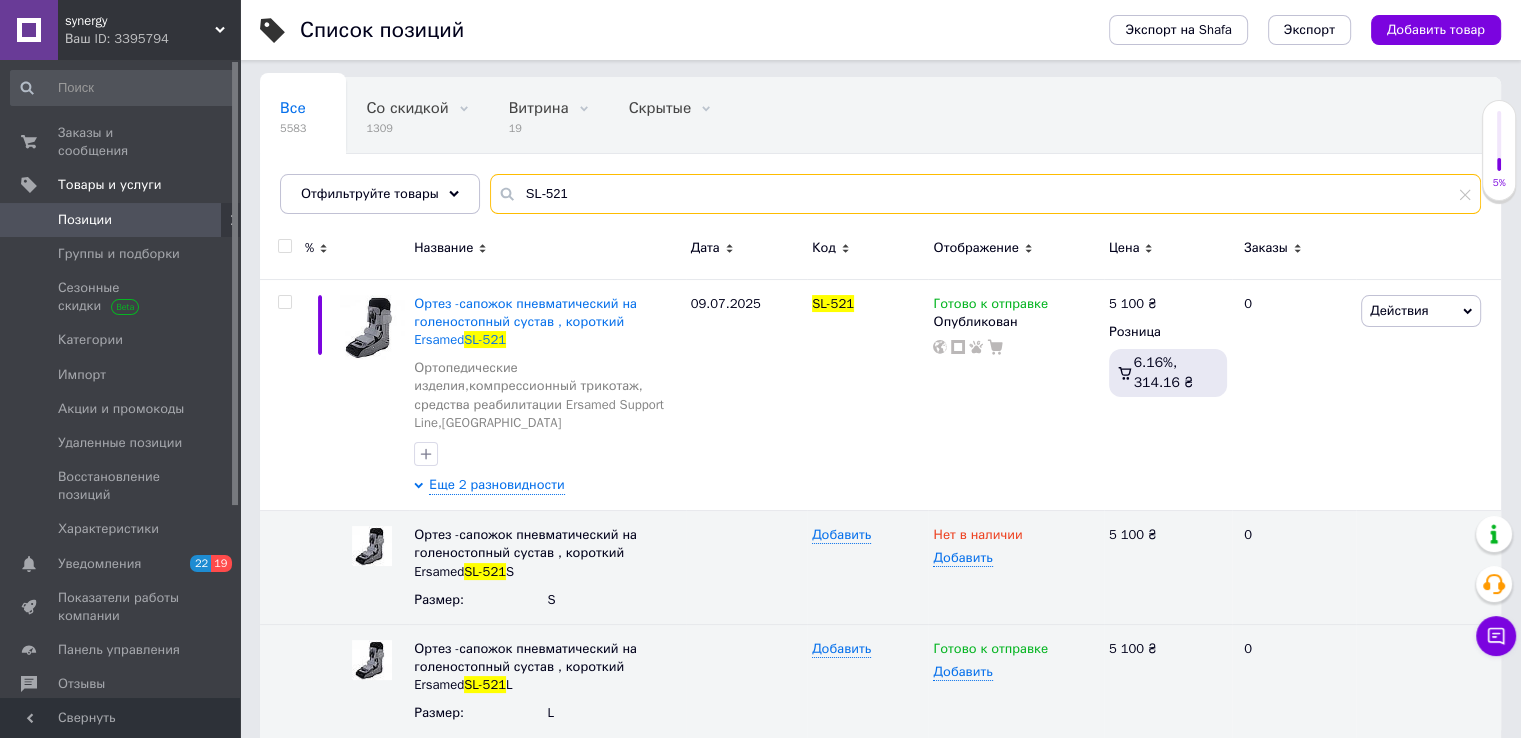 click on "SL-521" at bounding box center (985, 194) 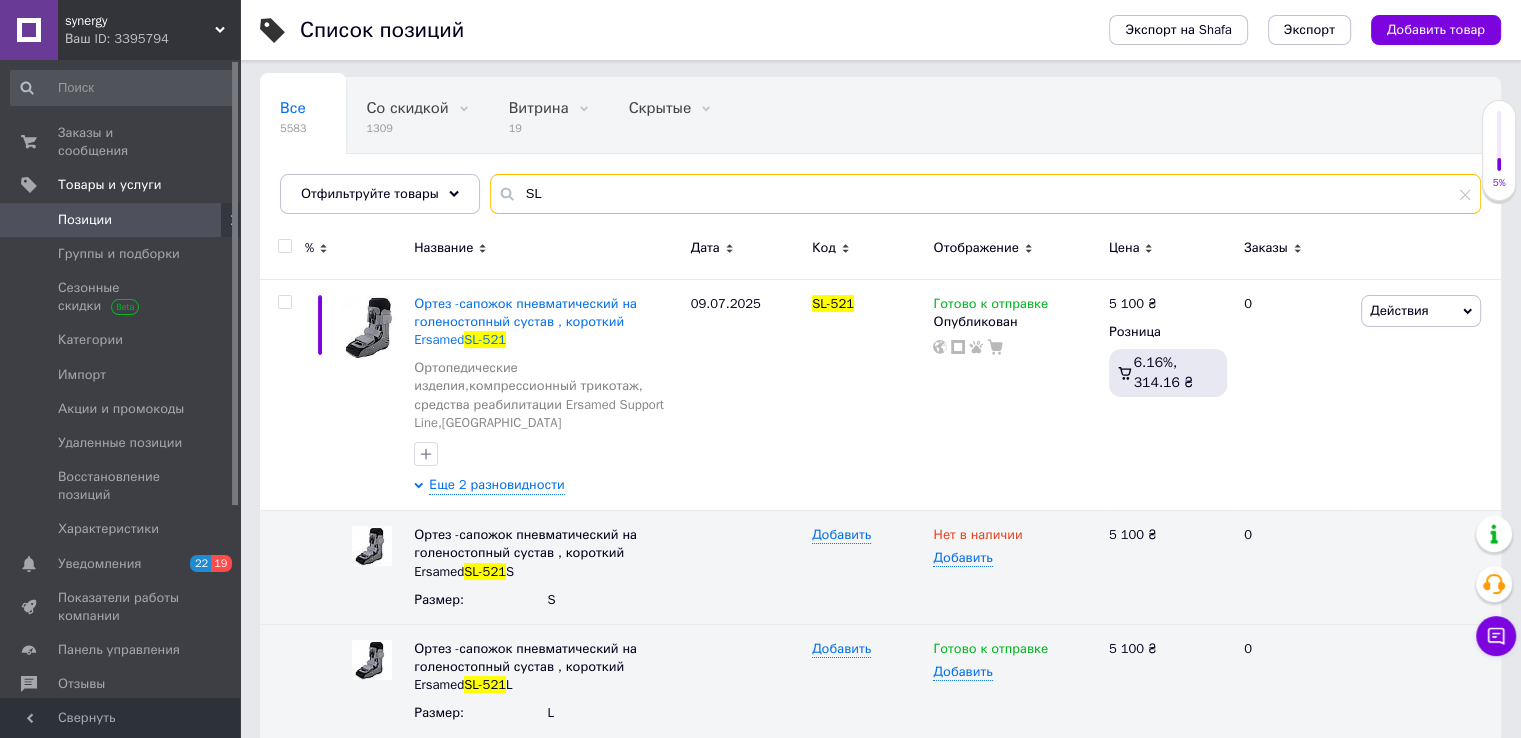 type on "S" 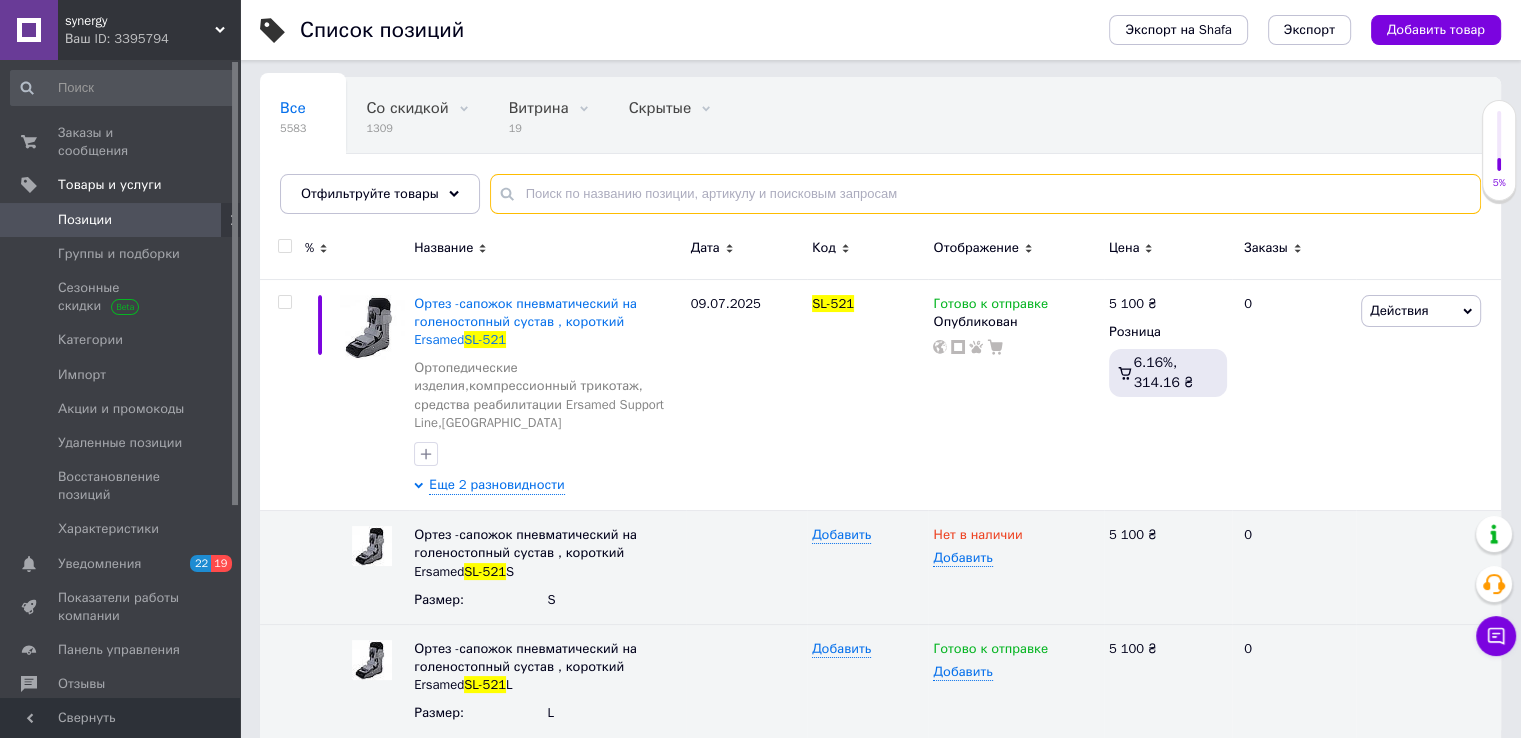 paste on "SL-522" 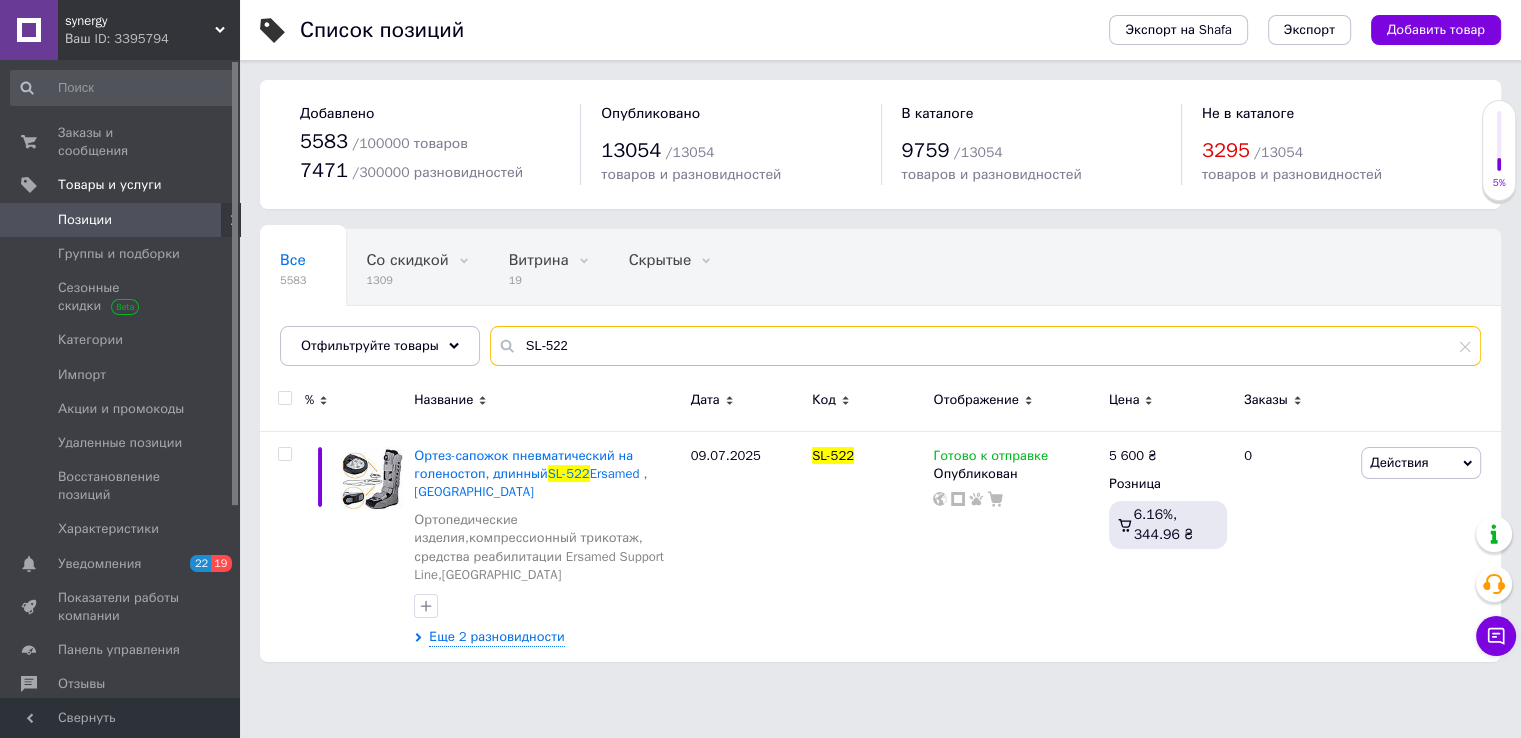 scroll, scrollTop: 0, scrollLeft: 0, axis: both 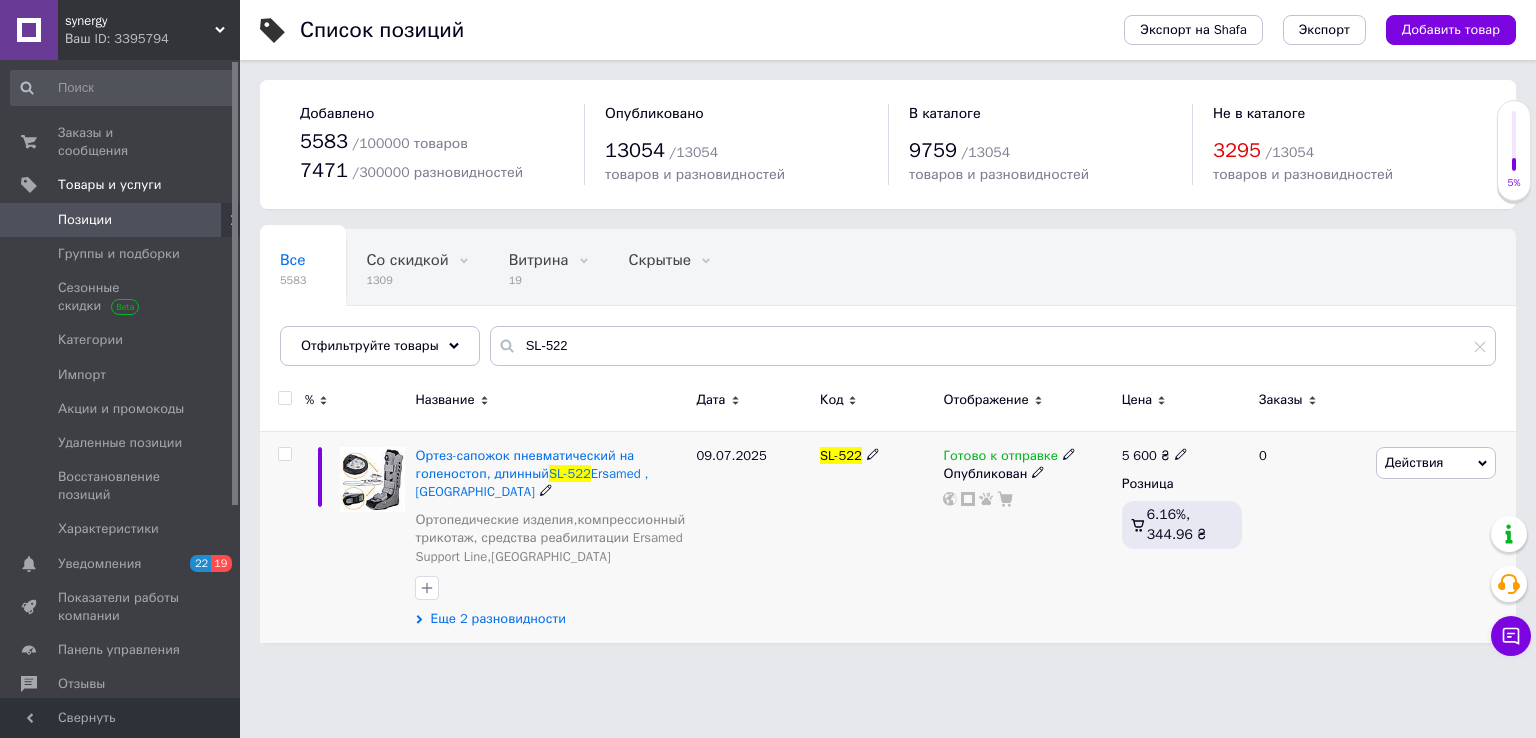 click on "Еще 2 разновидности" at bounding box center [497, 619] 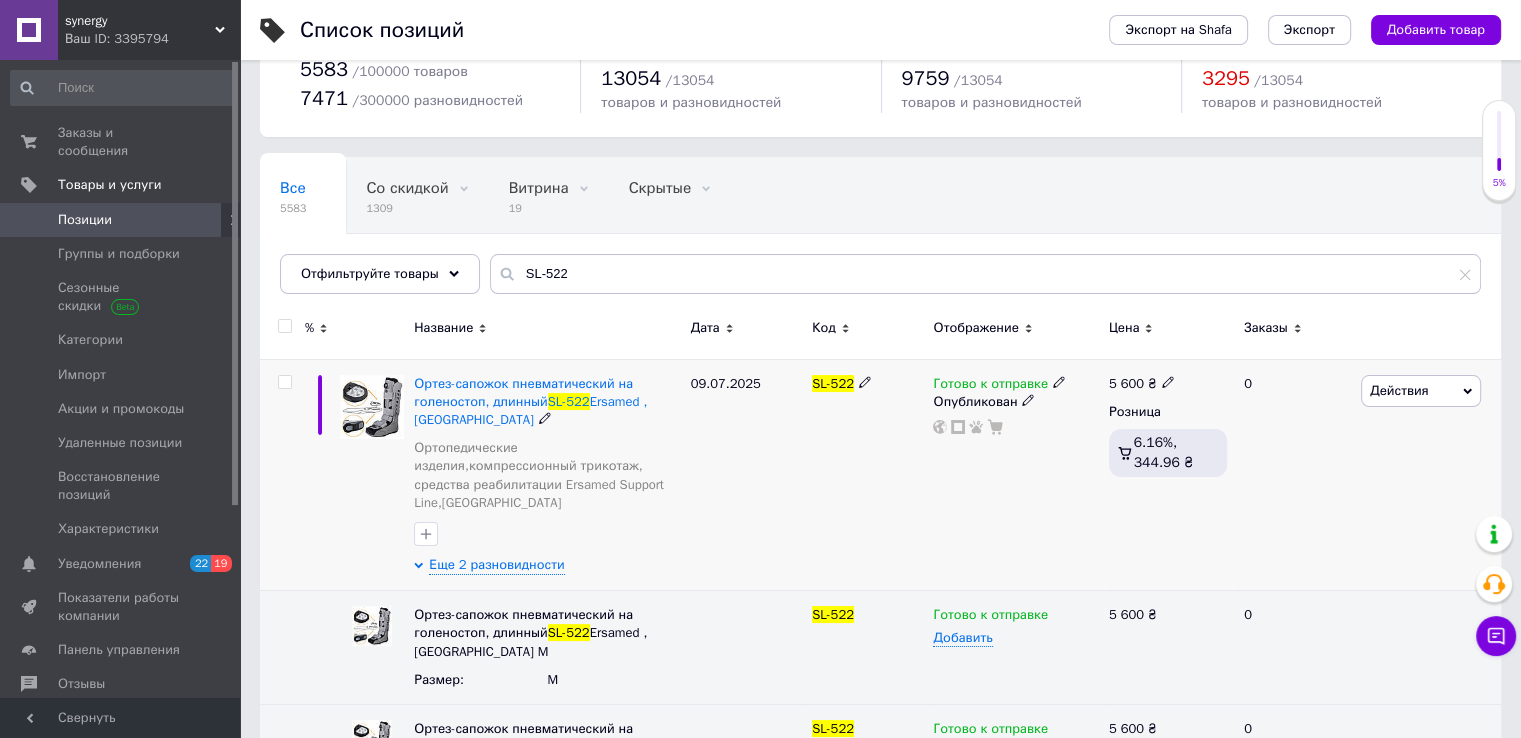 scroll, scrollTop: 152, scrollLeft: 0, axis: vertical 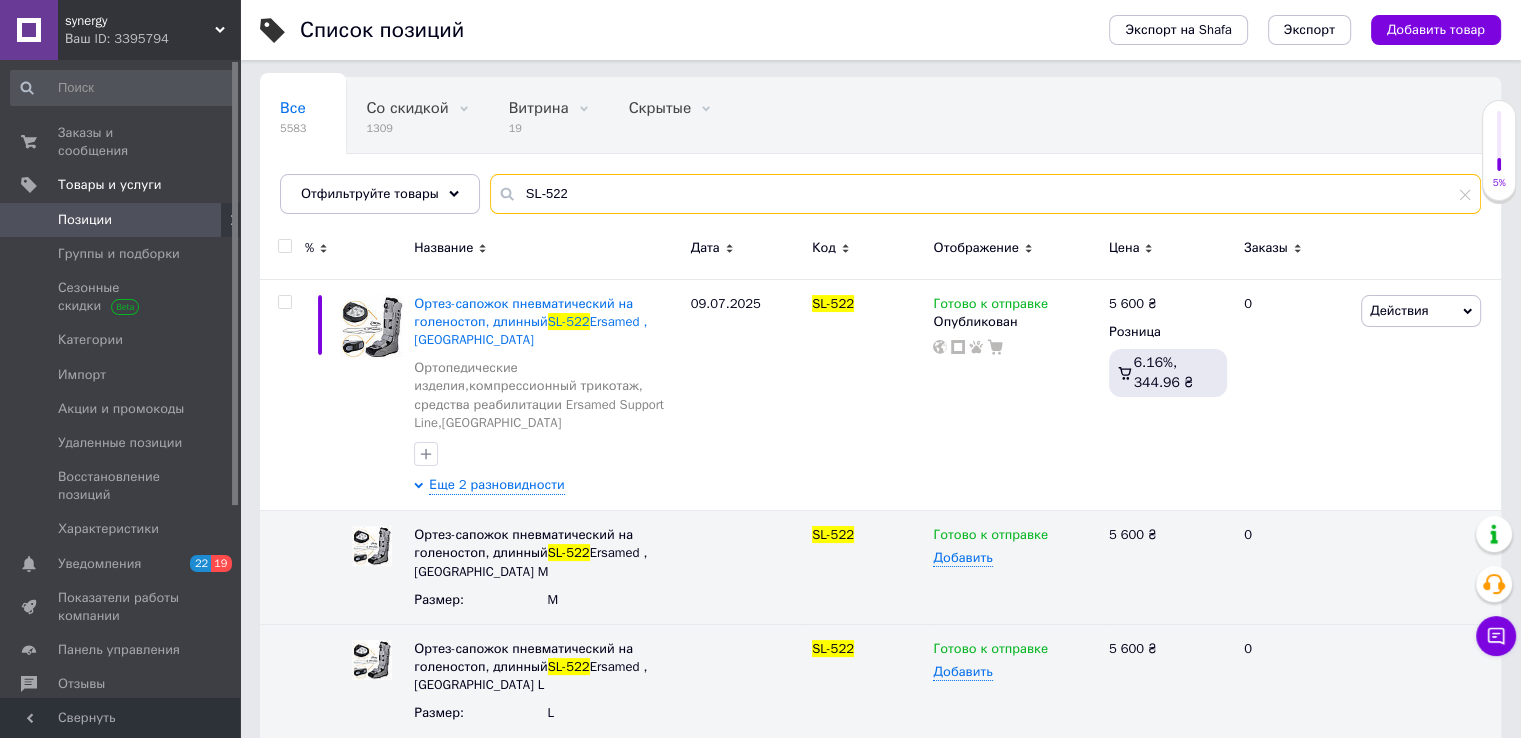 click on "SL-522" at bounding box center (985, 194) 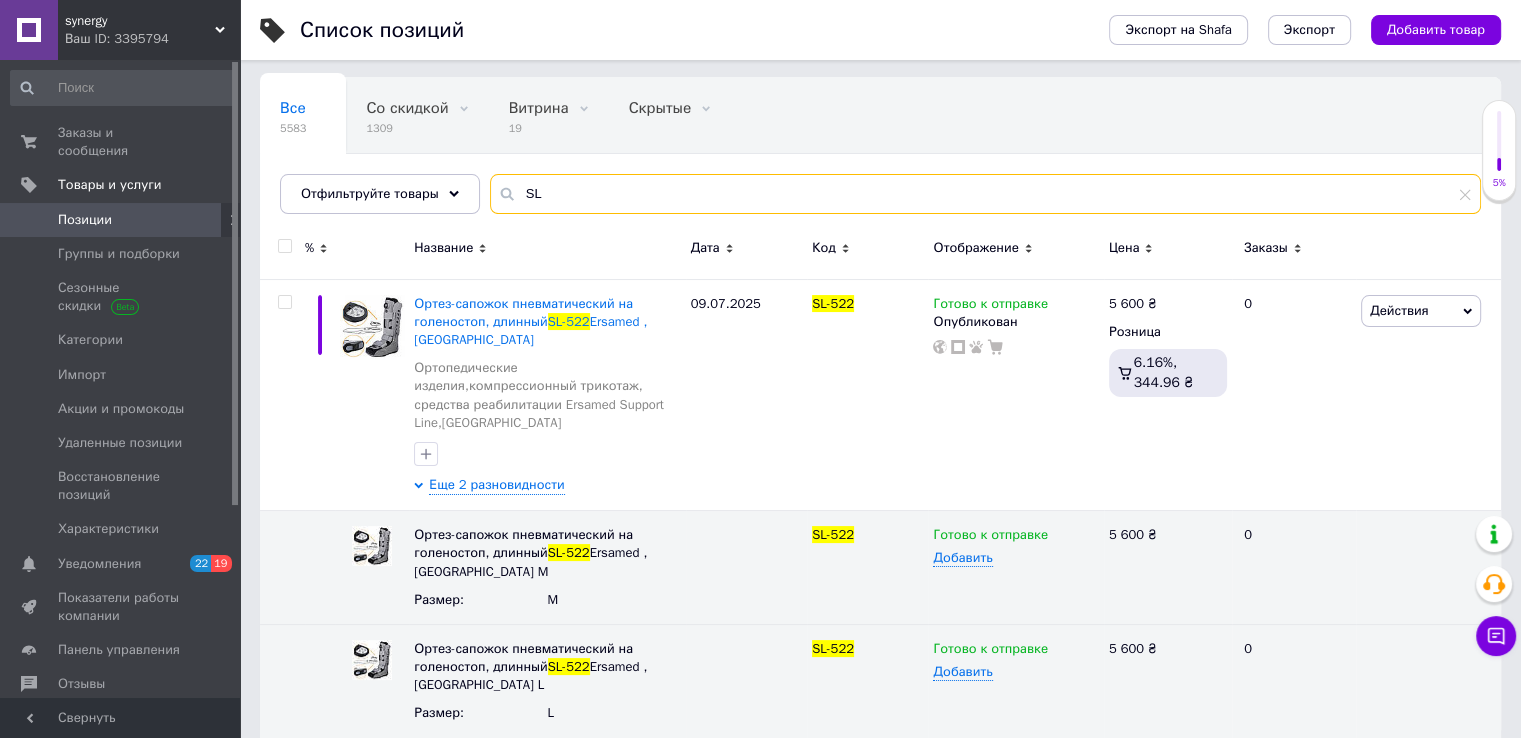 type on "S" 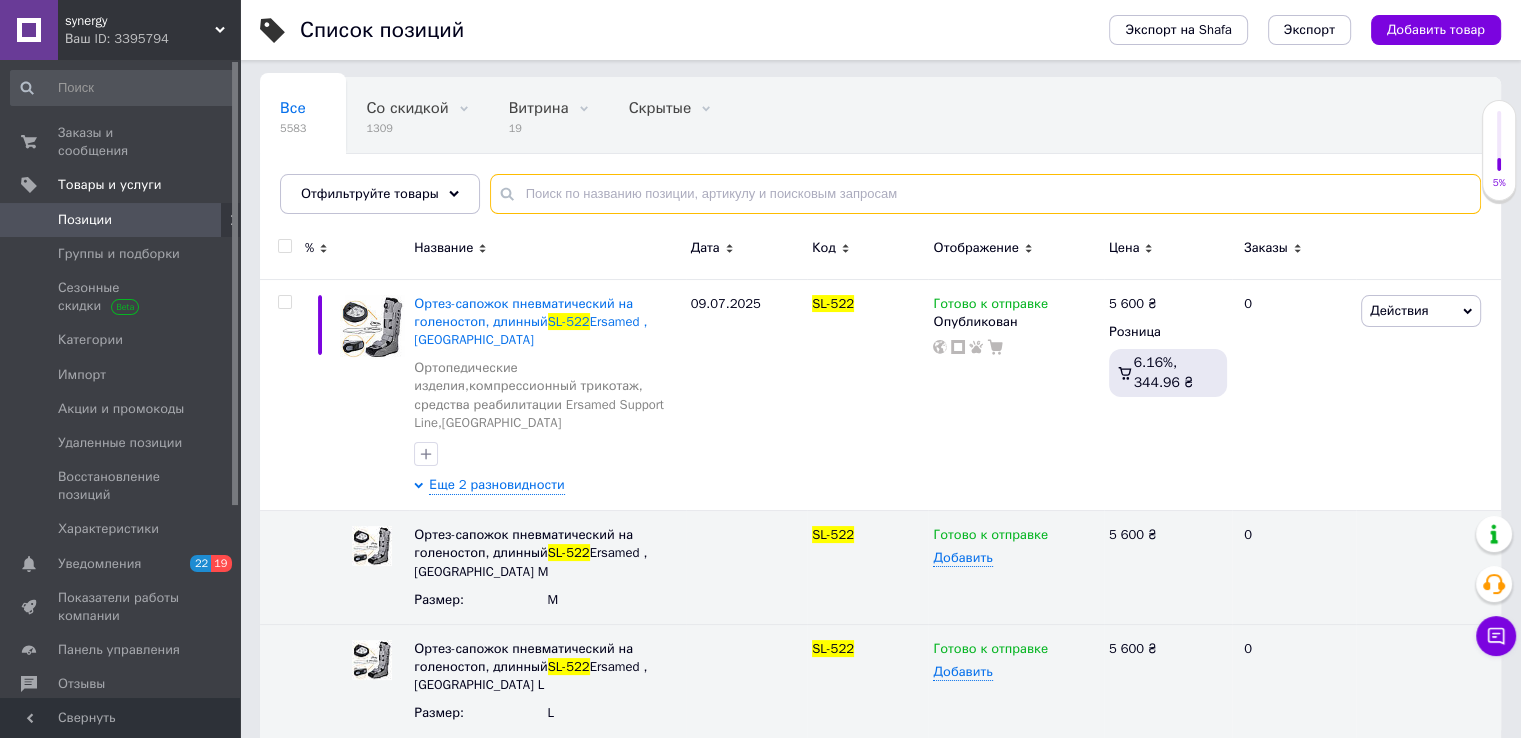 paste on "ELS-02" 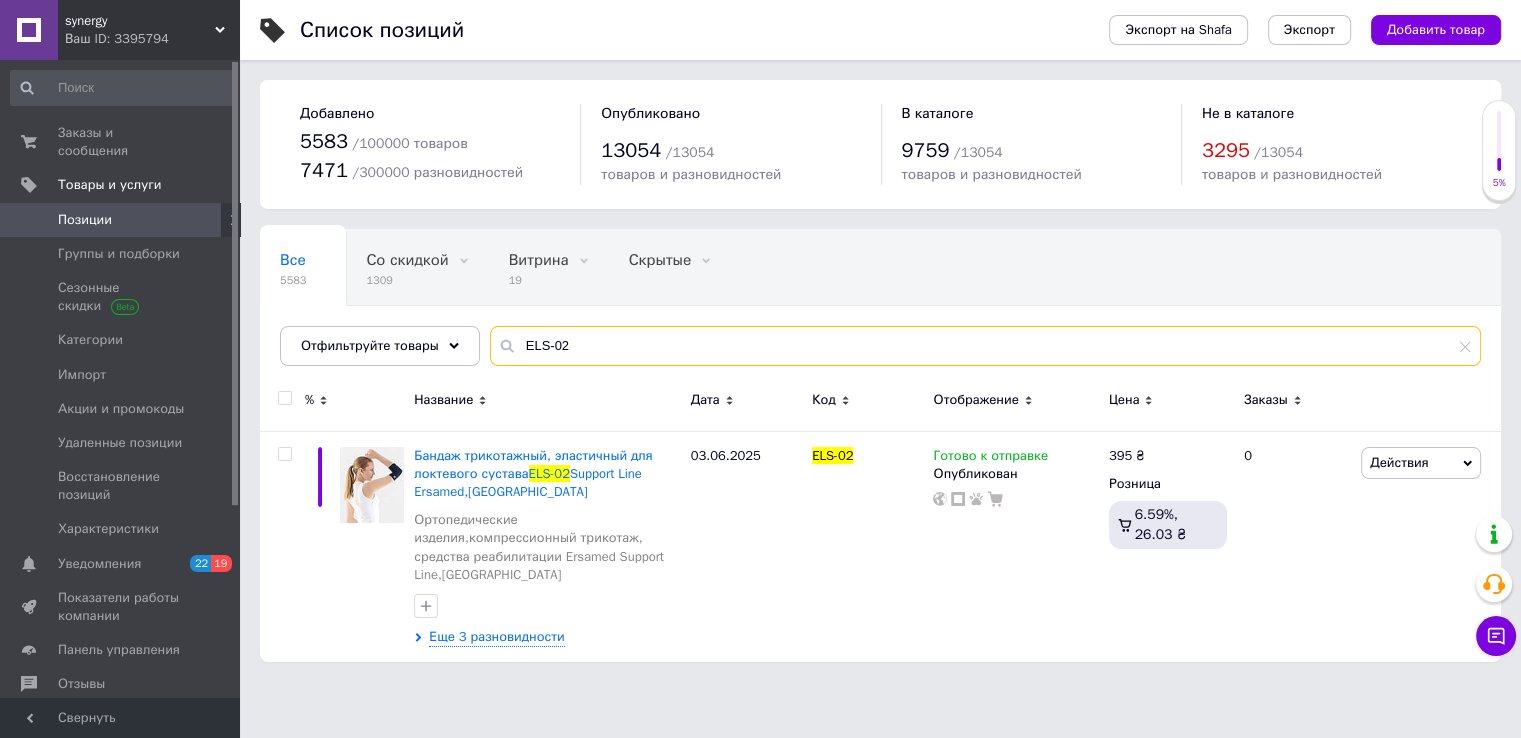 scroll, scrollTop: 0, scrollLeft: 0, axis: both 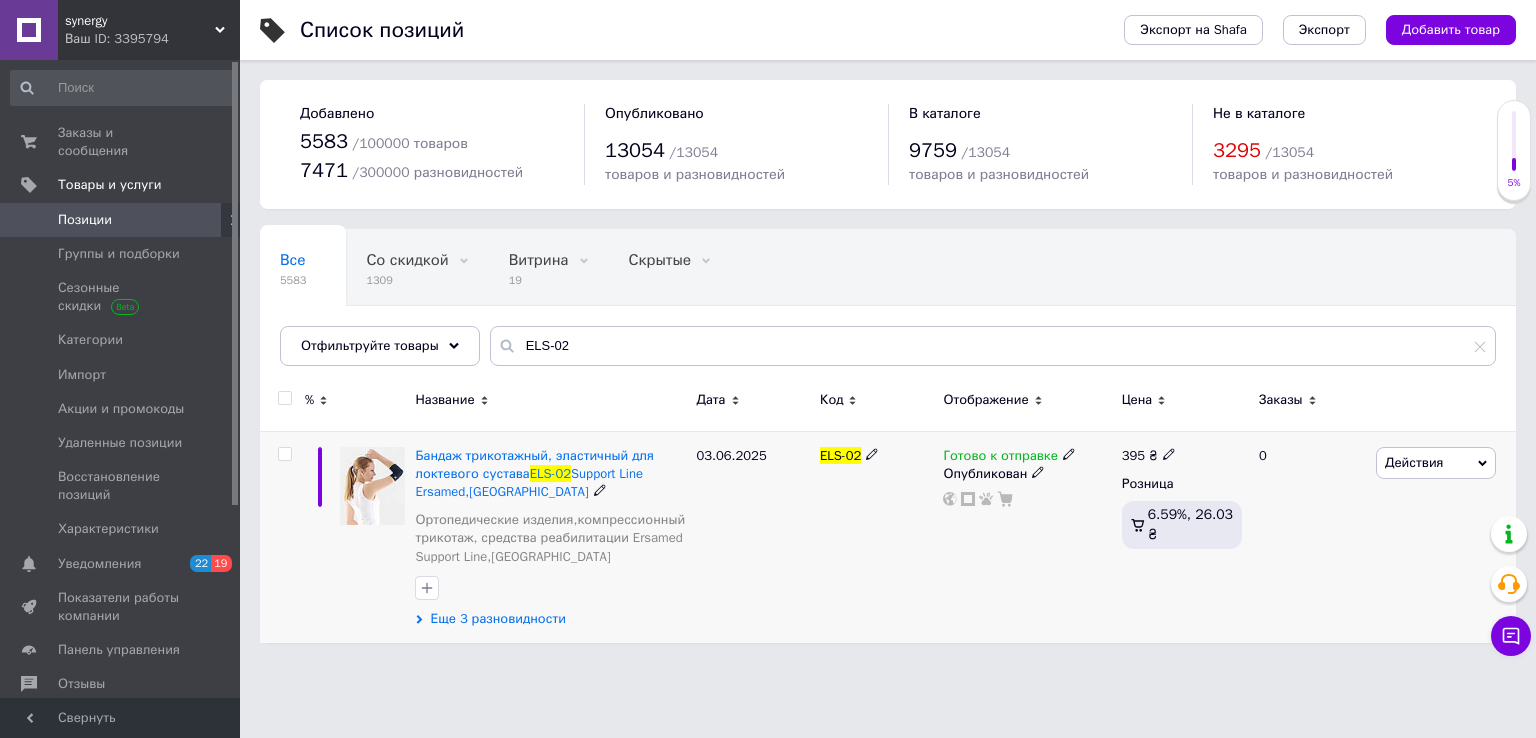 click on "Еще 3 разновидности" at bounding box center (497, 619) 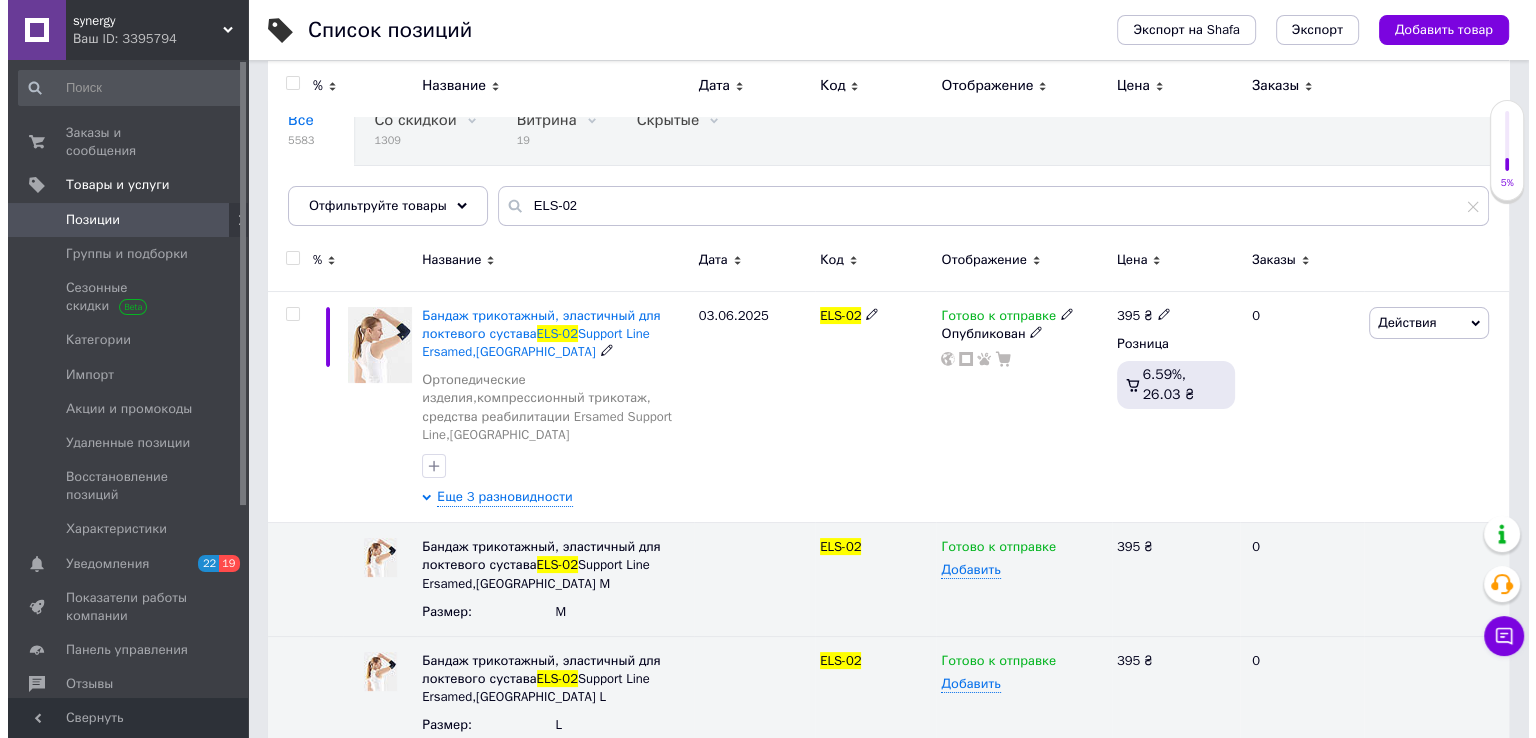 scroll, scrollTop: 0, scrollLeft: 0, axis: both 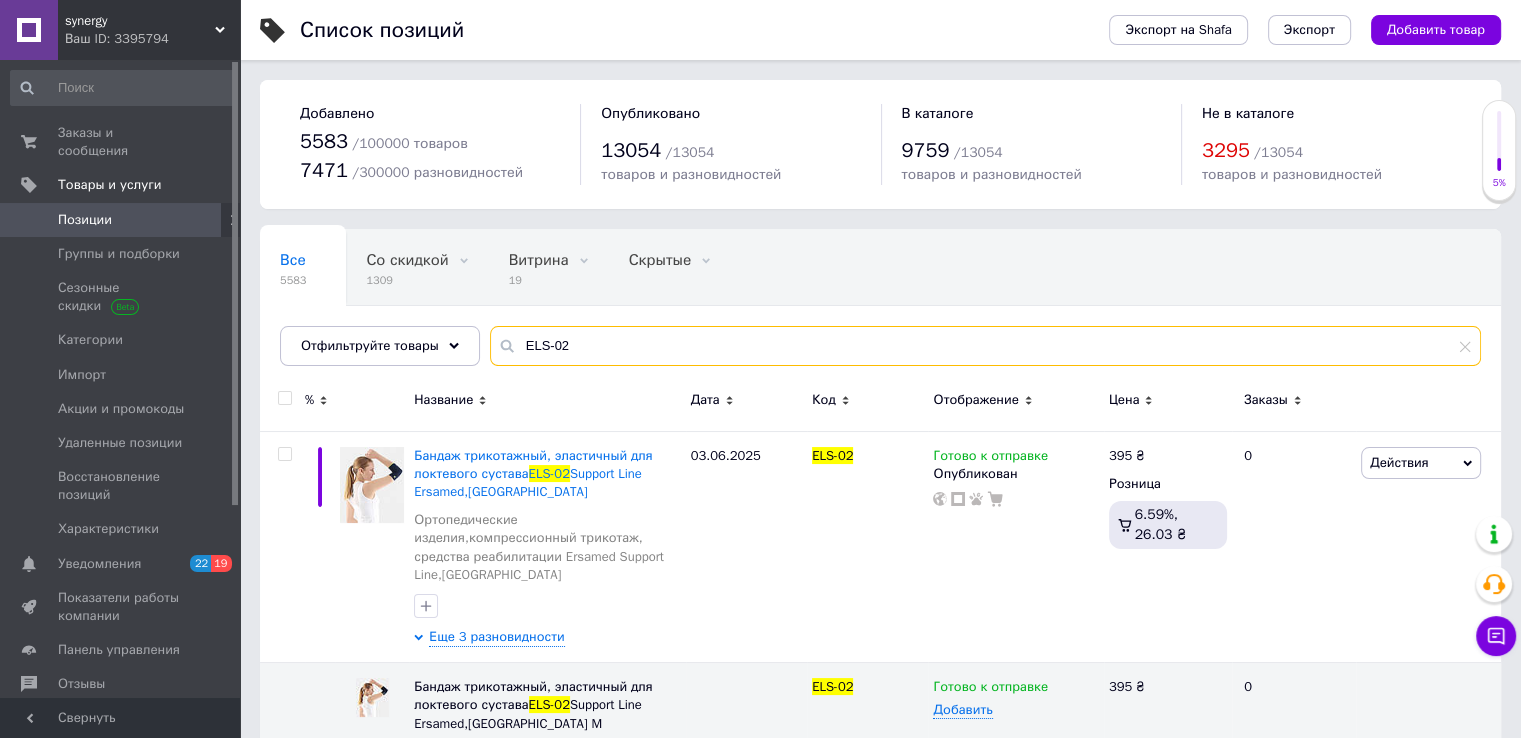 click on "ELS-02" at bounding box center [985, 346] 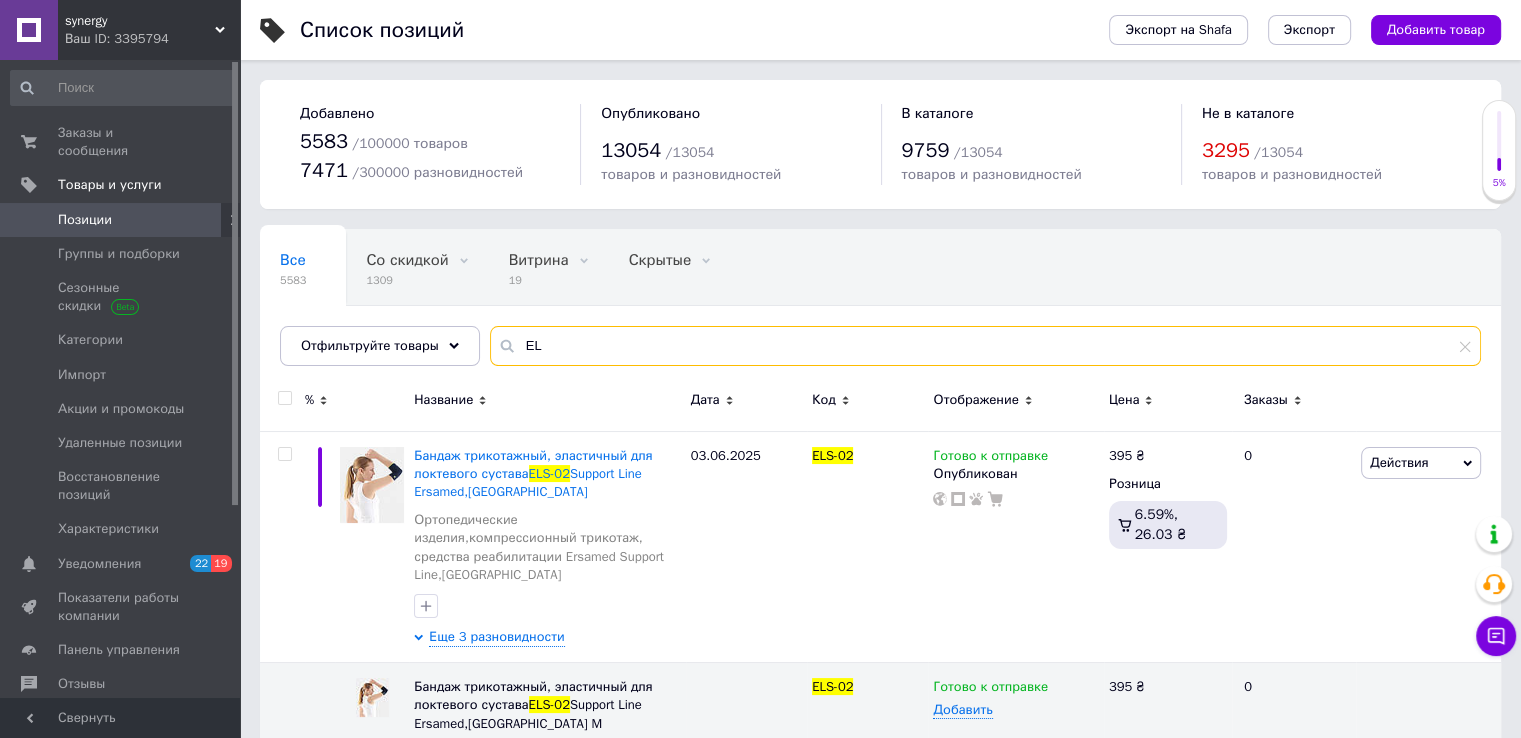 type on "E" 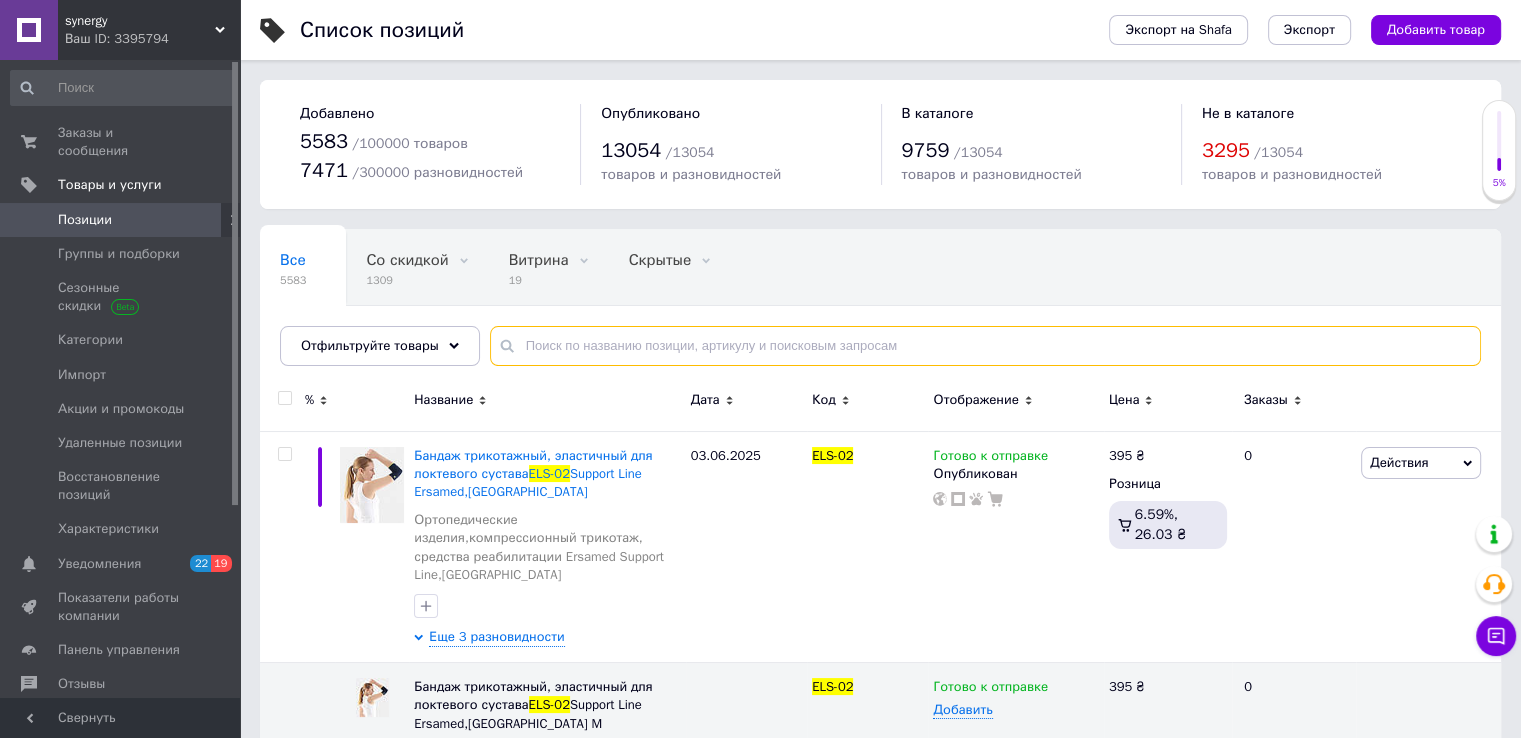 paste on "ERSA-211" 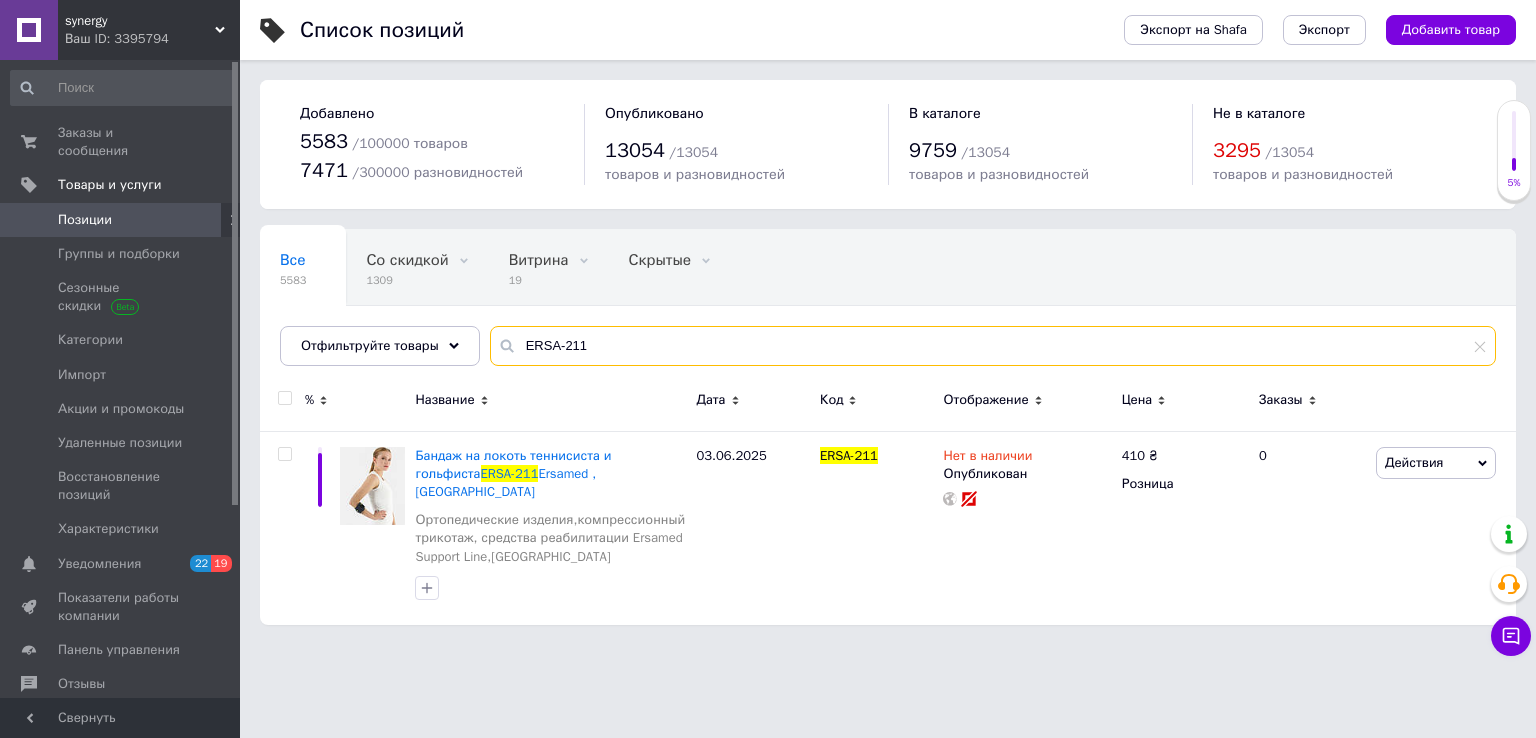 type on "ERSA-211" 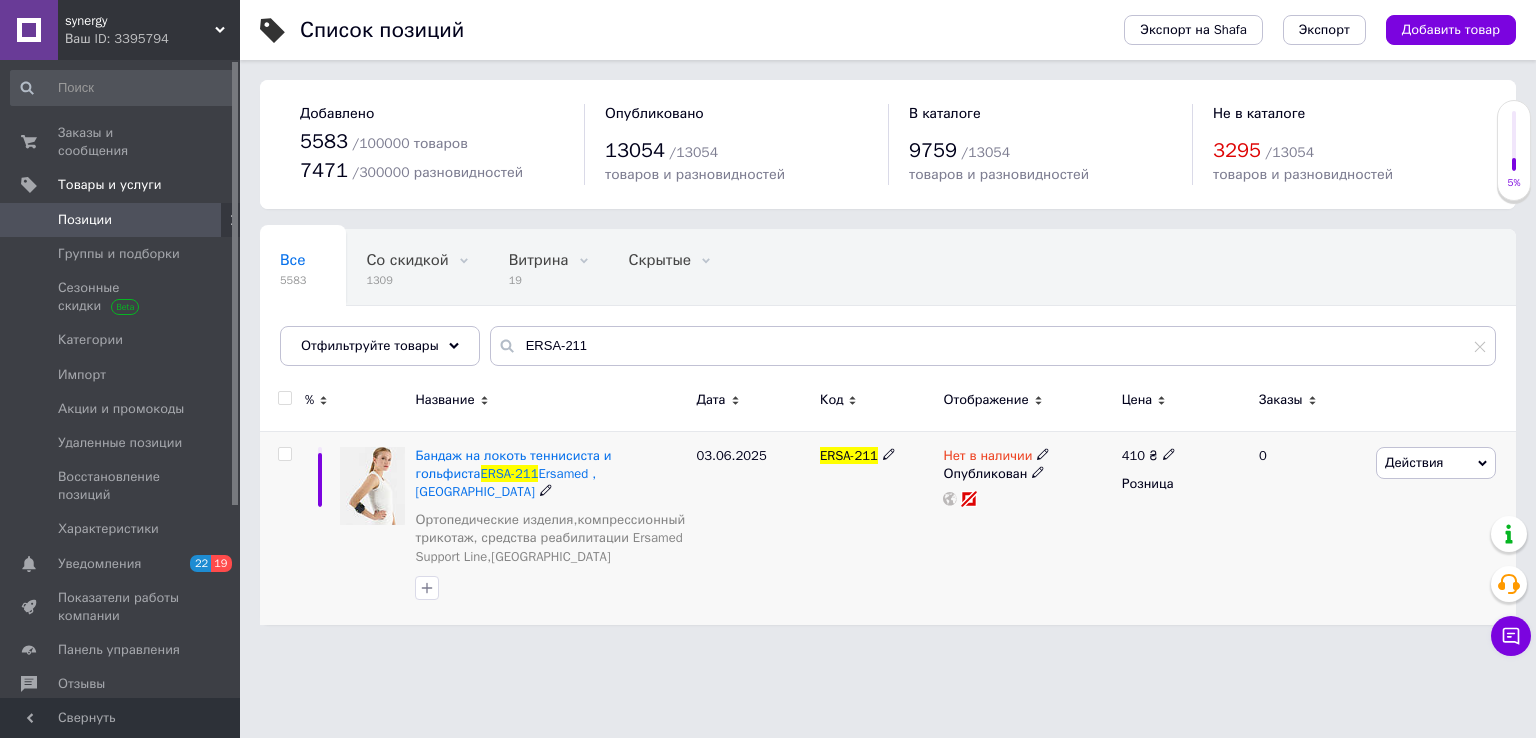 click 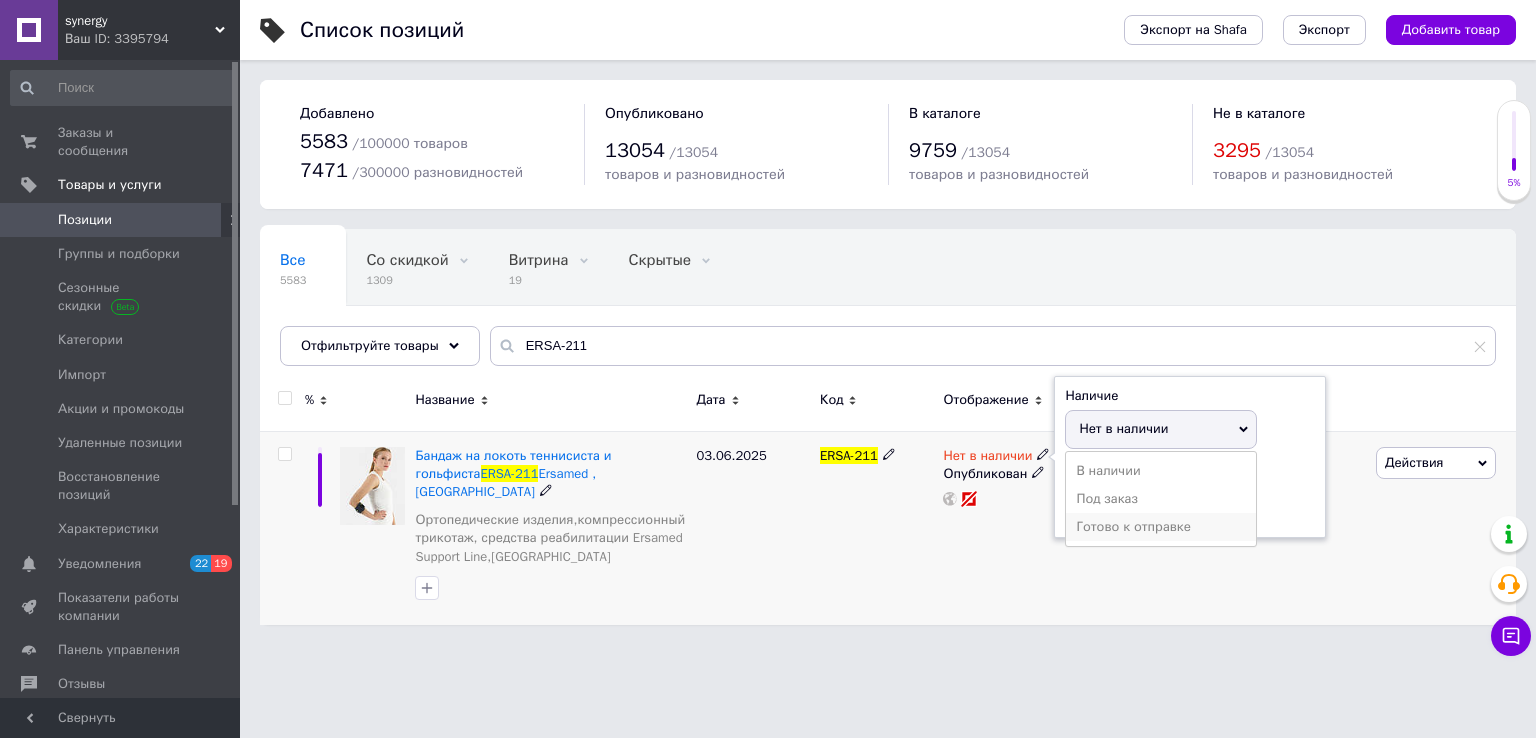 click on "Готово к отправке" at bounding box center [1161, 527] 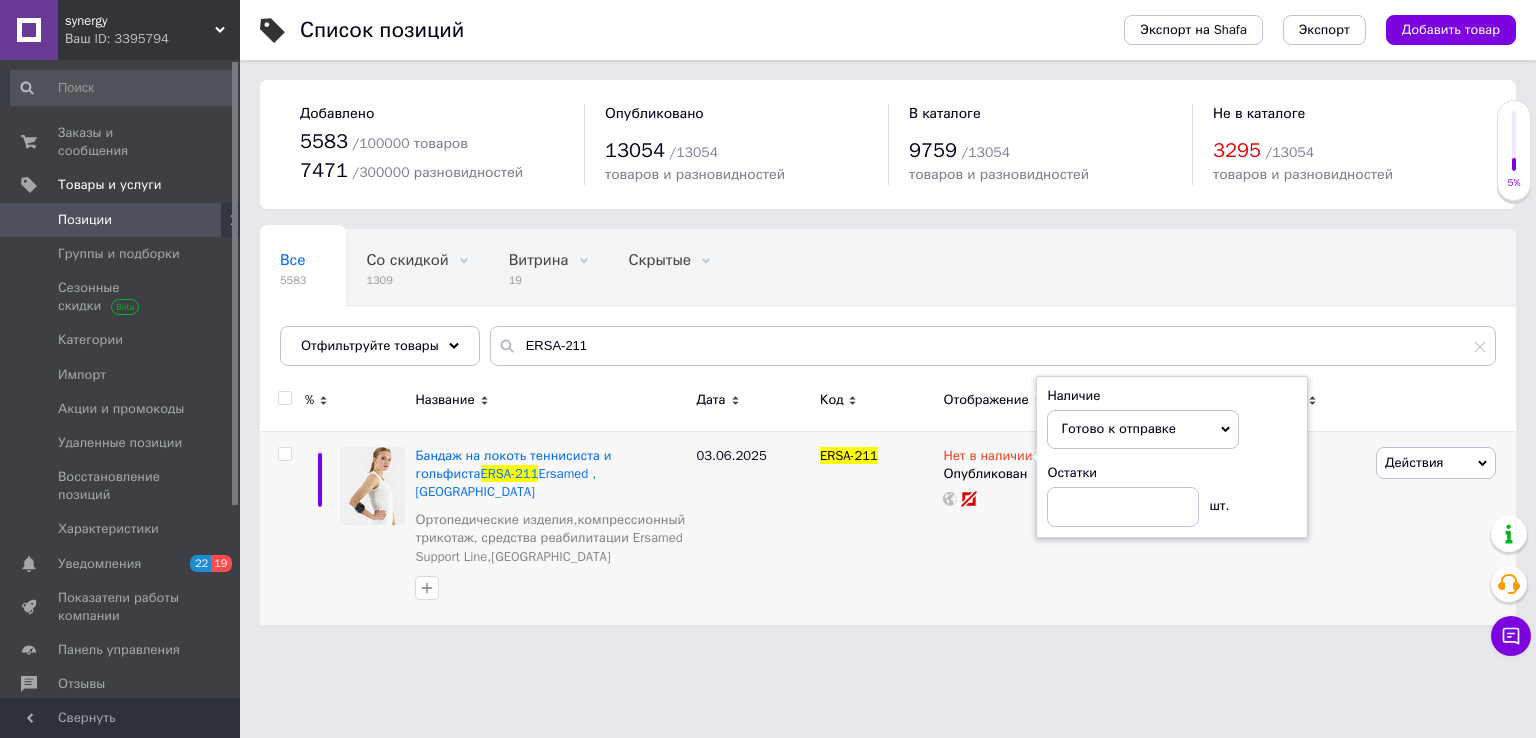 click on "Список позиций Экспорт на Shafa Экспорт Добавить товар Добавлено 5583   / 100000   товаров 7471   / 300000   разновидностей Опубликовано 13054   / 13054 товаров и разновидностей В каталоге 9759   / 13054 товаров и разновидностей Не в каталоге 3295   / 13054 товаров и разновидностей Все 5583 Со скидкой 1309 Удалить Редактировать Витрина 19 Удалить Редактировать Скрытые 0 Удалить Редактировать Опубликованные 5583 Удалить Редактировать Ok Отфильтровано...  Сохранить Мы ничего не нашли Возможно, ошибка в слове  или нет соответствий по вашему запросу. Все 5583 Со скидкой 1309 Витрина 19 Скрытые 0 5583 ERSA-211 % 410" at bounding box center (888, 322) 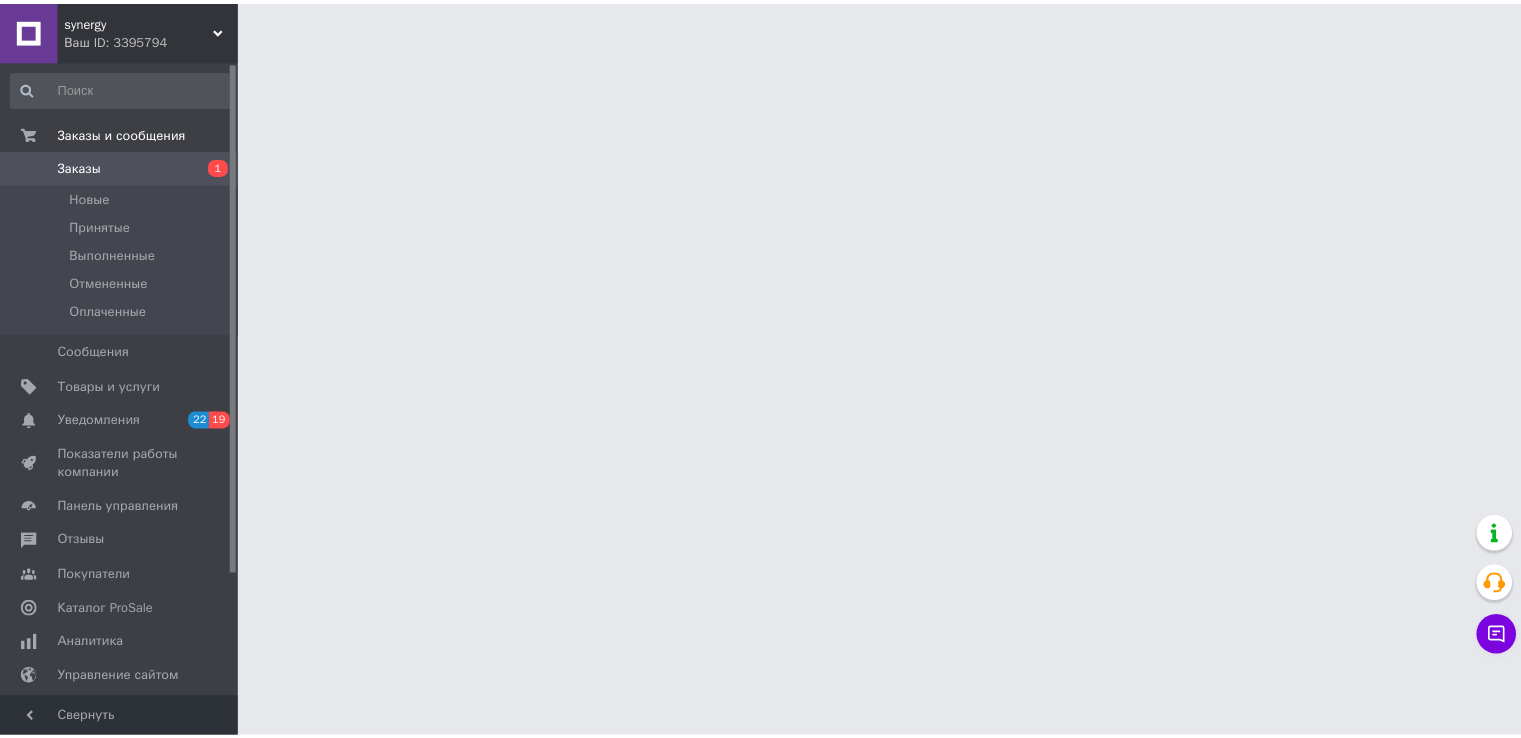 scroll, scrollTop: 0, scrollLeft: 0, axis: both 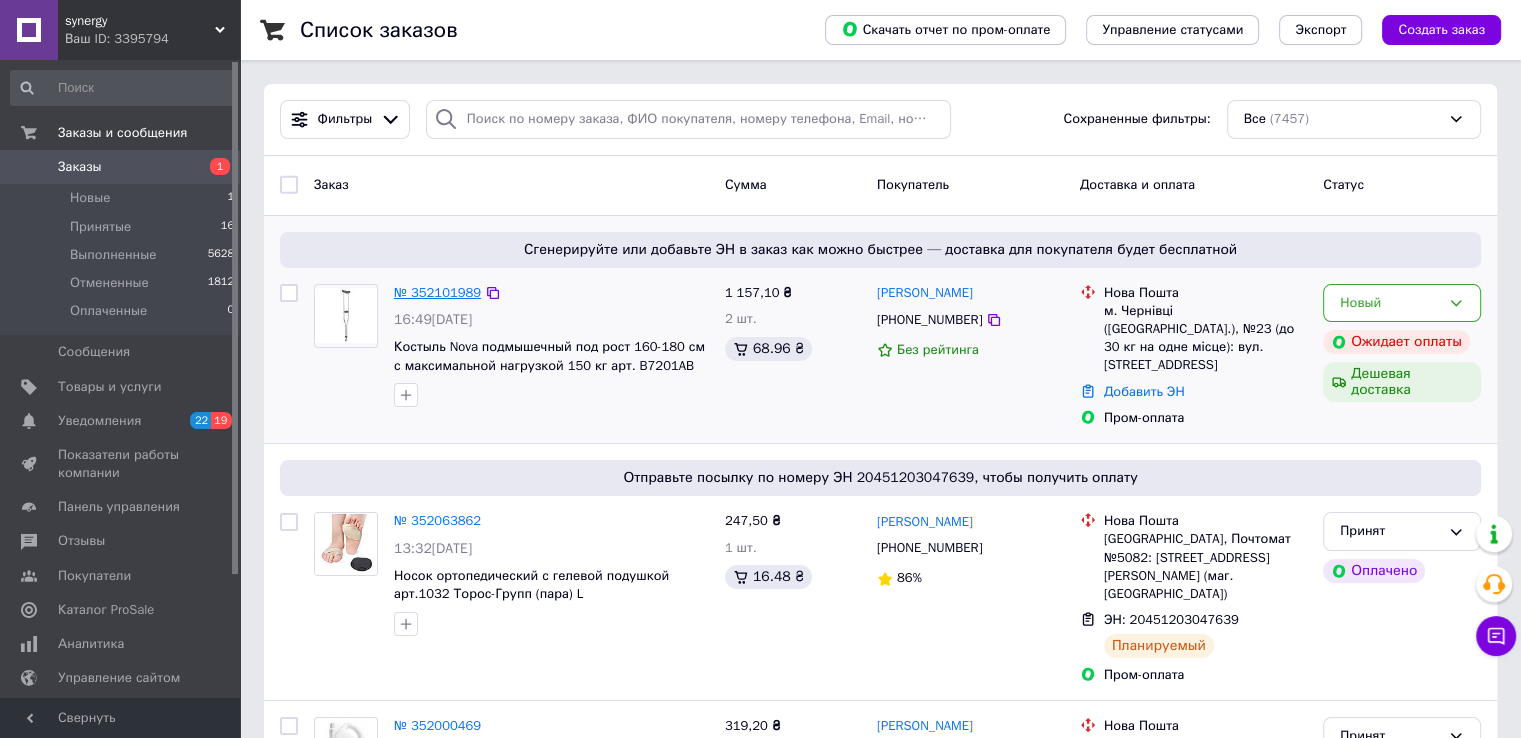 click on "№ 352101989" at bounding box center (437, 292) 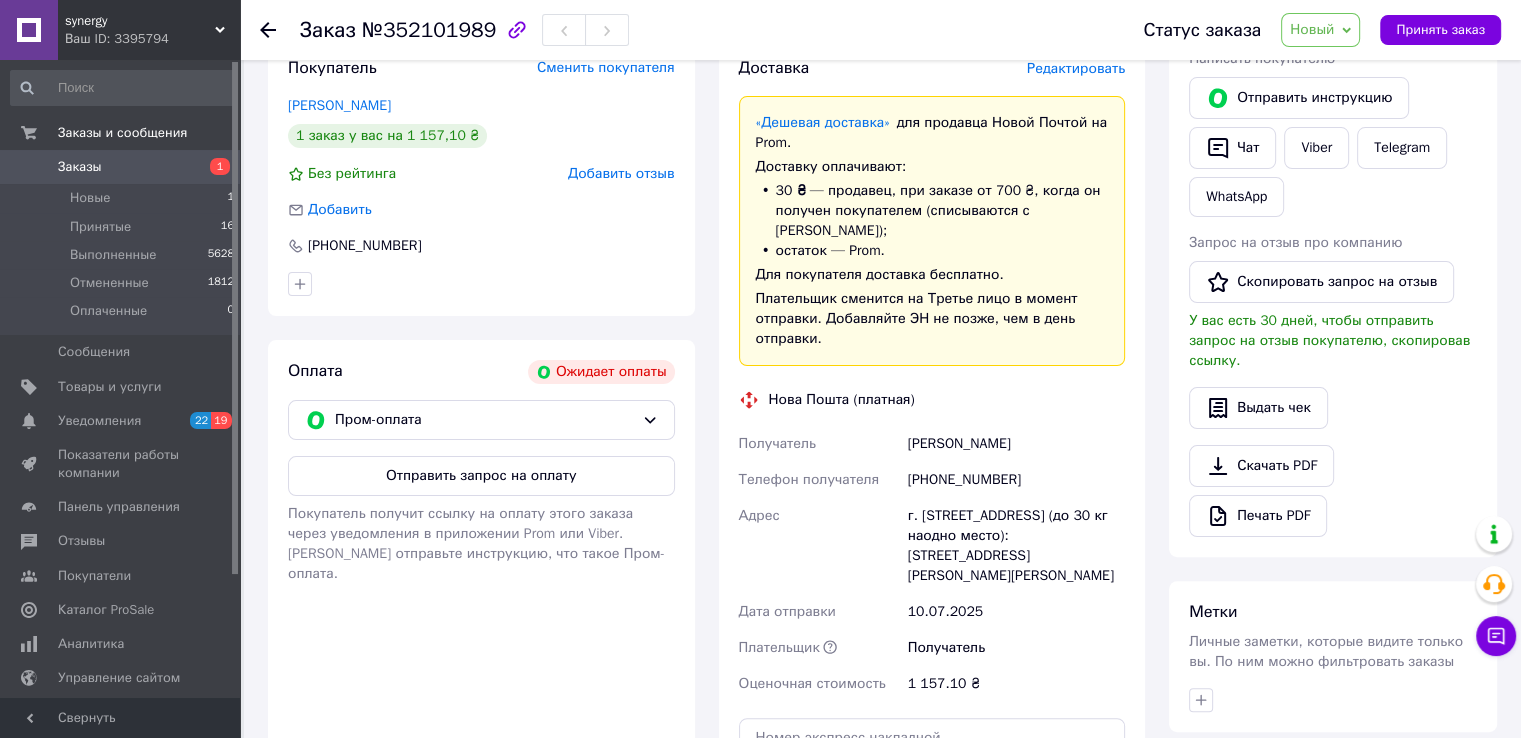 scroll, scrollTop: 310, scrollLeft: 0, axis: vertical 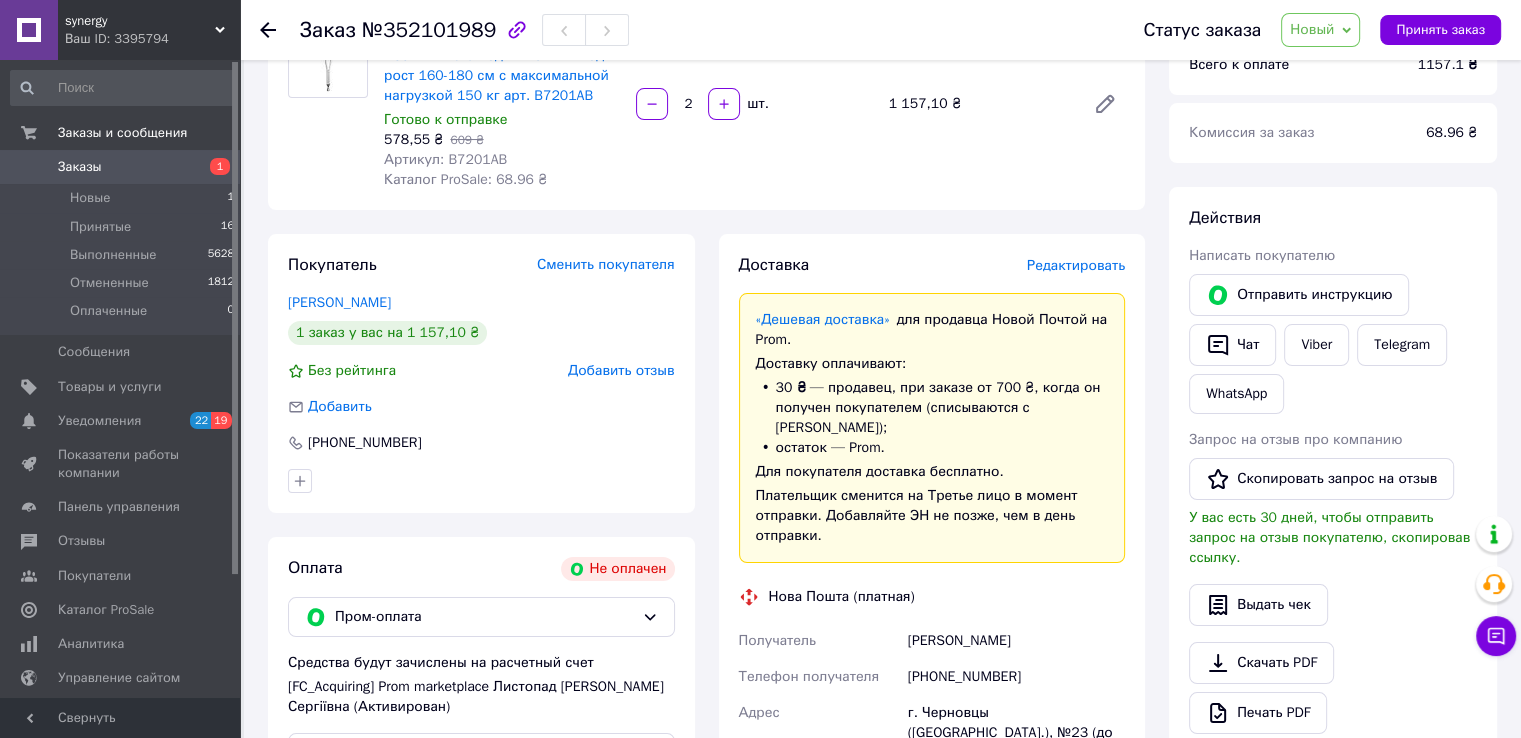 click 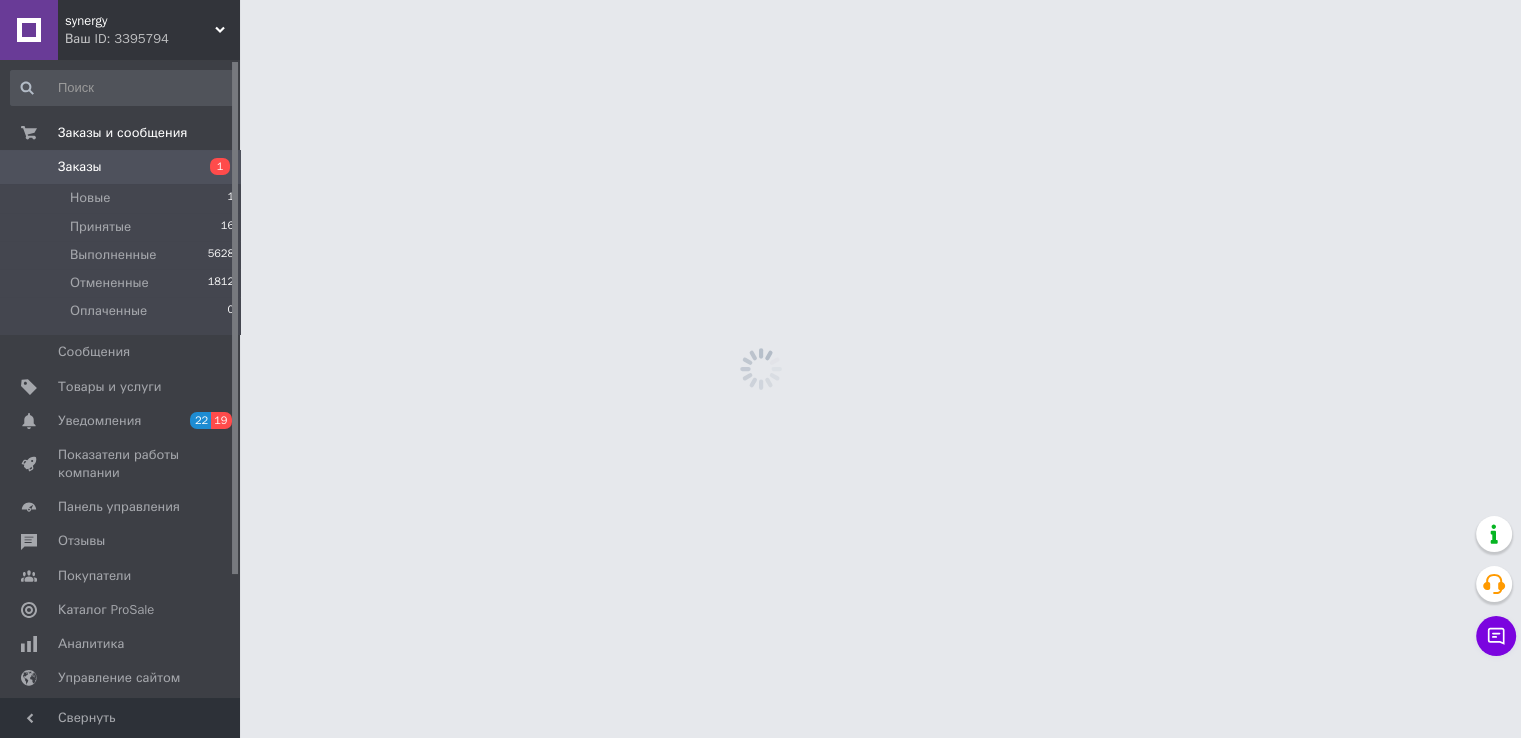 scroll, scrollTop: 0, scrollLeft: 0, axis: both 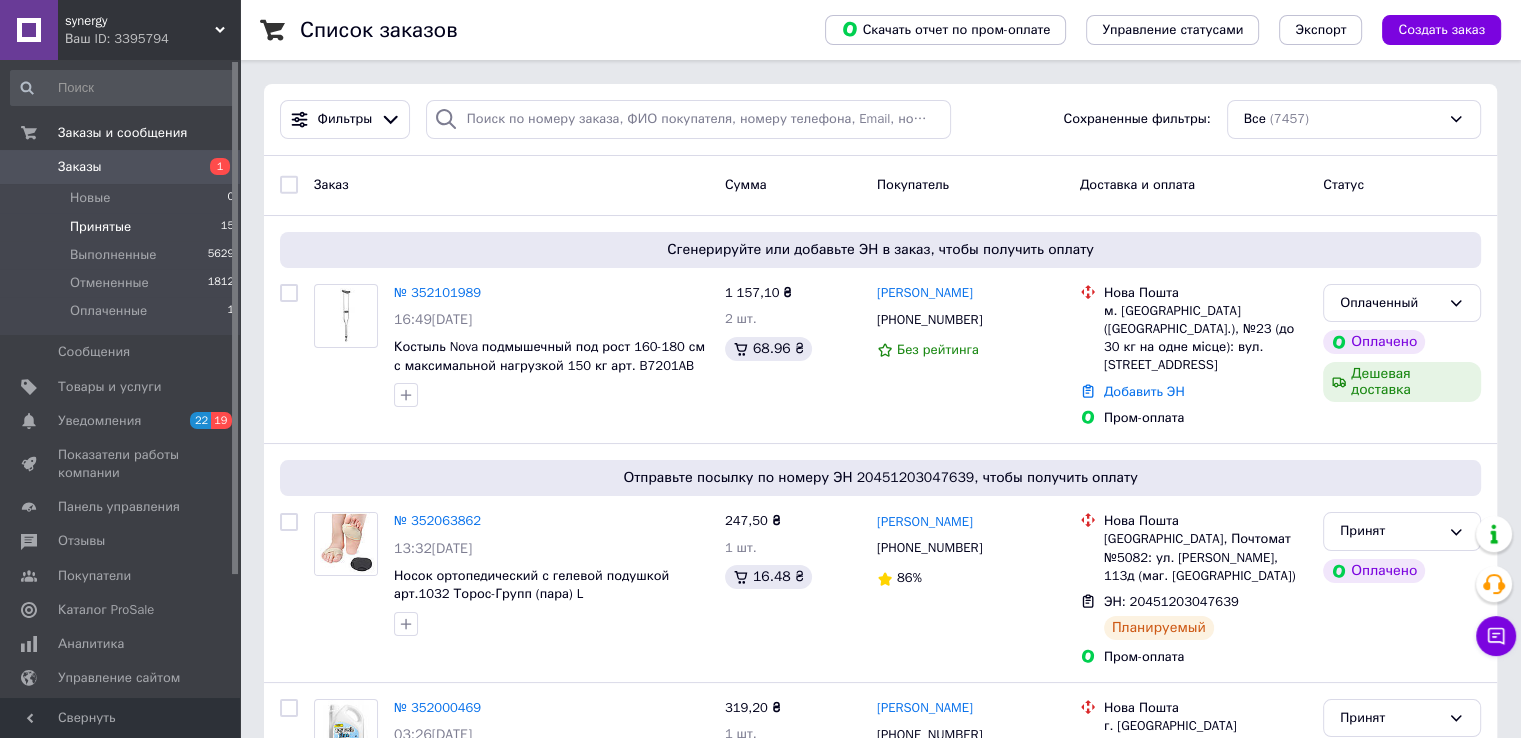 click on "Принятые" at bounding box center (100, 227) 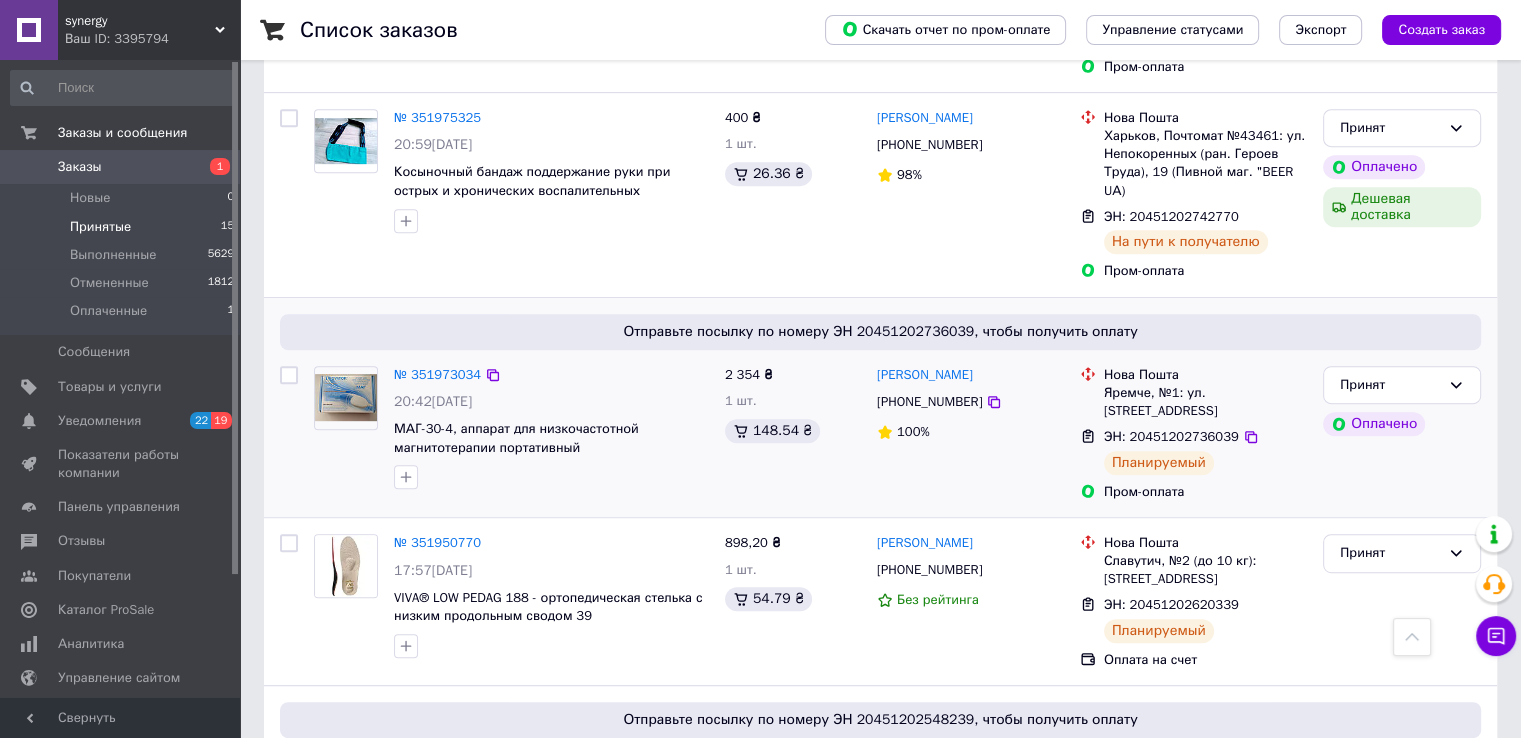 click on "№ 351973034" at bounding box center [437, 375] 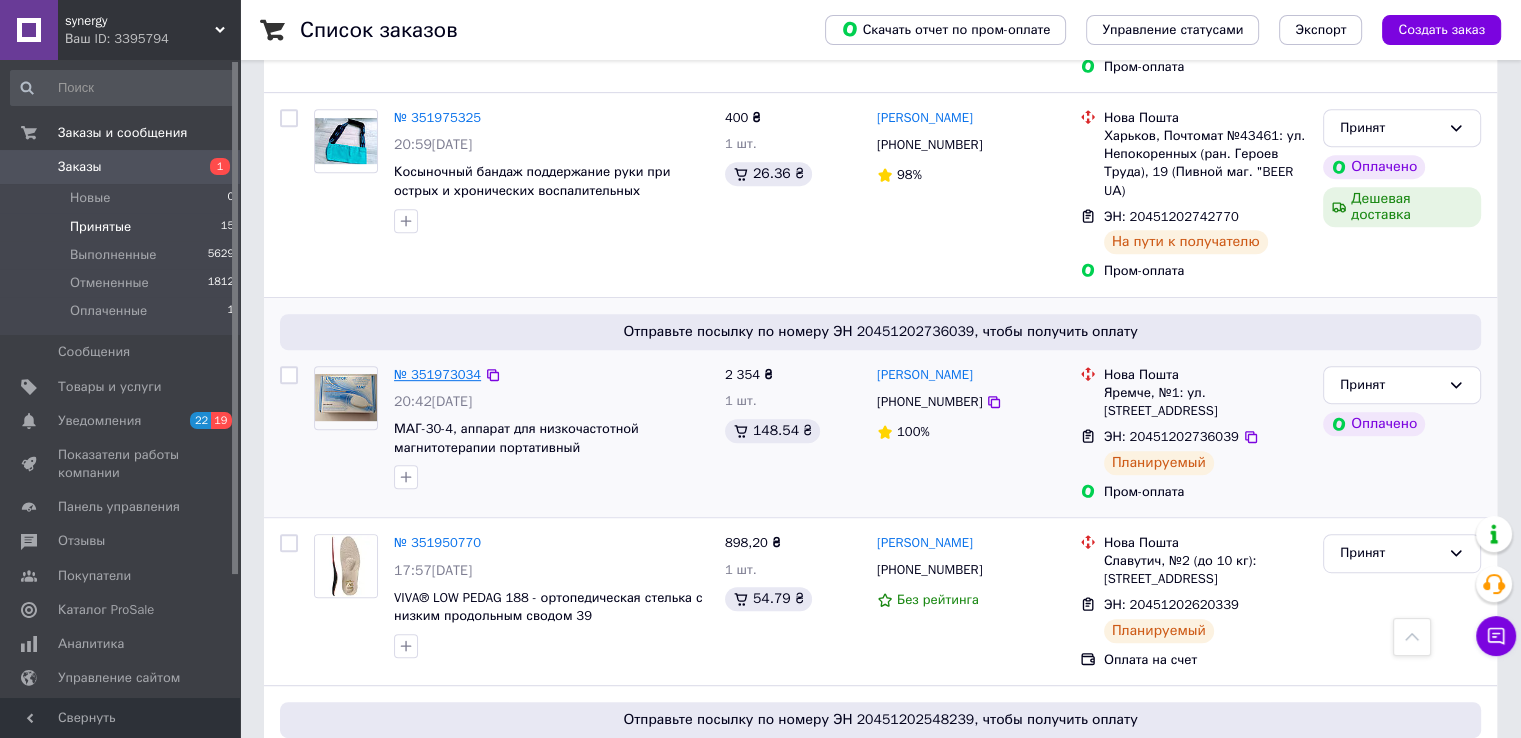click on "№ 351973034" at bounding box center [437, 374] 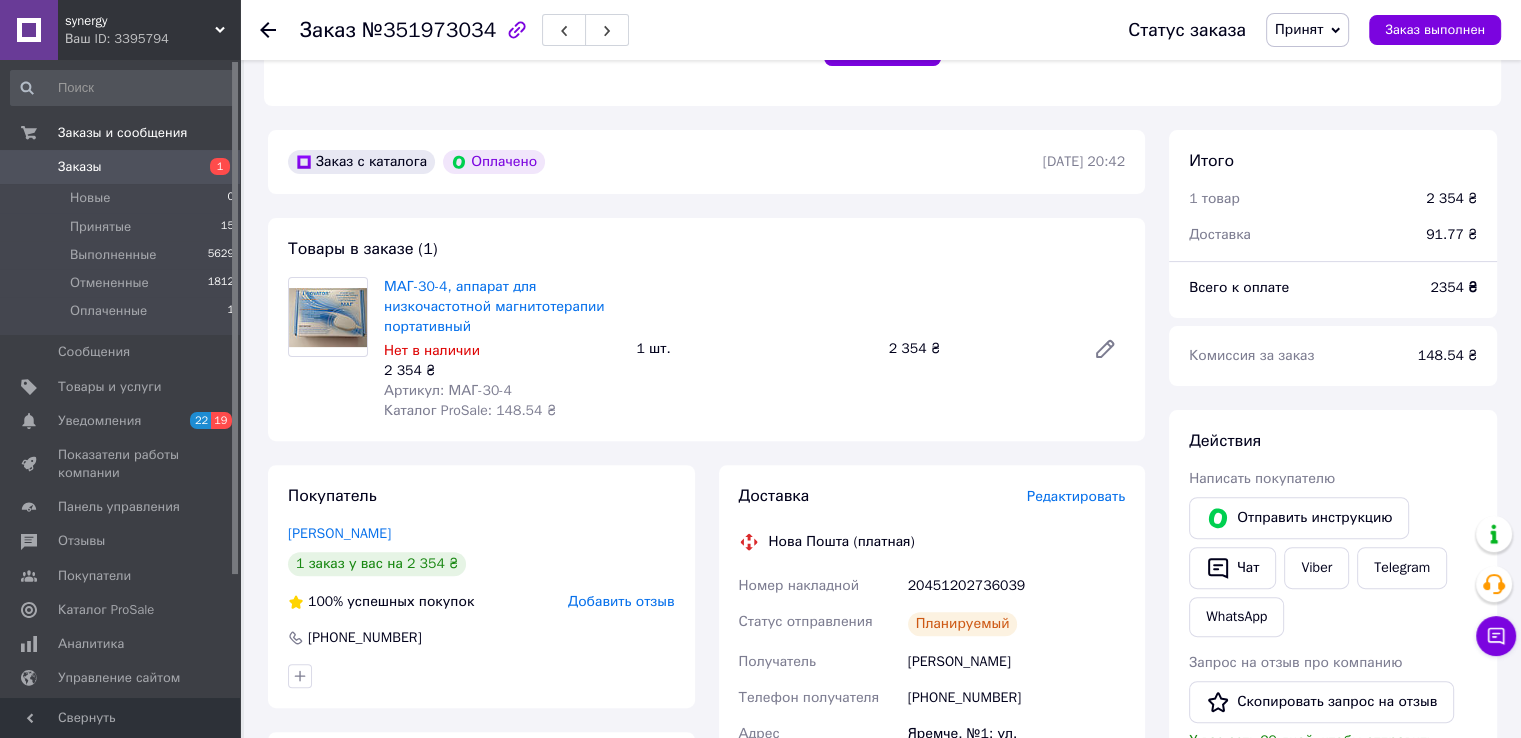 scroll, scrollTop: 476, scrollLeft: 0, axis: vertical 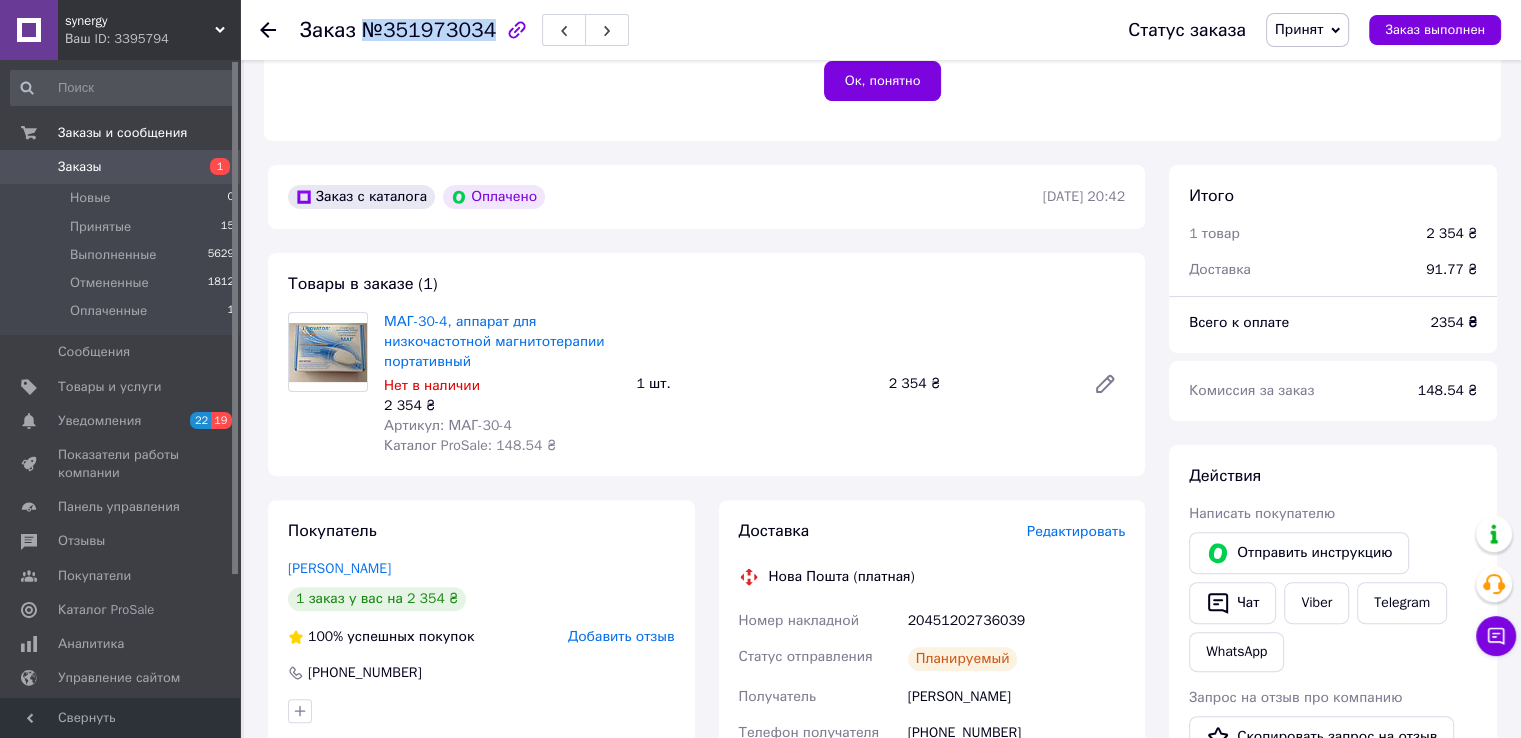 drag, startPoint x: 362, startPoint y: 27, endPoint x: 482, endPoint y: 38, distance: 120.50311 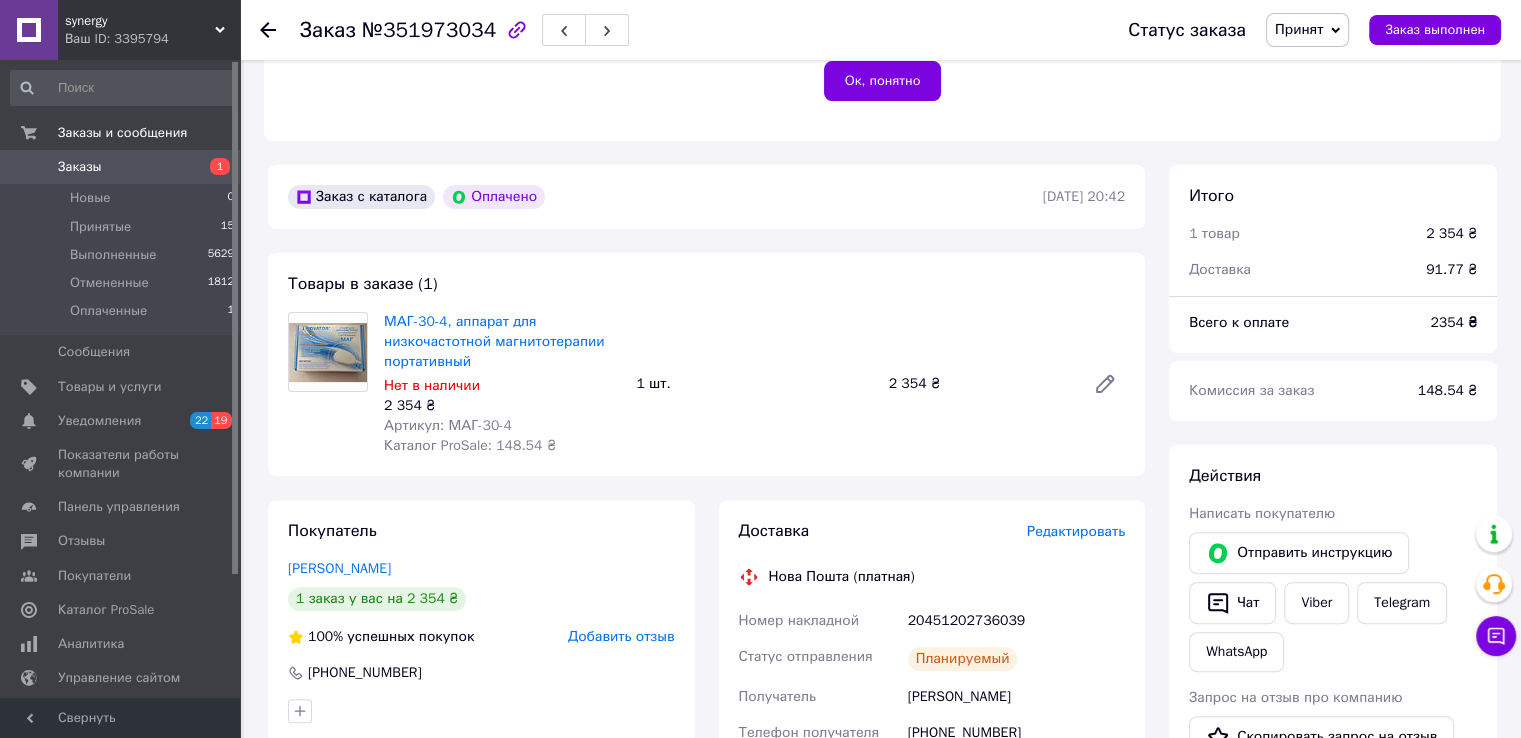 click 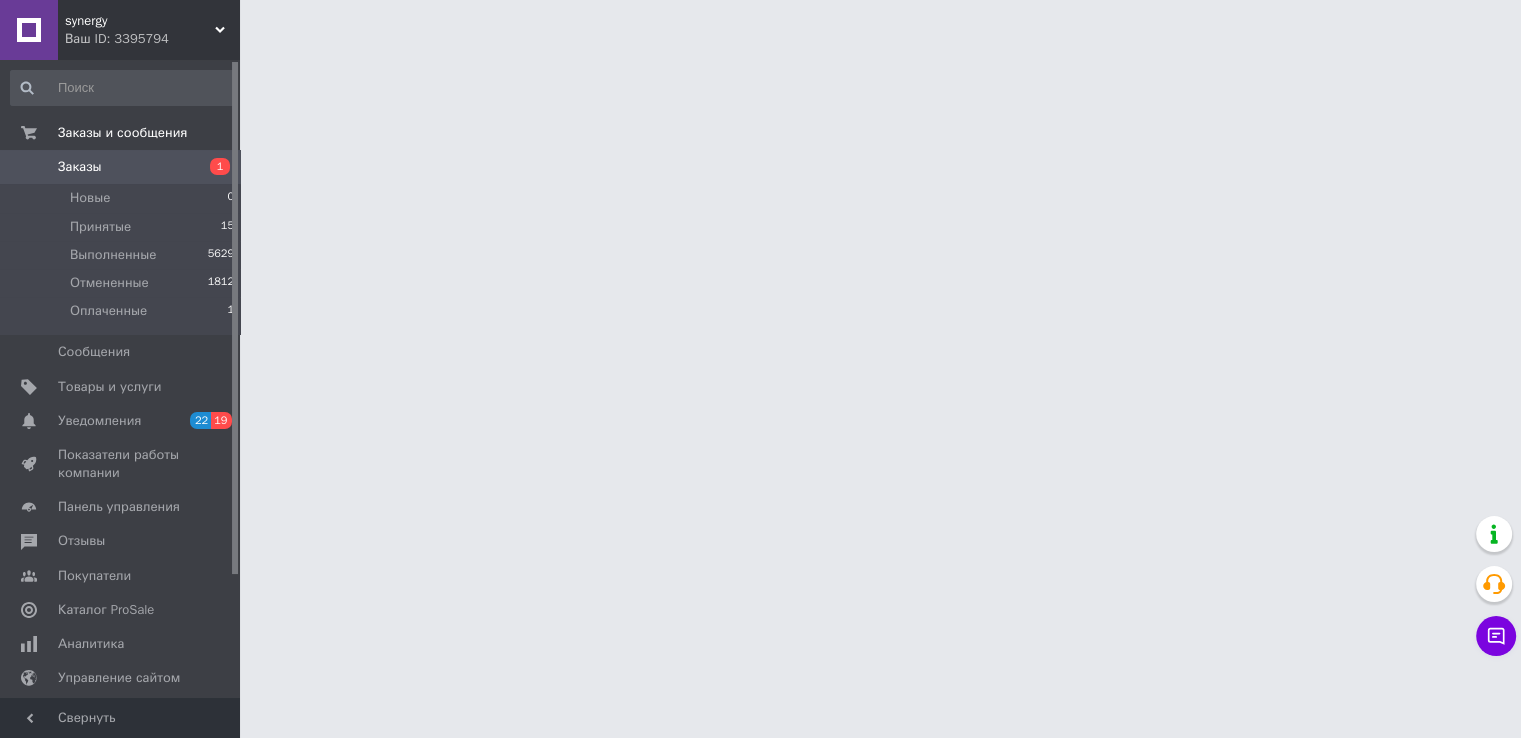 scroll, scrollTop: 0, scrollLeft: 0, axis: both 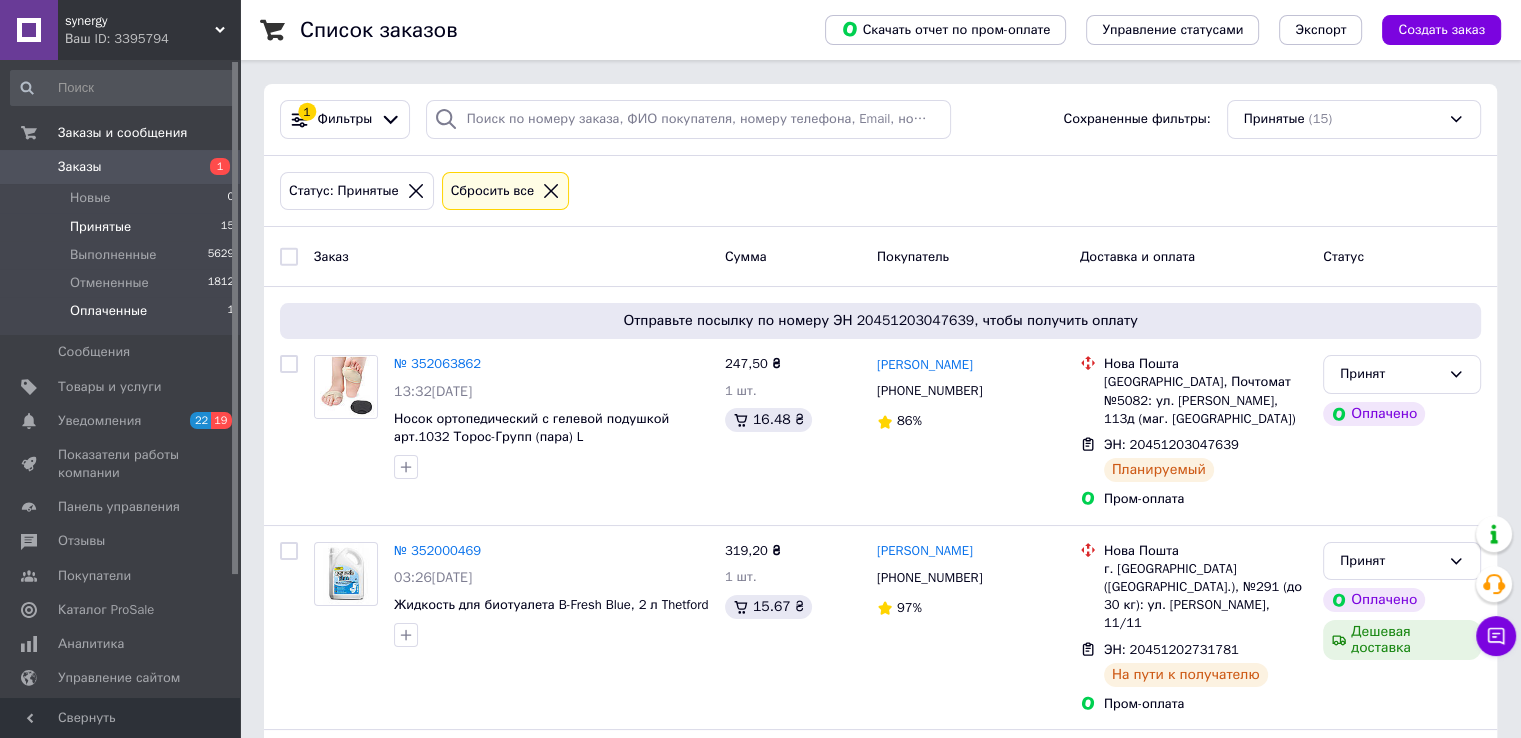 click on "Оплаченные" at bounding box center (108, 311) 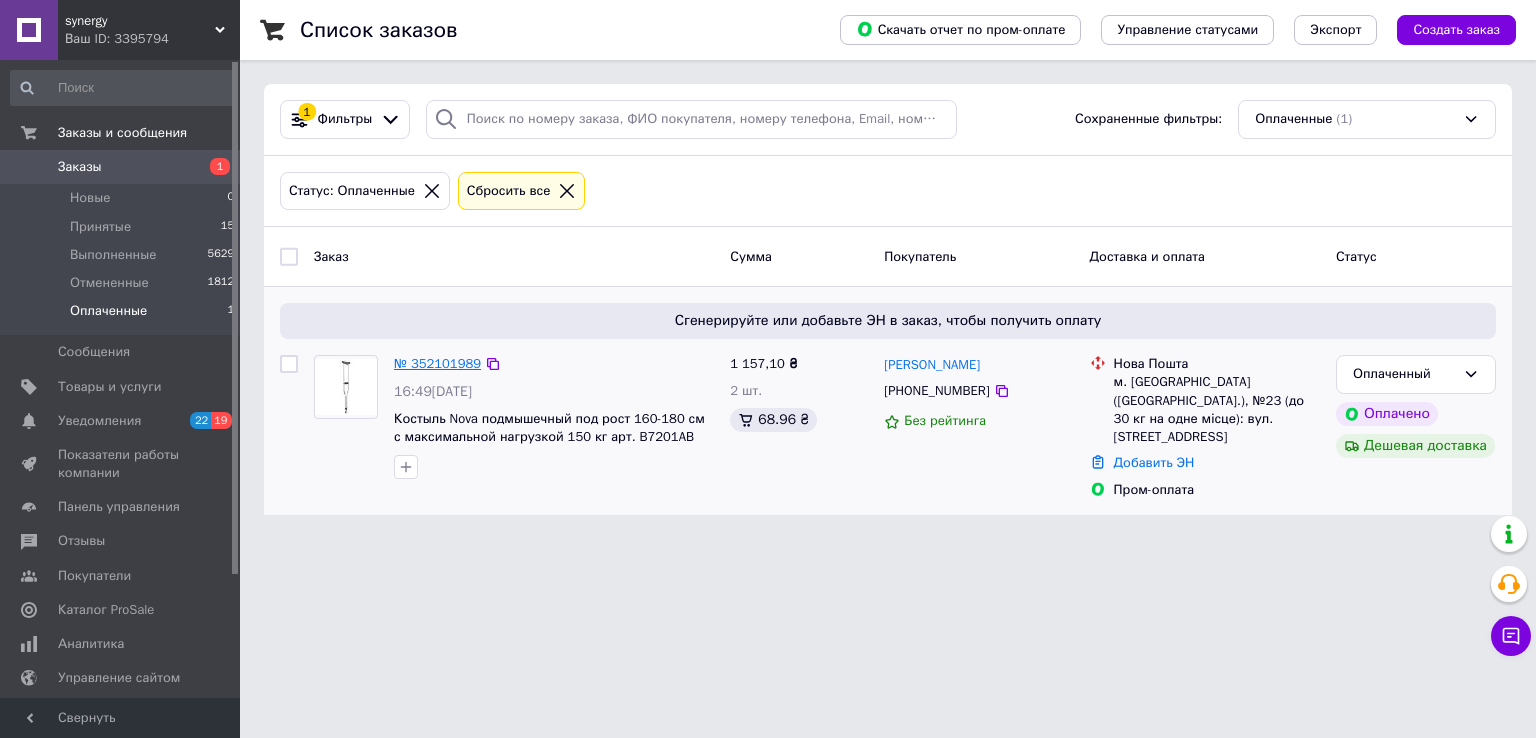 click on "№ 352101989" at bounding box center [437, 363] 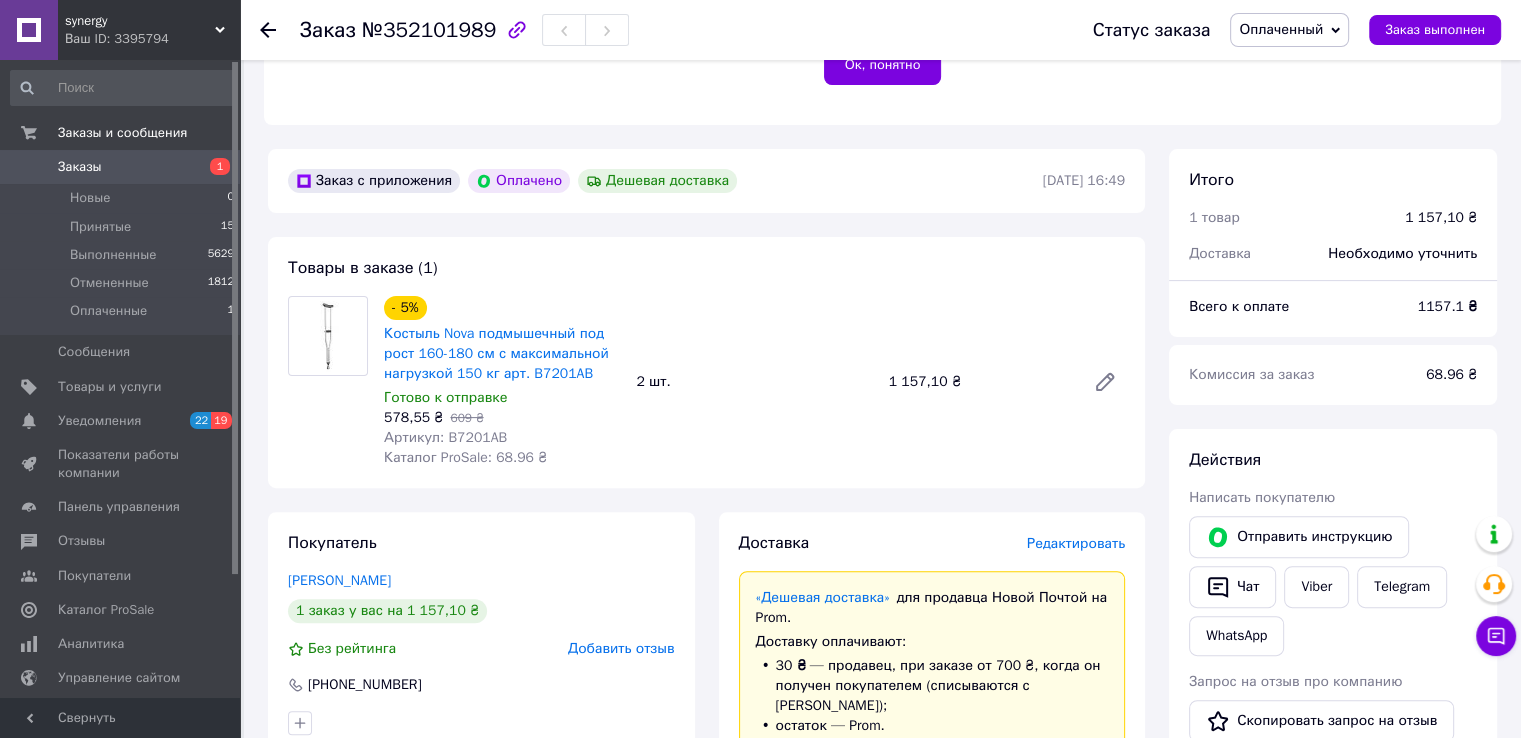 scroll, scrollTop: 600, scrollLeft: 0, axis: vertical 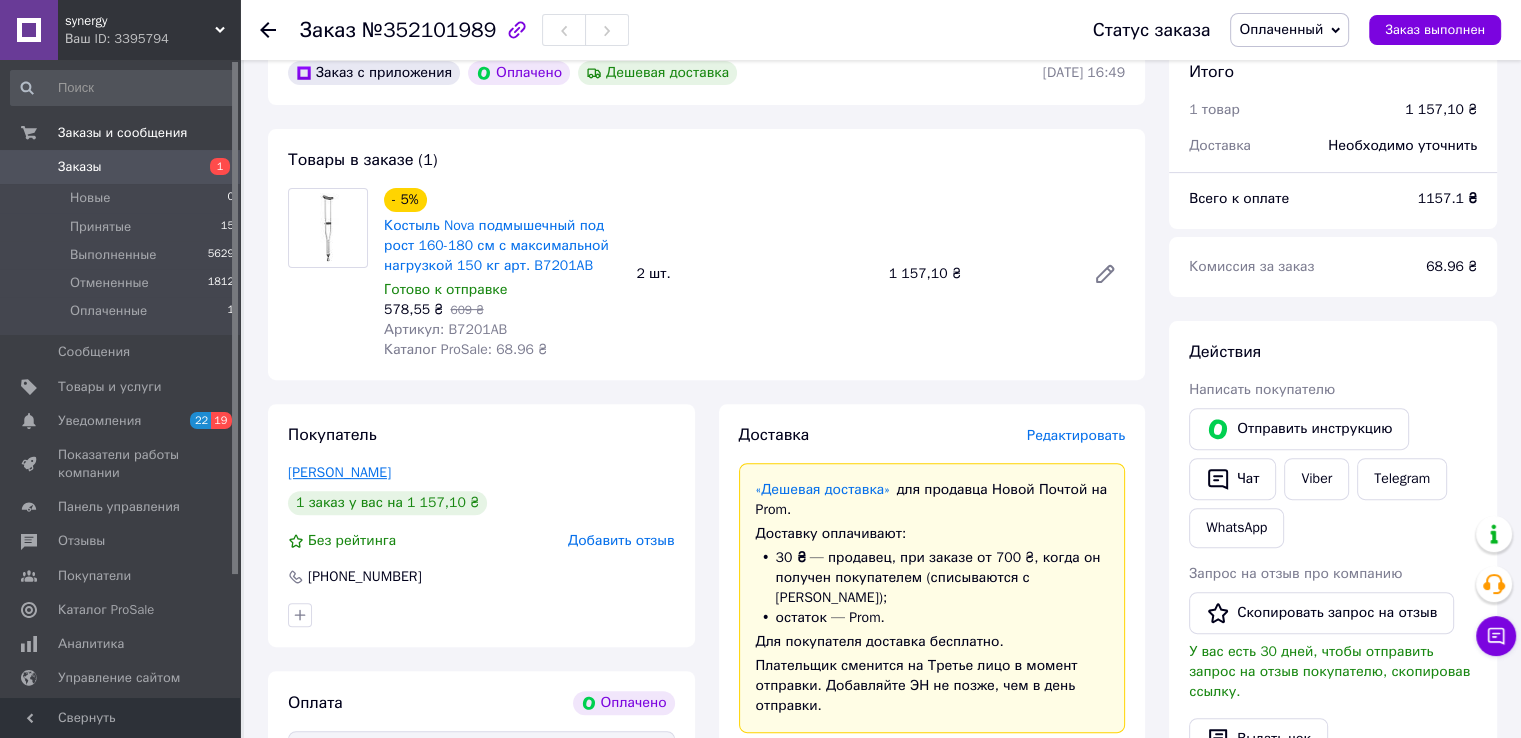 click on "Таран Сергей" at bounding box center (339, 472) 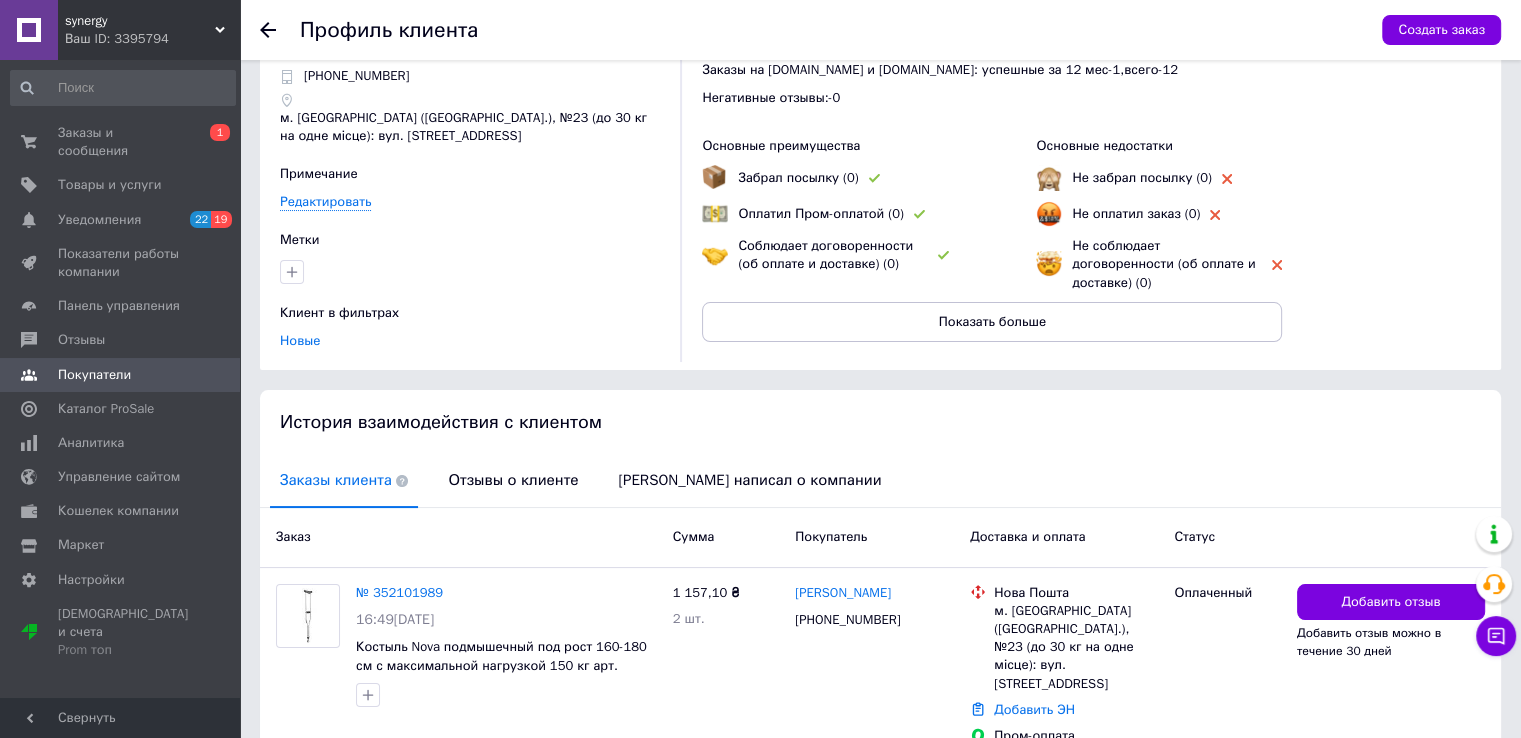 scroll, scrollTop: 158, scrollLeft: 0, axis: vertical 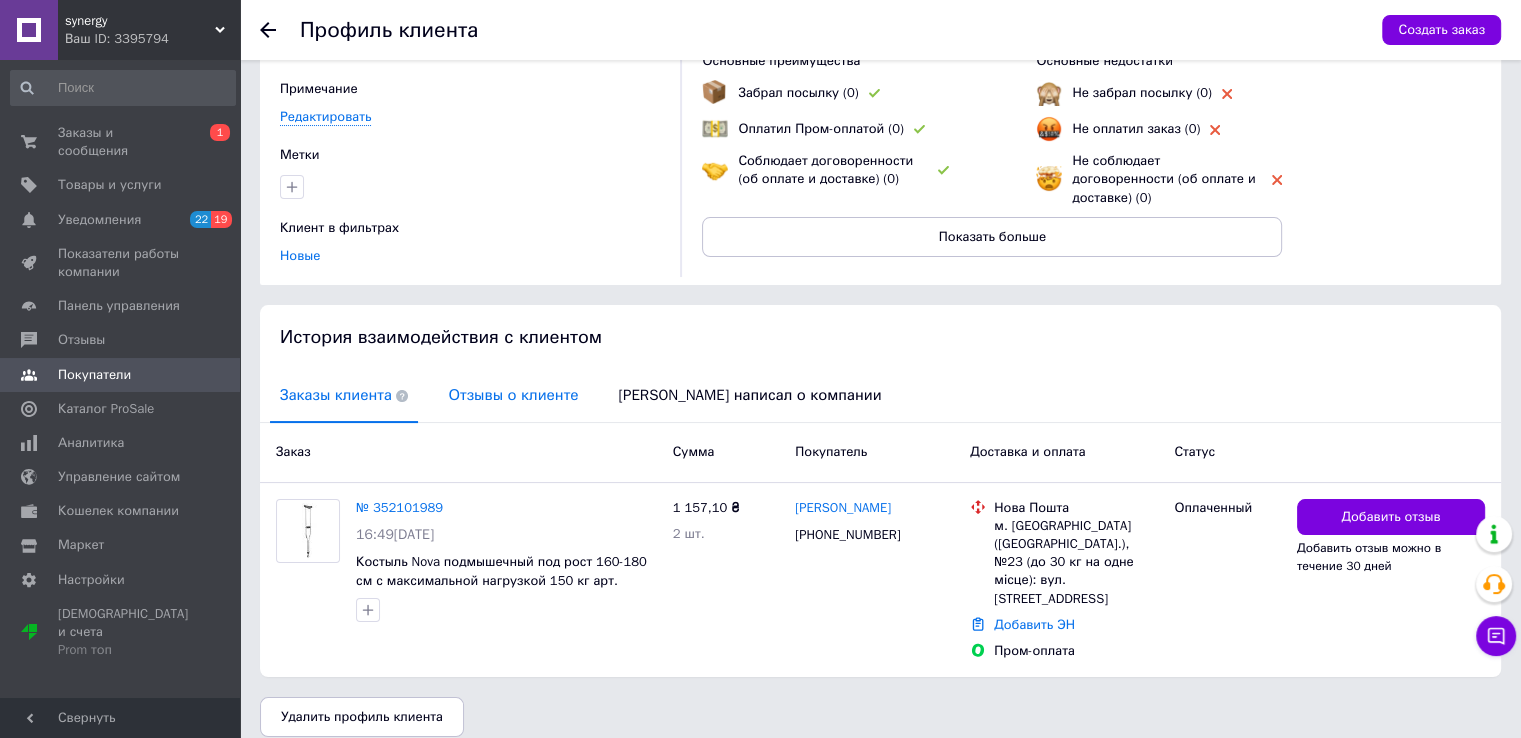 click on "Отзывы о клиенте" at bounding box center (513, 395) 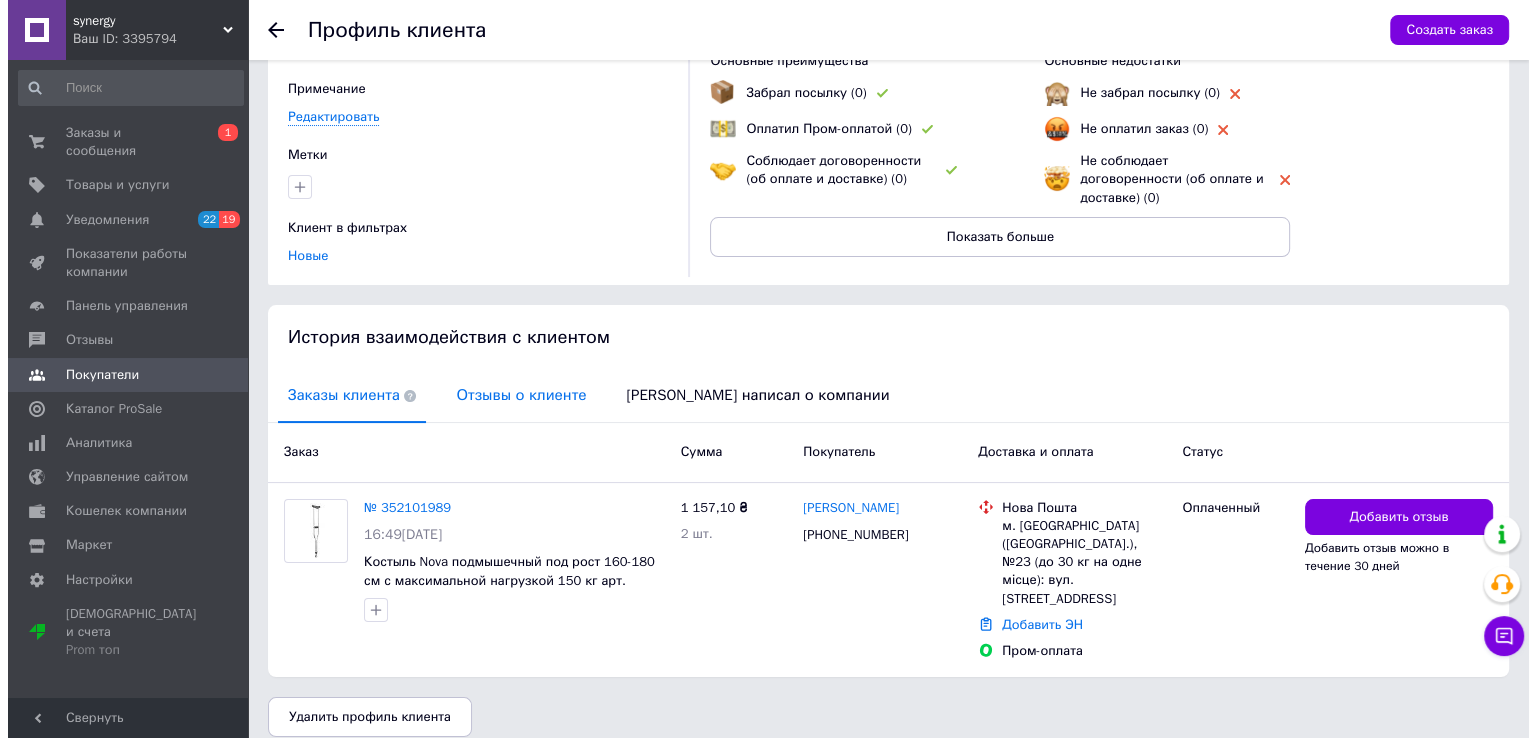 scroll, scrollTop: 0, scrollLeft: 0, axis: both 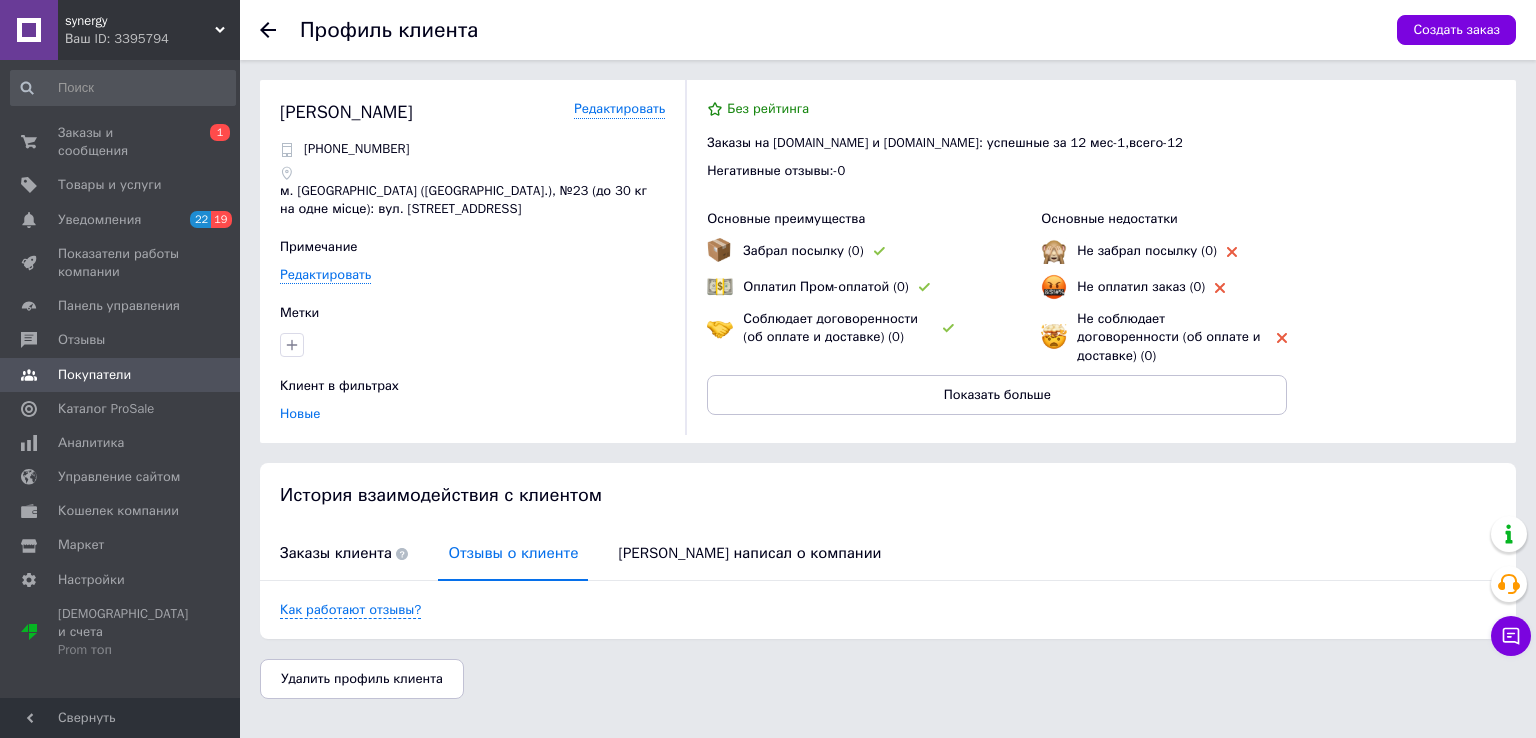 click 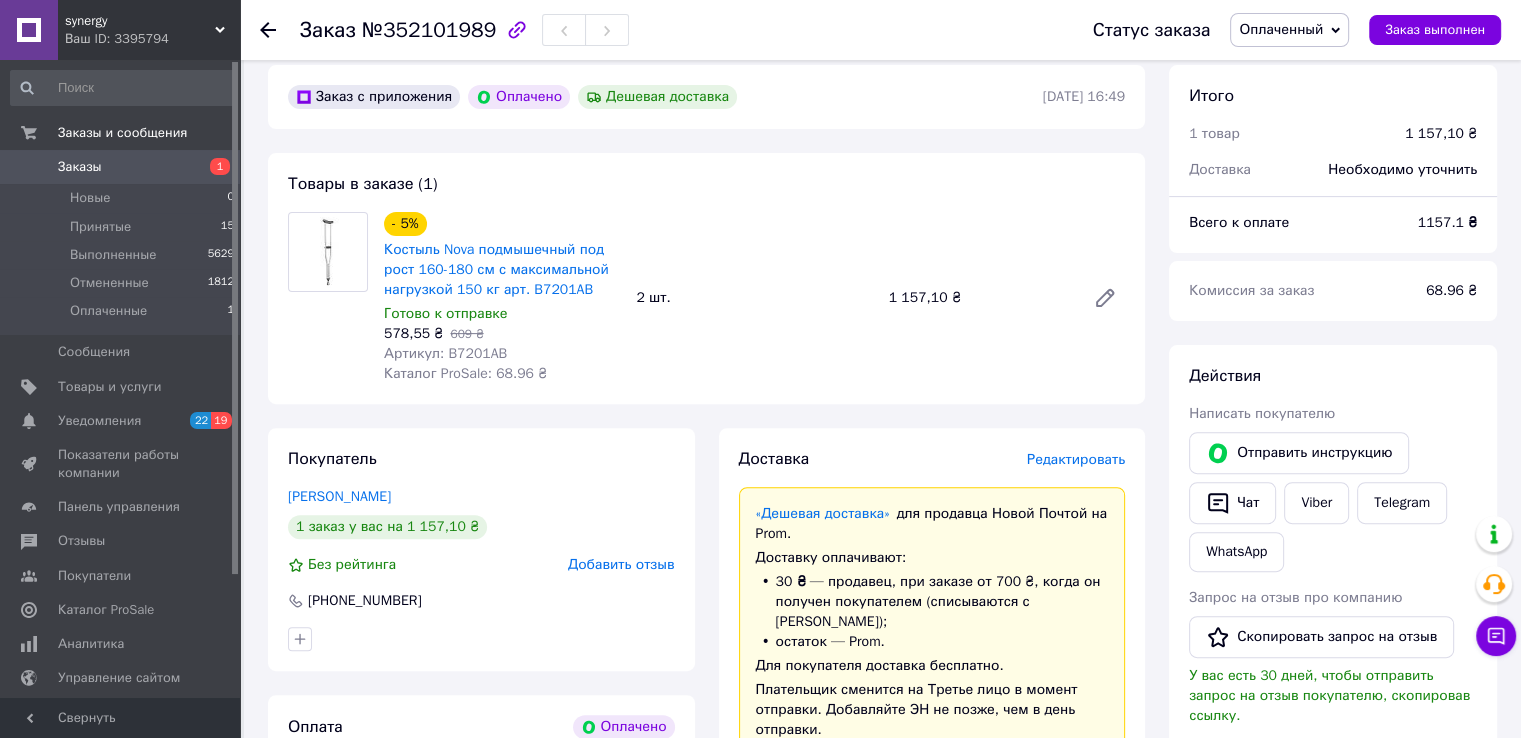 scroll, scrollTop: 476, scrollLeft: 0, axis: vertical 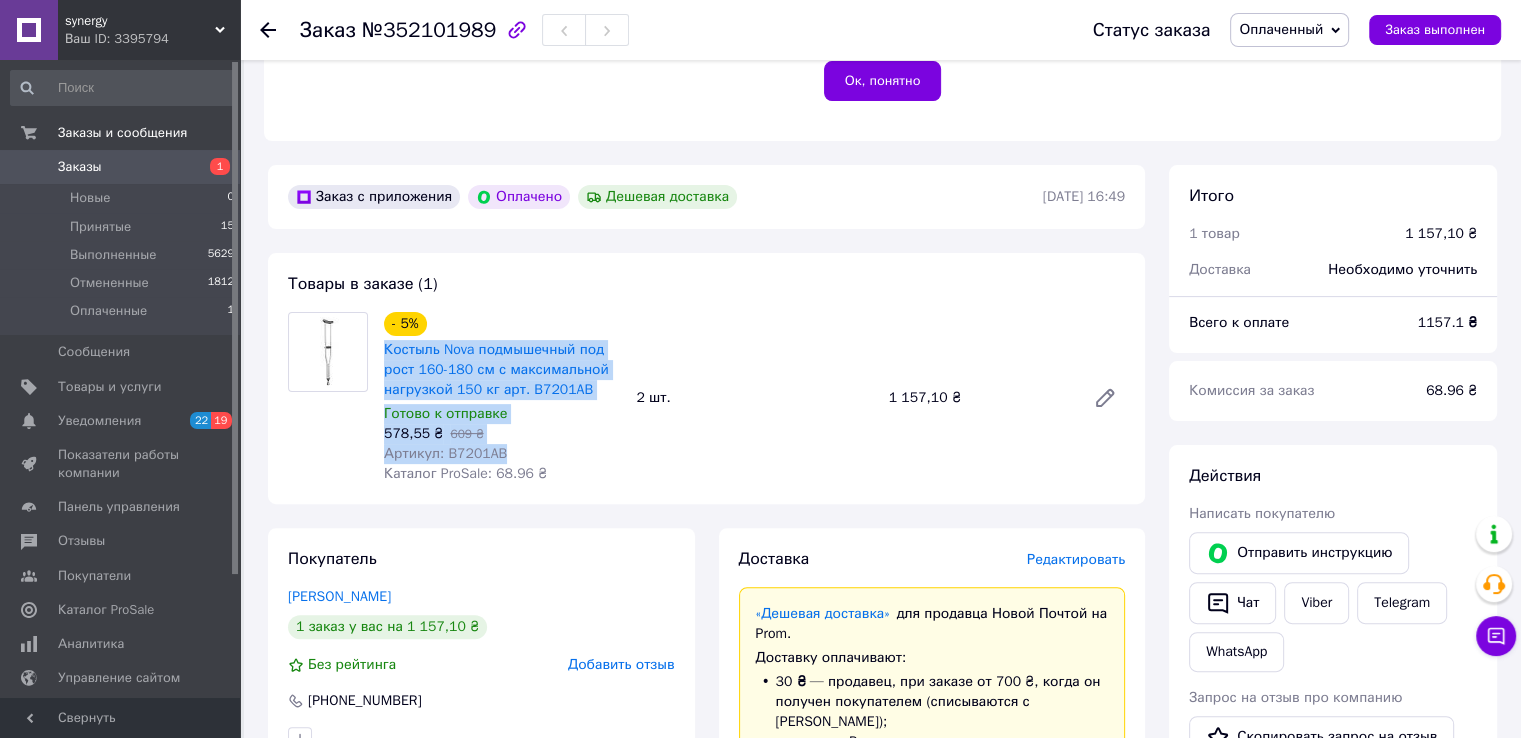 drag, startPoint x: 505, startPoint y: 455, endPoint x: 381, endPoint y: 351, distance: 161.83943 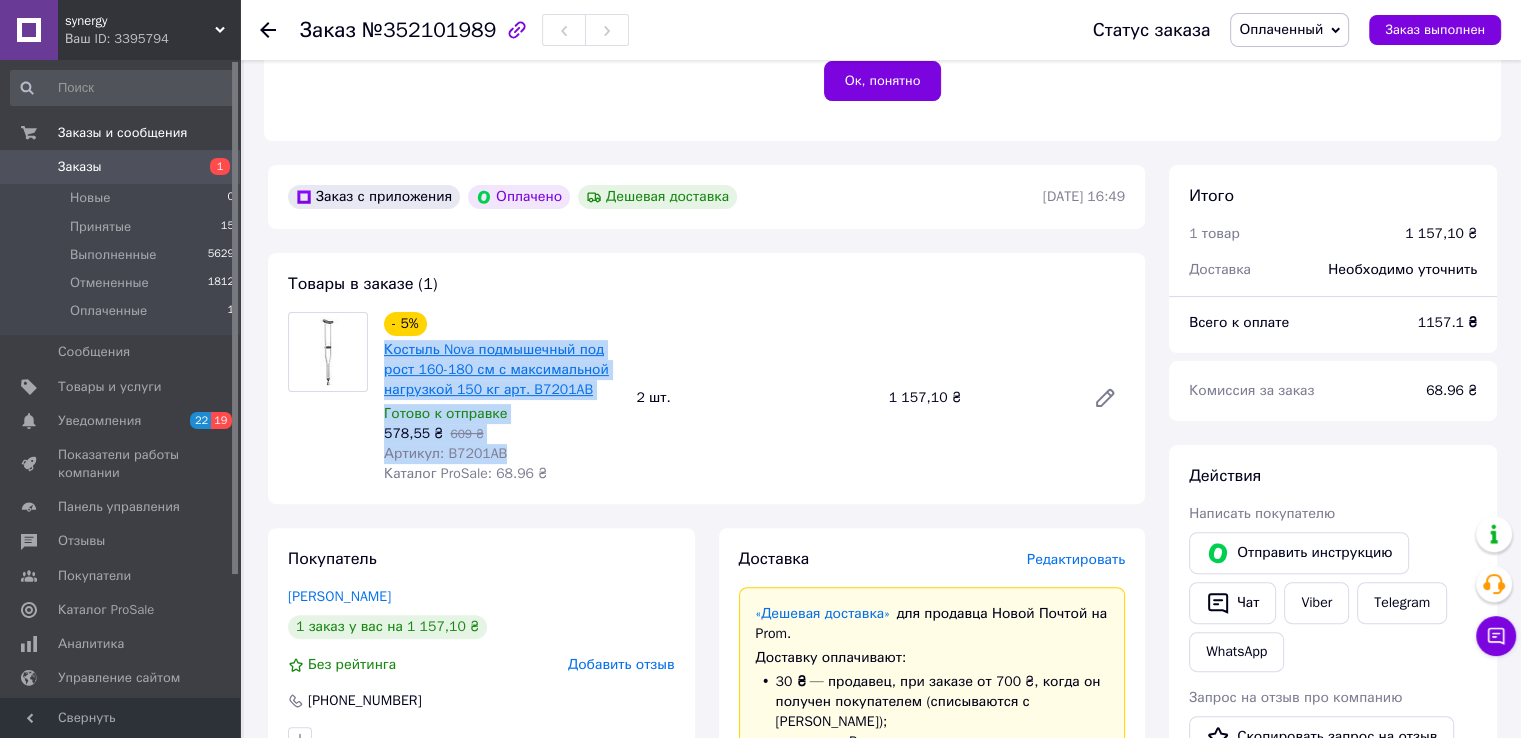 copy on "Костыль Nova подмышечный под рост 160-180 см  с максимальной нагрузкой 150 кг арт. B7201AB Готово к отправке 578,55 ₴   609 ₴ Артикул: B7201AB" 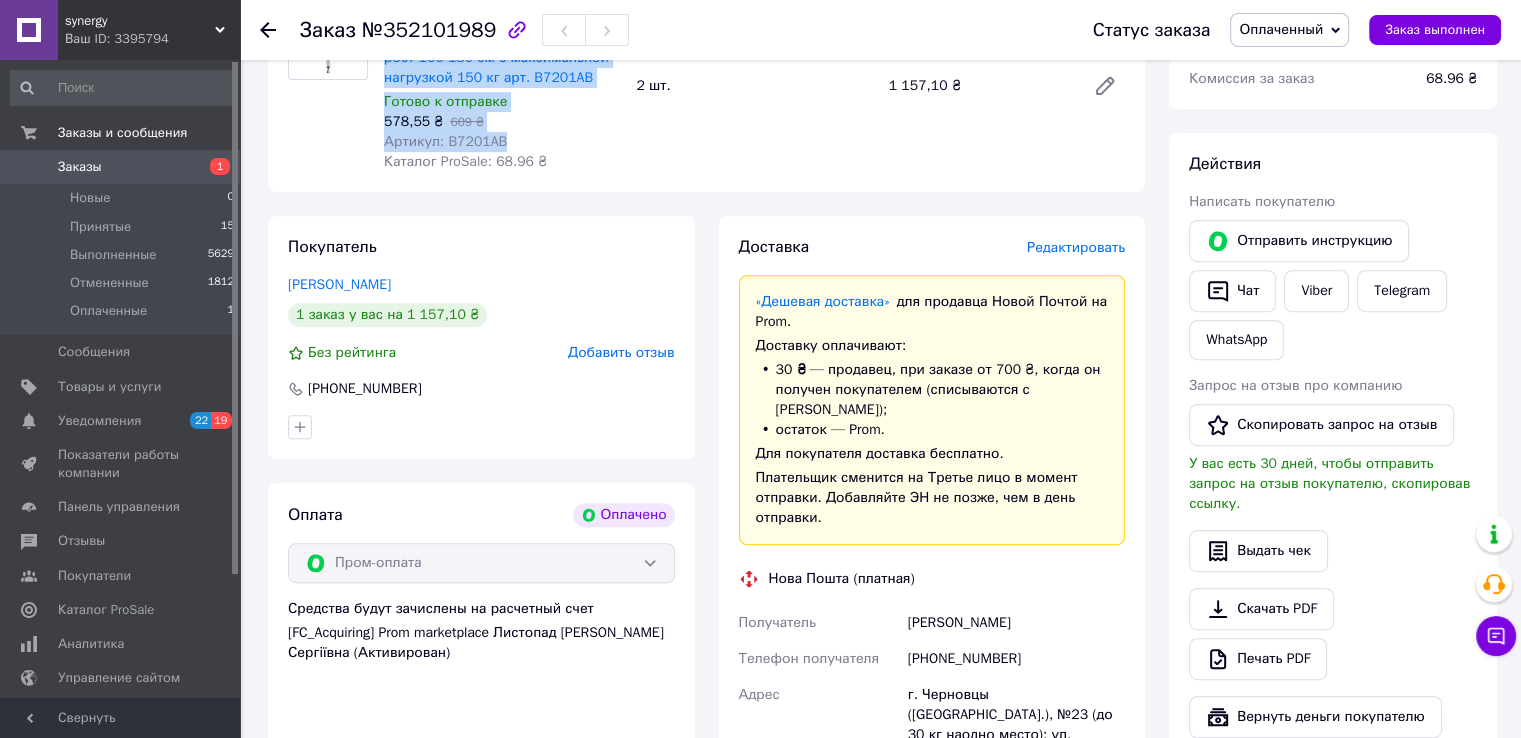 scroll, scrollTop: 676, scrollLeft: 0, axis: vertical 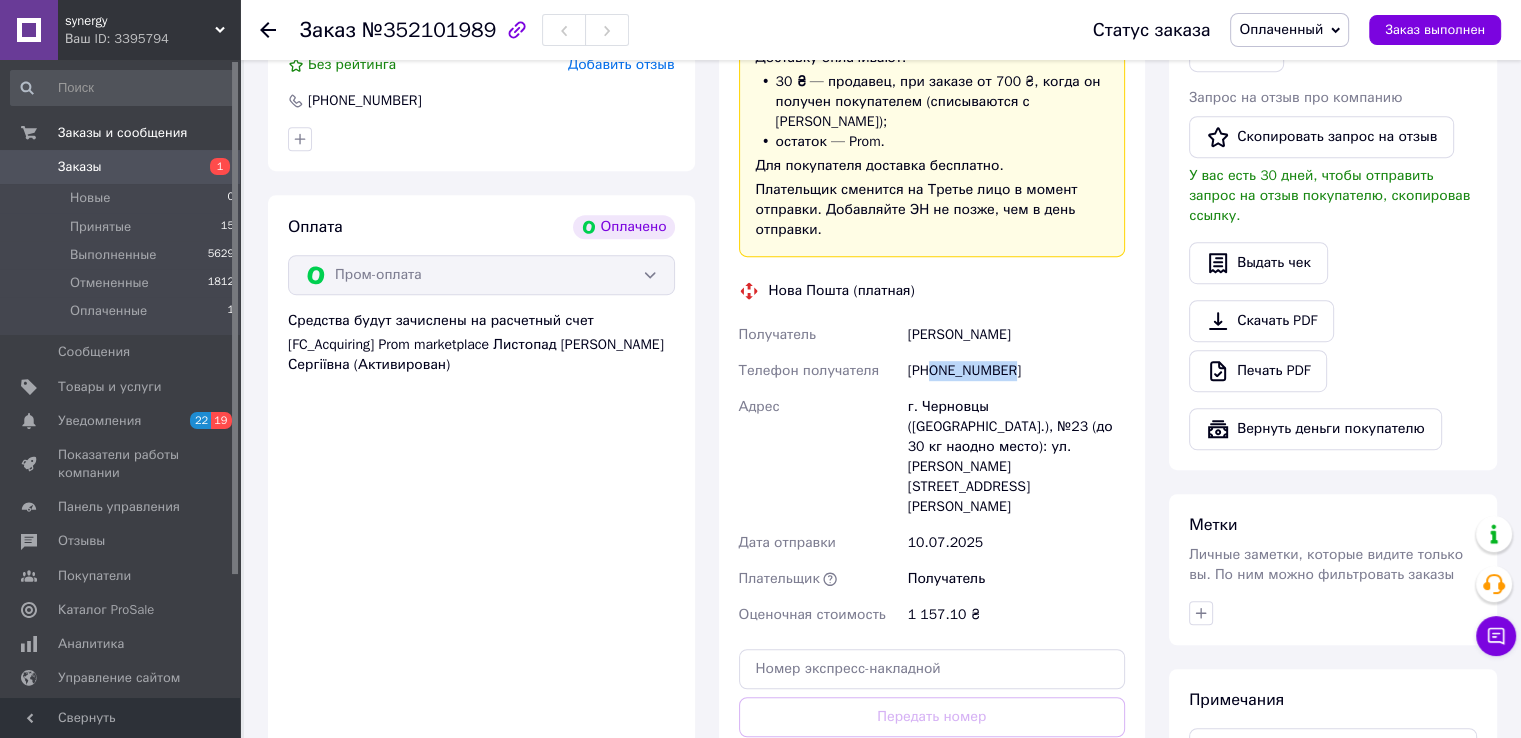 drag, startPoint x: 932, startPoint y: 352, endPoint x: 1064, endPoint y: 345, distance: 132.18547 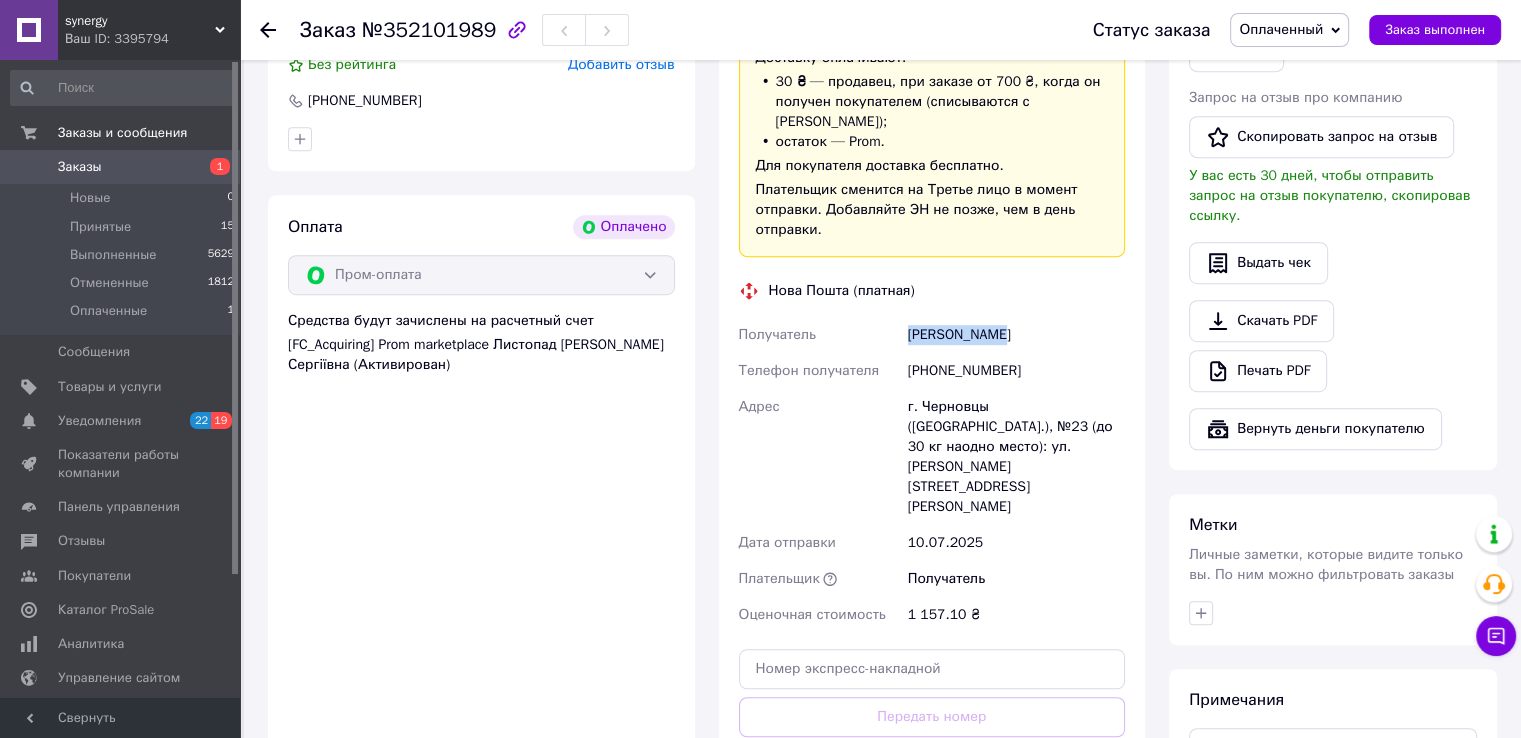 drag, startPoint x: 896, startPoint y: 313, endPoint x: 968, endPoint y: 318, distance: 72.1734 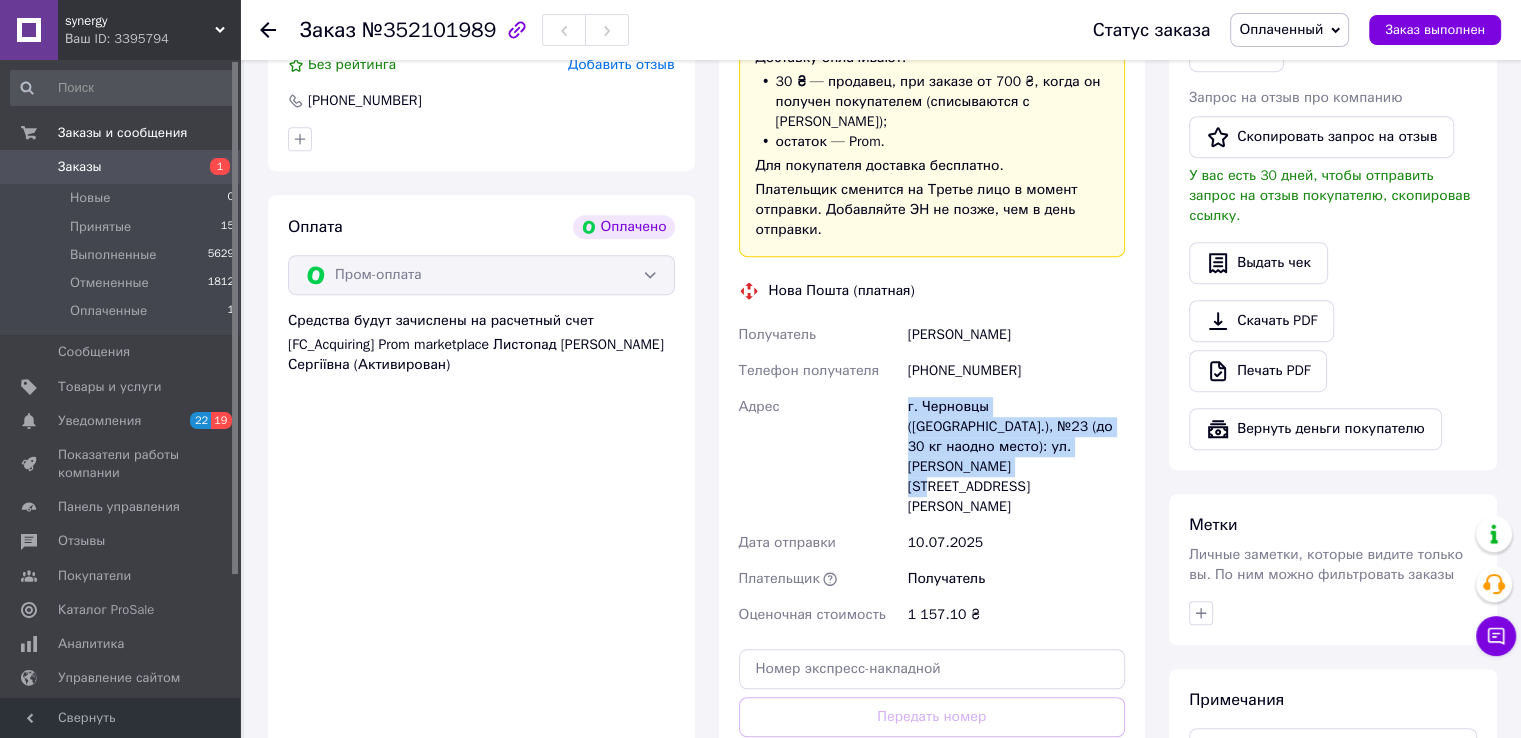 drag, startPoint x: 905, startPoint y: 390, endPoint x: 1040, endPoint y: 423, distance: 138.97482 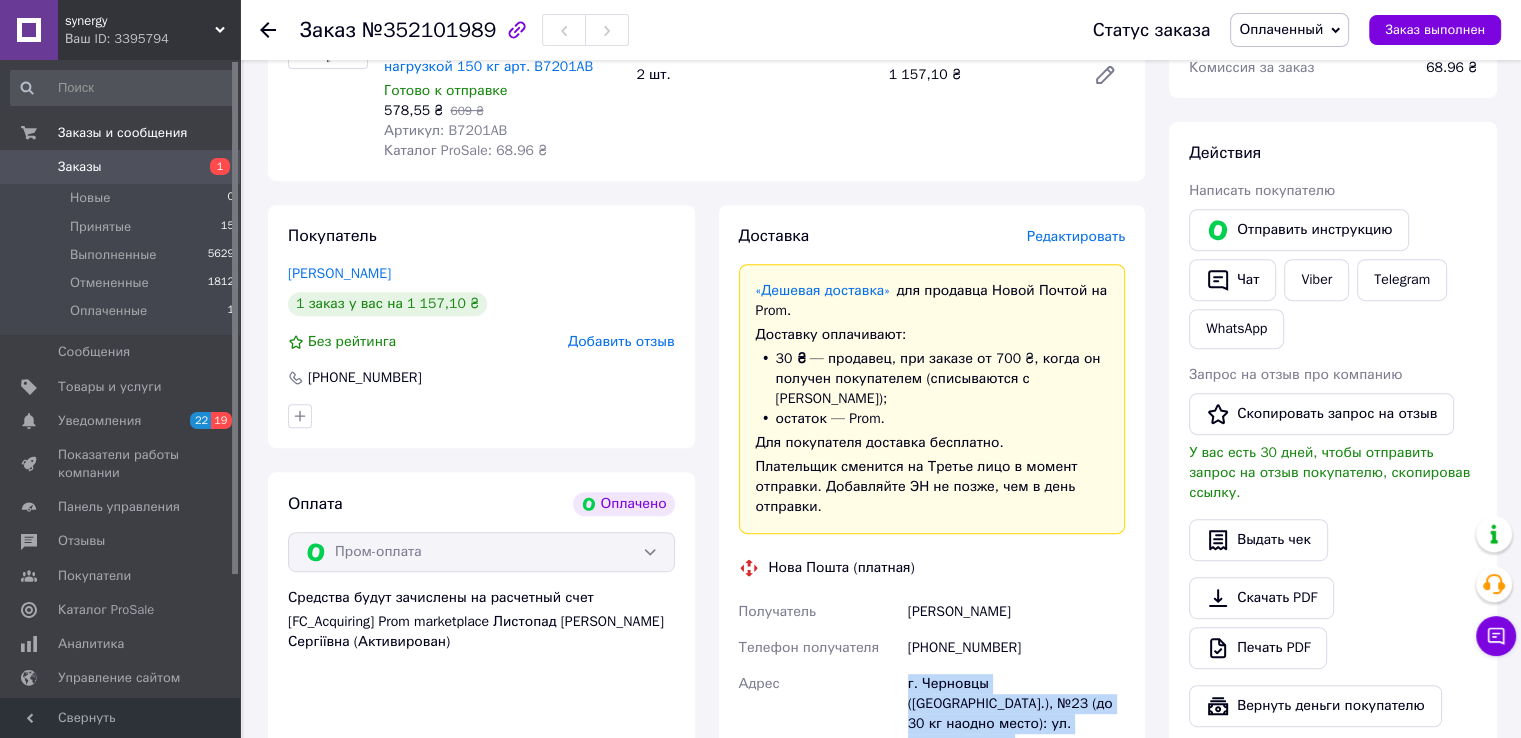 scroll, scrollTop: 676, scrollLeft: 0, axis: vertical 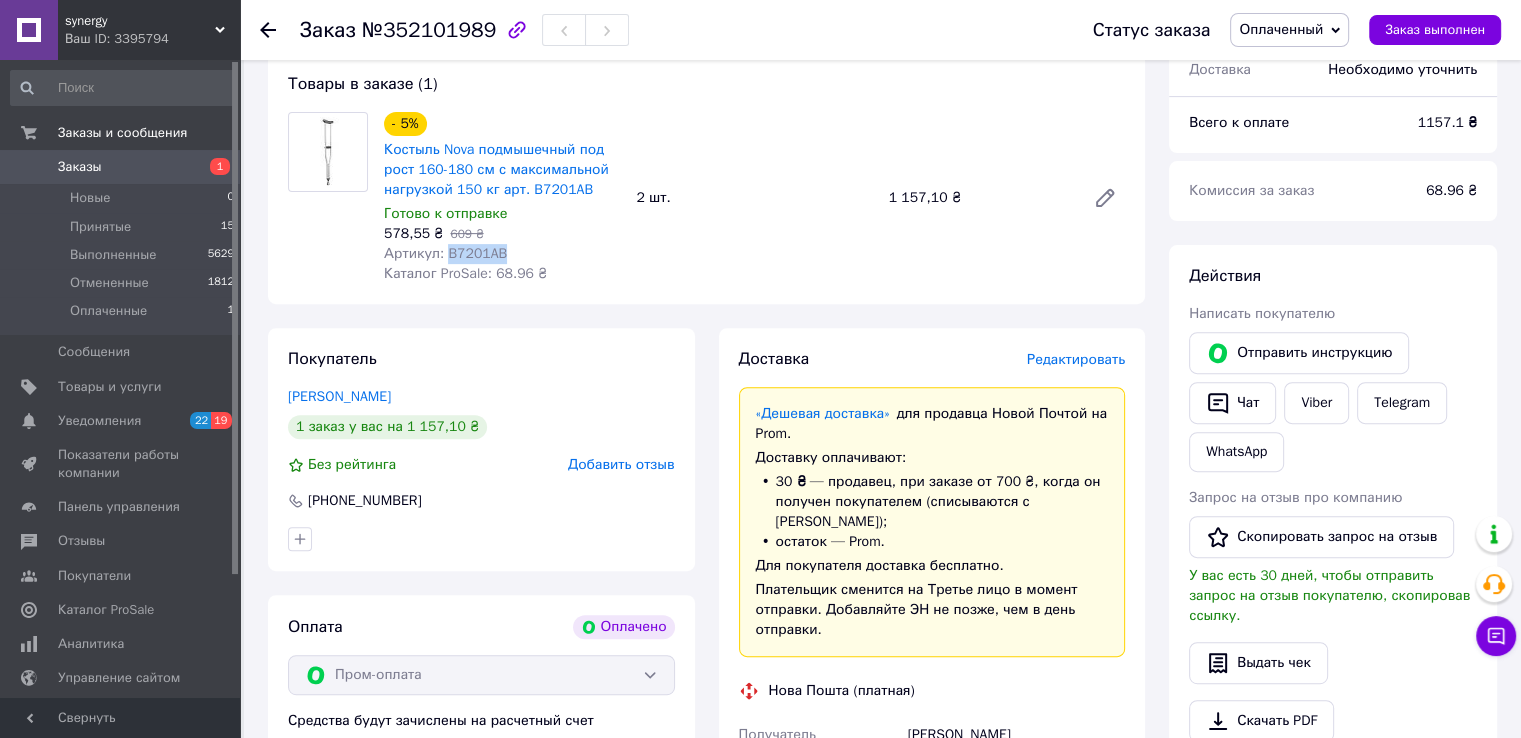 drag, startPoint x: 441, startPoint y: 258, endPoint x: 483, endPoint y: 259, distance: 42.0119 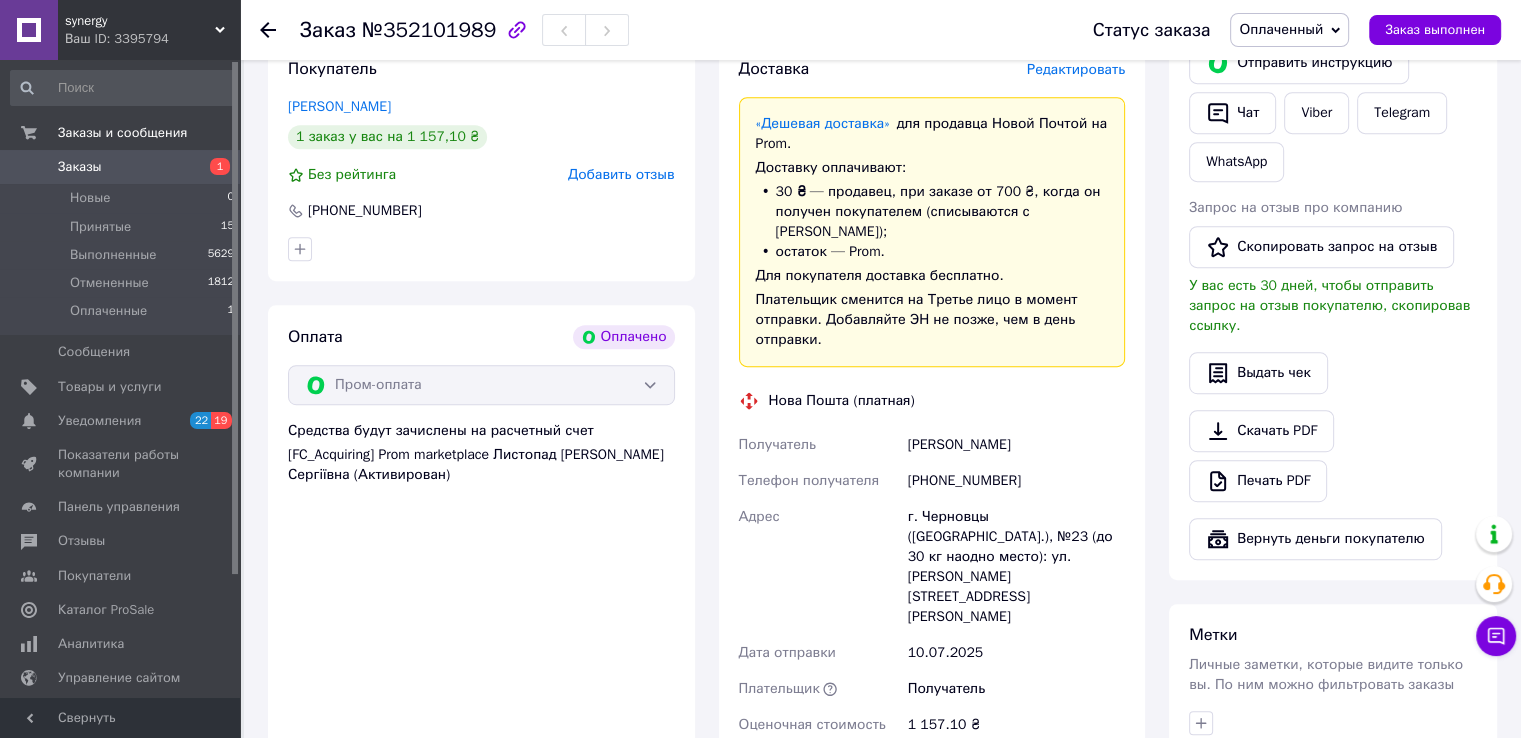 scroll, scrollTop: 976, scrollLeft: 0, axis: vertical 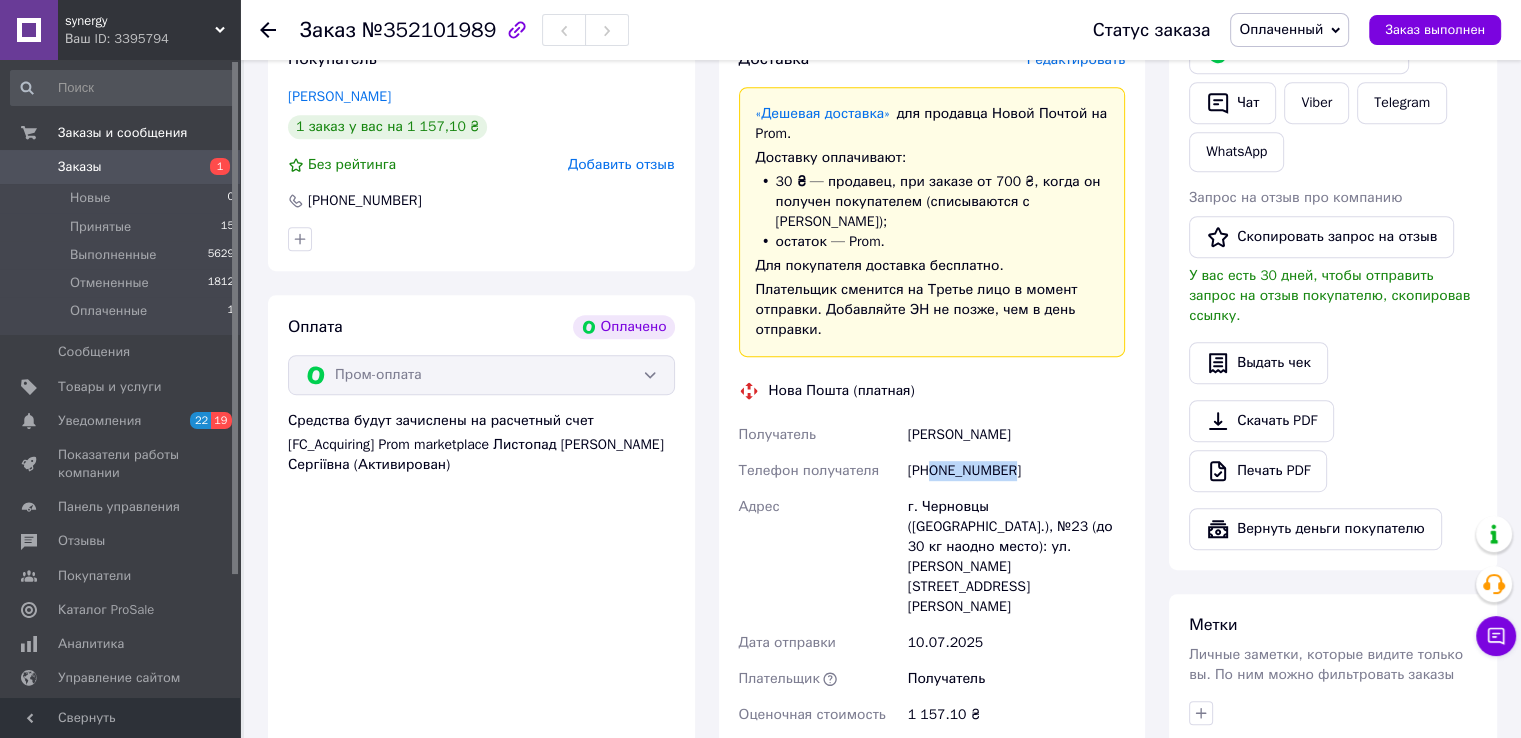 drag, startPoint x: 932, startPoint y: 449, endPoint x: 1002, endPoint y: 453, distance: 70.11419 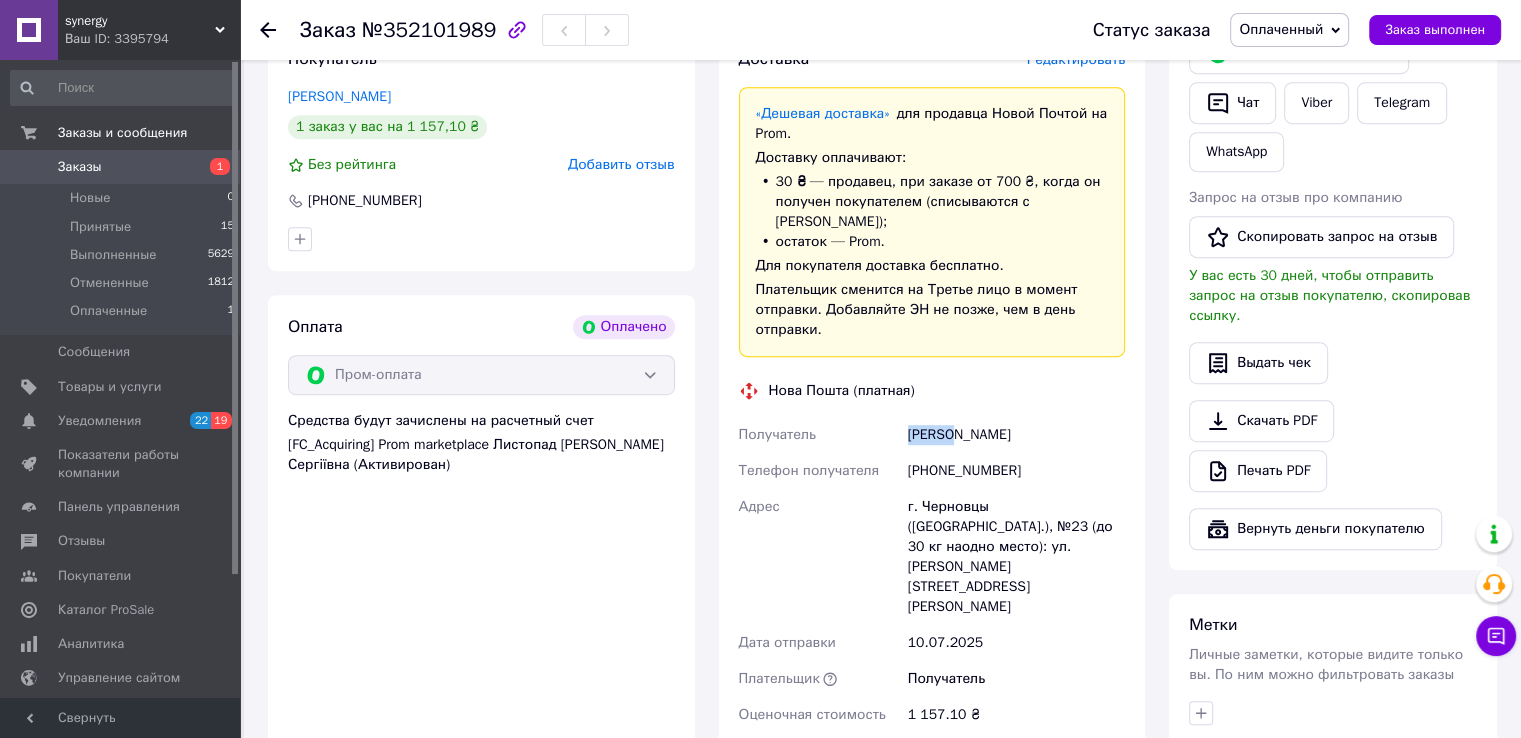 drag, startPoint x: 901, startPoint y: 406, endPoint x: 952, endPoint y: 411, distance: 51.24451 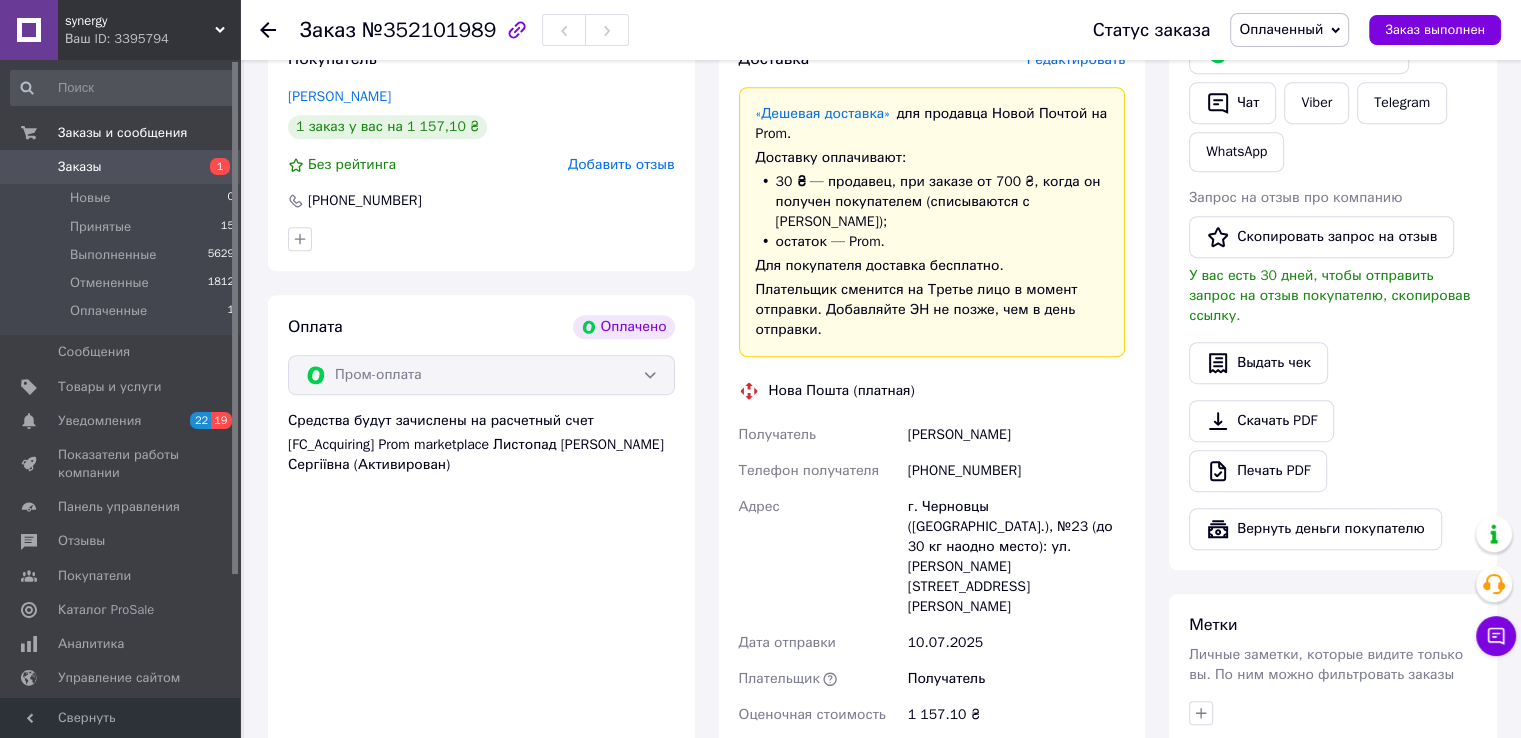 click on "+380954533560" at bounding box center [1016, 471] 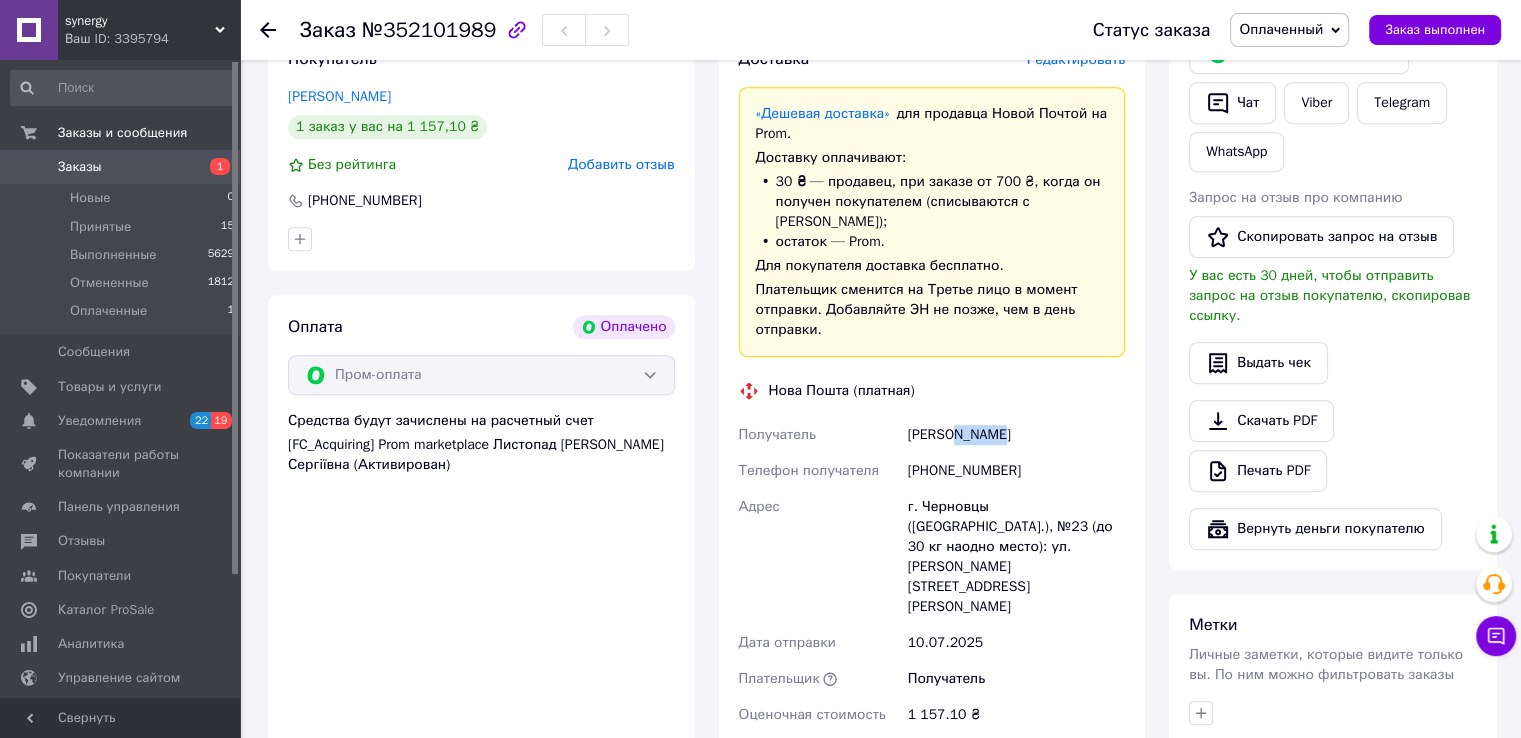 drag, startPoint x: 948, startPoint y: 414, endPoint x: 1012, endPoint y: 418, distance: 64.12488 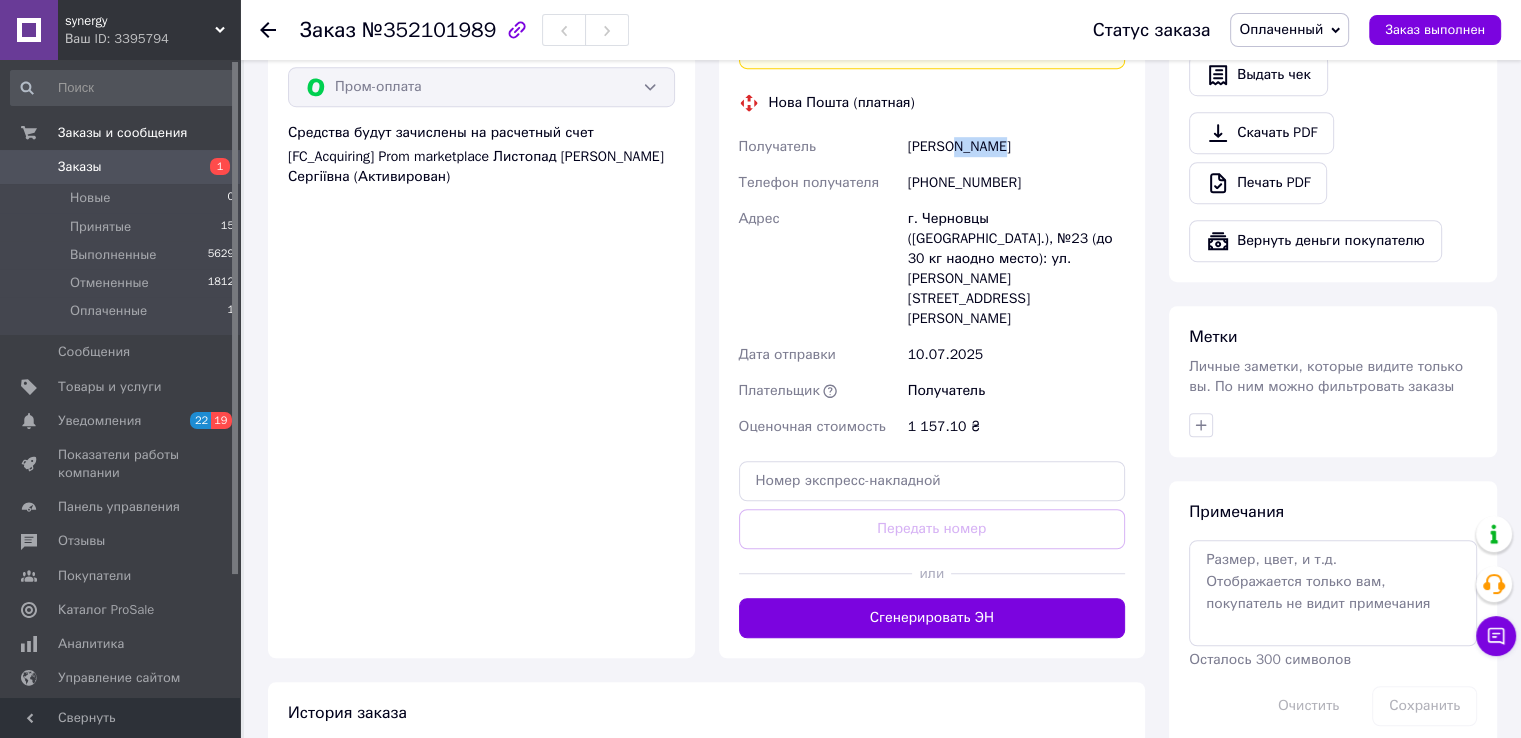 scroll, scrollTop: 1276, scrollLeft: 0, axis: vertical 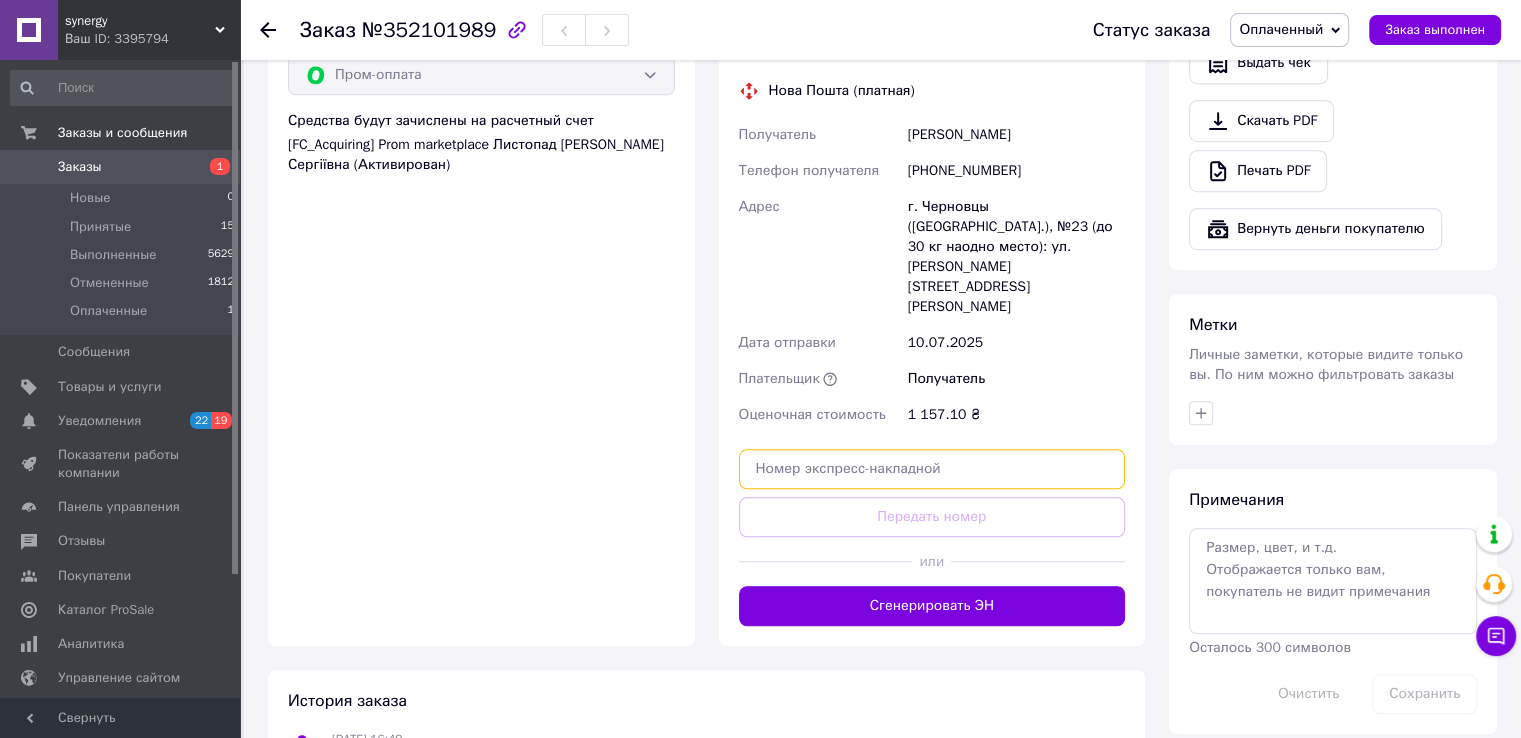 click at bounding box center [932, 469] 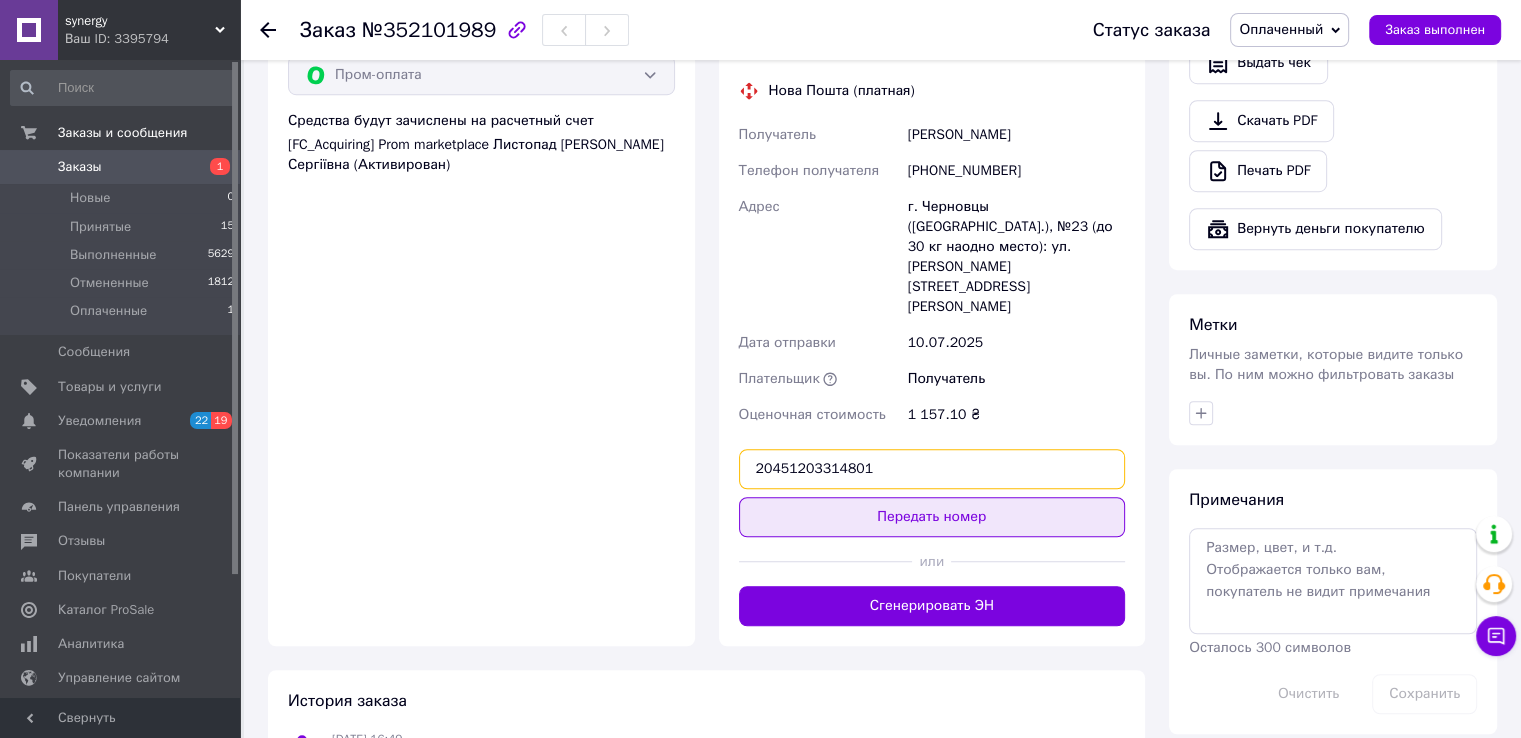 type on "20451203314801" 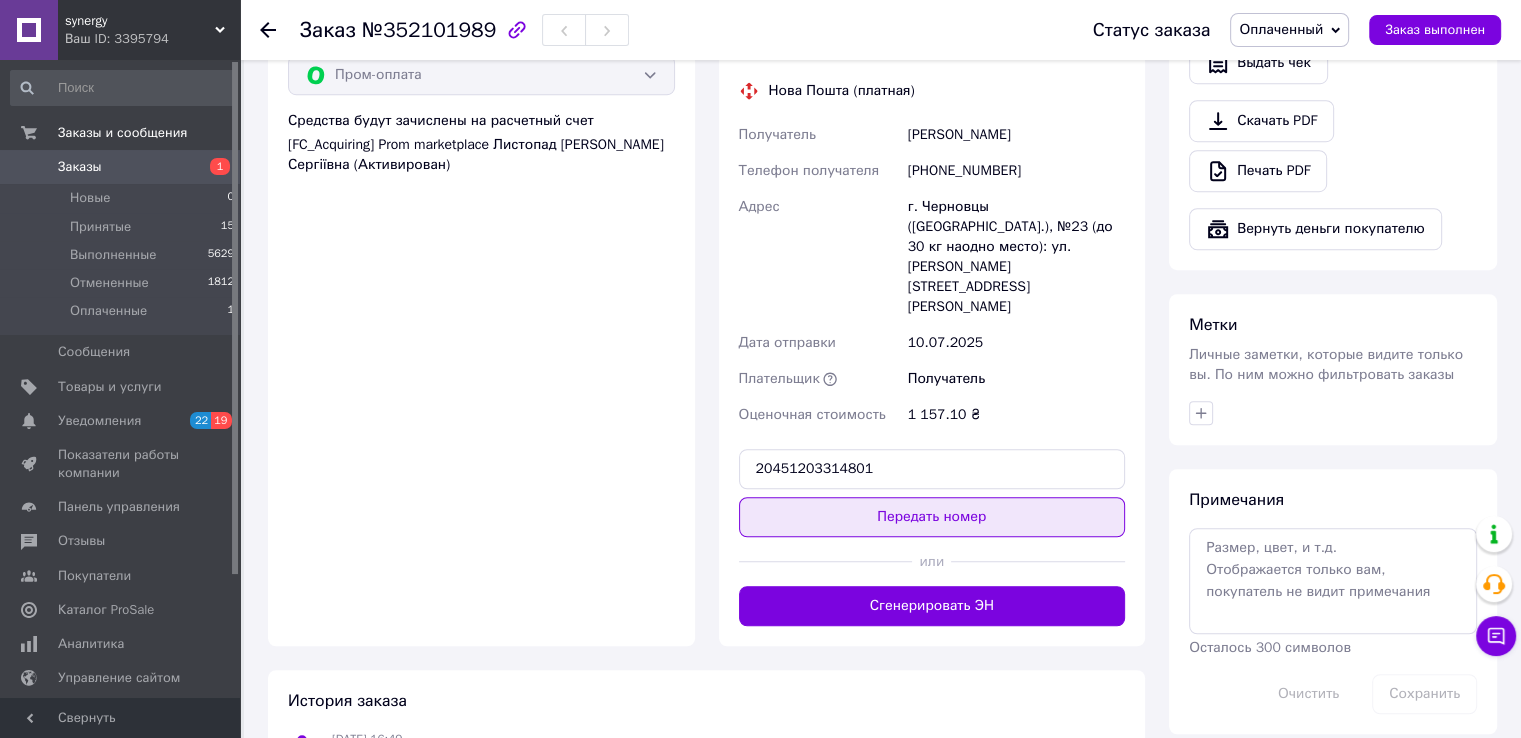 click on "Передать номер" at bounding box center (932, 517) 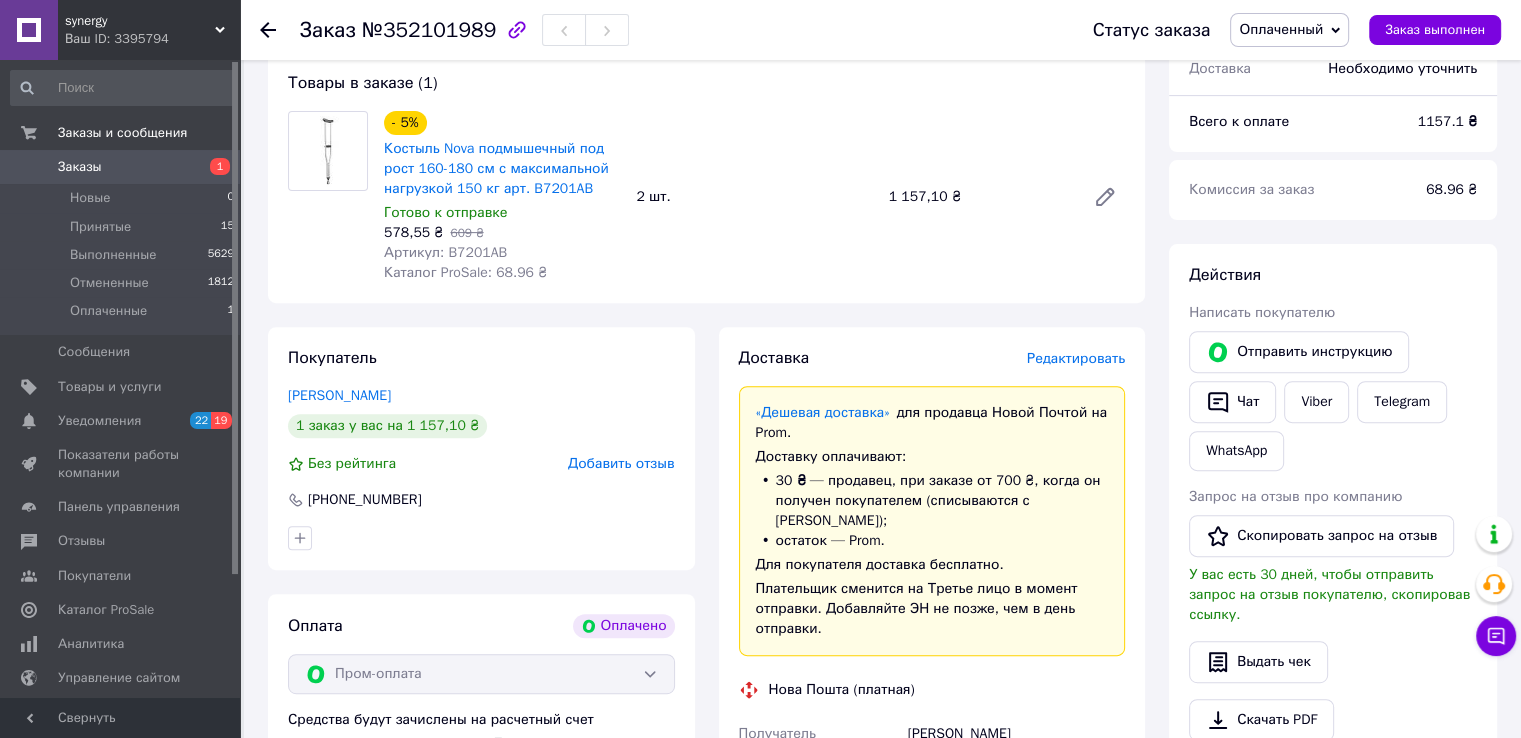 scroll, scrollTop: 676, scrollLeft: 0, axis: vertical 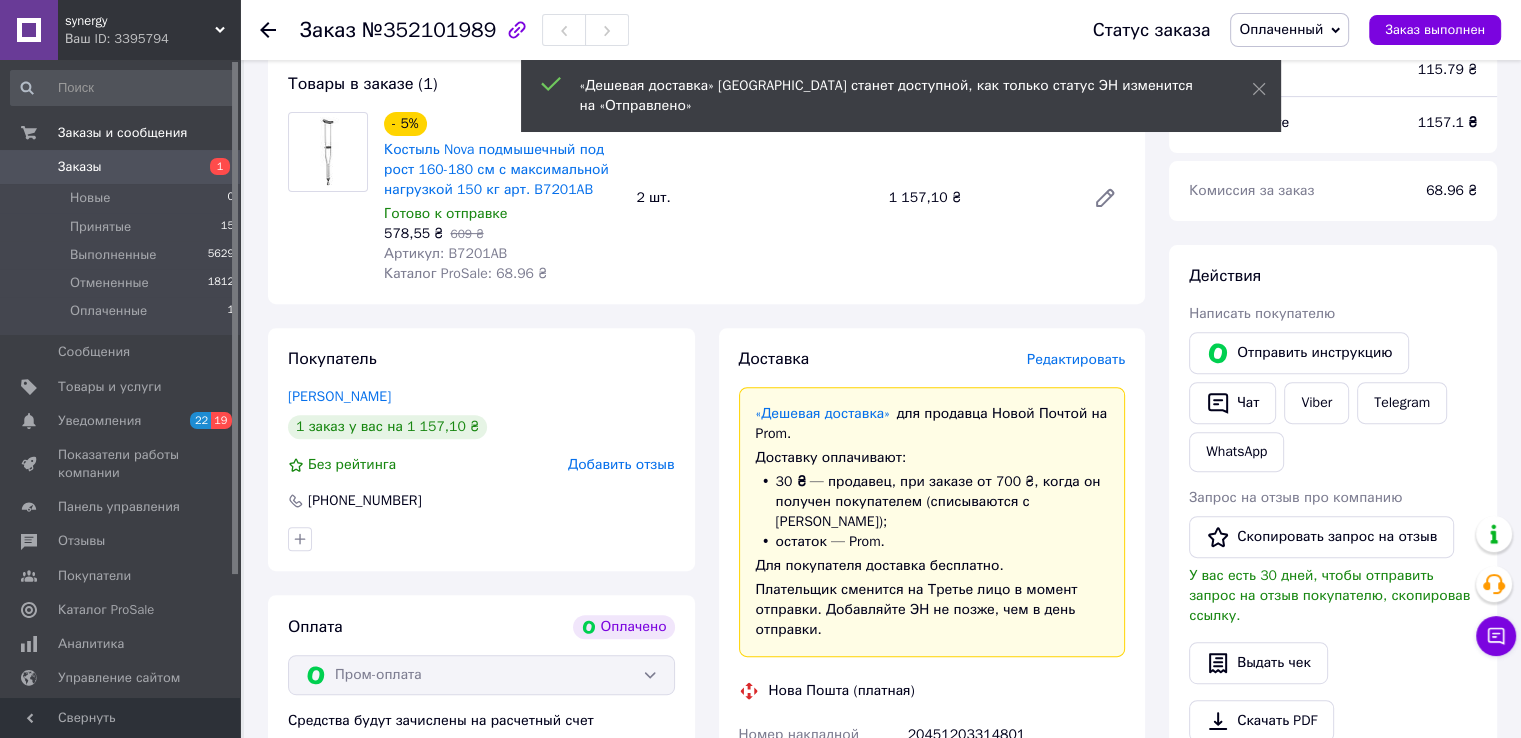 click on "Оплаченный" at bounding box center (1289, 30) 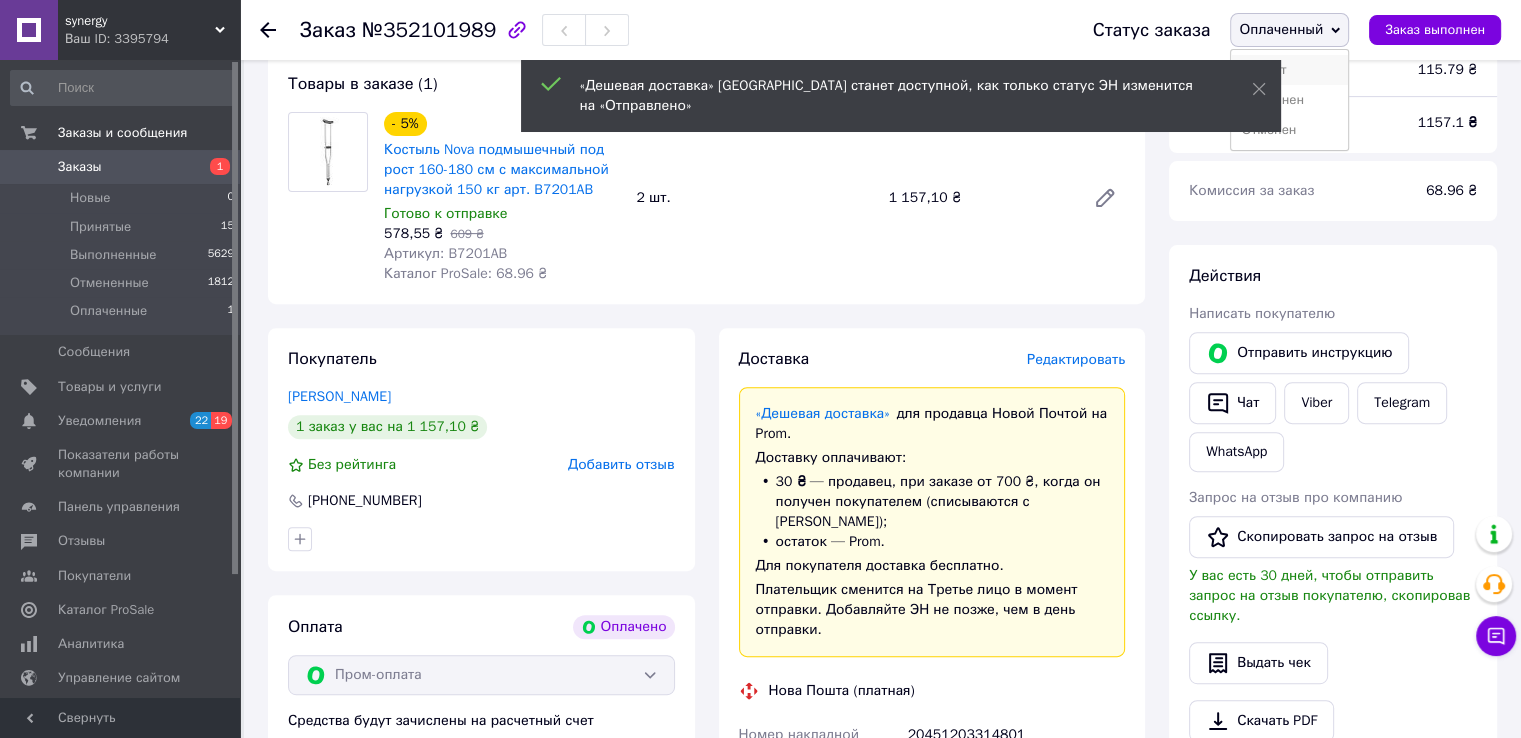 click on "Принят" at bounding box center (1289, 70) 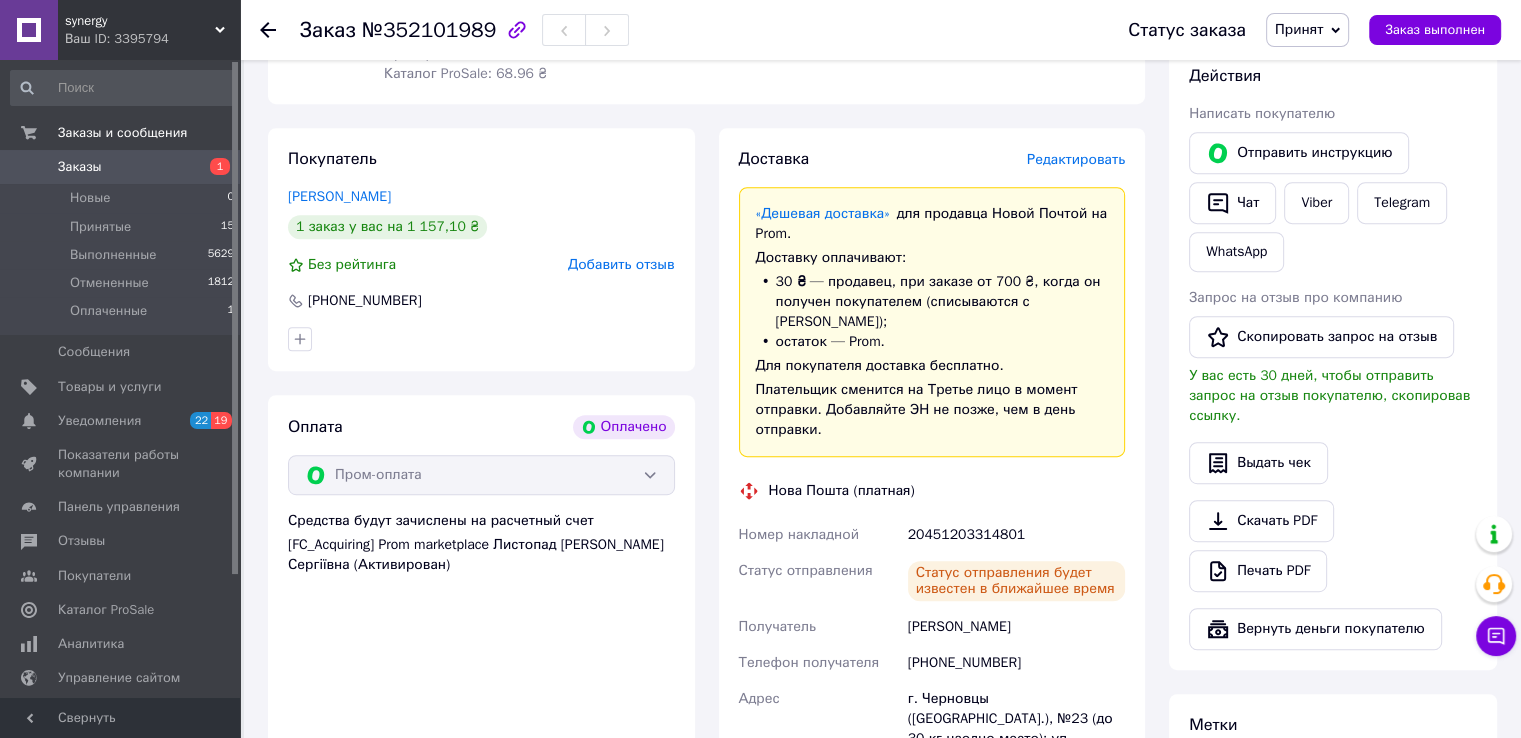 scroll, scrollTop: 1076, scrollLeft: 0, axis: vertical 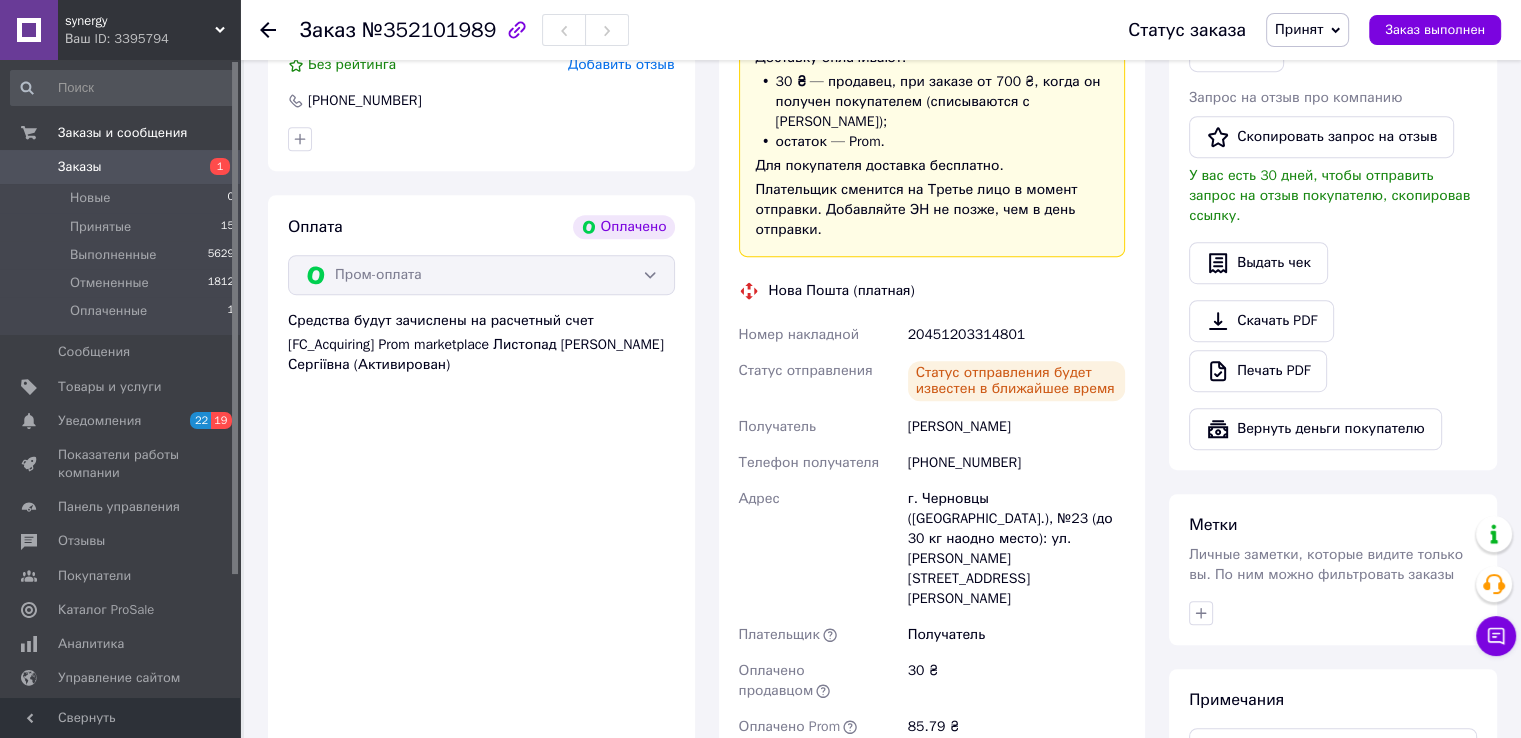 click 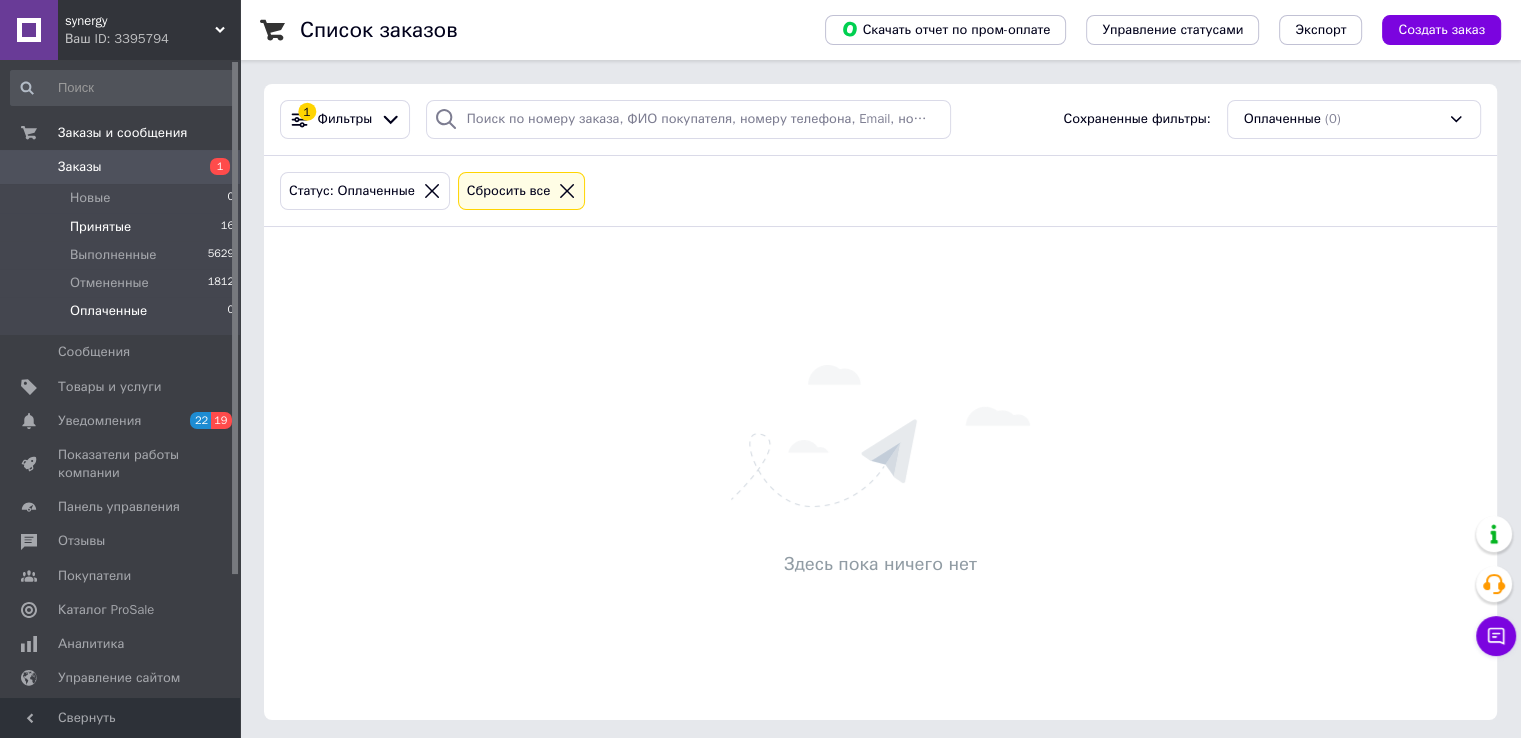 click on "Принятые" at bounding box center (100, 227) 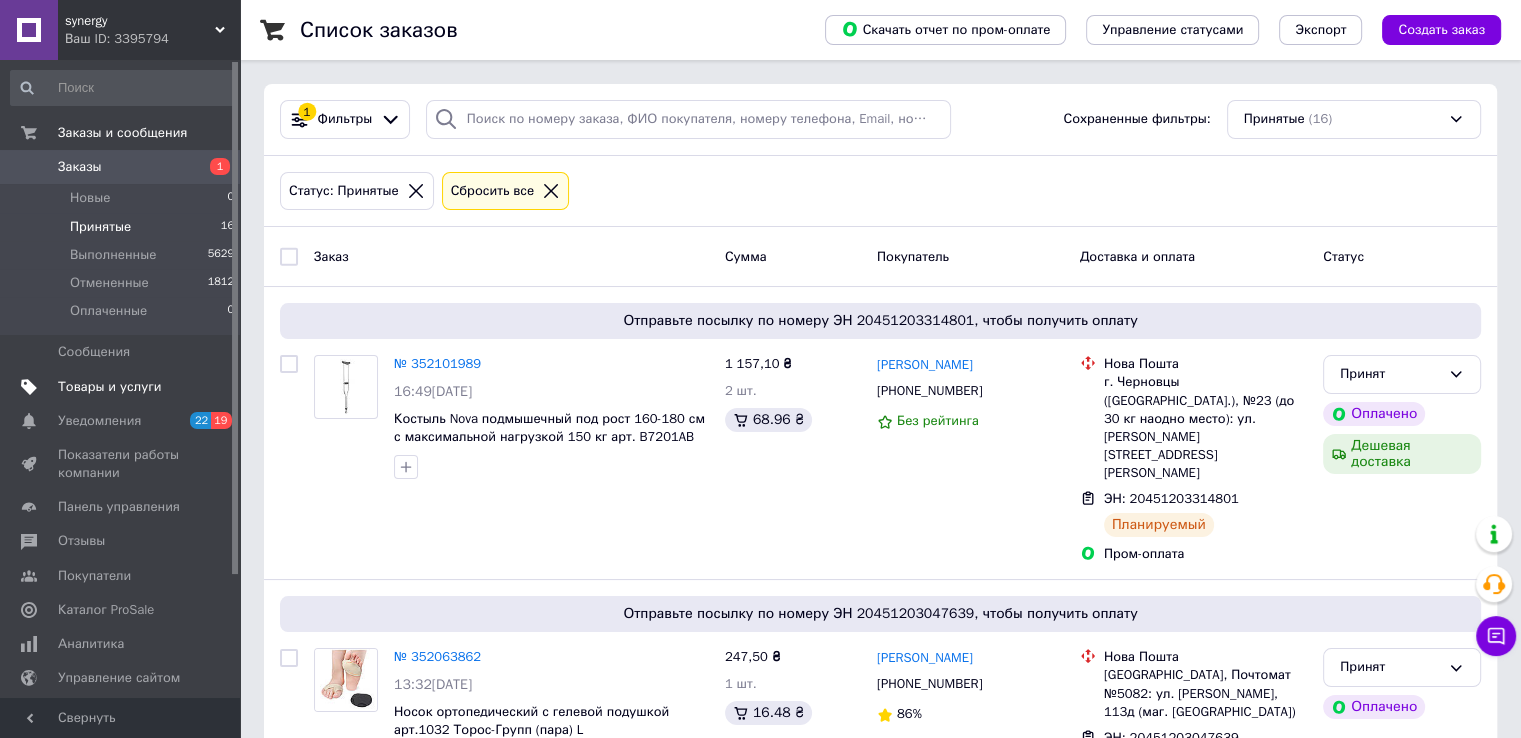 click on "Товары и услуги" at bounding box center [110, 387] 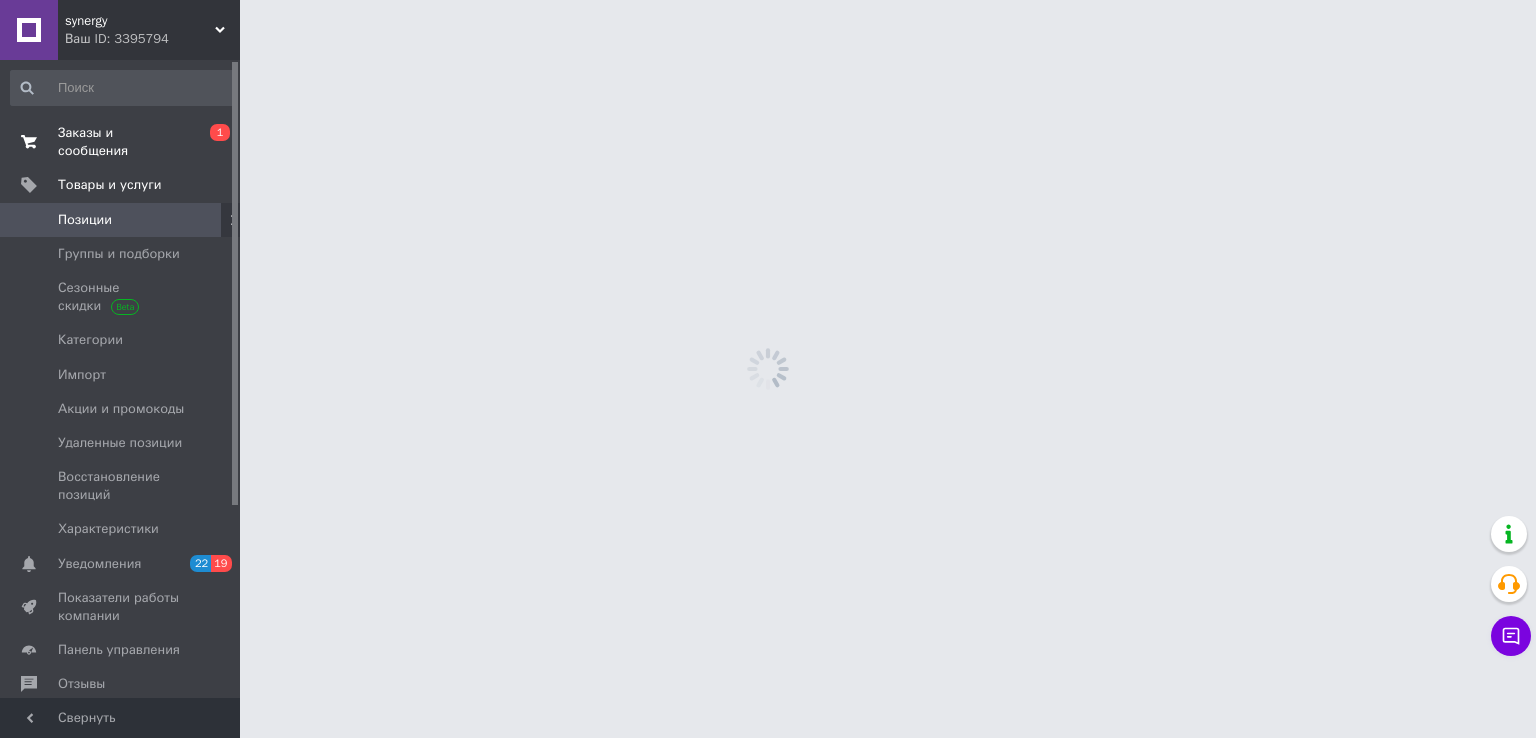 click on "Заказы и сообщения" at bounding box center [121, 142] 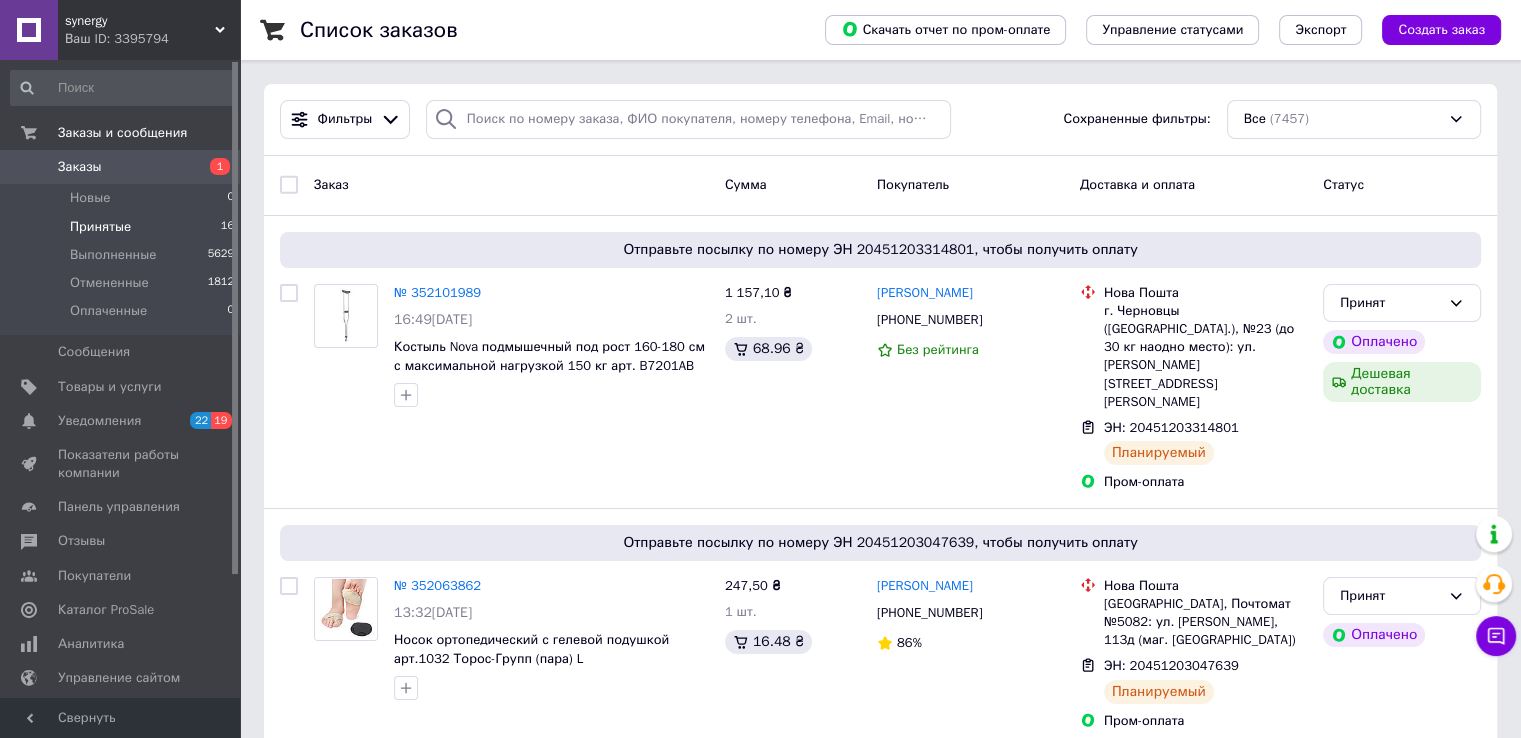 click on "Принятые" at bounding box center [100, 227] 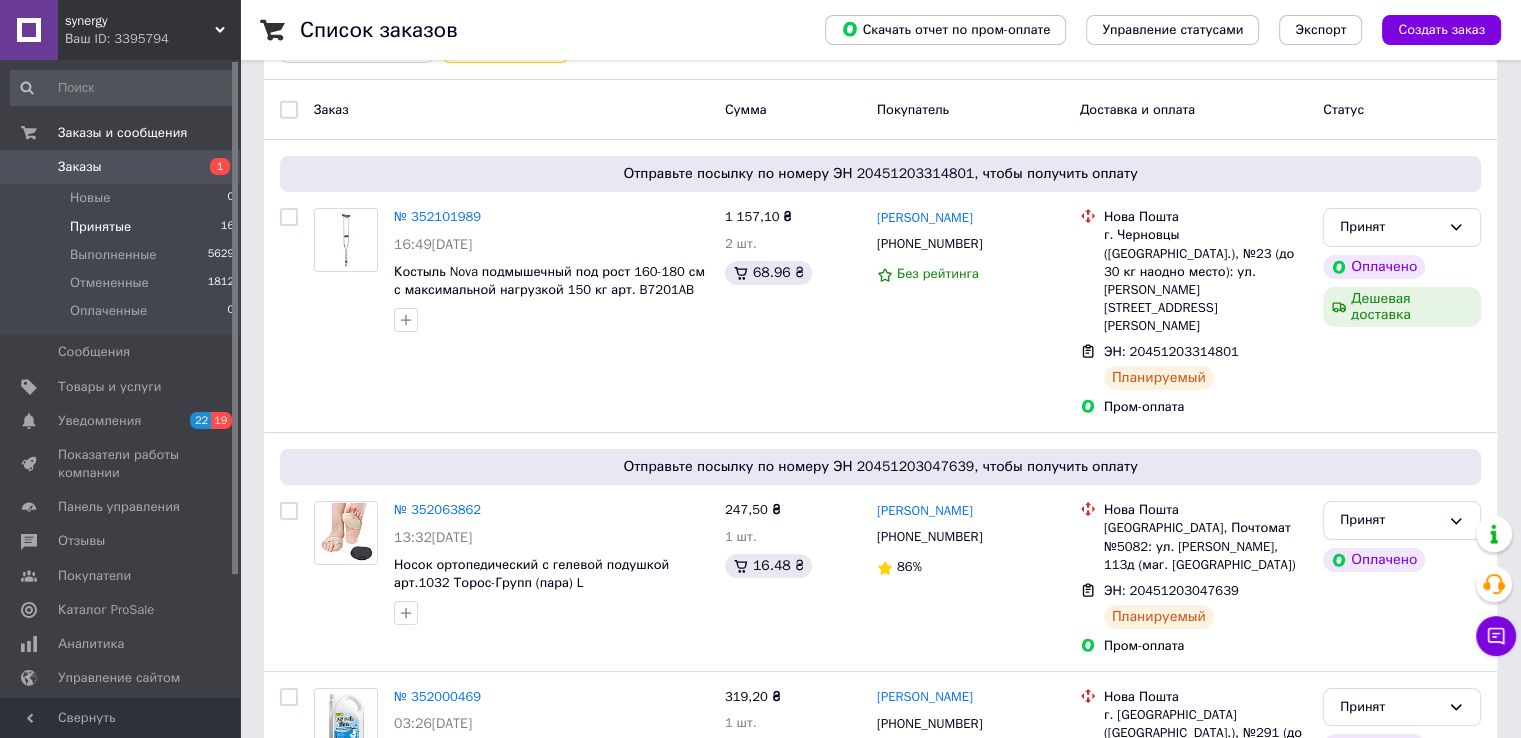 scroll, scrollTop: 115, scrollLeft: 0, axis: vertical 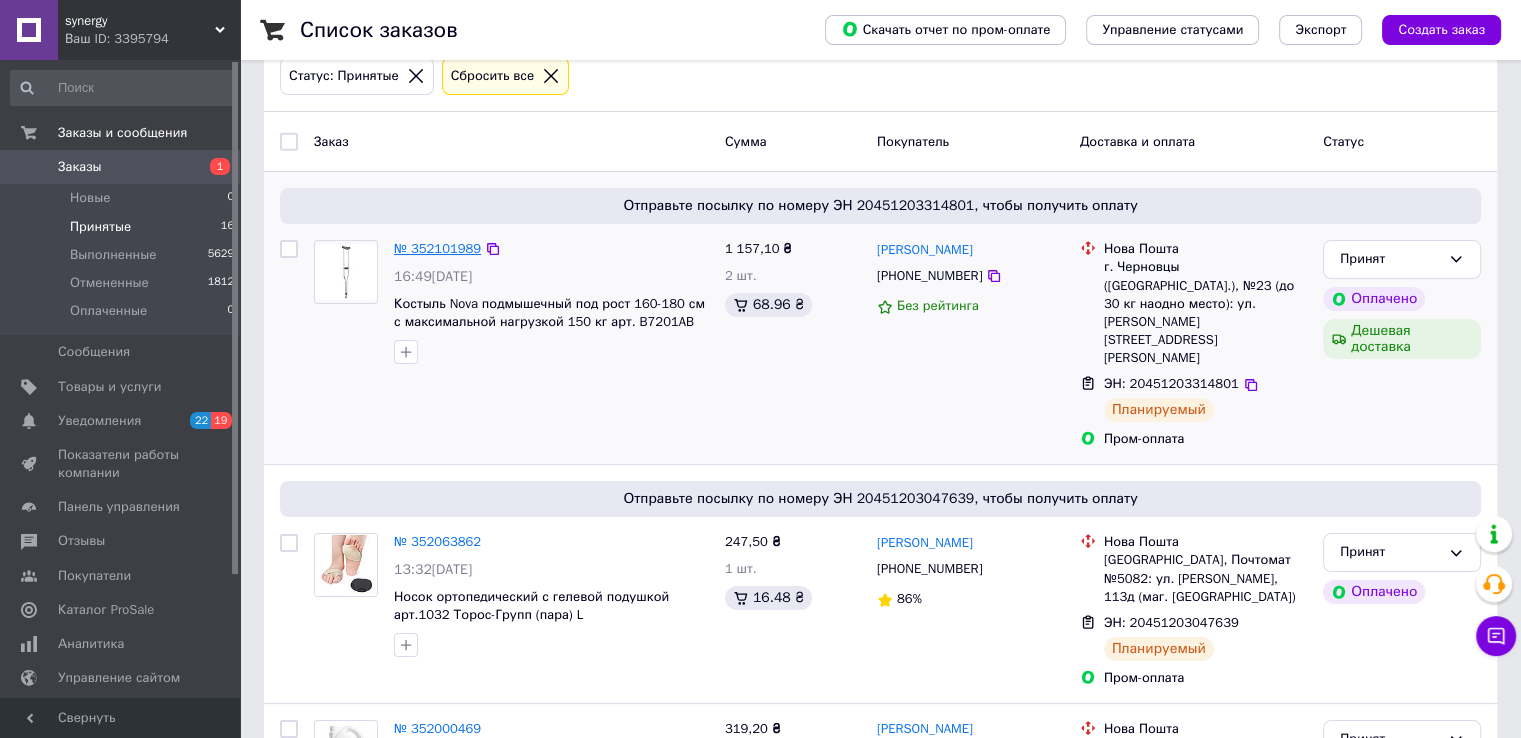 click on "№ 352101989" at bounding box center [437, 248] 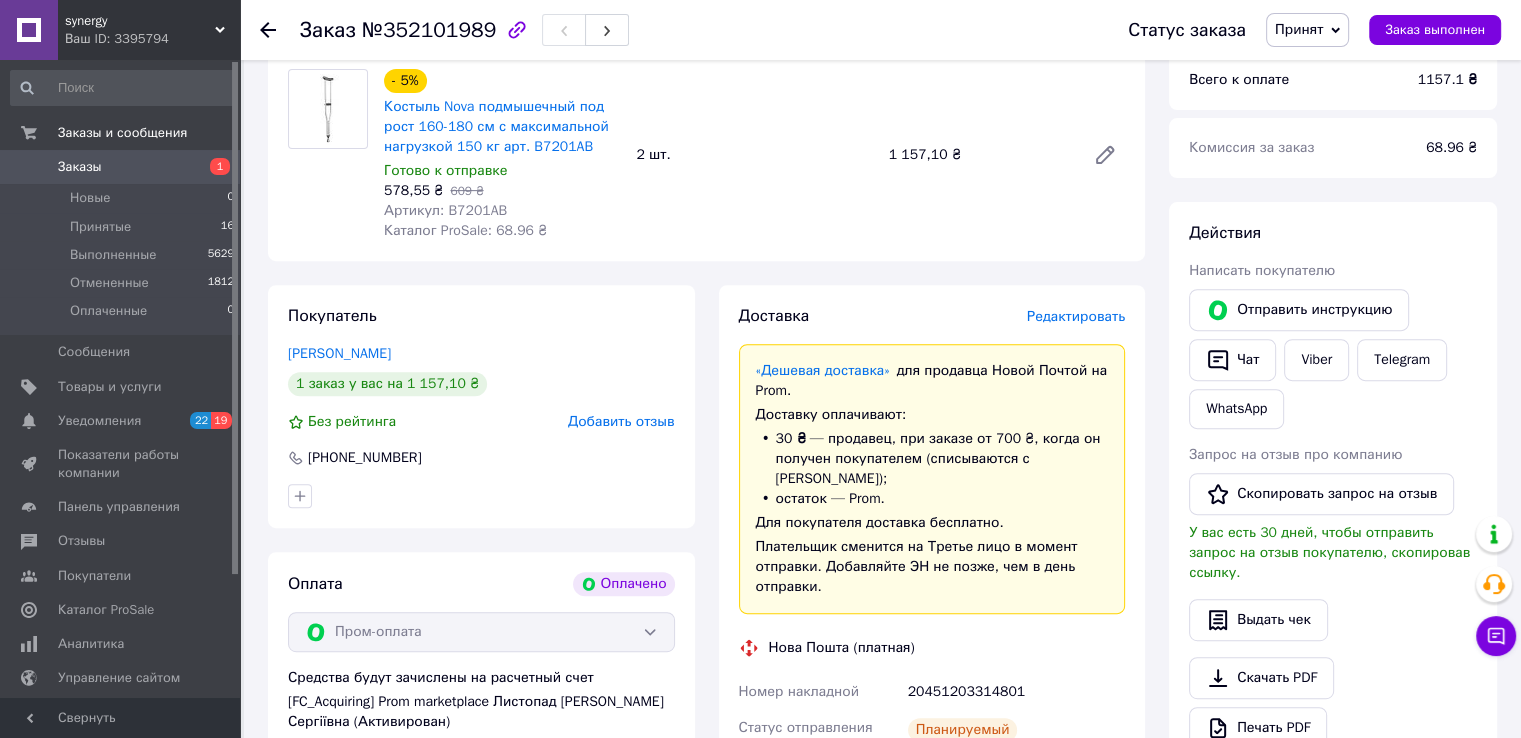 scroll, scrollTop: 715, scrollLeft: 0, axis: vertical 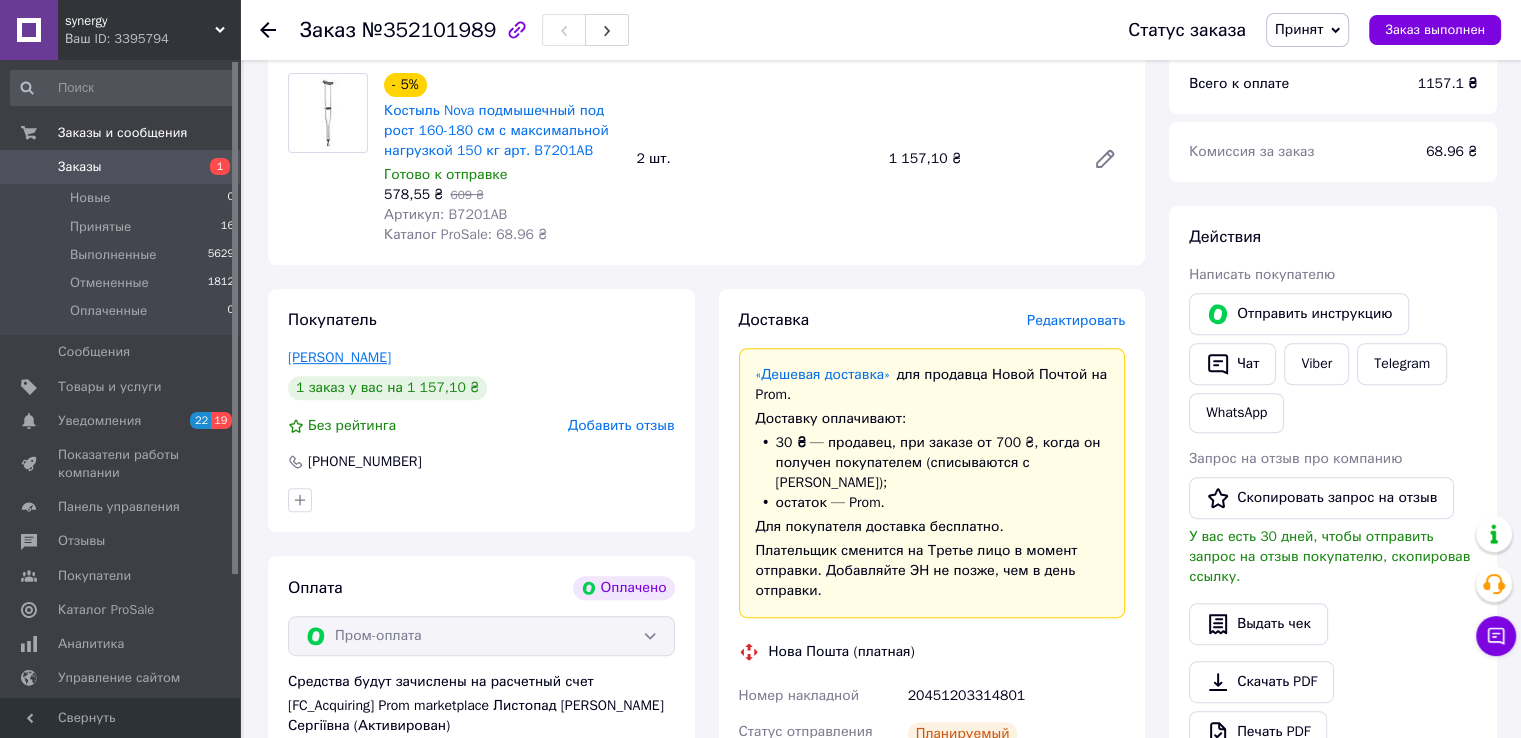 click on "Таран Сергей" at bounding box center [339, 357] 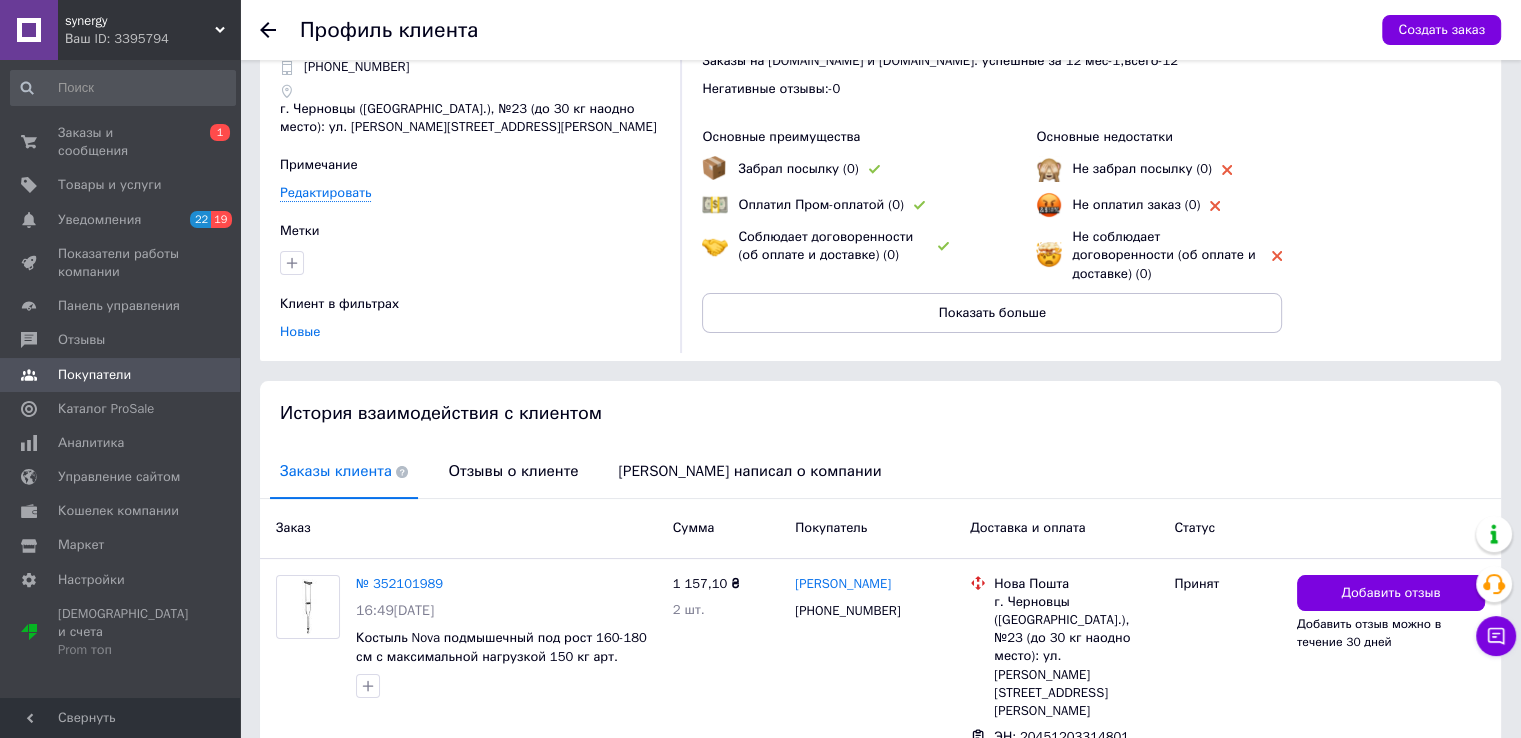 scroll, scrollTop: 186, scrollLeft: 0, axis: vertical 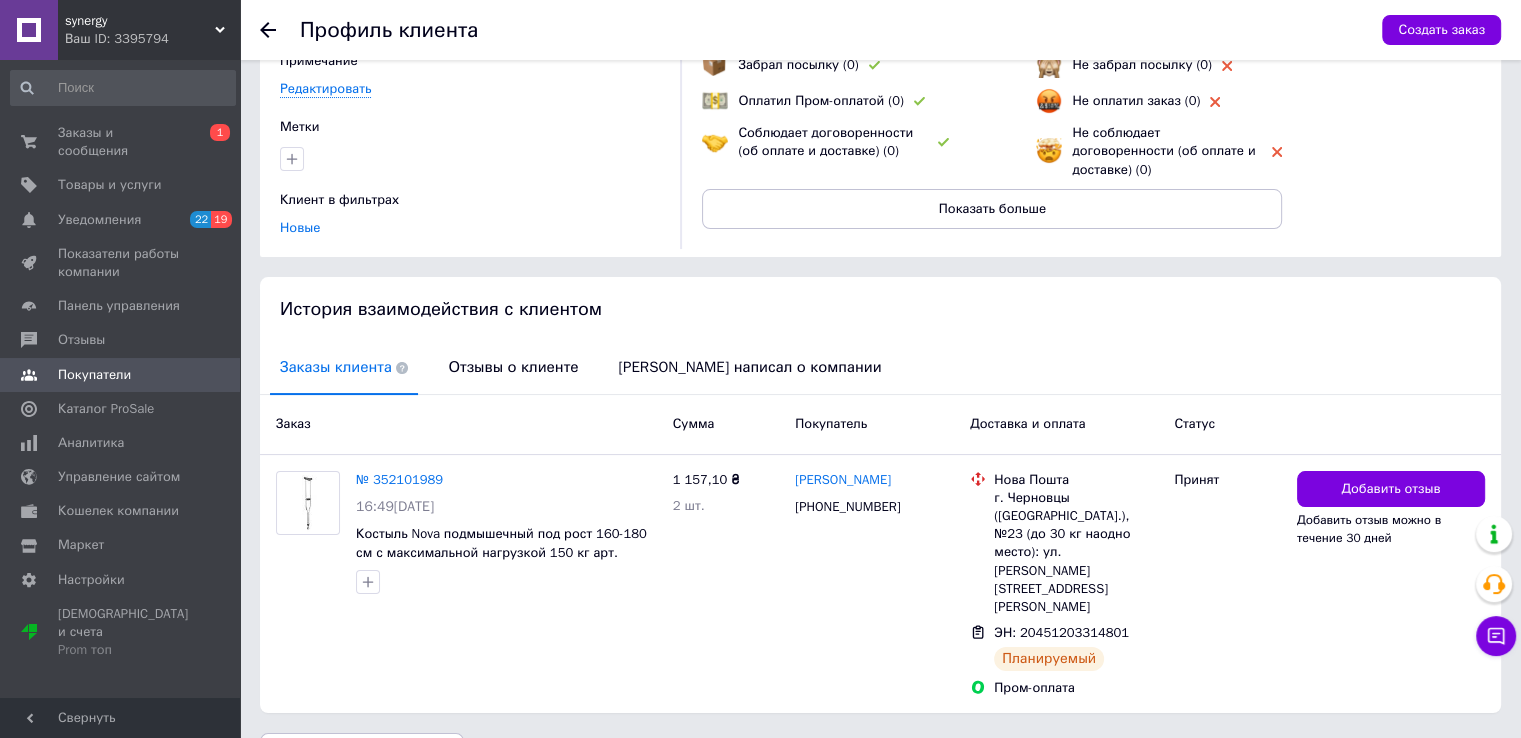 click on "Отзывы о клиенте" at bounding box center [513, 367] 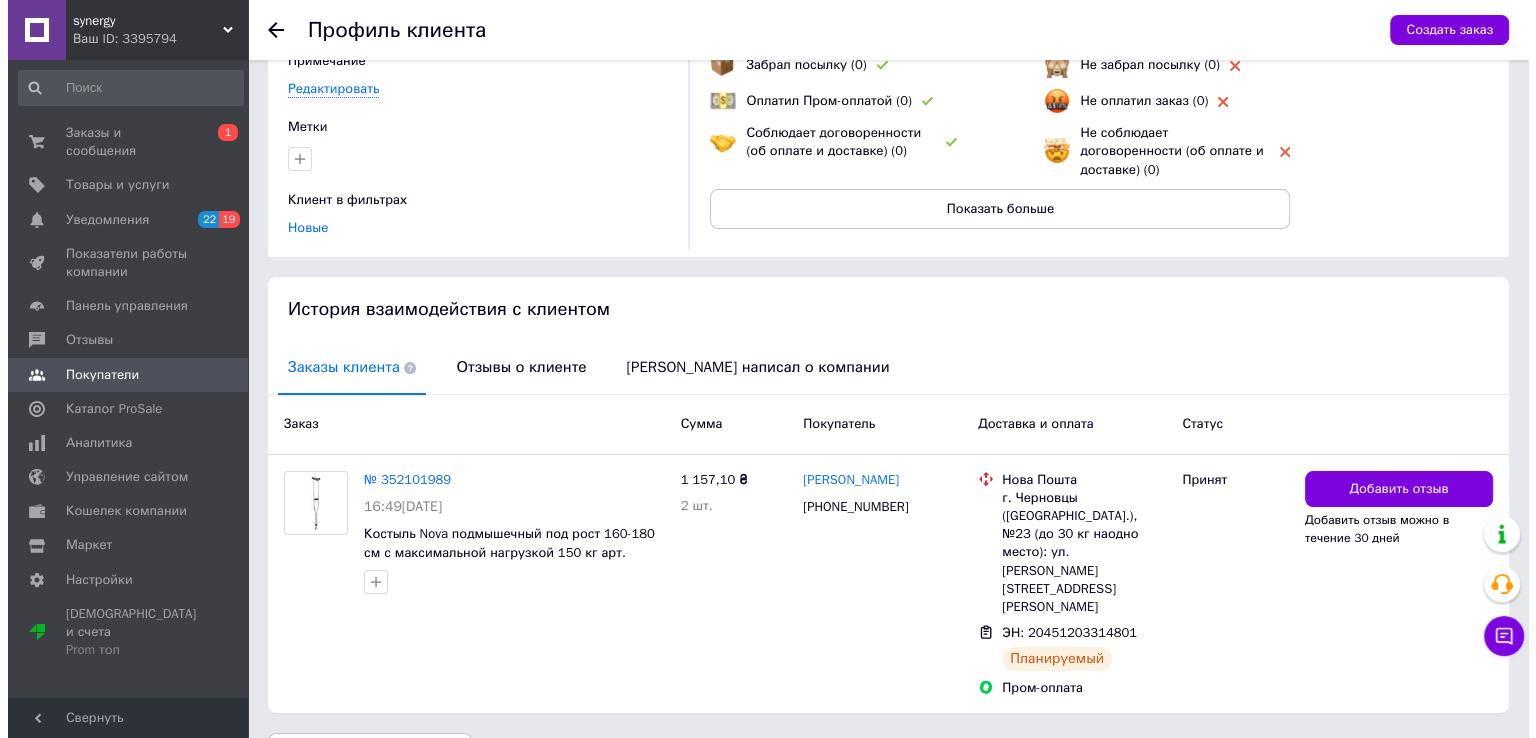 scroll, scrollTop: 0, scrollLeft: 0, axis: both 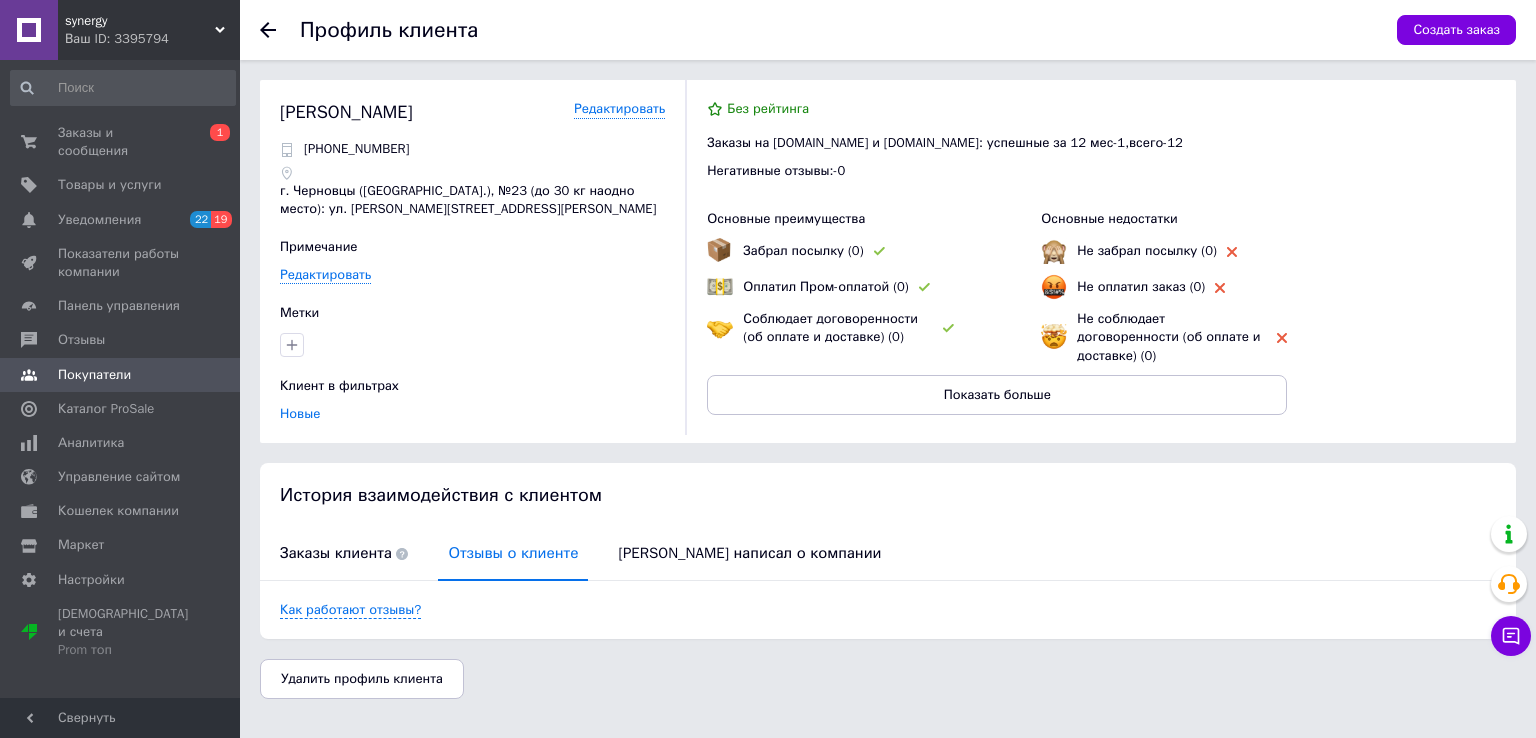 click 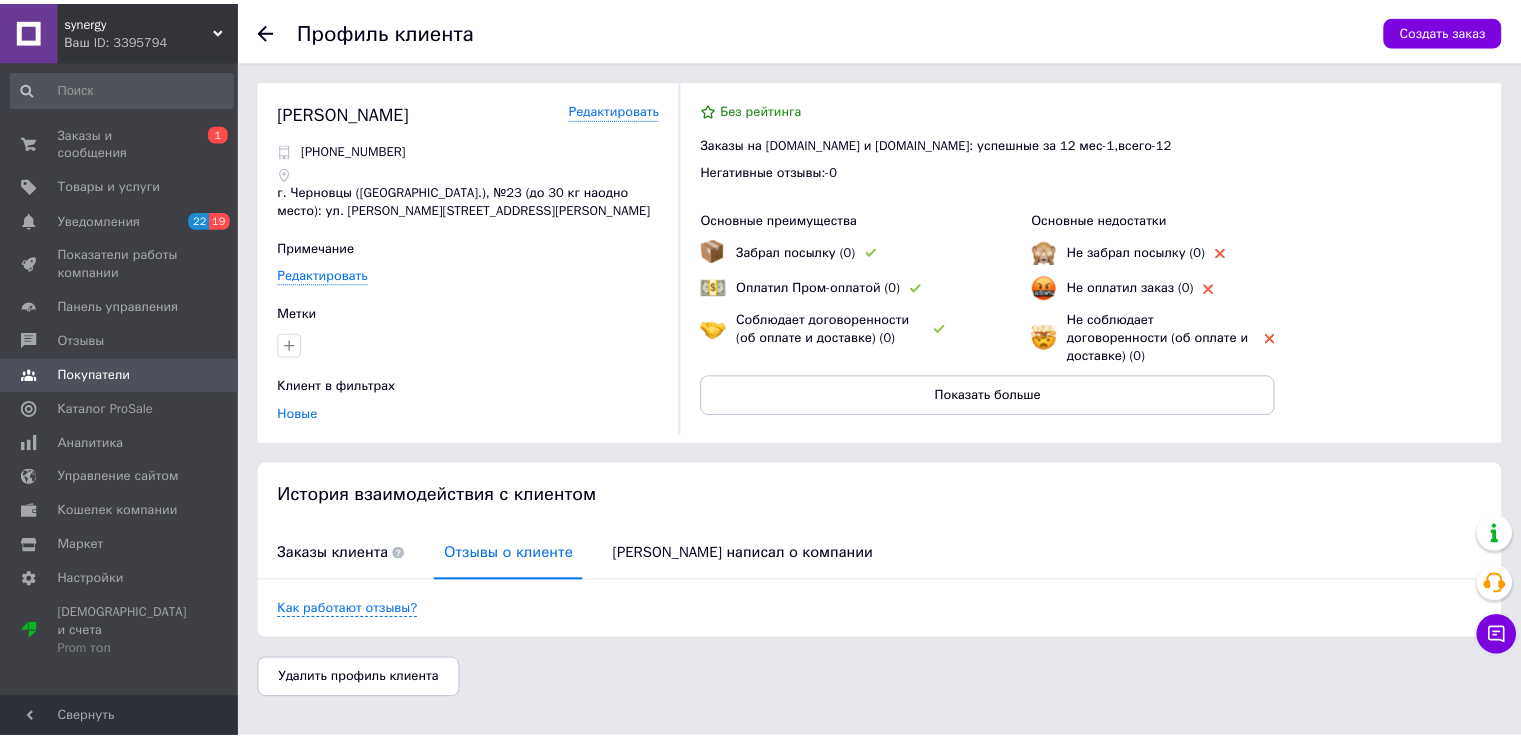 scroll, scrollTop: 176, scrollLeft: 0, axis: vertical 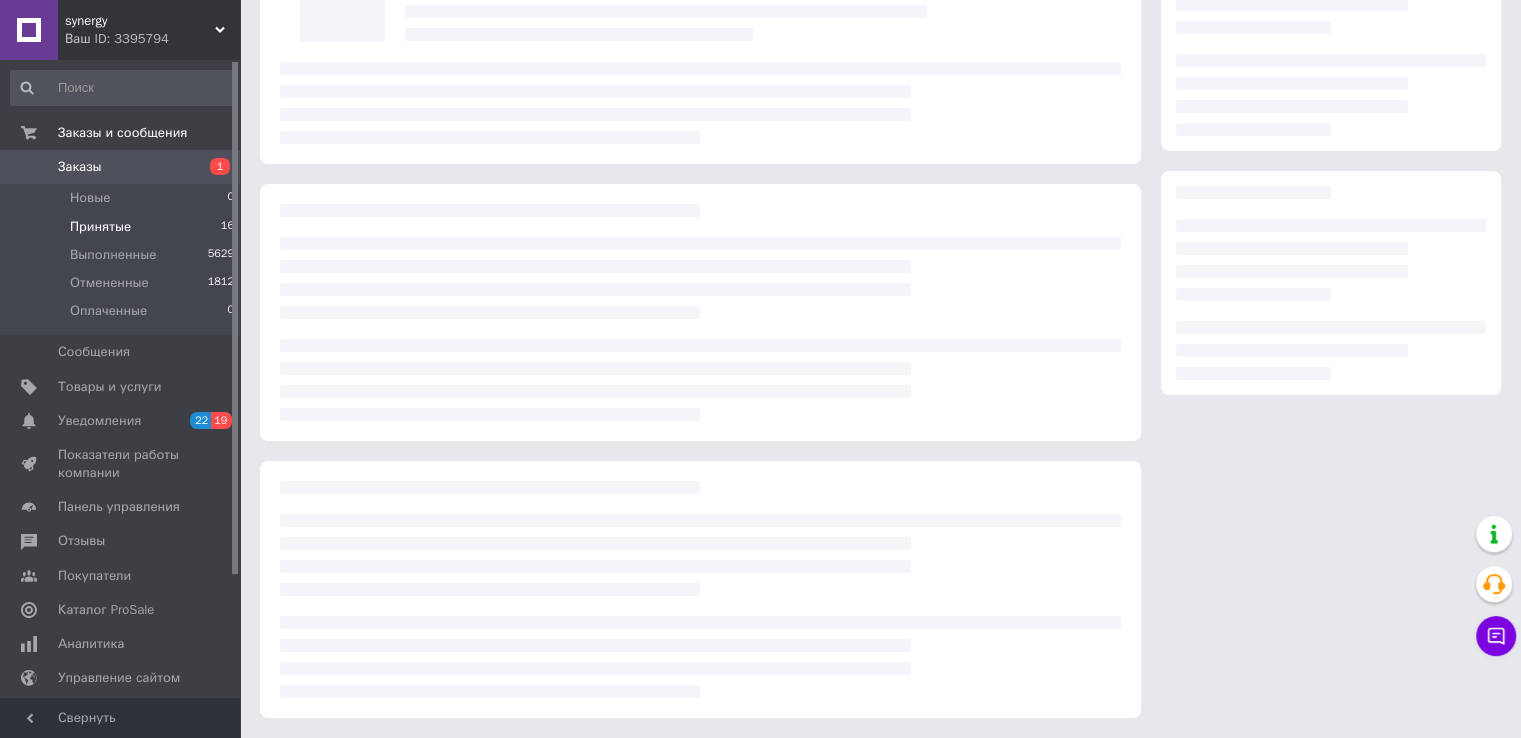 click on "Принятые" at bounding box center (100, 227) 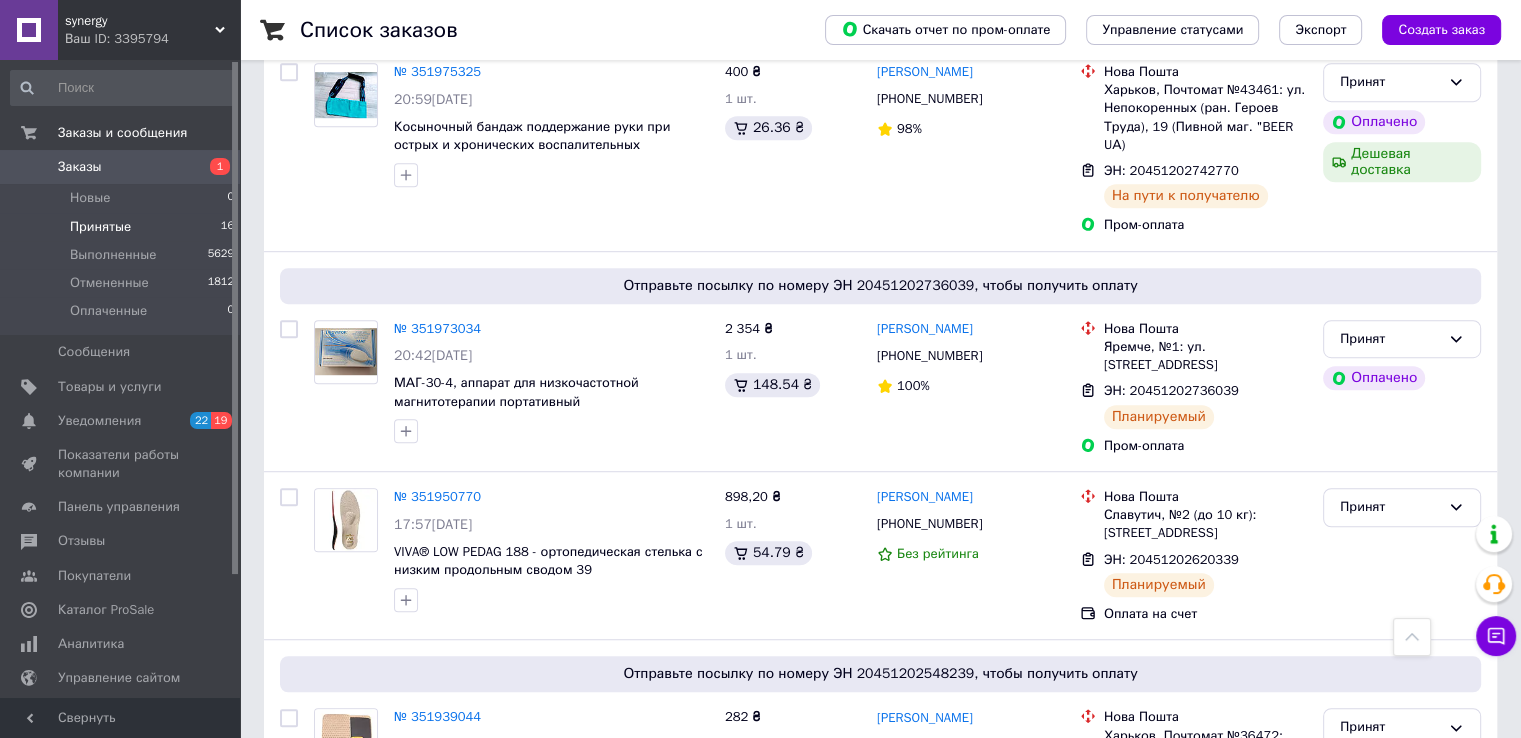 scroll, scrollTop: 1015, scrollLeft: 0, axis: vertical 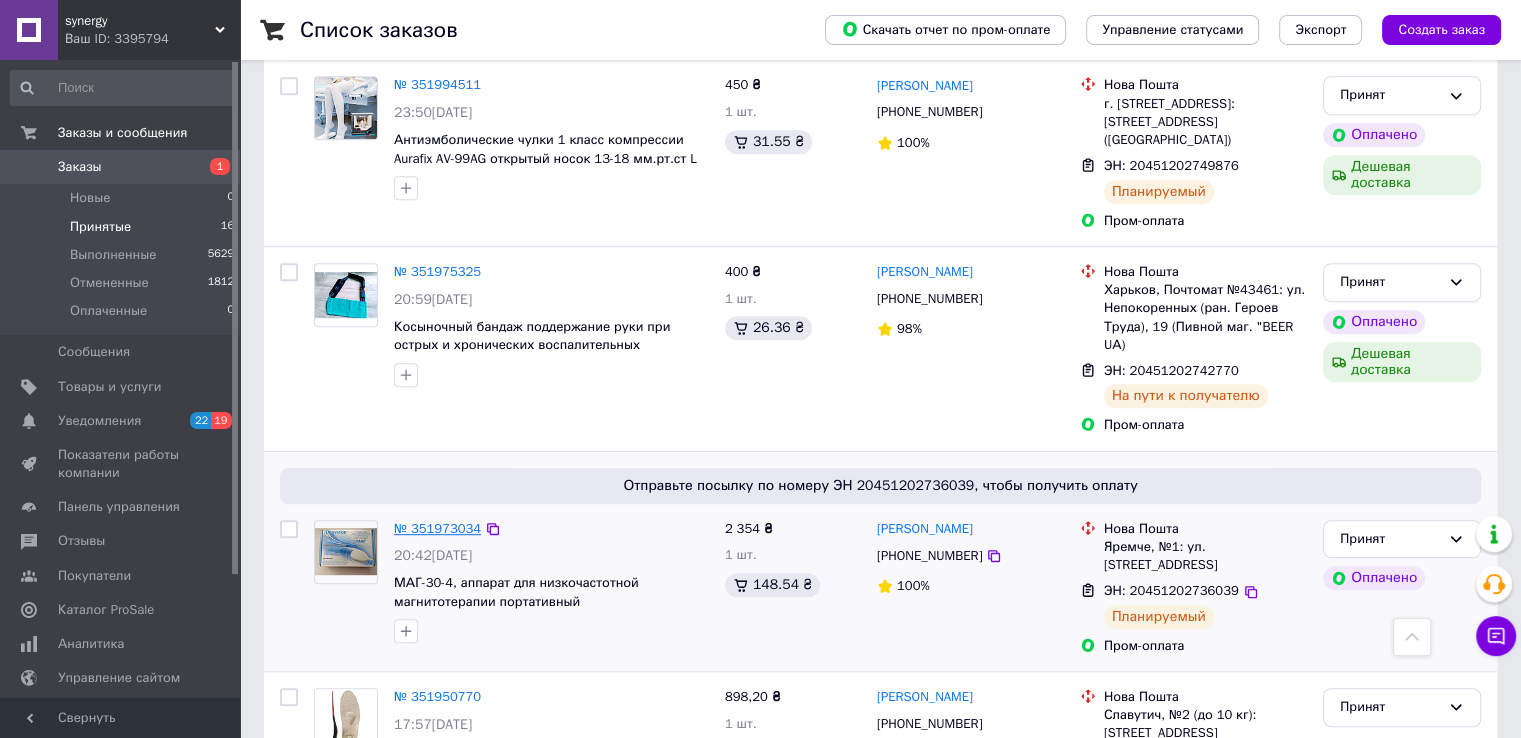 click on "№ 351973034" at bounding box center (437, 528) 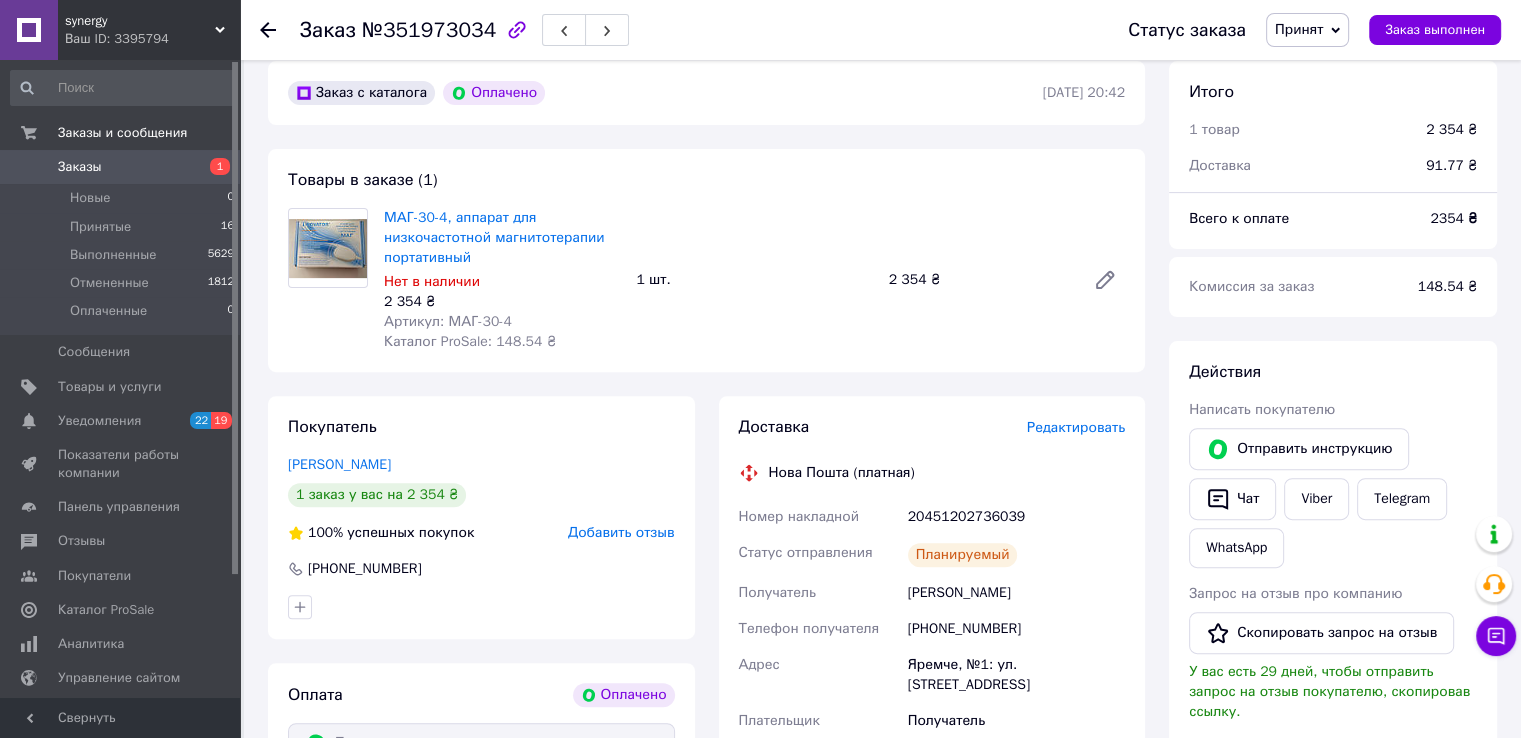 scroll, scrollTop: 415, scrollLeft: 0, axis: vertical 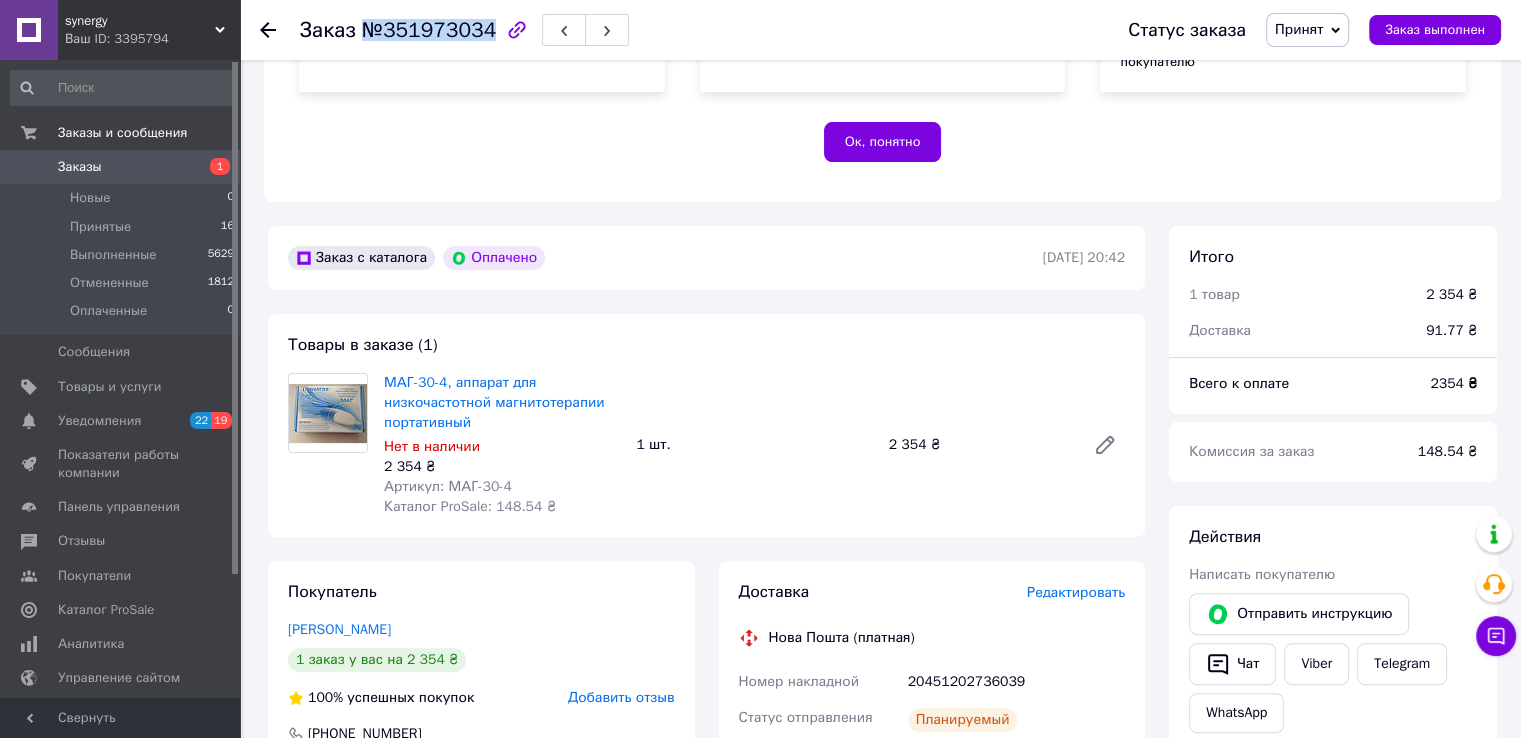 drag, startPoint x: 356, startPoint y: 30, endPoint x: 480, endPoint y: 30, distance: 124 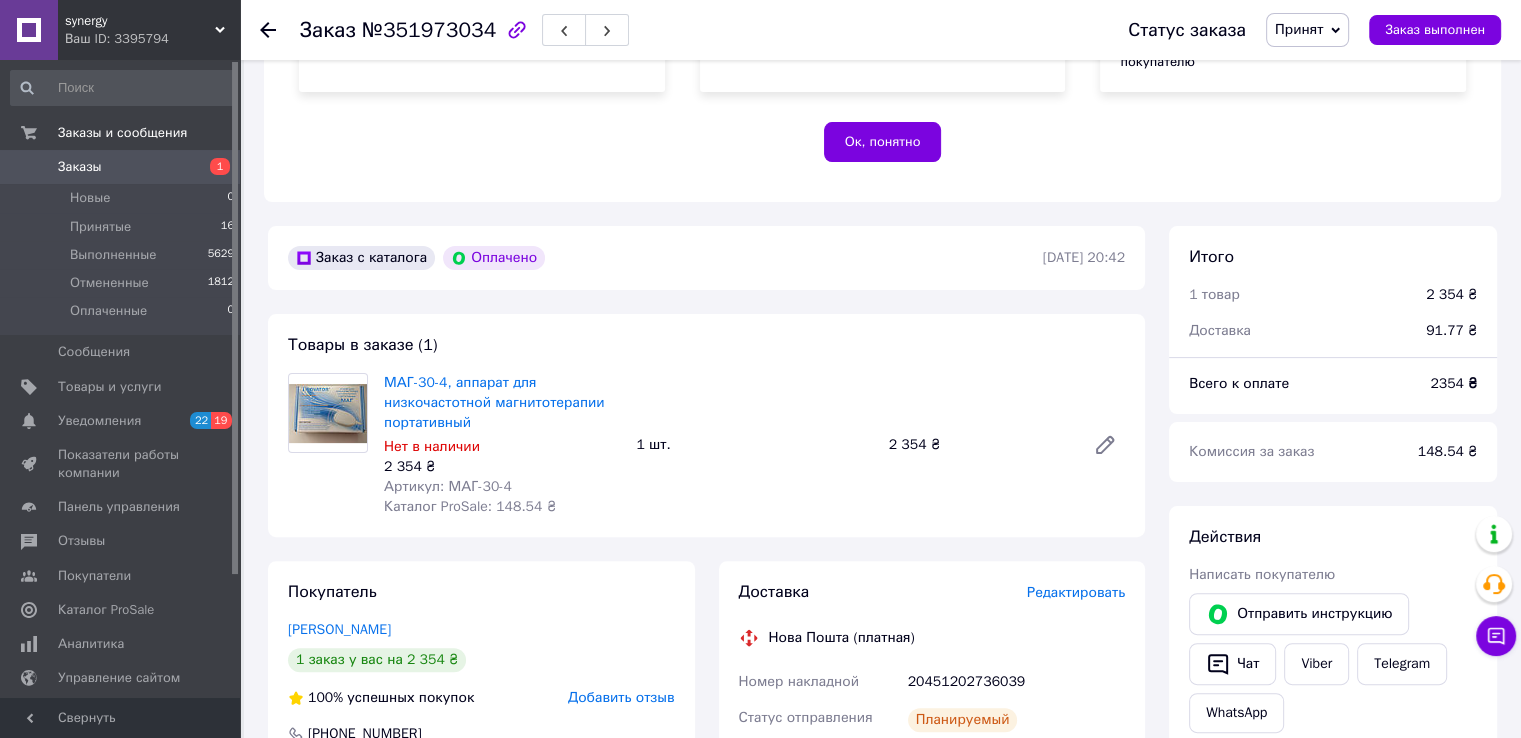 click at bounding box center (280, 30) 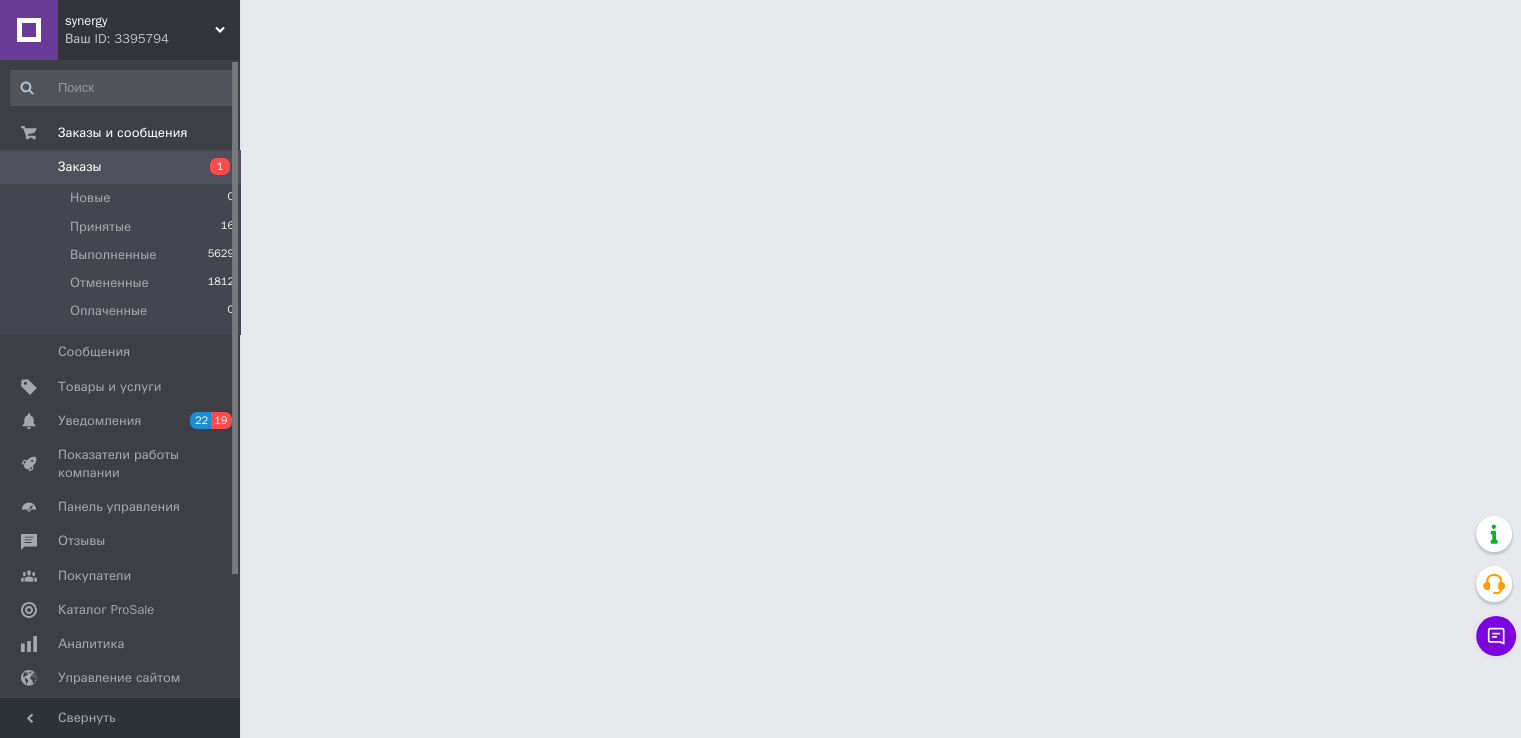 scroll, scrollTop: 0, scrollLeft: 0, axis: both 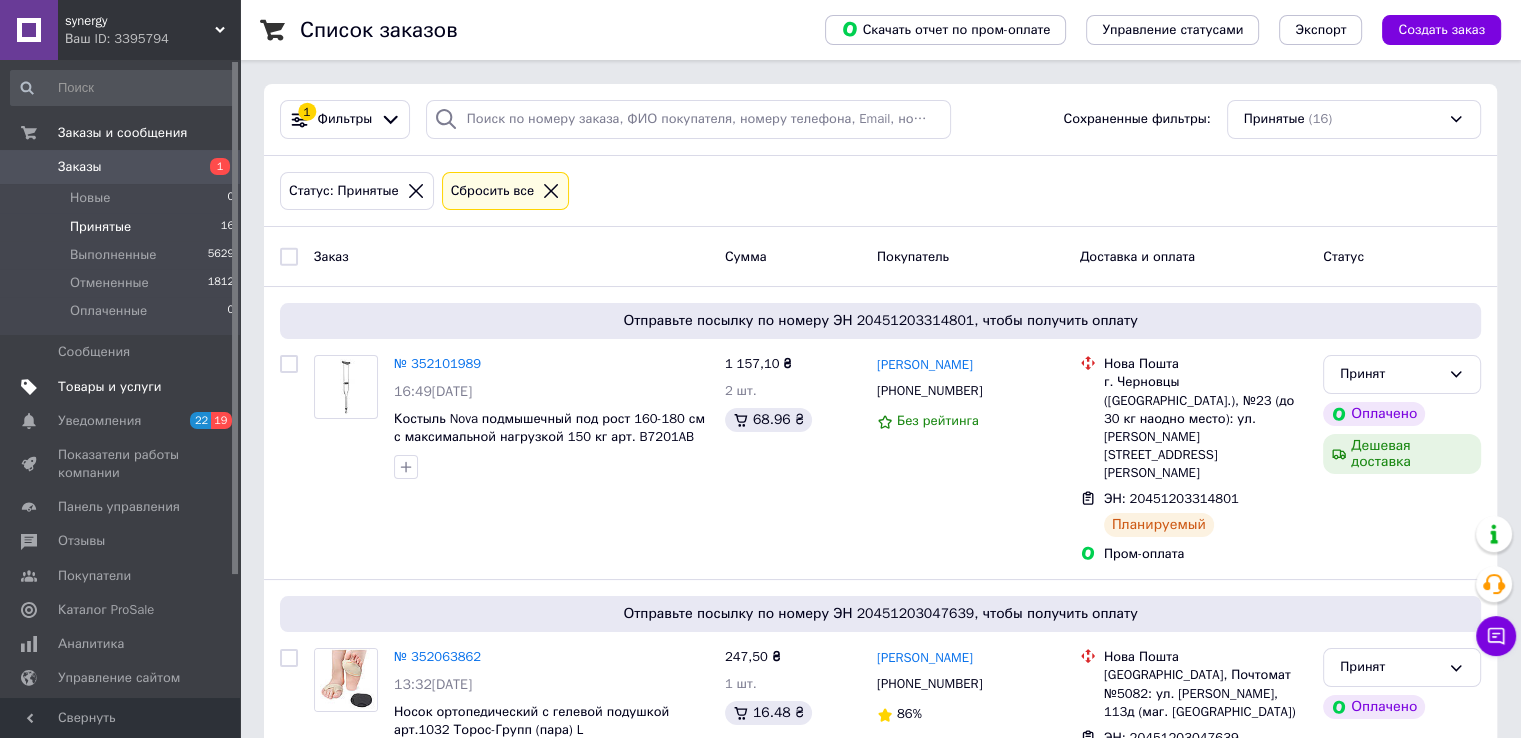 click on "Товары и услуги" at bounding box center (110, 387) 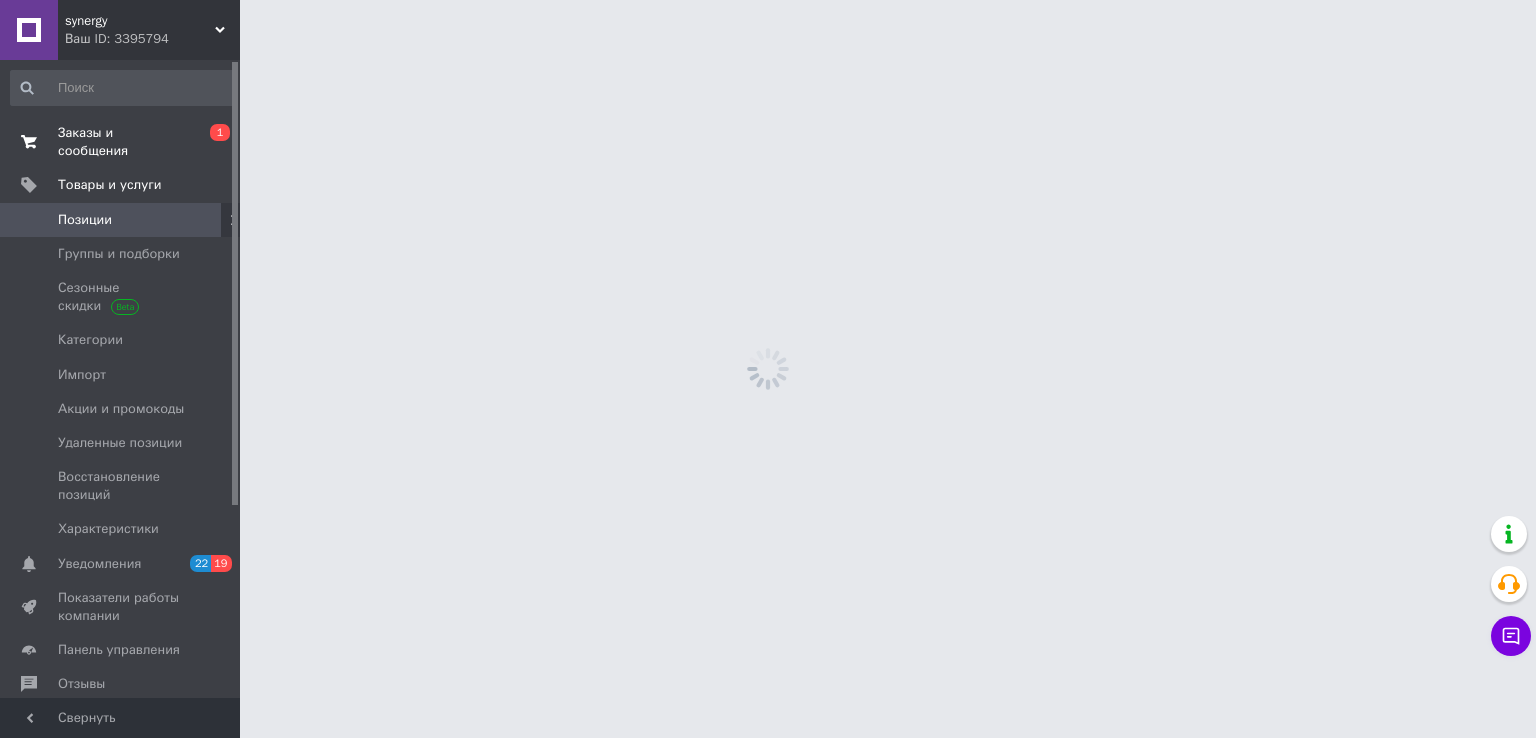 click on "Заказы и сообщения" at bounding box center (121, 142) 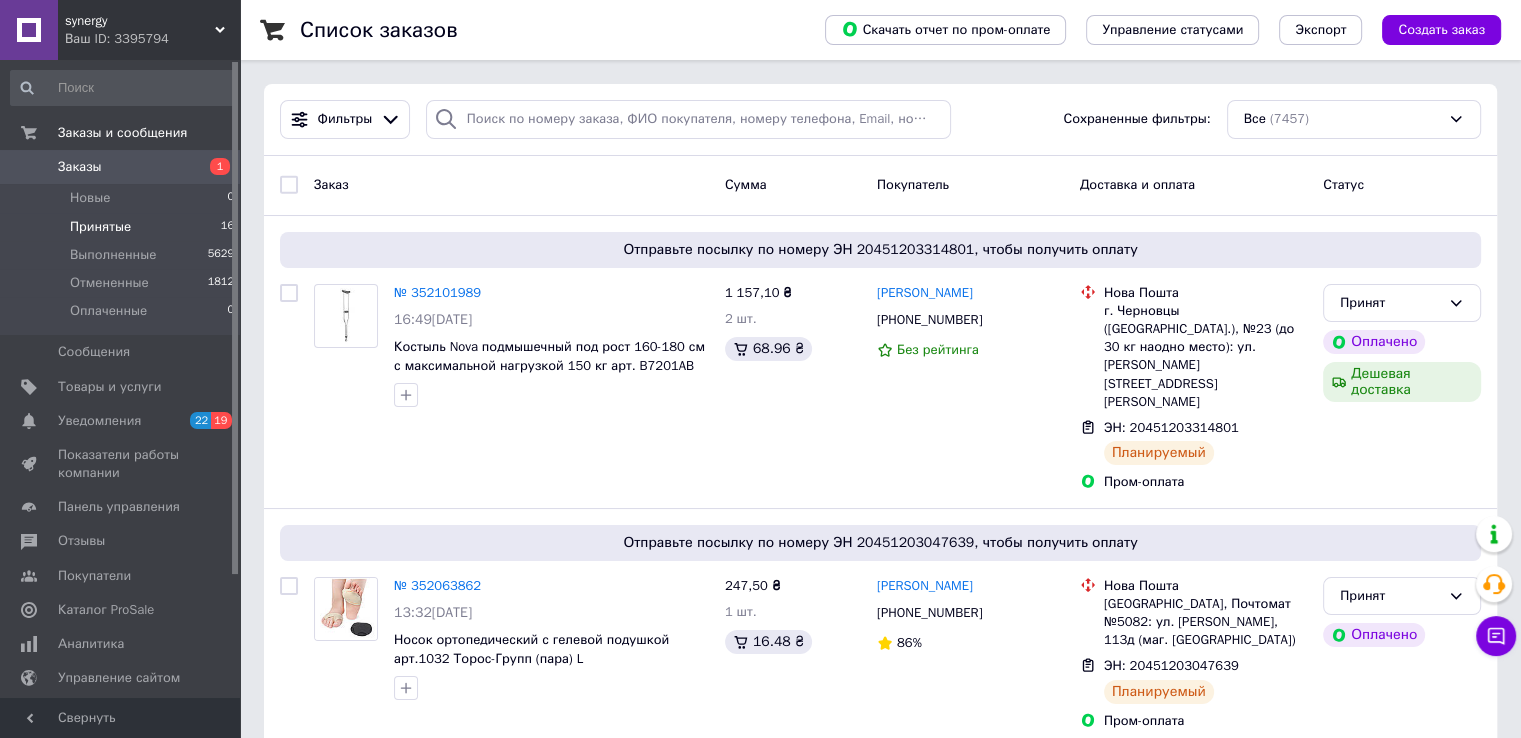 click on "Принятые" at bounding box center [100, 227] 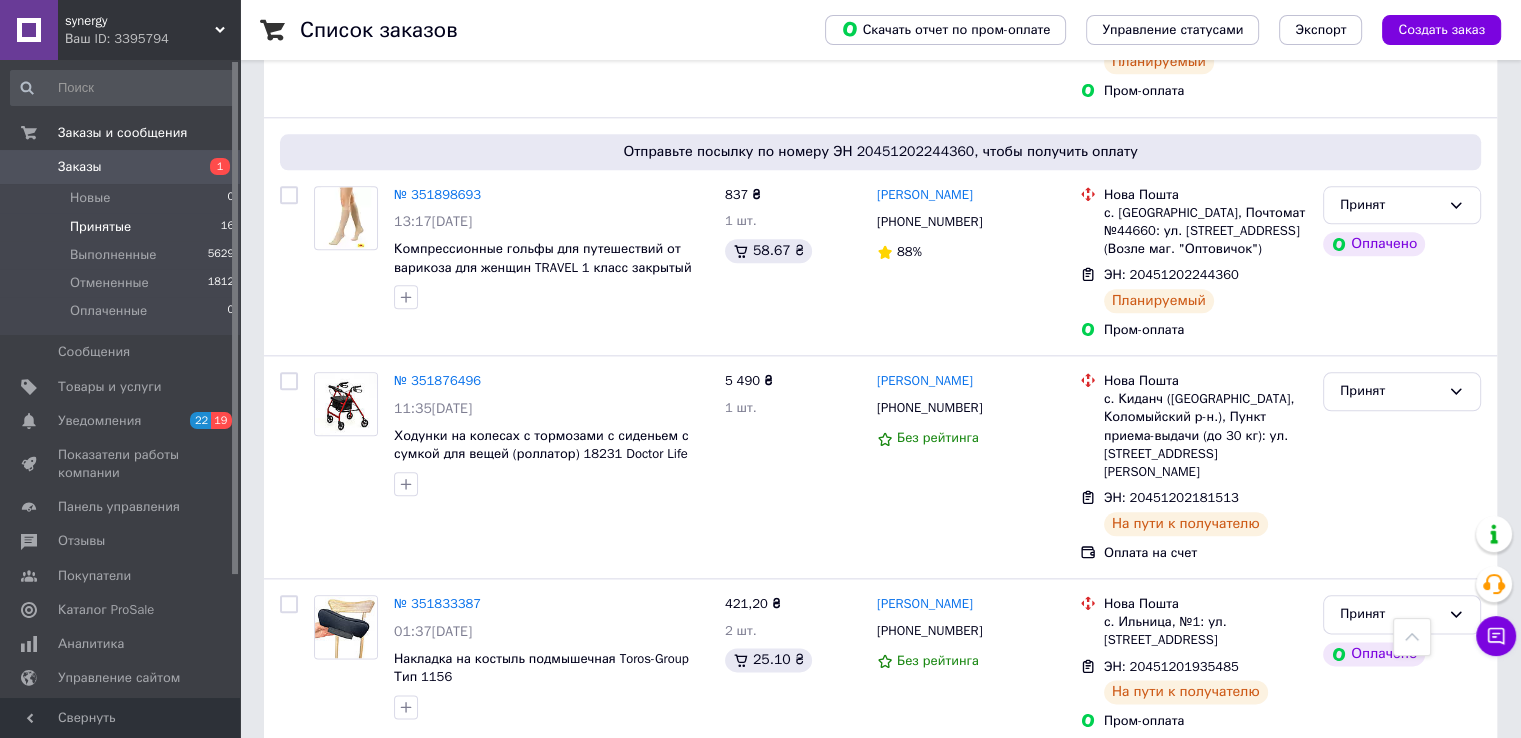 scroll, scrollTop: 1915, scrollLeft: 0, axis: vertical 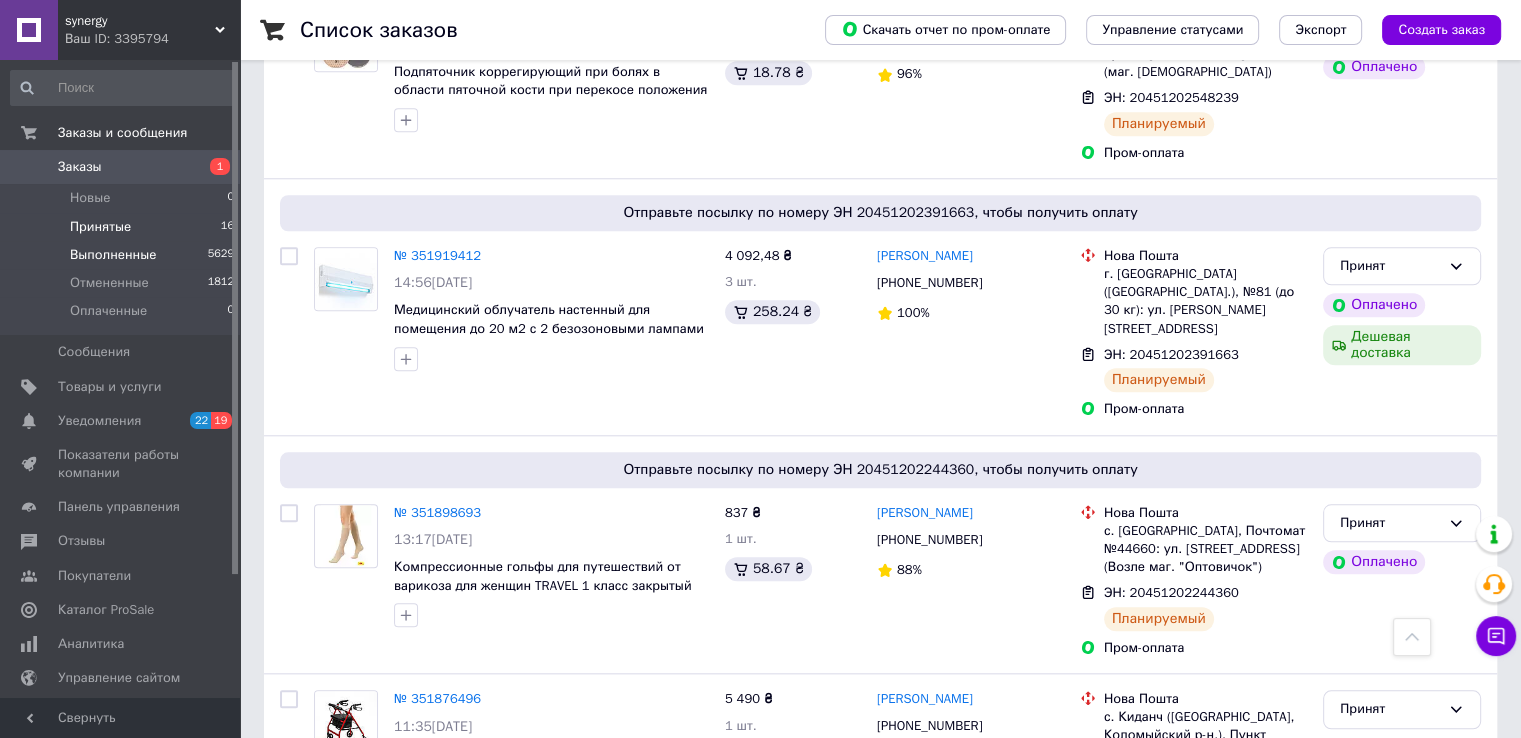click on "Выполненные" at bounding box center [113, 255] 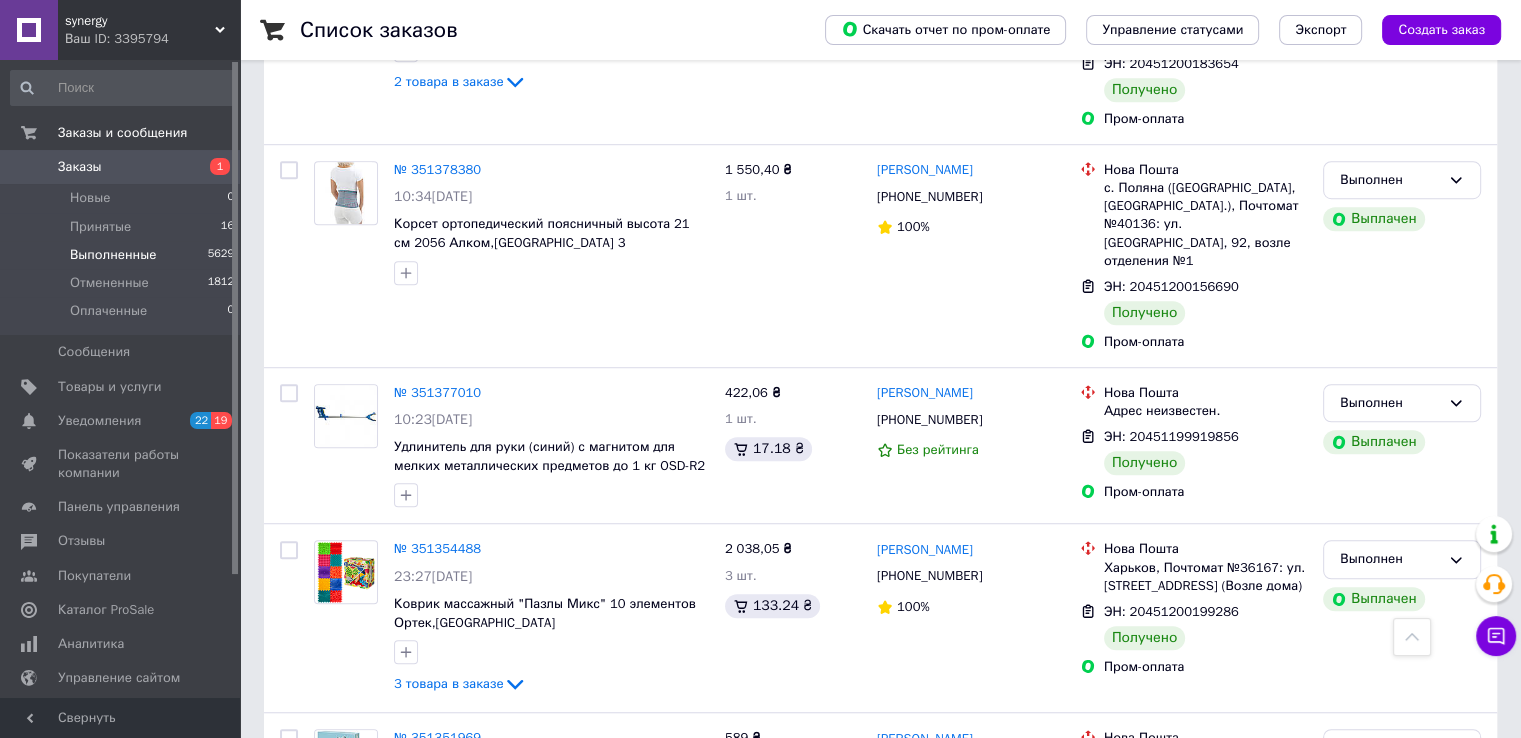 scroll, scrollTop: 1200, scrollLeft: 0, axis: vertical 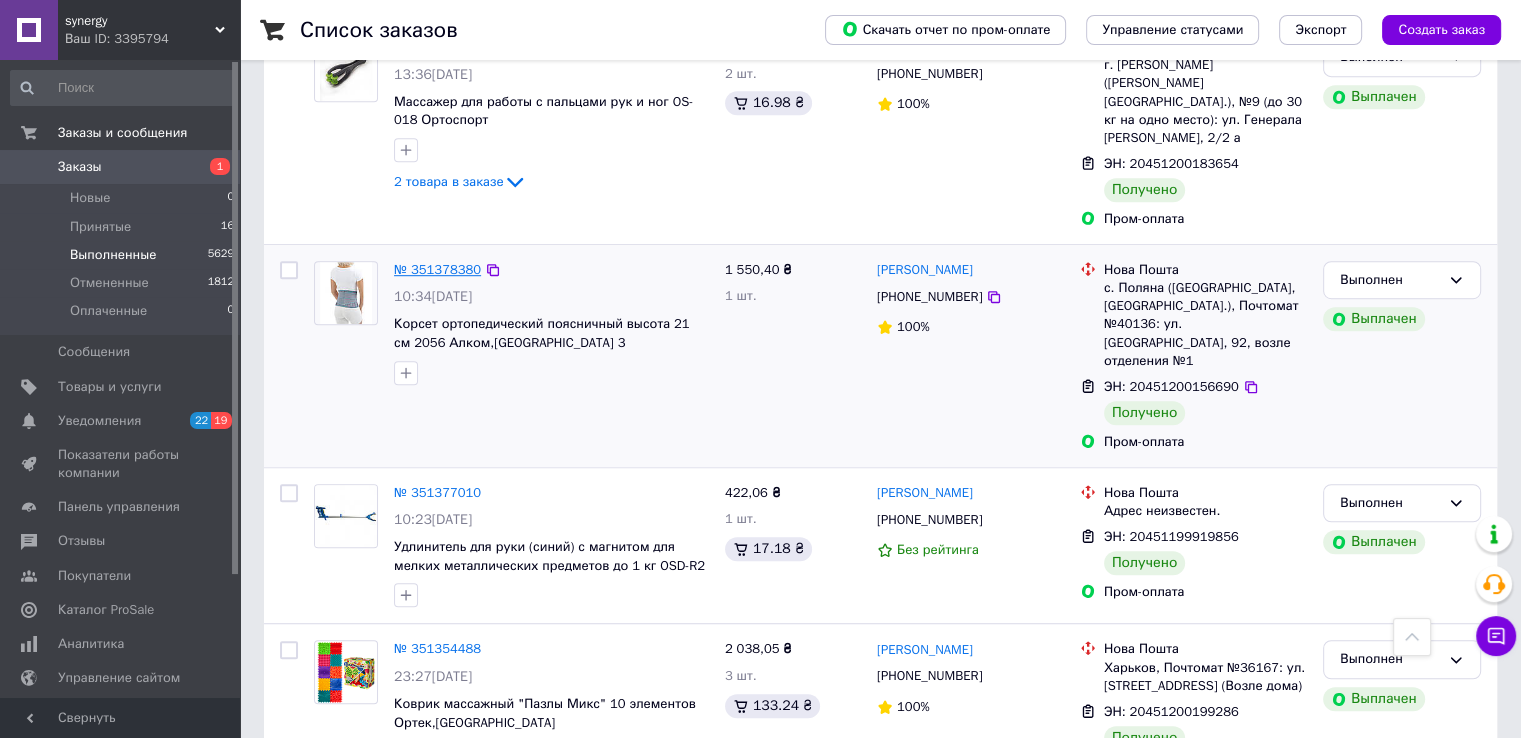 click on "№ 351378380" at bounding box center [437, 269] 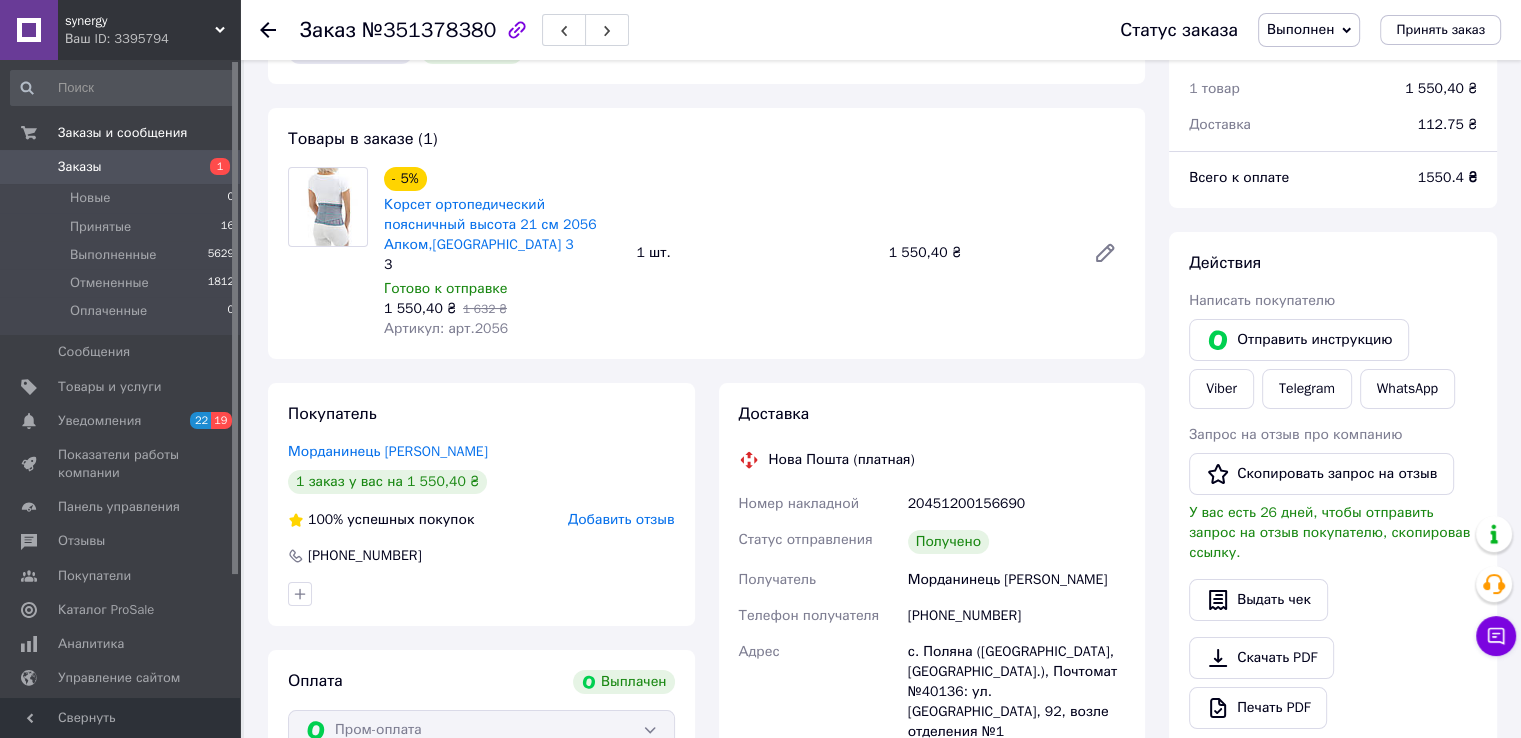 scroll, scrollTop: 200, scrollLeft: 0, axis: vertical 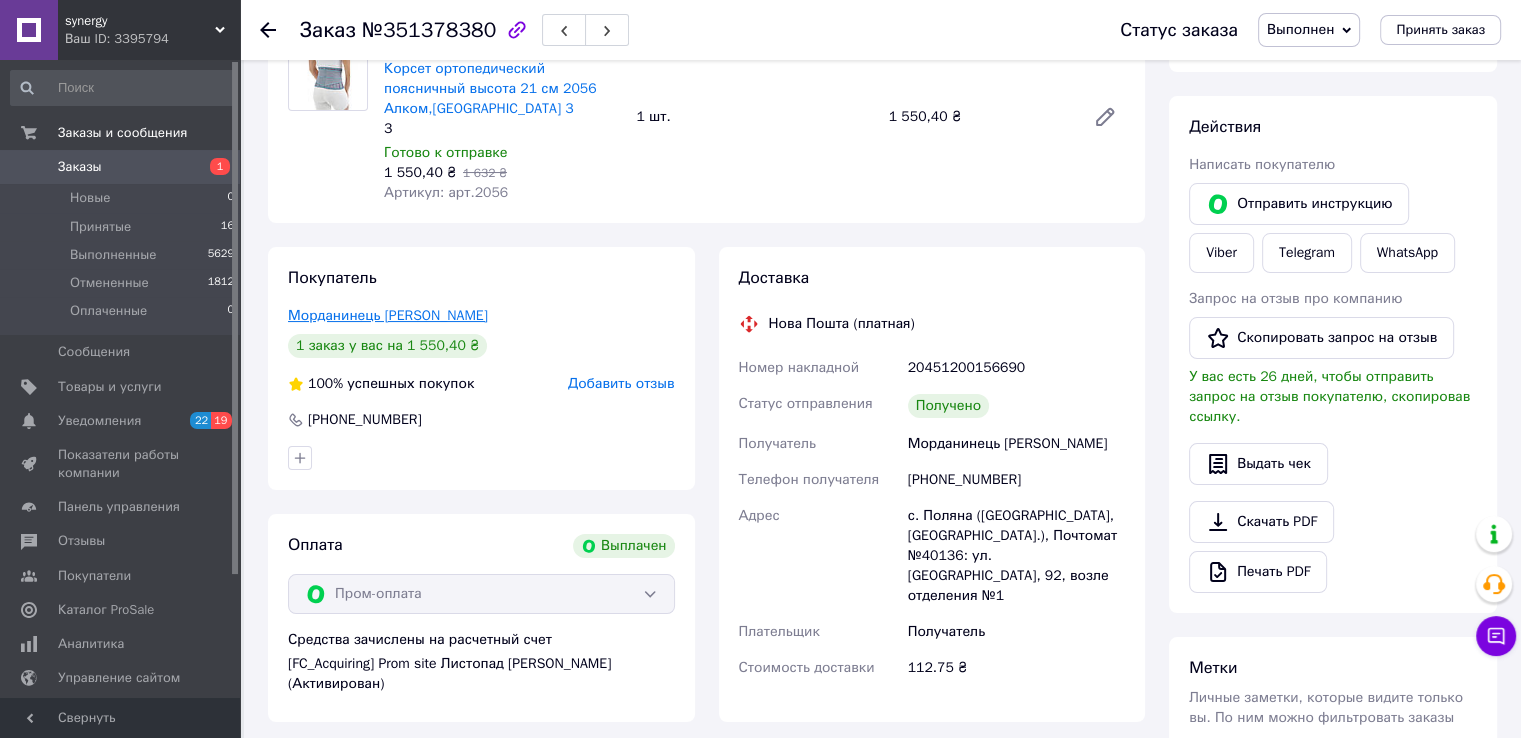 click on "Морданинець Олена" at bounding box center [388, 315] 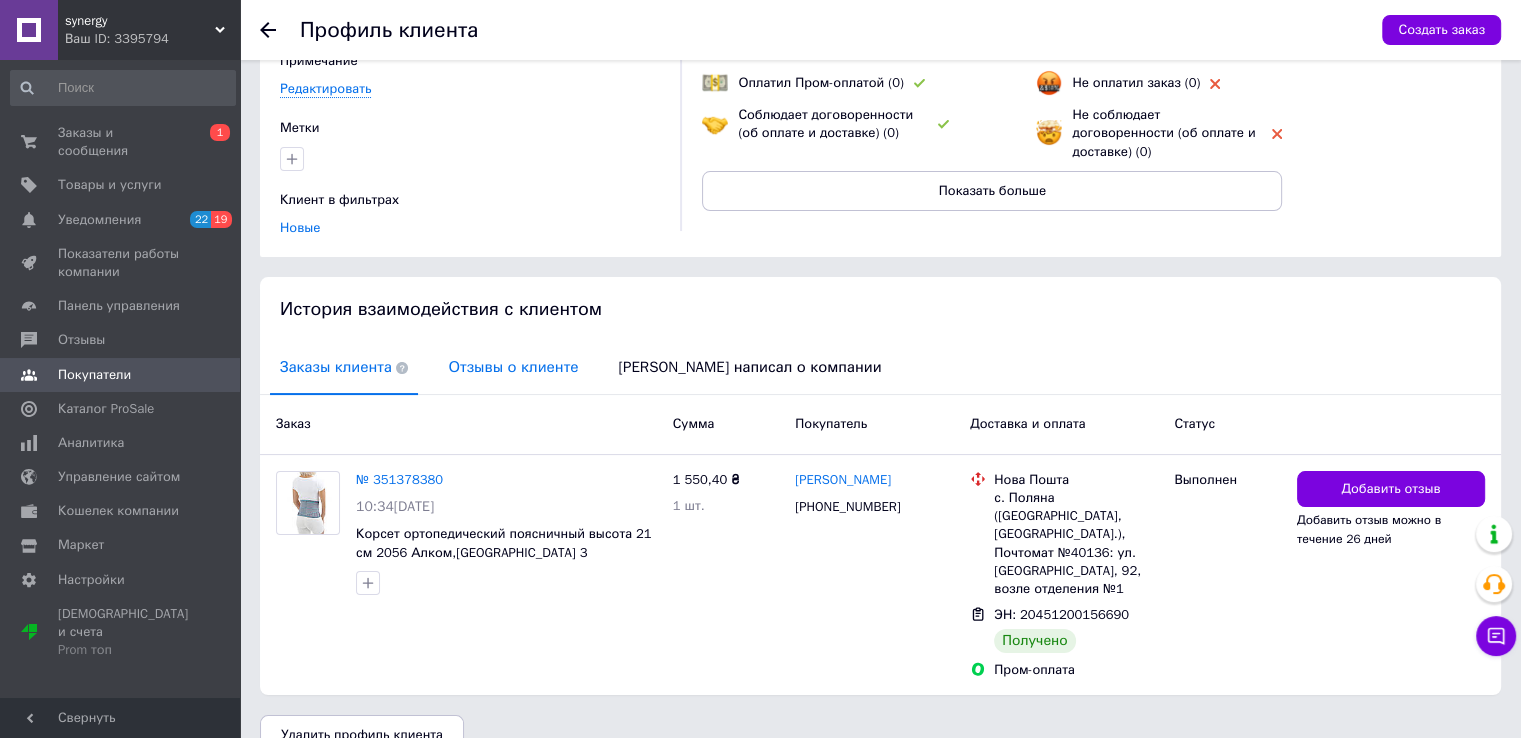 click on "Отзывы о клиенте" at bounding box center (513, 367) 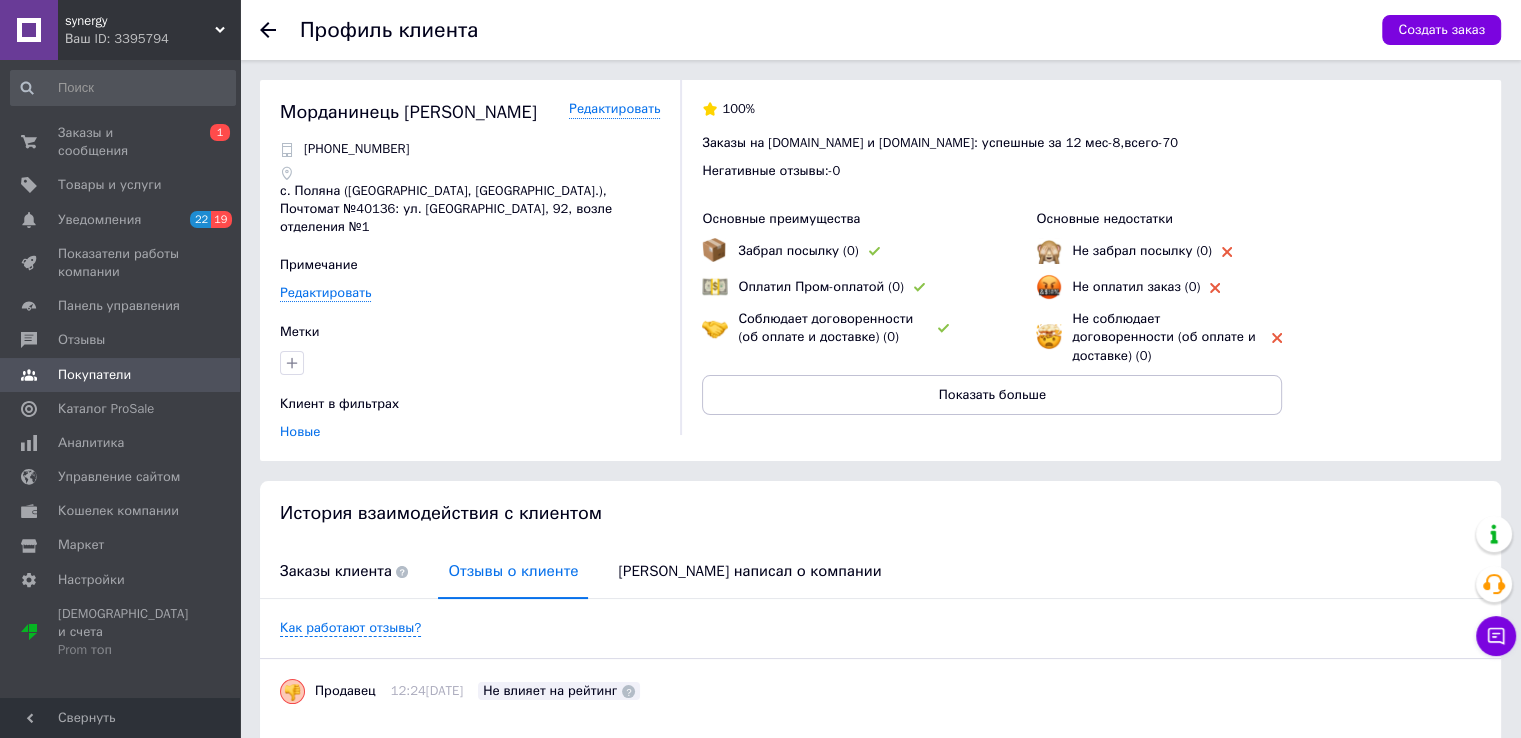 scroll, scrollTop: 0, scrollLeft: 0, axis: both 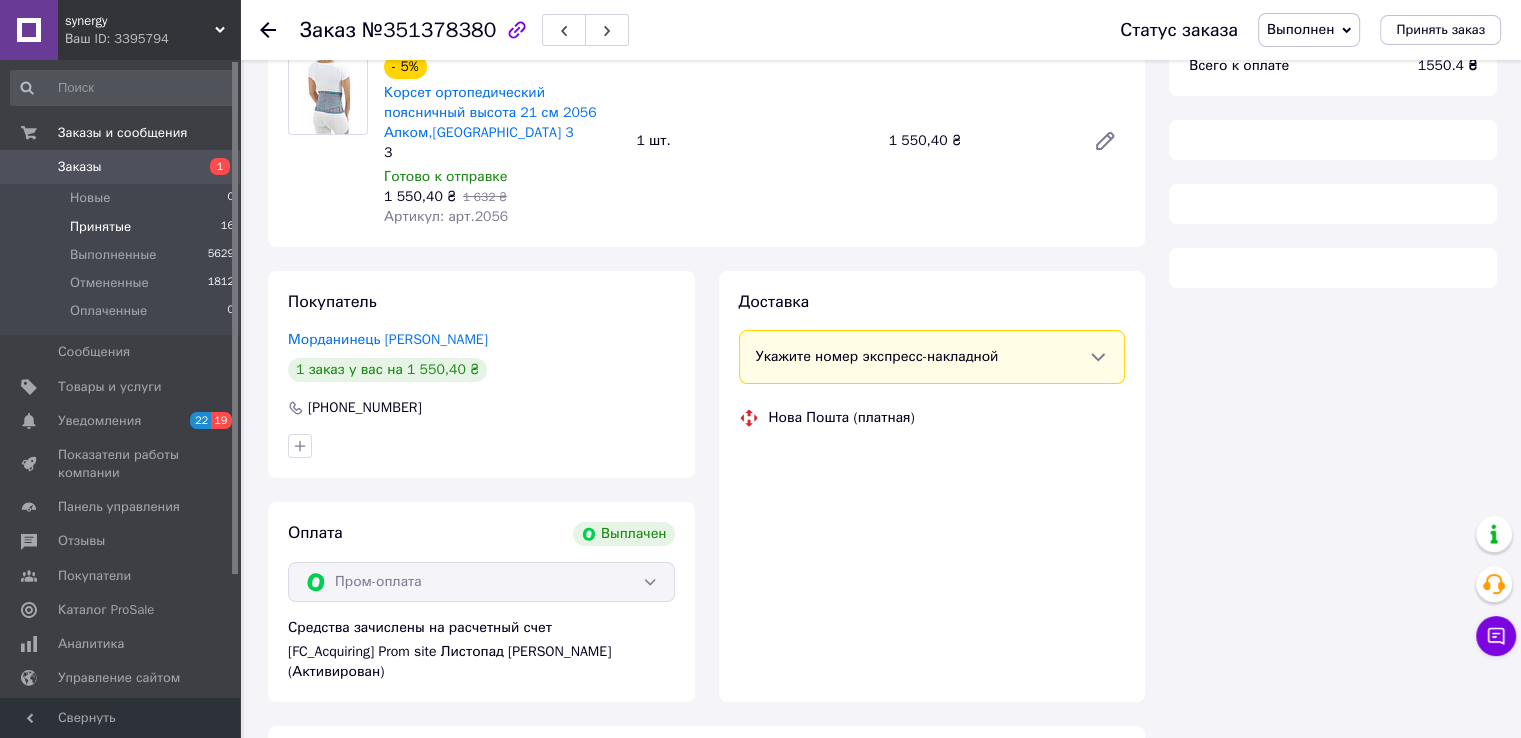 click on "Принятые" at bounding box center (100, 227) 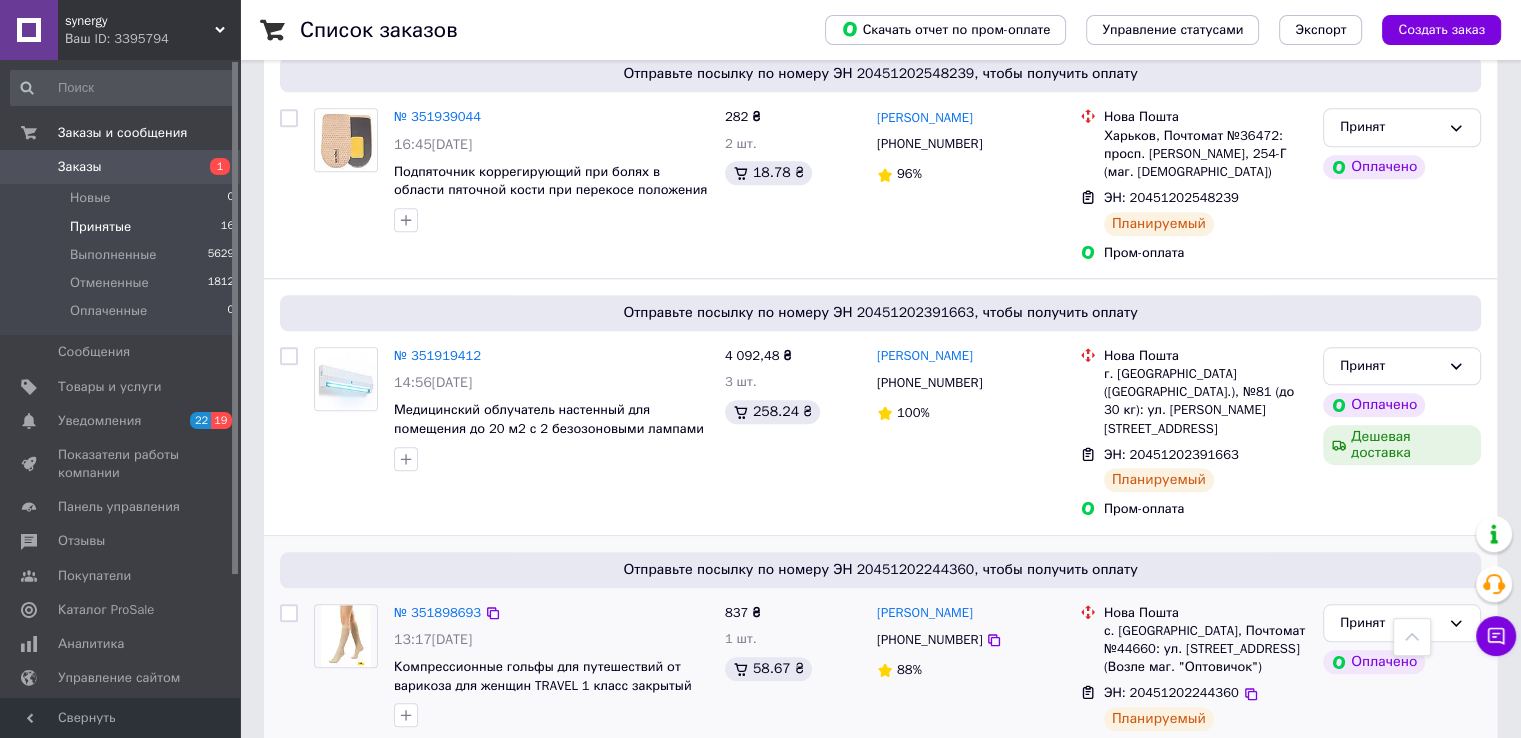 scroll, scrollTop: 1715, scrollLeft: 0, axis: vertical 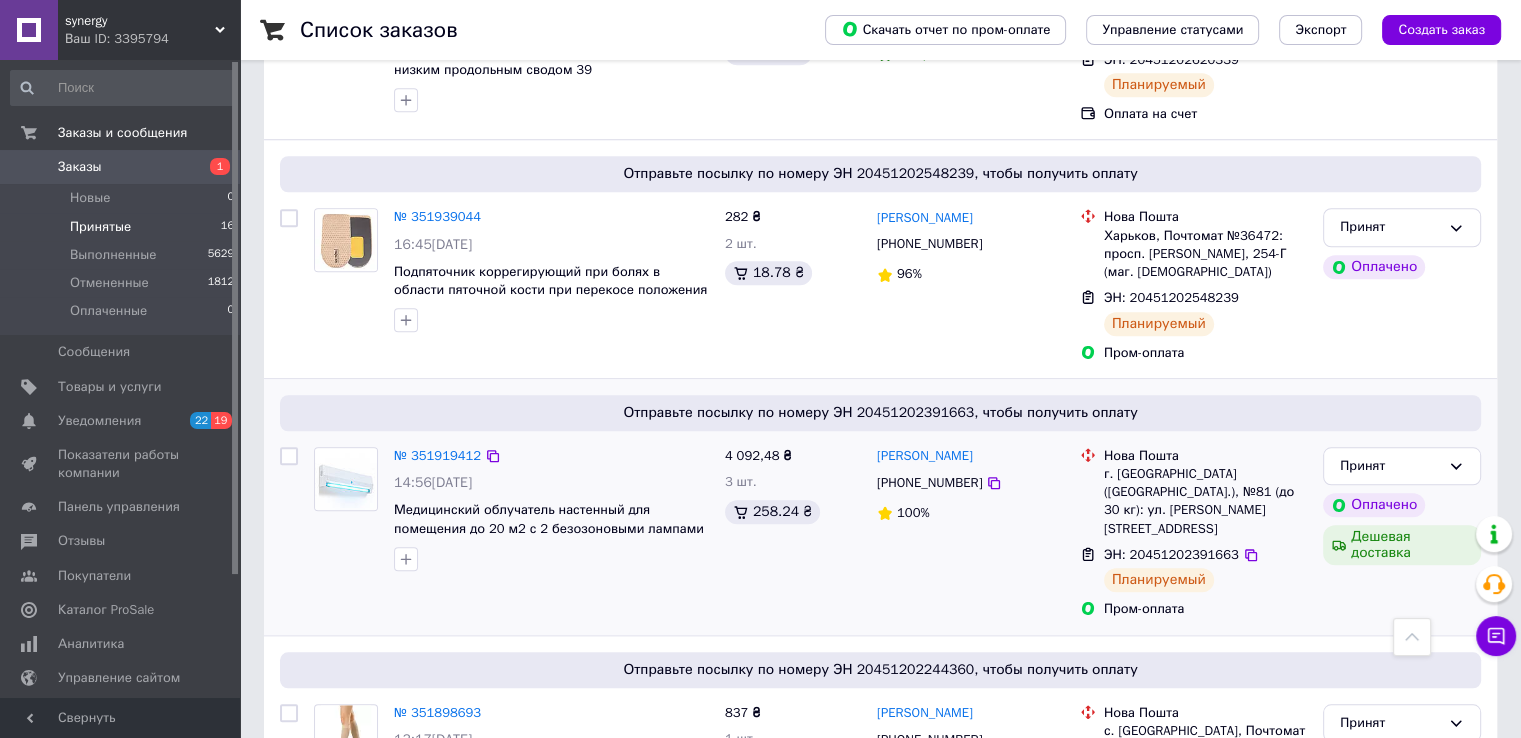 click on "№ 351919412" at bounding box center [437, 456] 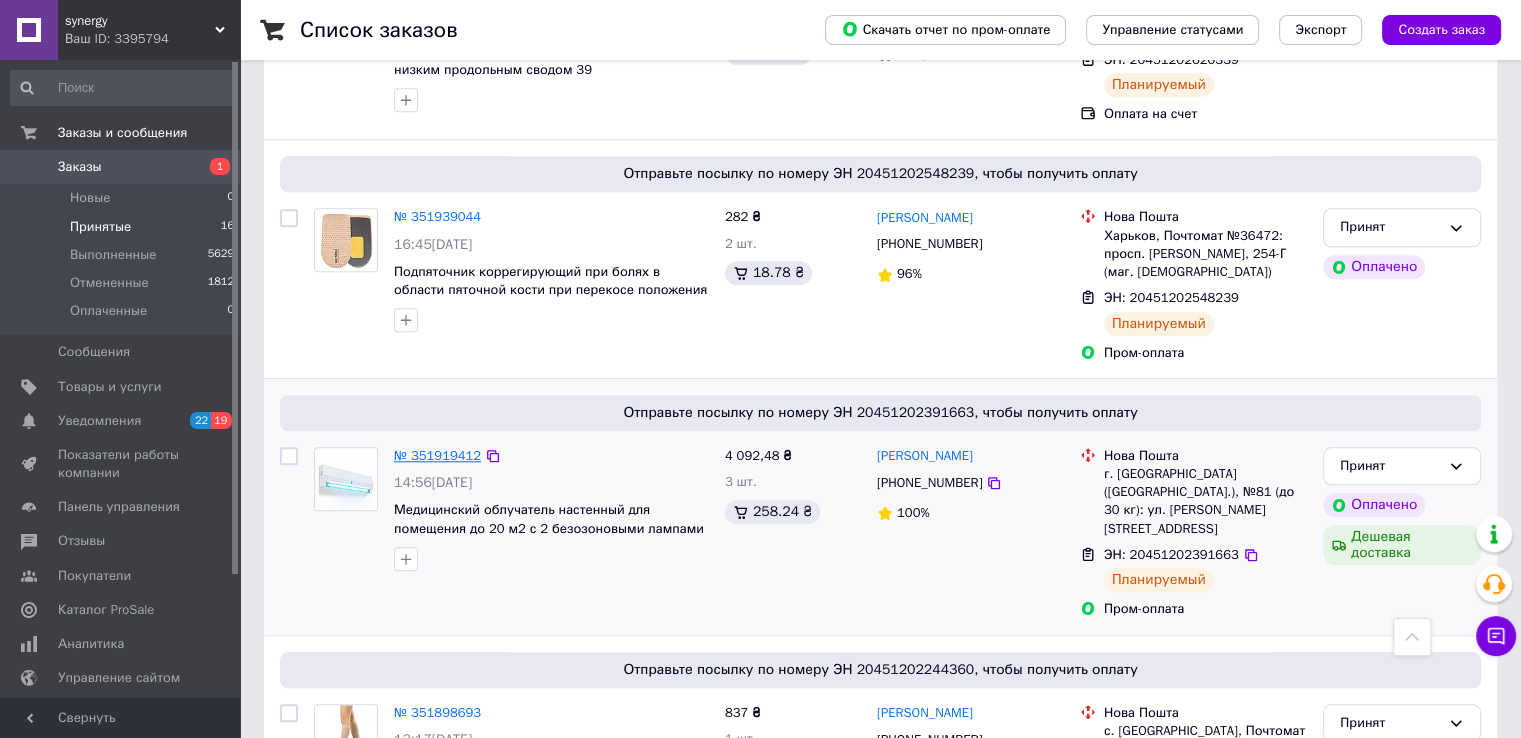 click on "№ 351919412" at bounding box center [437, 455] 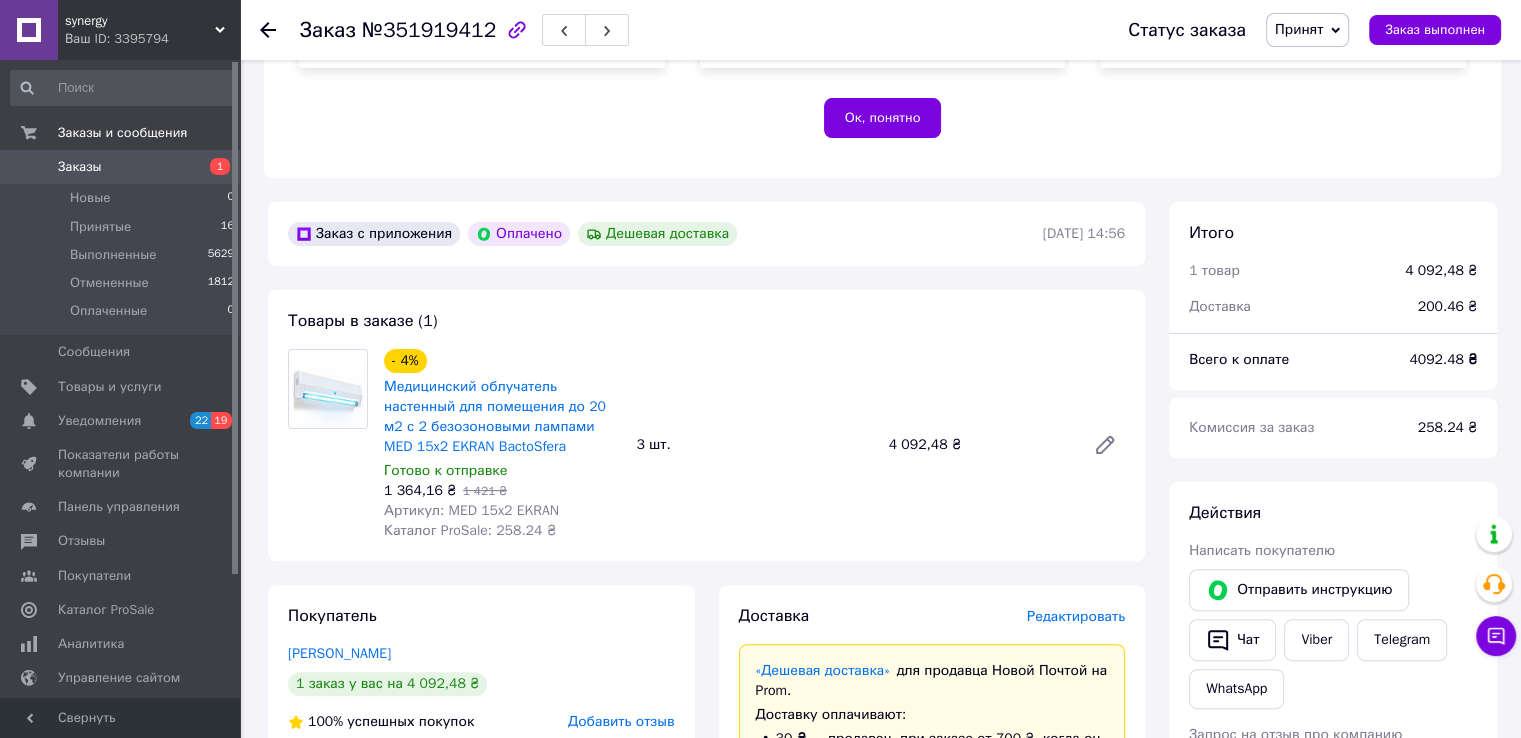 scroll, scrollTop: 474, scrollLeft: 0, axis: vertical 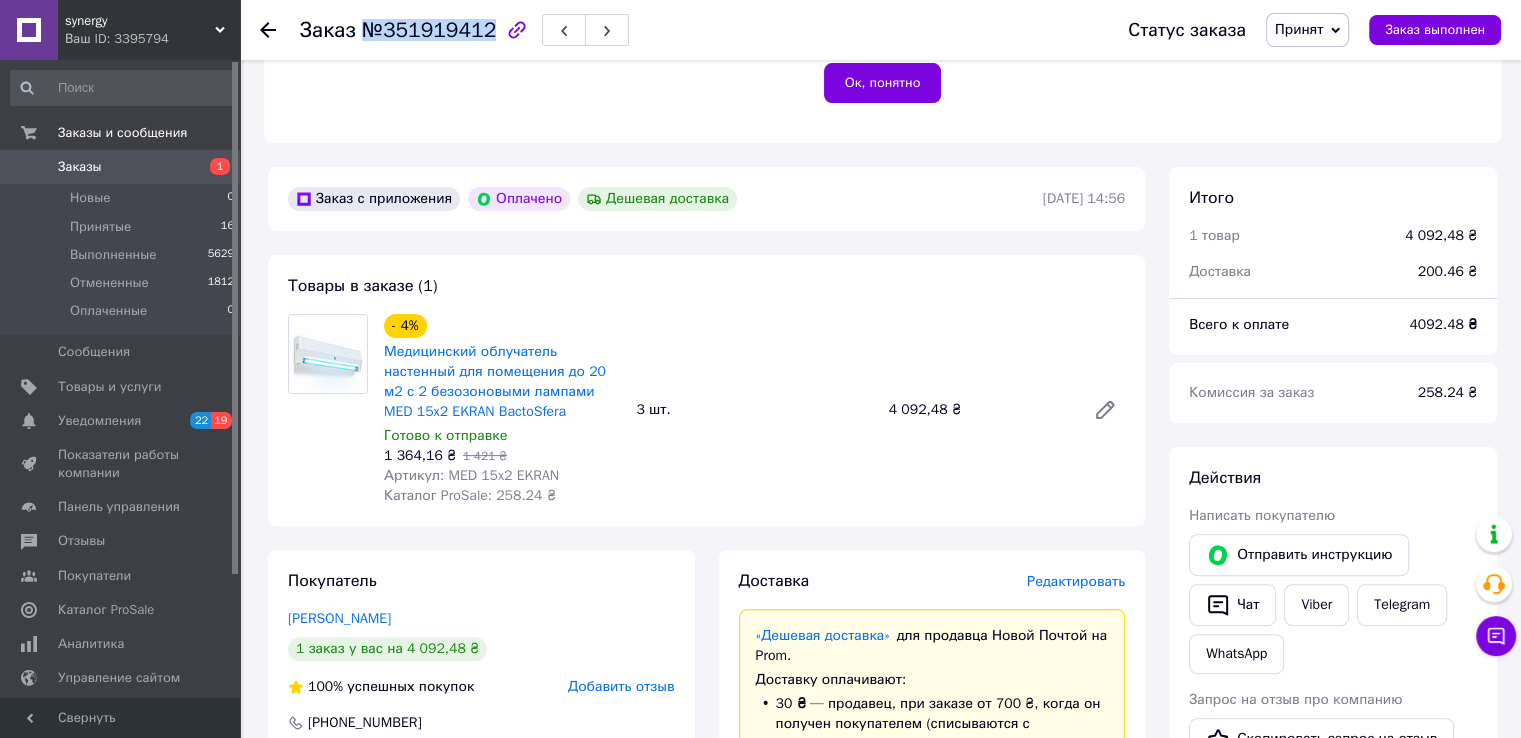 drag, startPoint x: 360, startPoint y: 23, endPoint x: 456, endPoint y: 26, distance: 96.04687 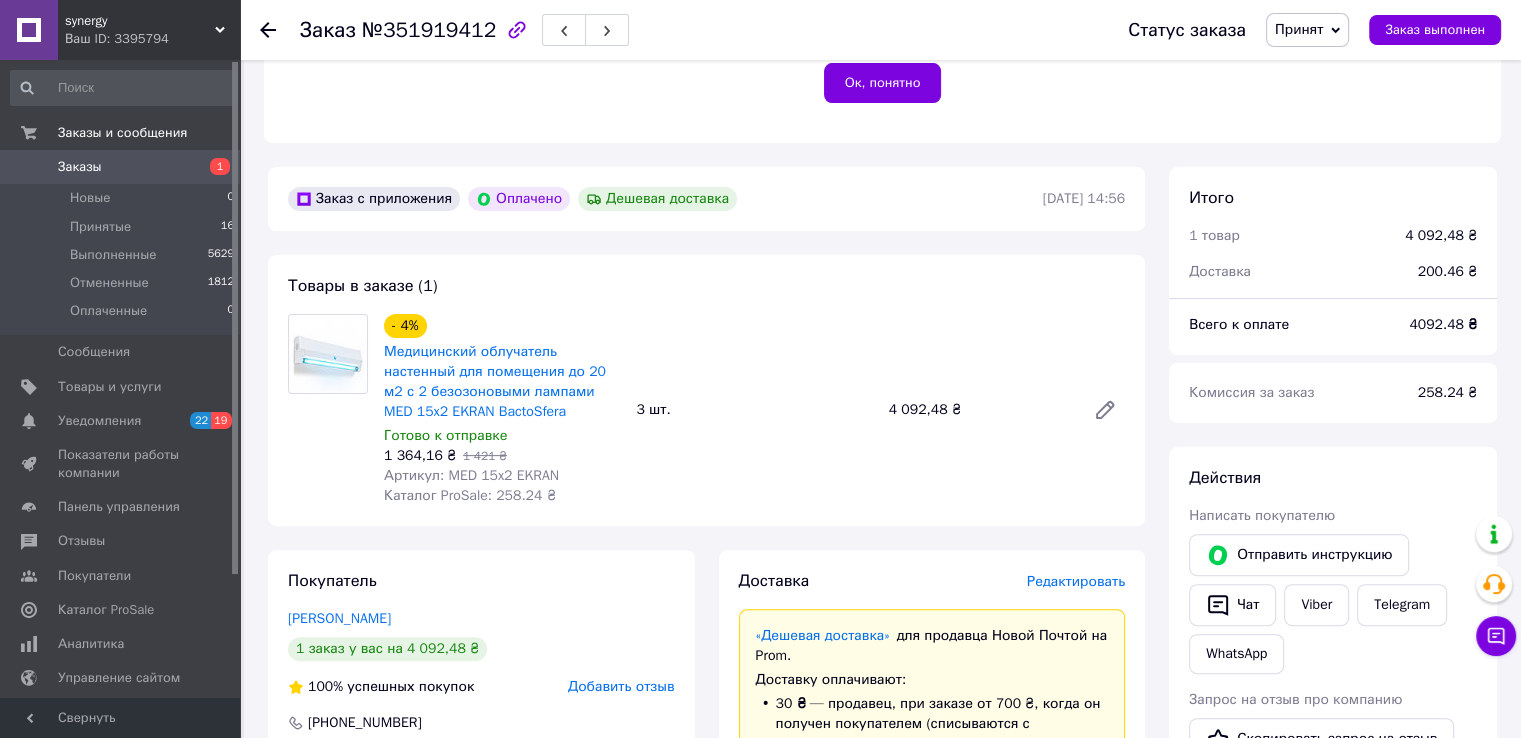 click 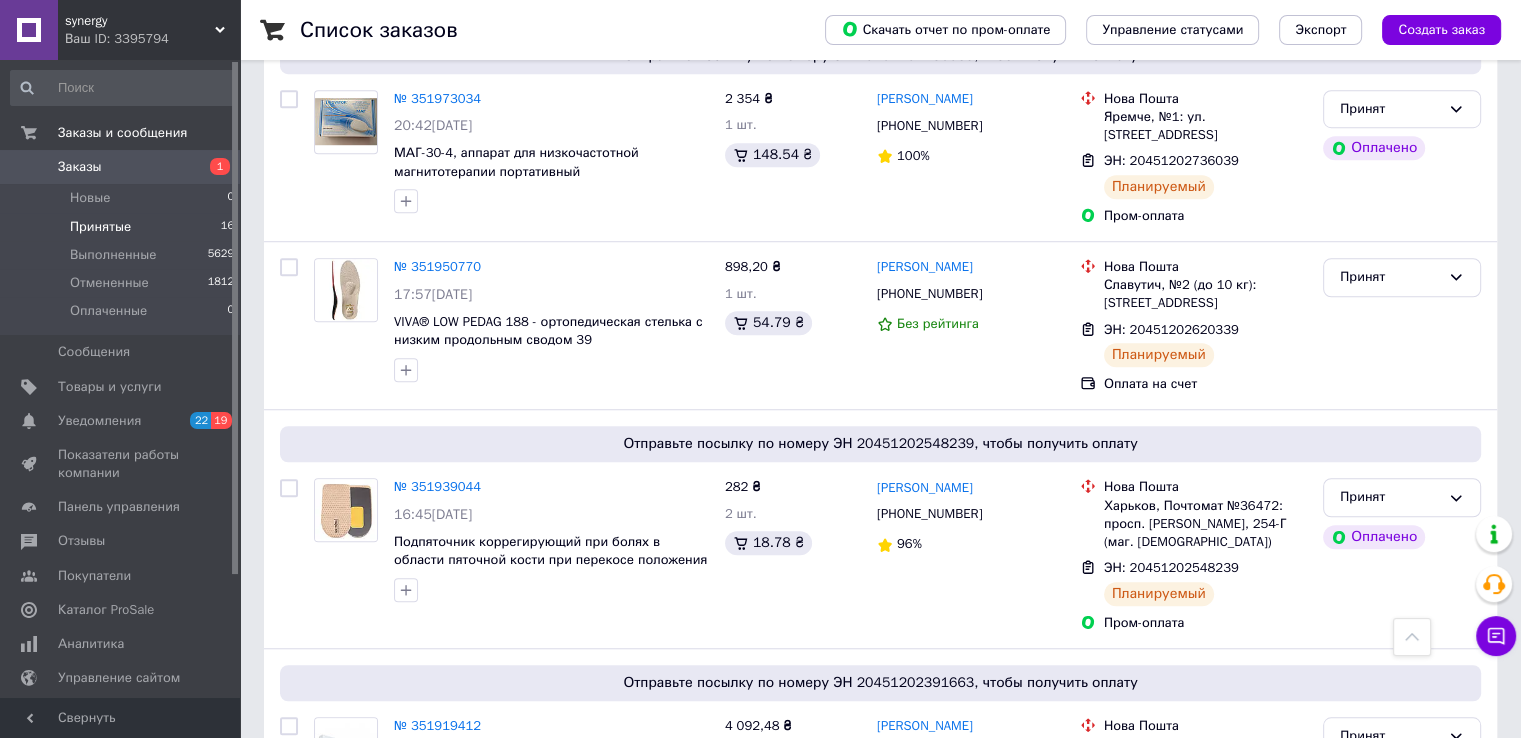 scroll, scrollTop: 1500, scrollLeft: 0, axis: vertical 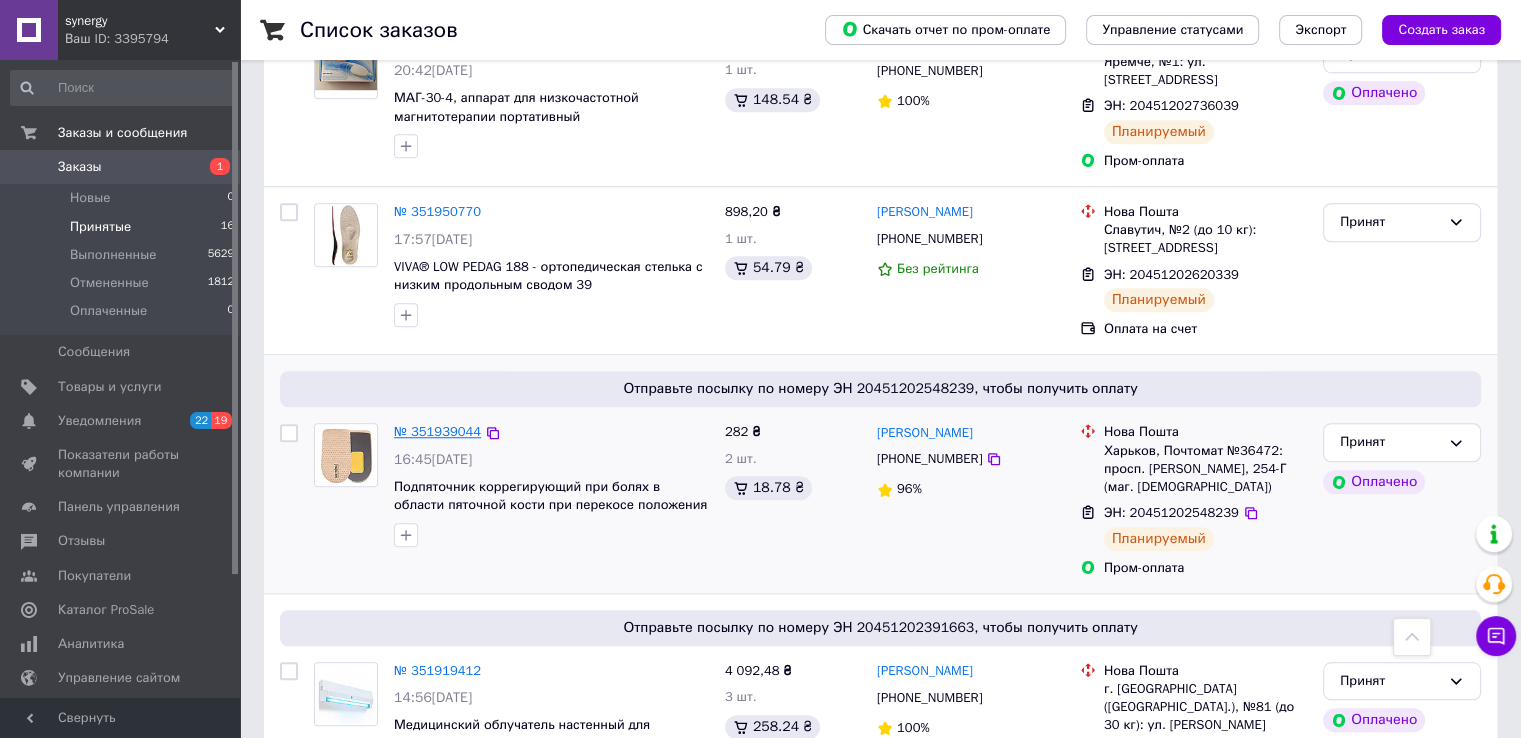 click on "№ 351939044" at bounding box center [437, 431] 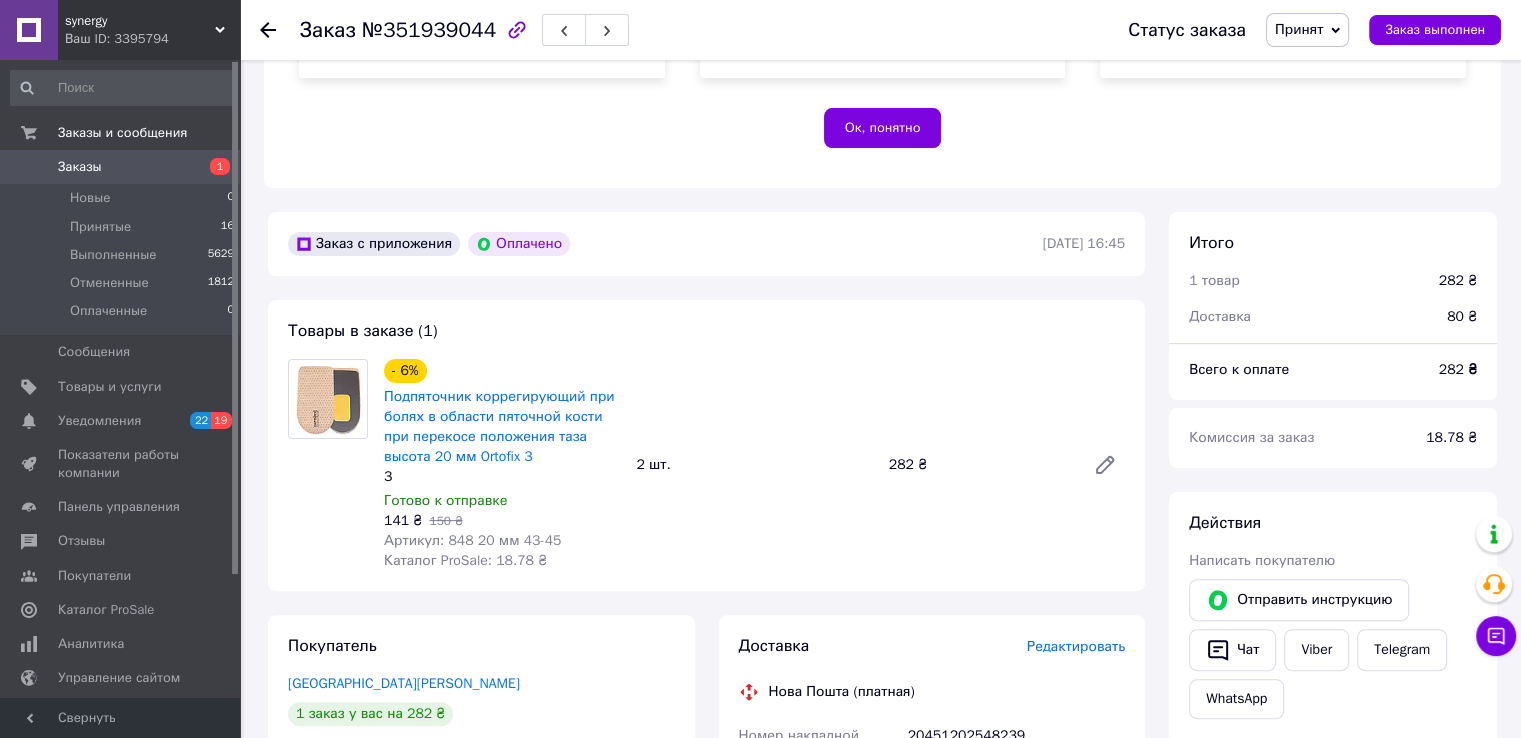 scroll, scrollTop: 529, scrollLeft: 0, axis: vertical 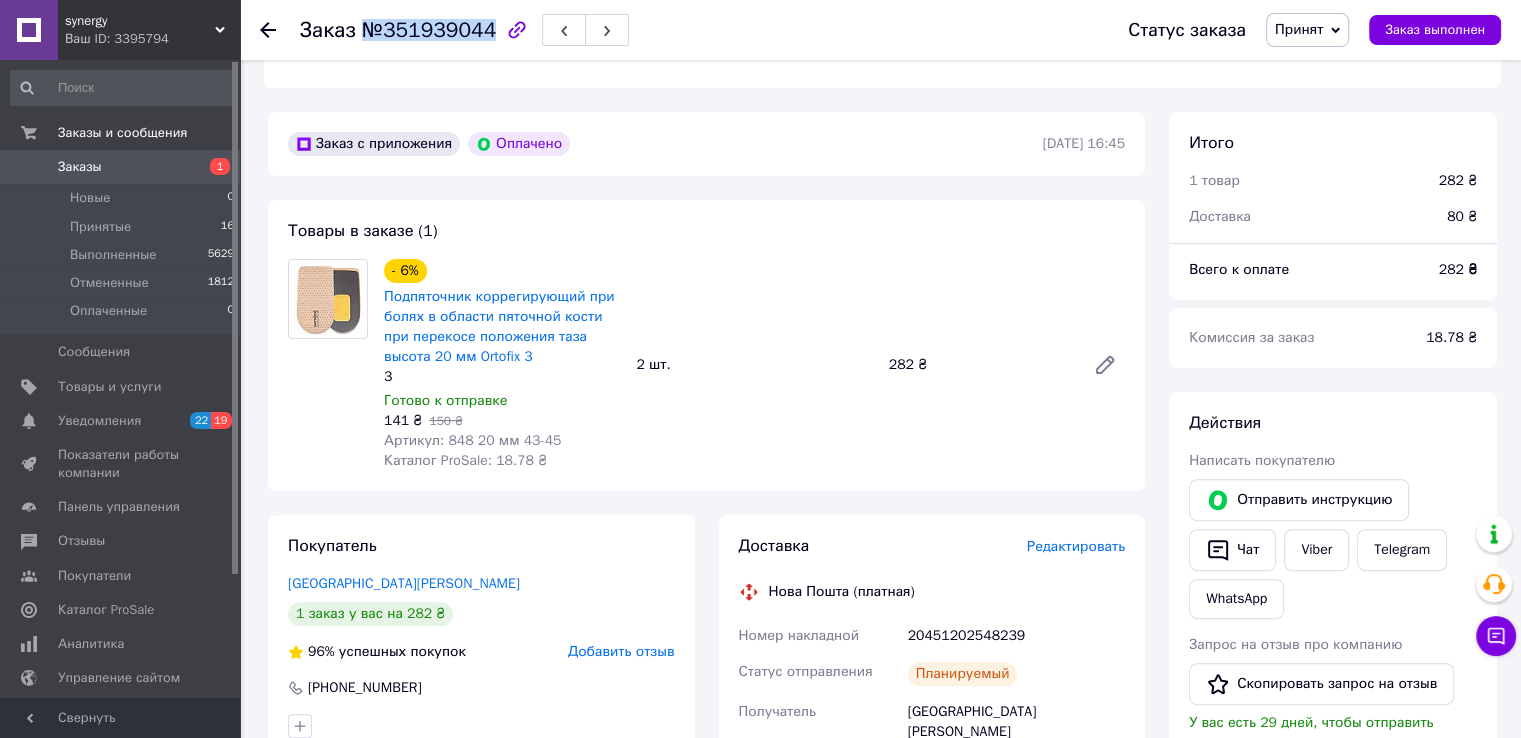 drag, startPoint x: 362, startPoint y: 25, endPoint x: 480, endPoint y: 33, distance: 118.270874 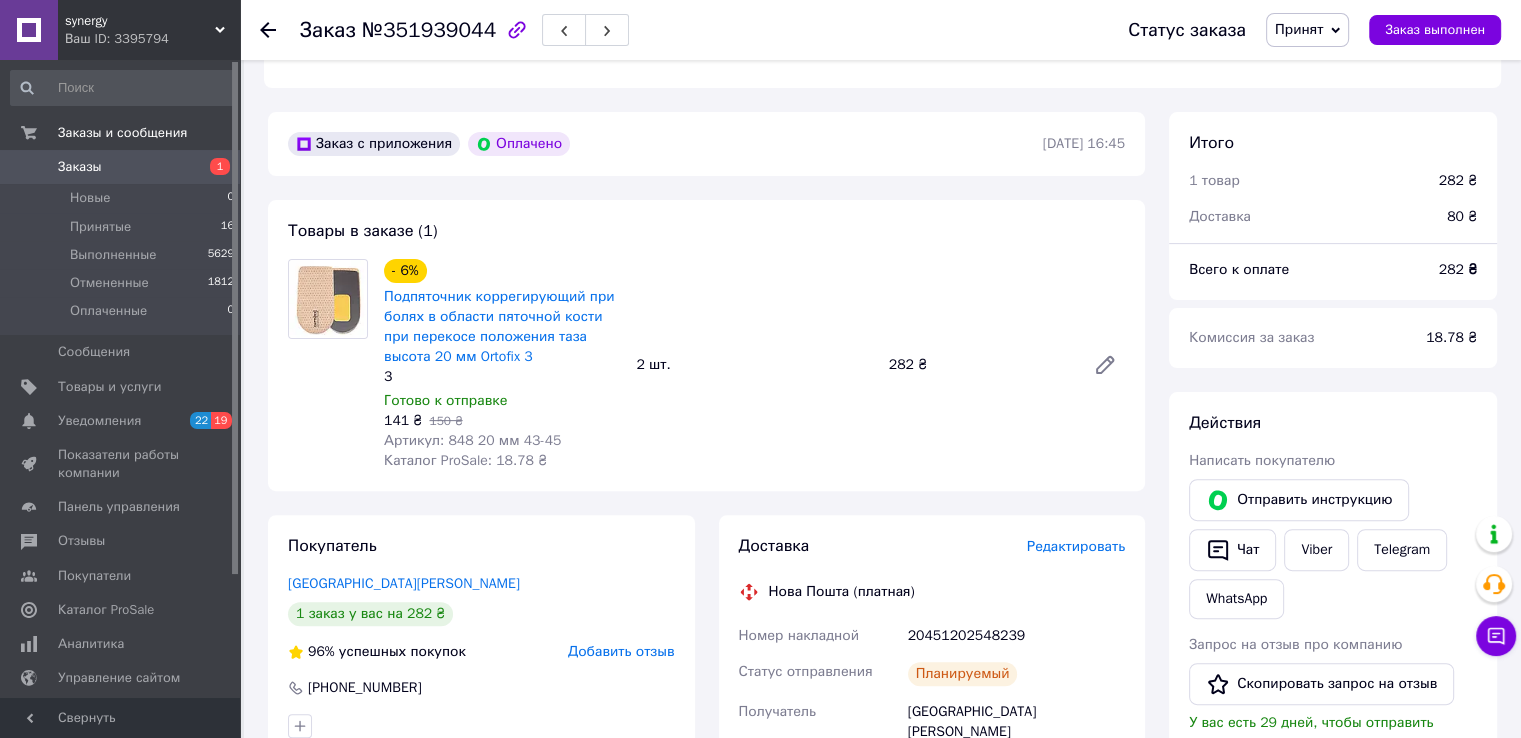 click 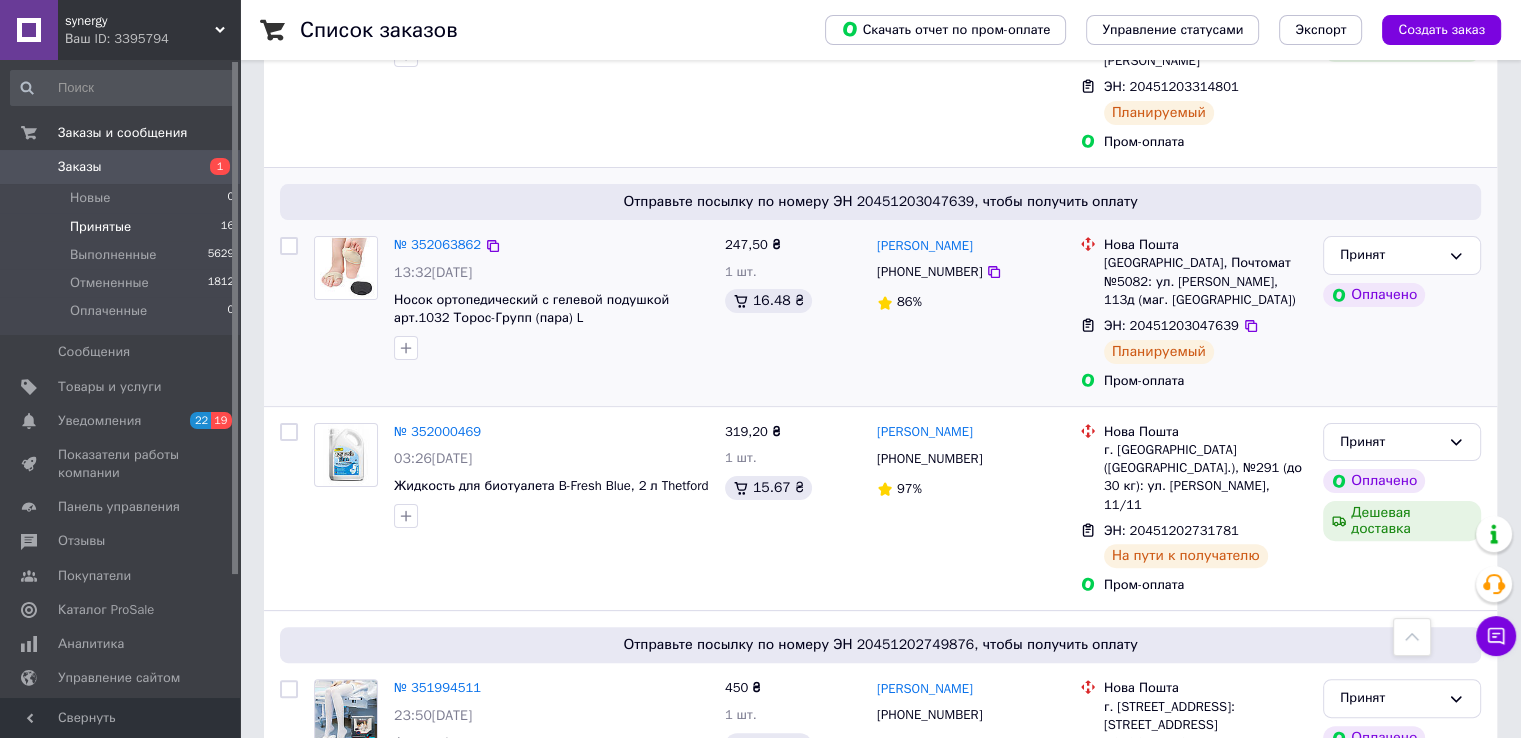 scroll, scrollTop: 600, scrollLeft: 0, axis: vertical 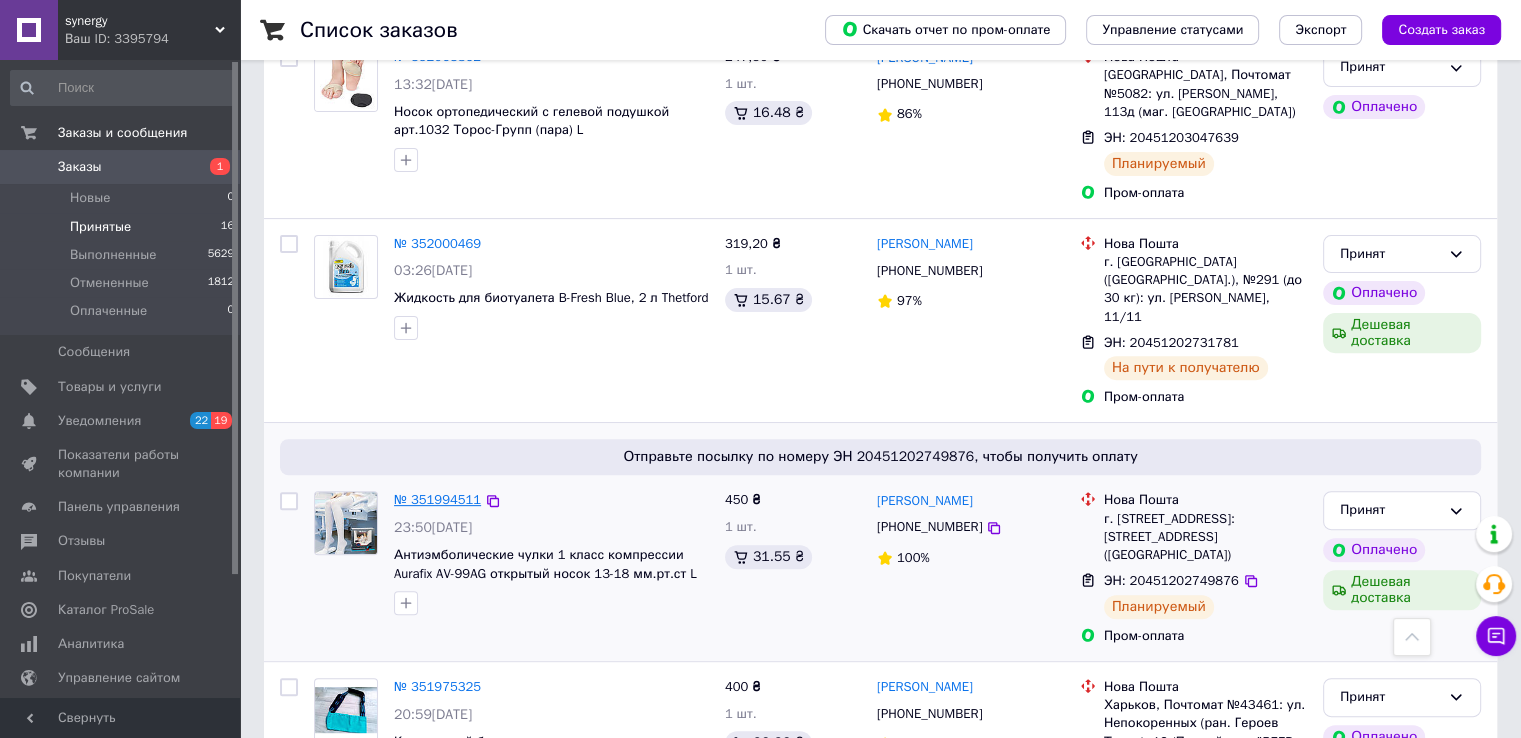 click on "№ 351994511" at bounding box center [437, 499] 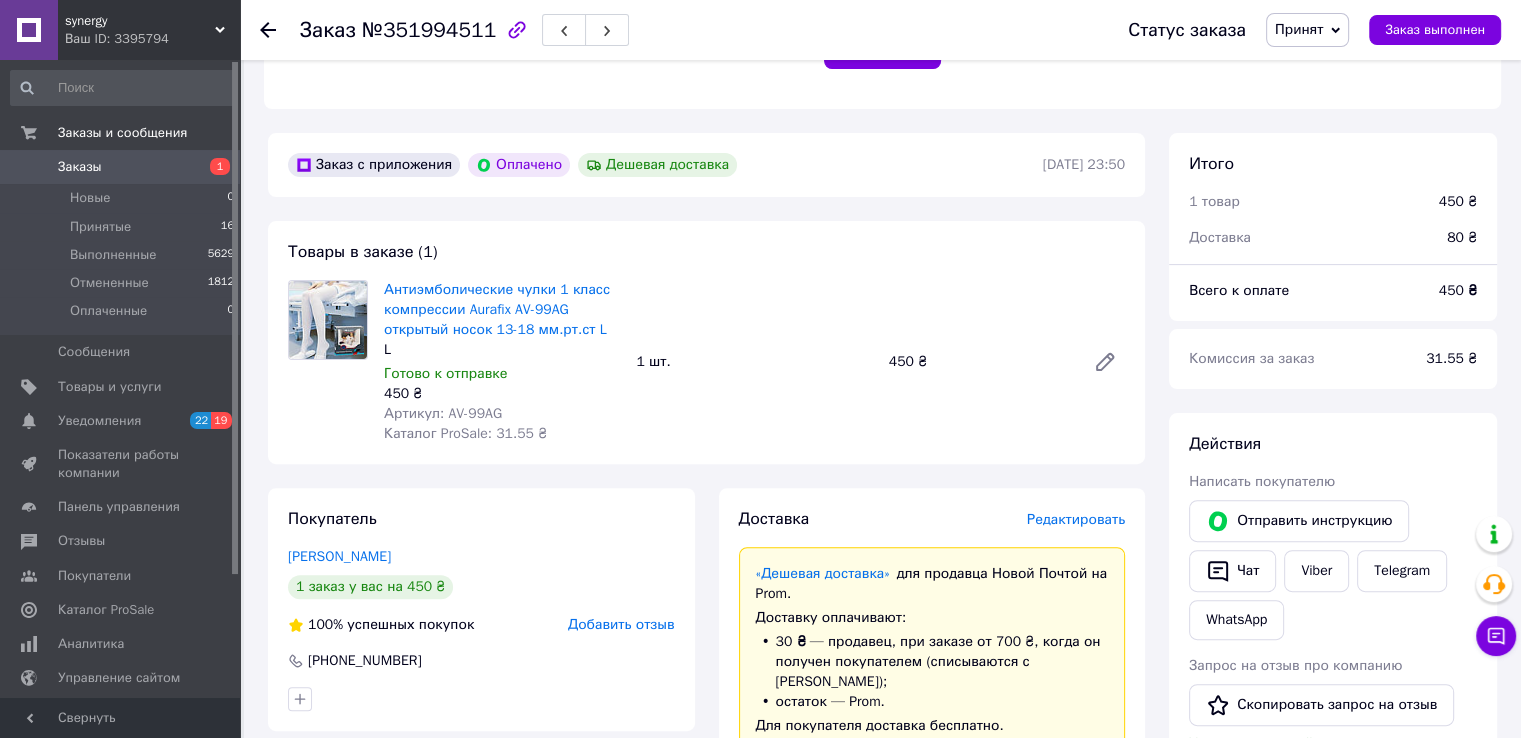 scroll, scrollTop: 500, scrollLeft: 0, axis: vertical 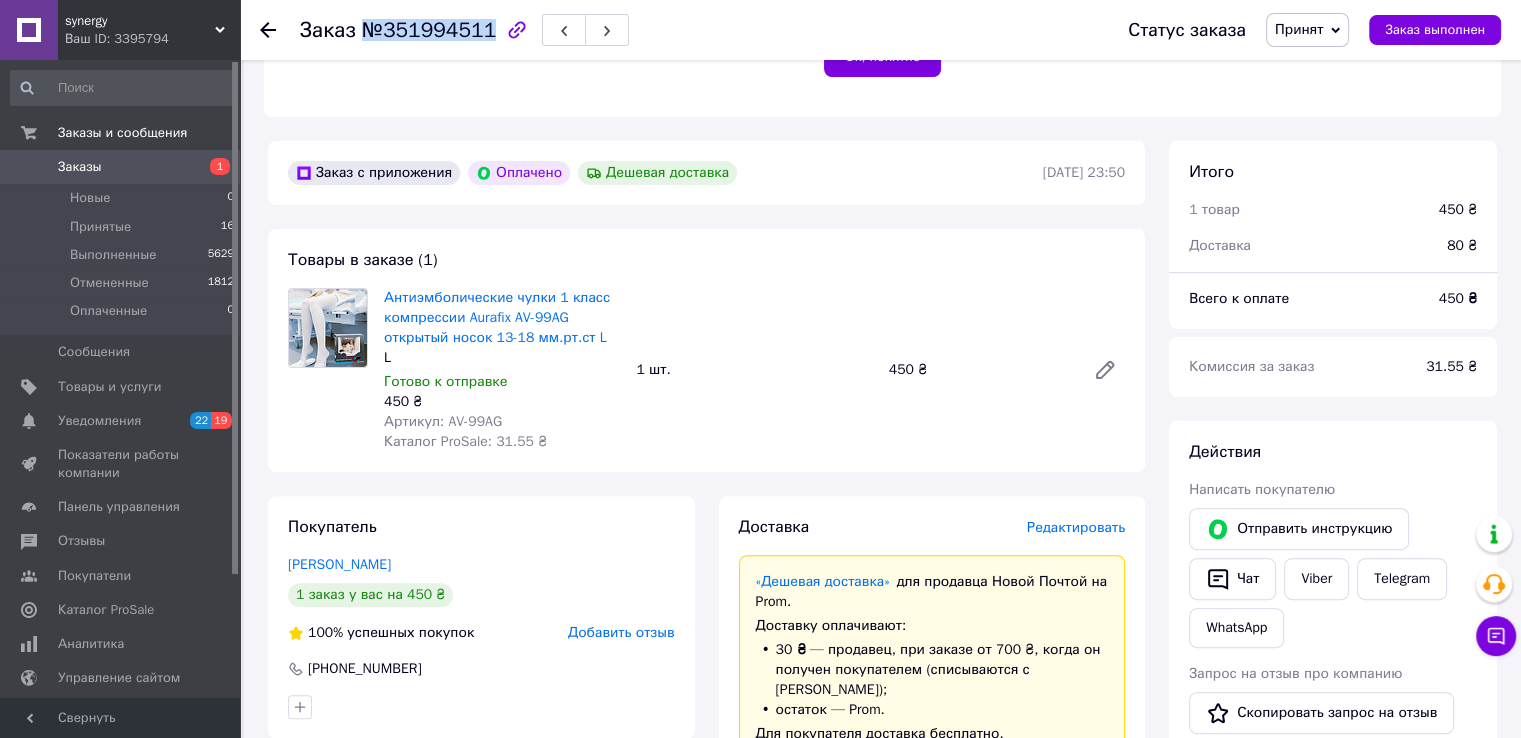 drag, startPoint x: 360, startPoint y: 25, endPoint x: 480, endPoint y: 30, distance: 120.10412 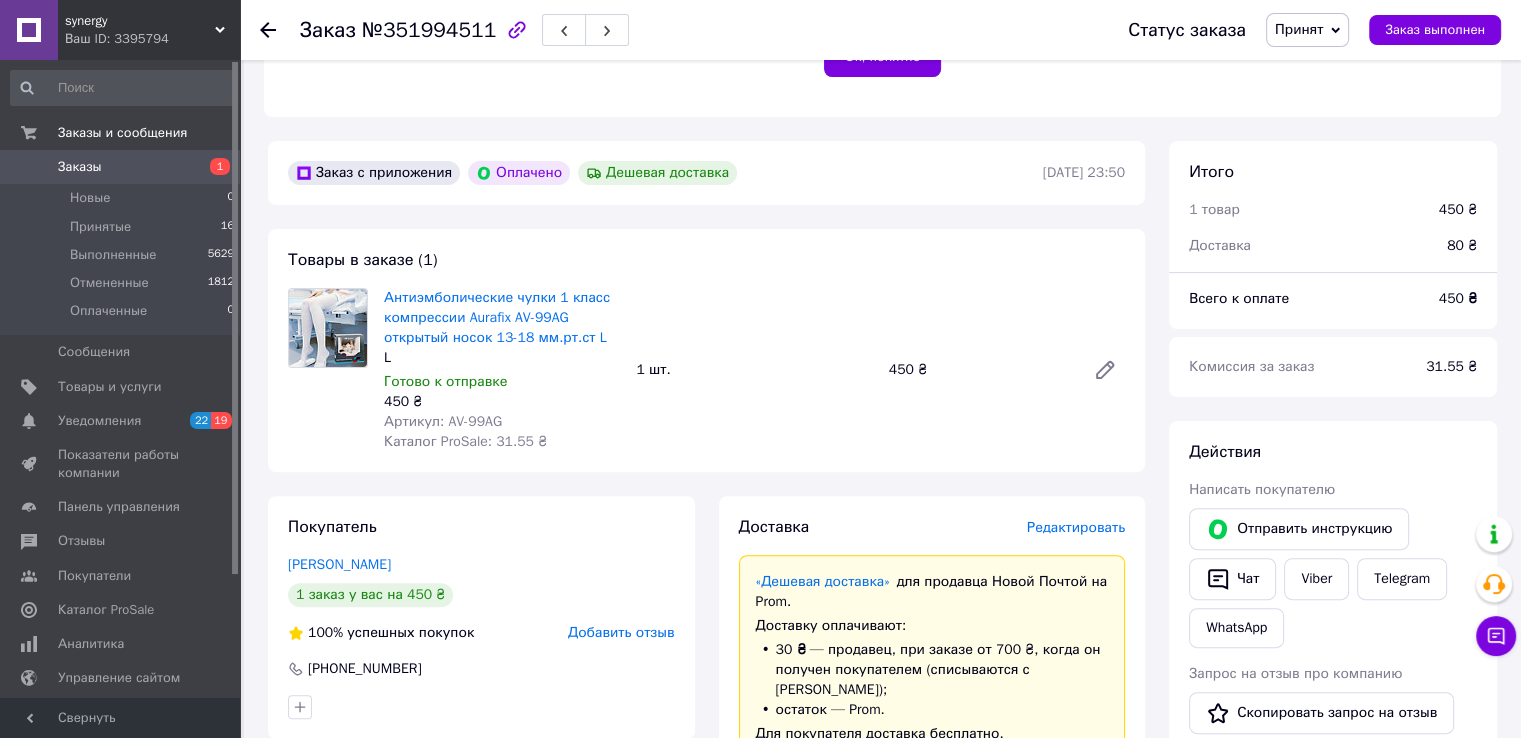 click 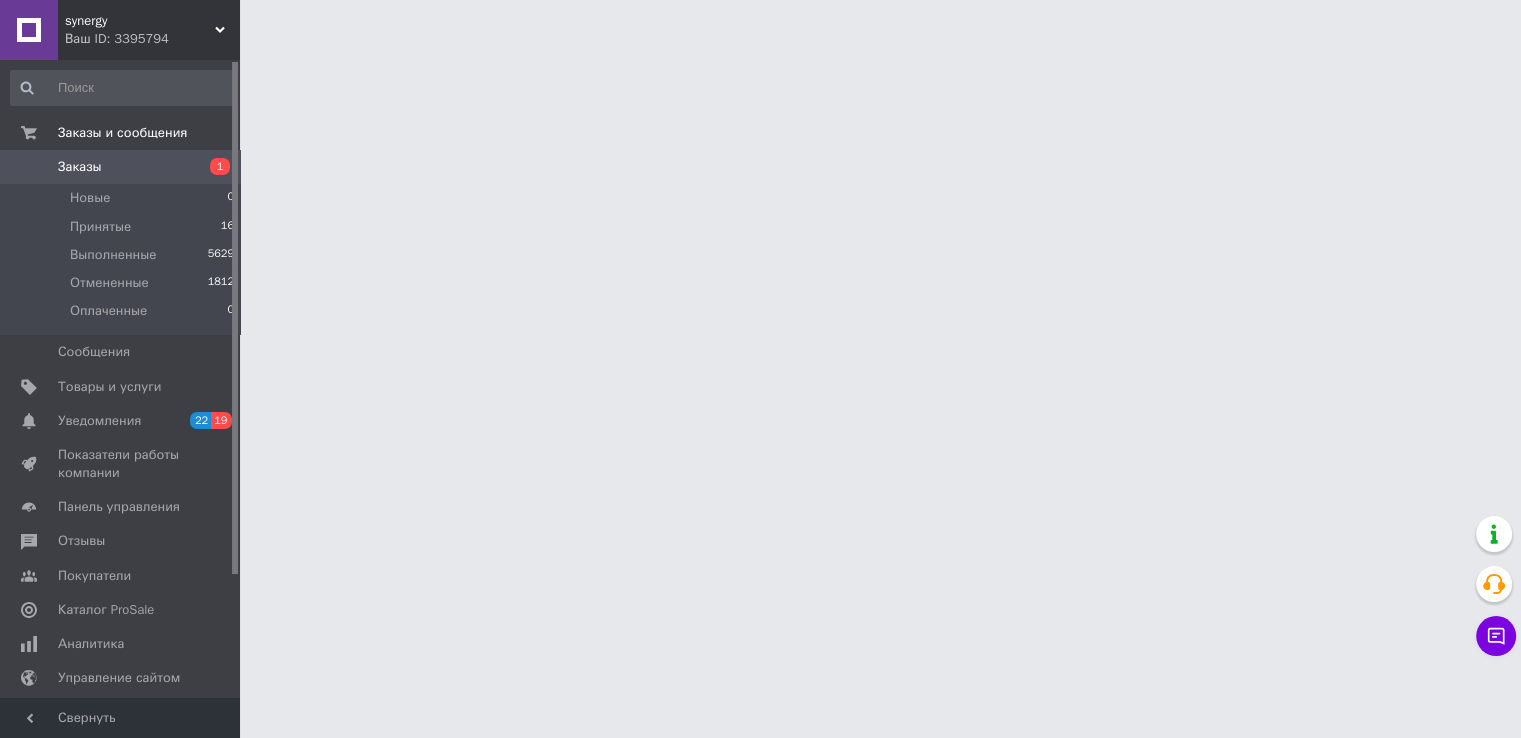 scroll, scrollTop: 0, scrollLeft: 0, axis: both 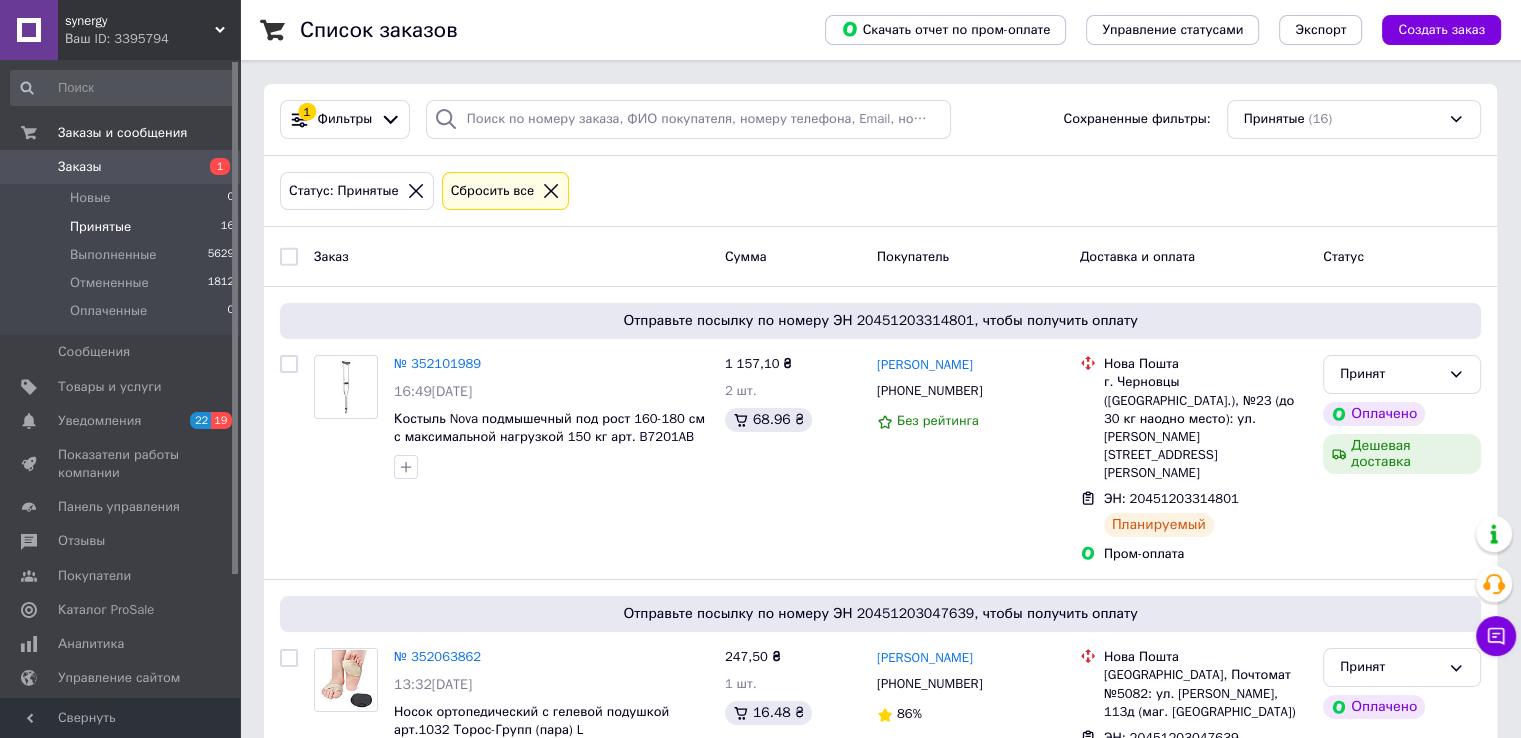 click on "Принятые" at bounding box center [100, 227] 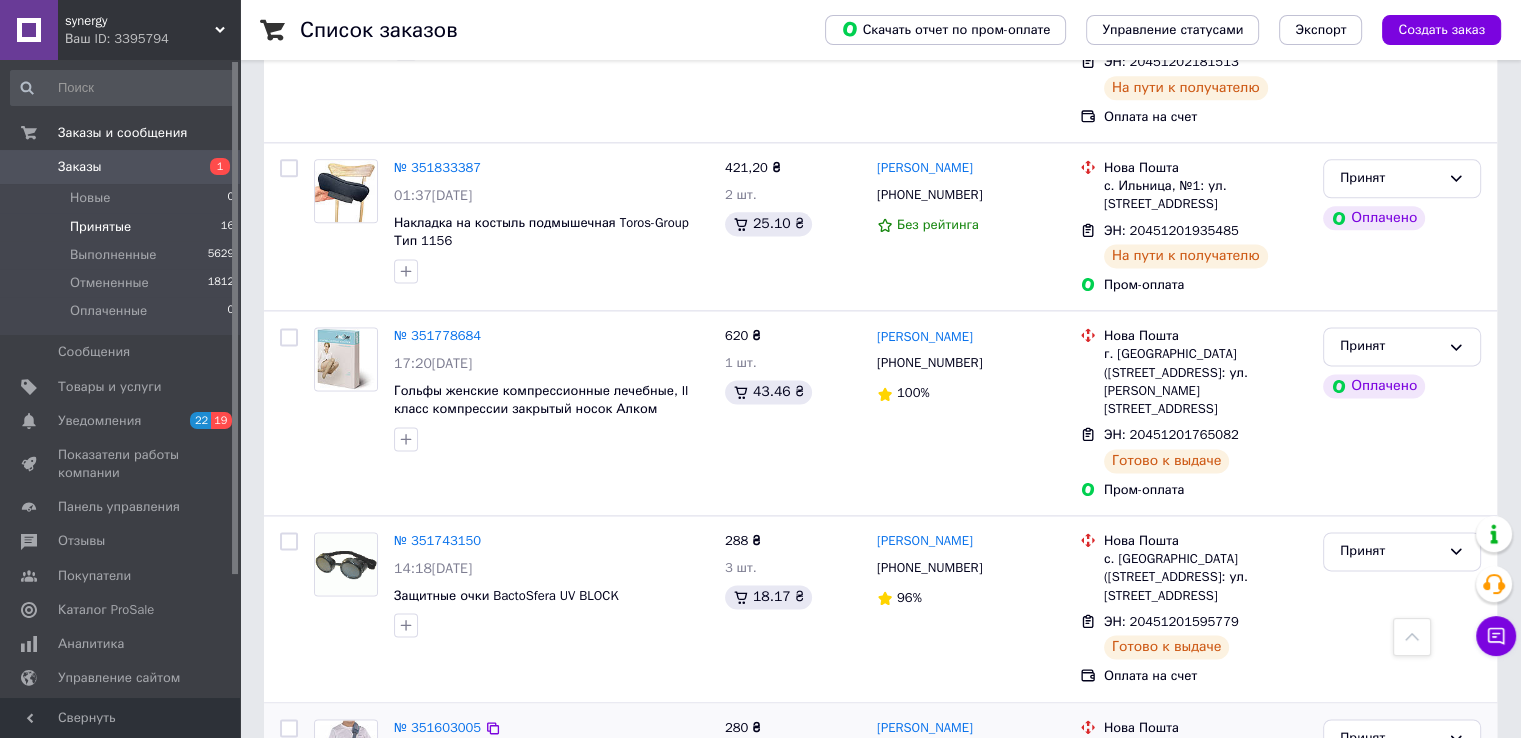 scroll, scrollTop: 2663, scrollLeft: 0, axis: vertical 